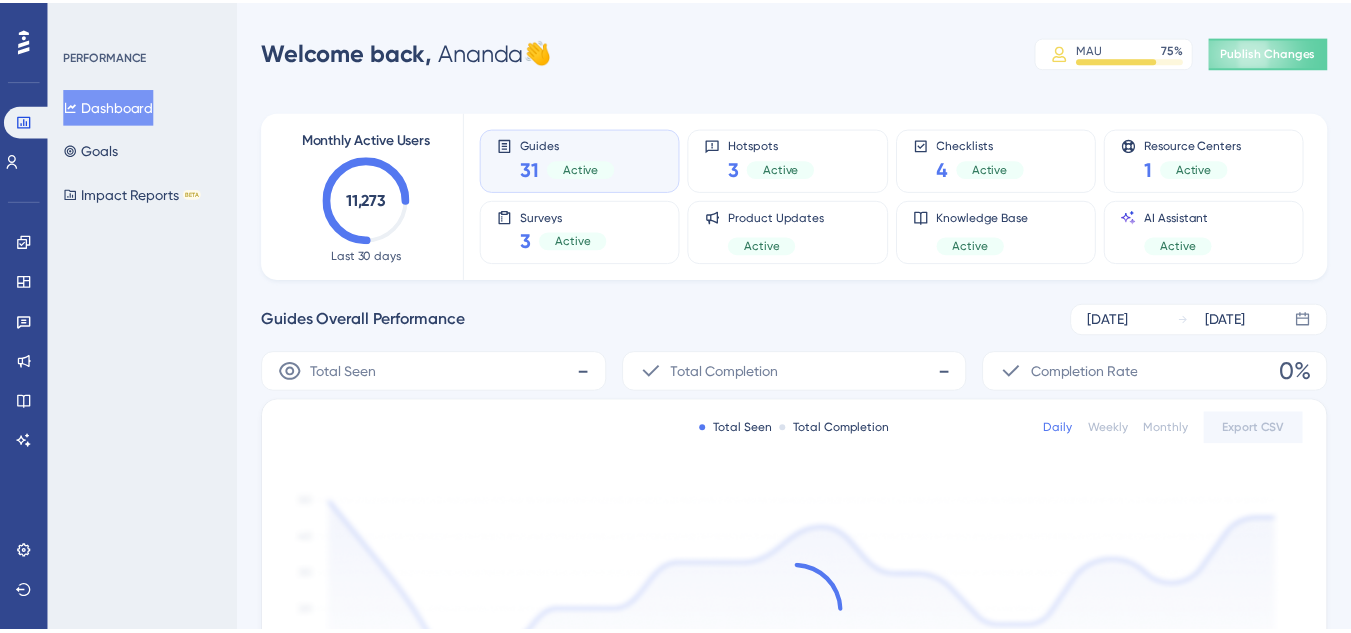 scroll, scrollTop: 0, scrollLeft: 0, axis: both 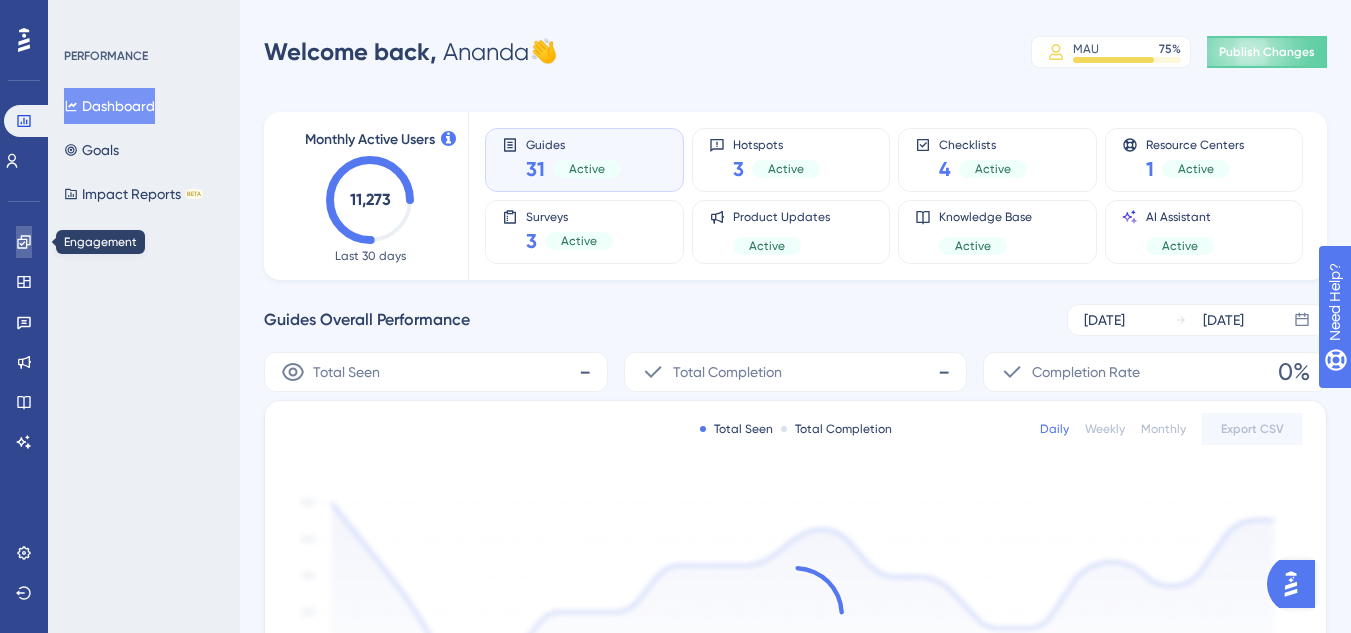 click 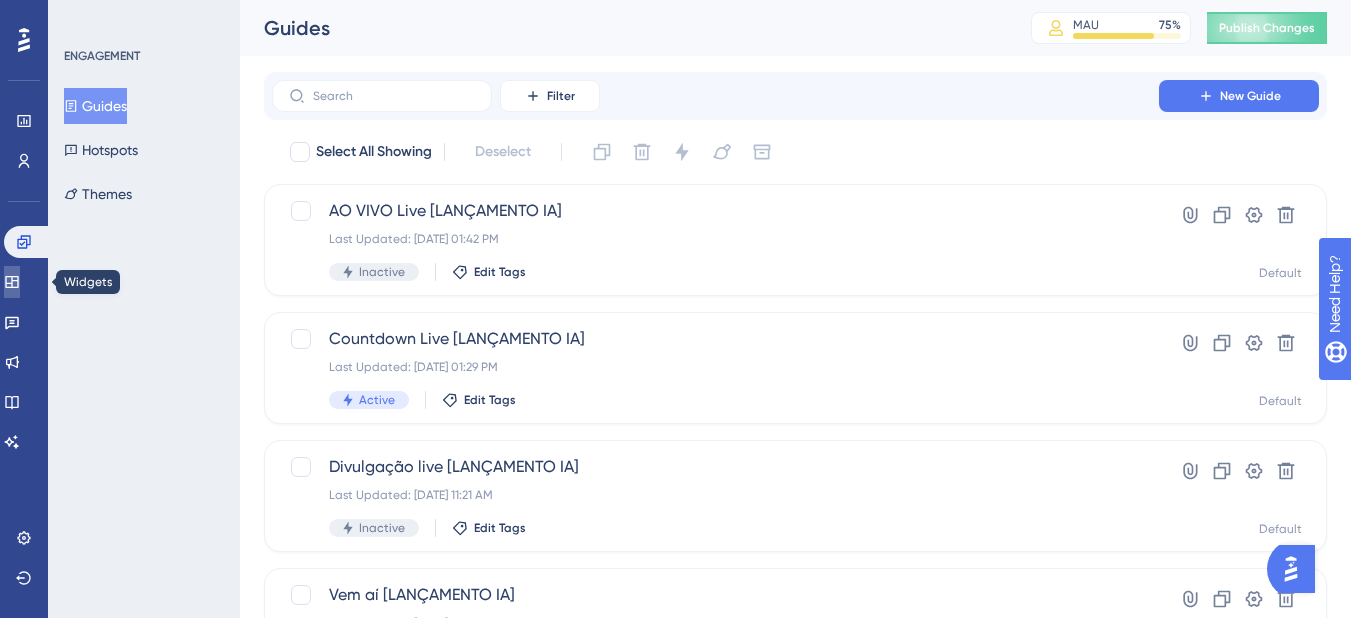 click 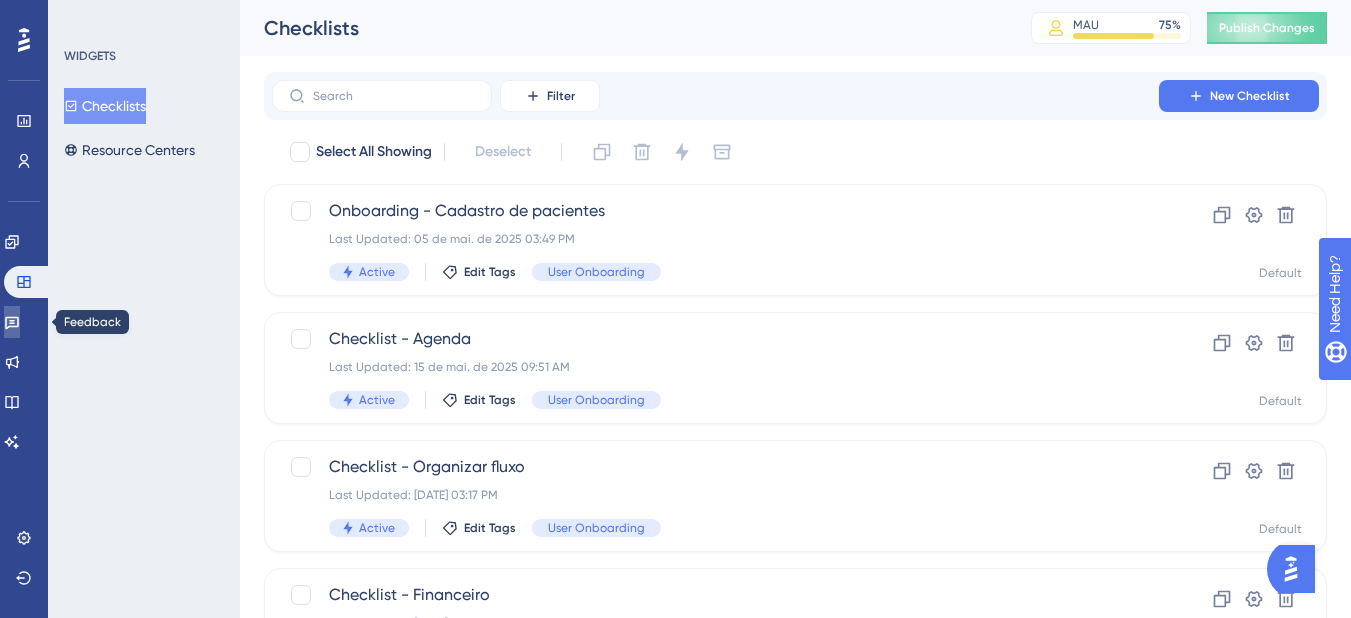 click 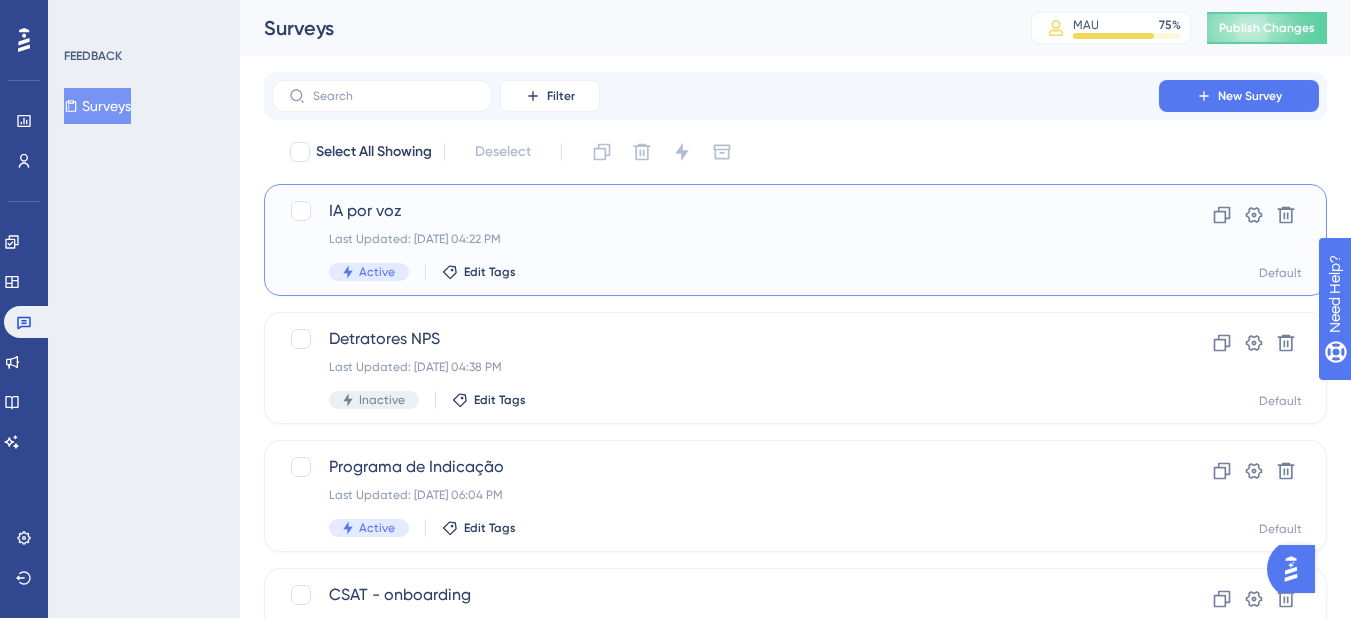 click on "Last Updated: 08 de jul. de 2025 04:22 PM" at bounding box center [715, 239] 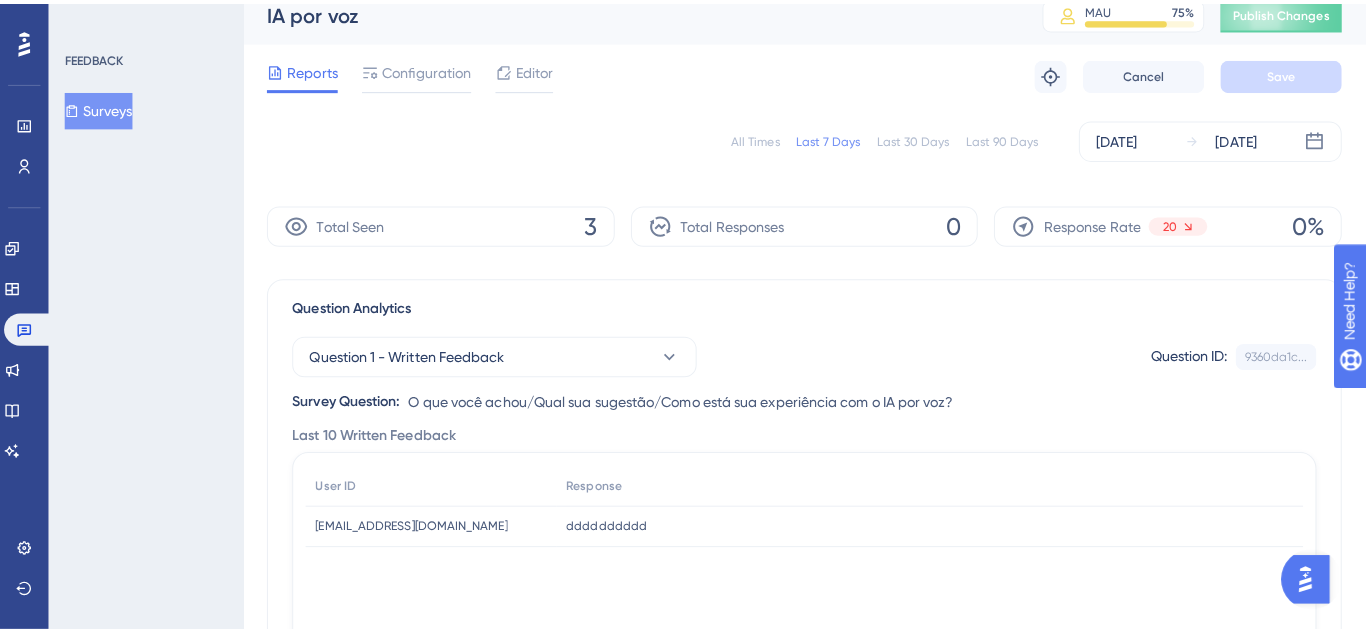 scroll, scrollTop: 0, scrollLeft: 0, axis: both 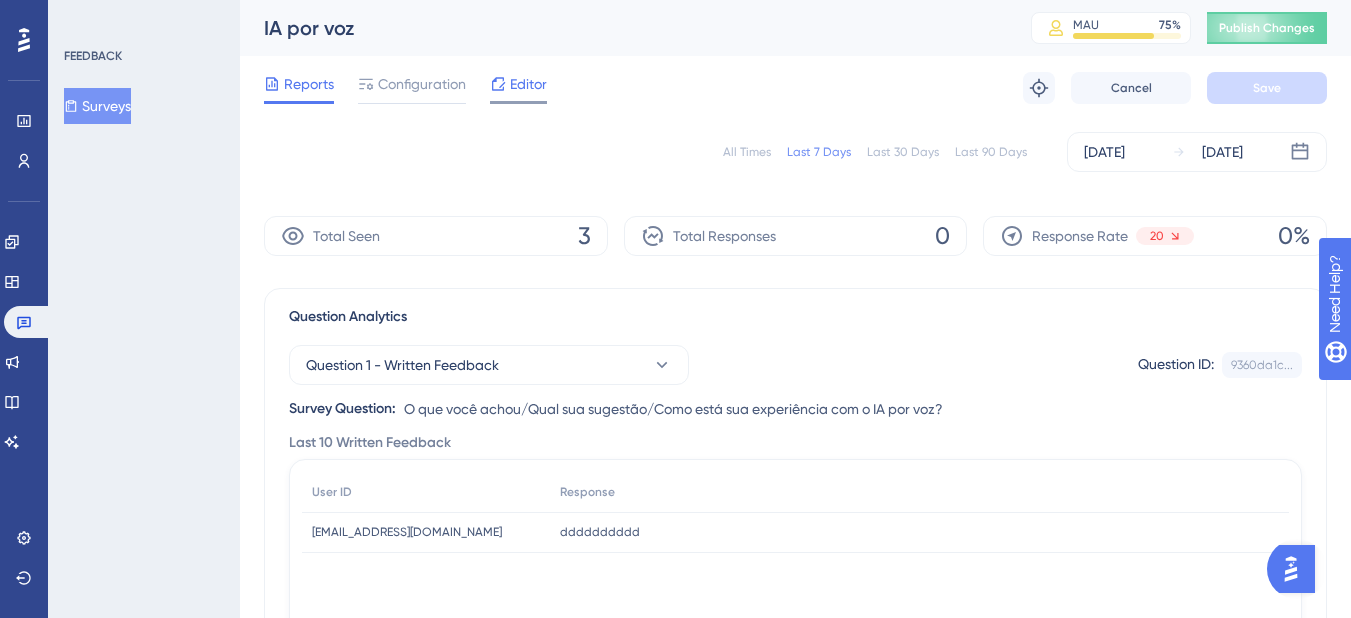 click on "Editor" at bounding box center [518, 84] 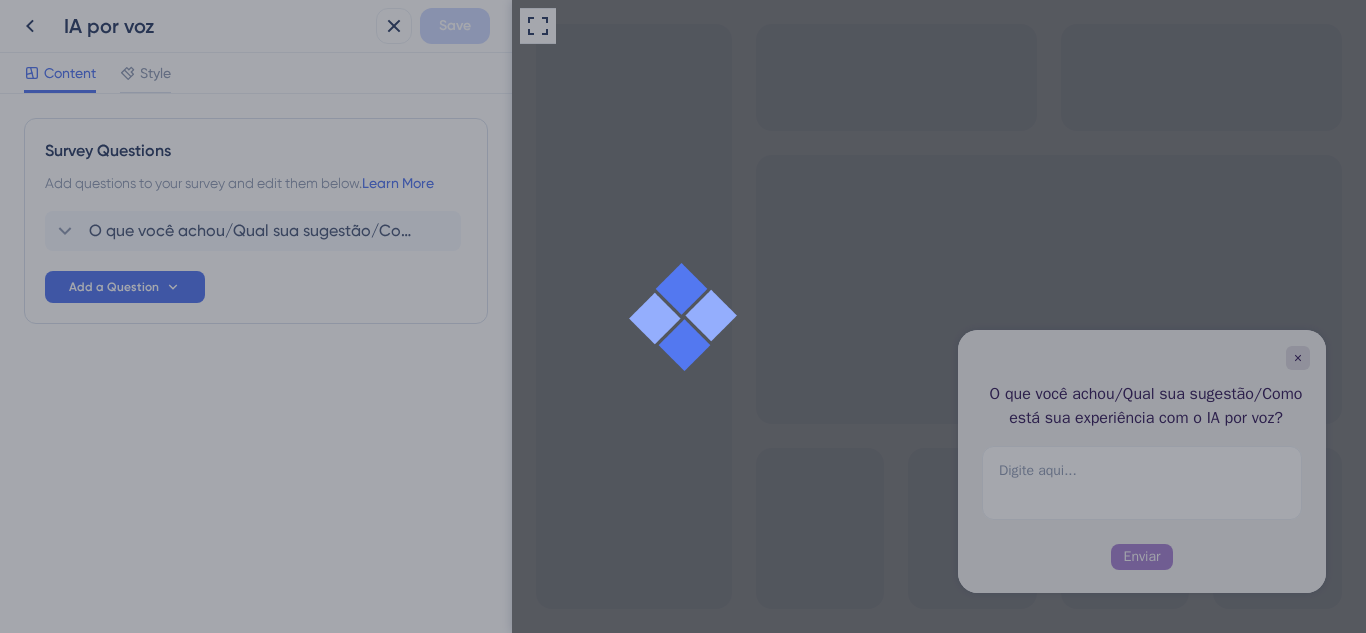 scroll, scrollTop: 0, scrollLeft: 0, axis: both 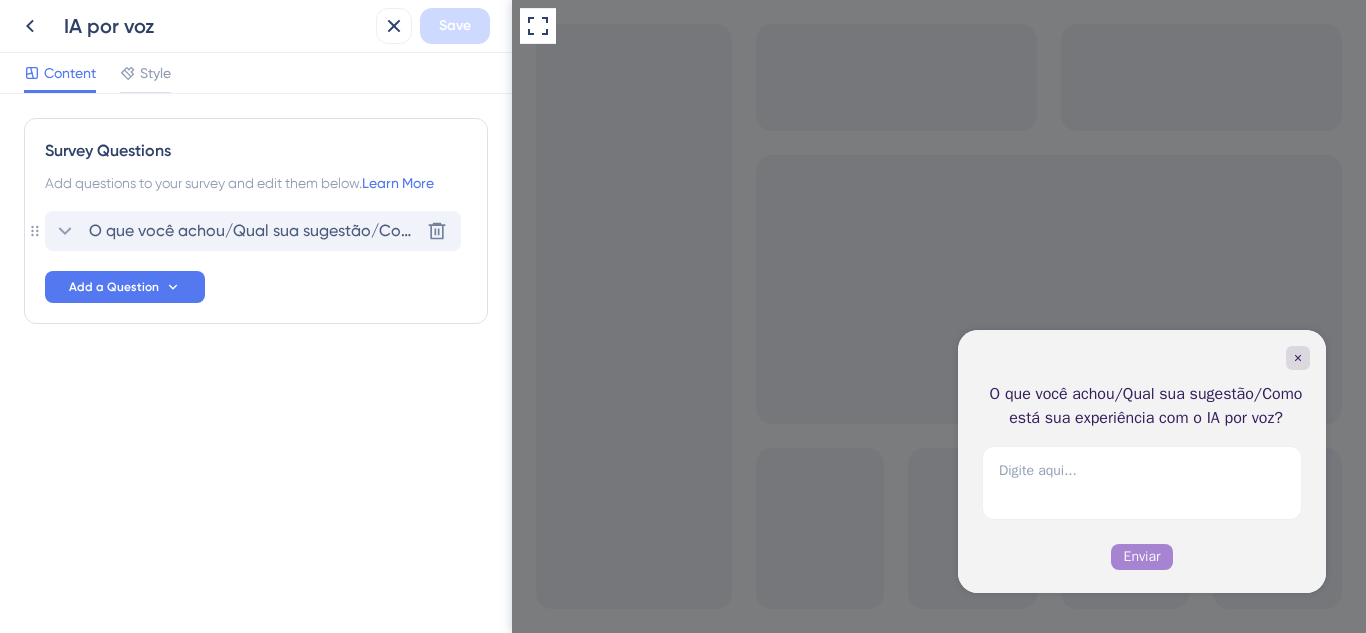 click on "O que você achou/Qual sua sugestão/Como está sua experiência com o IA por voz?" at bounding box center (254, 231) 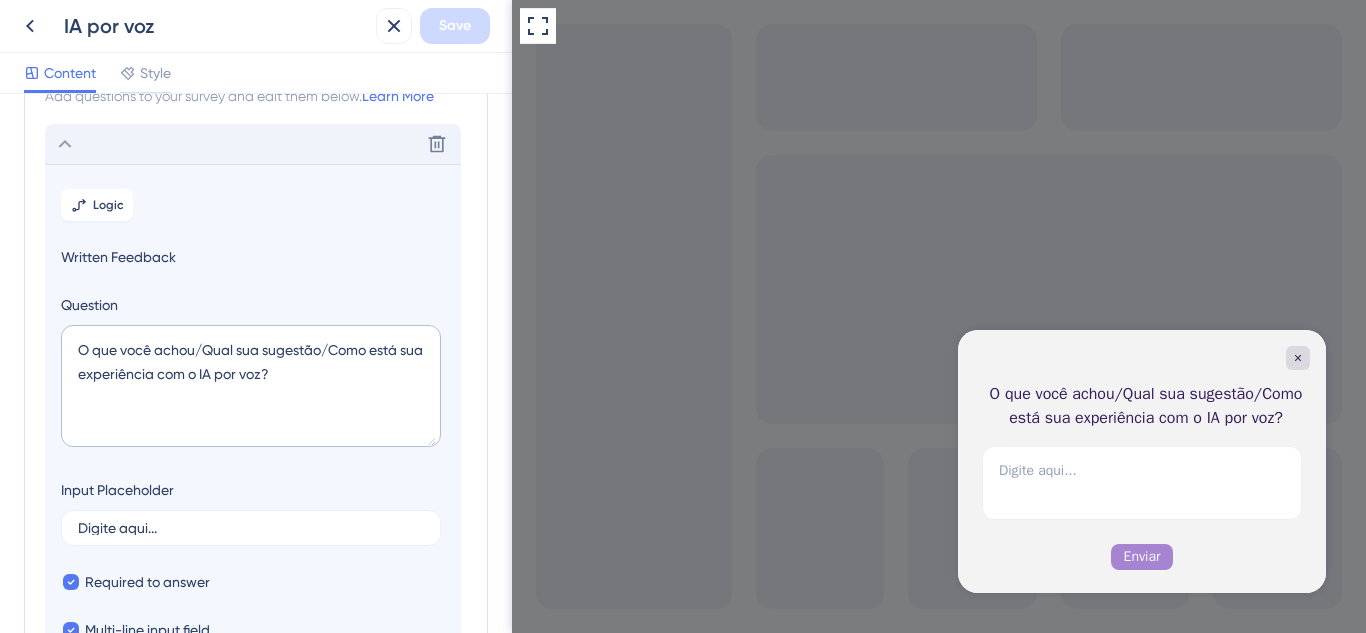 scroll, scrollTop: 117, scrollLeft: 0, axis: vertical 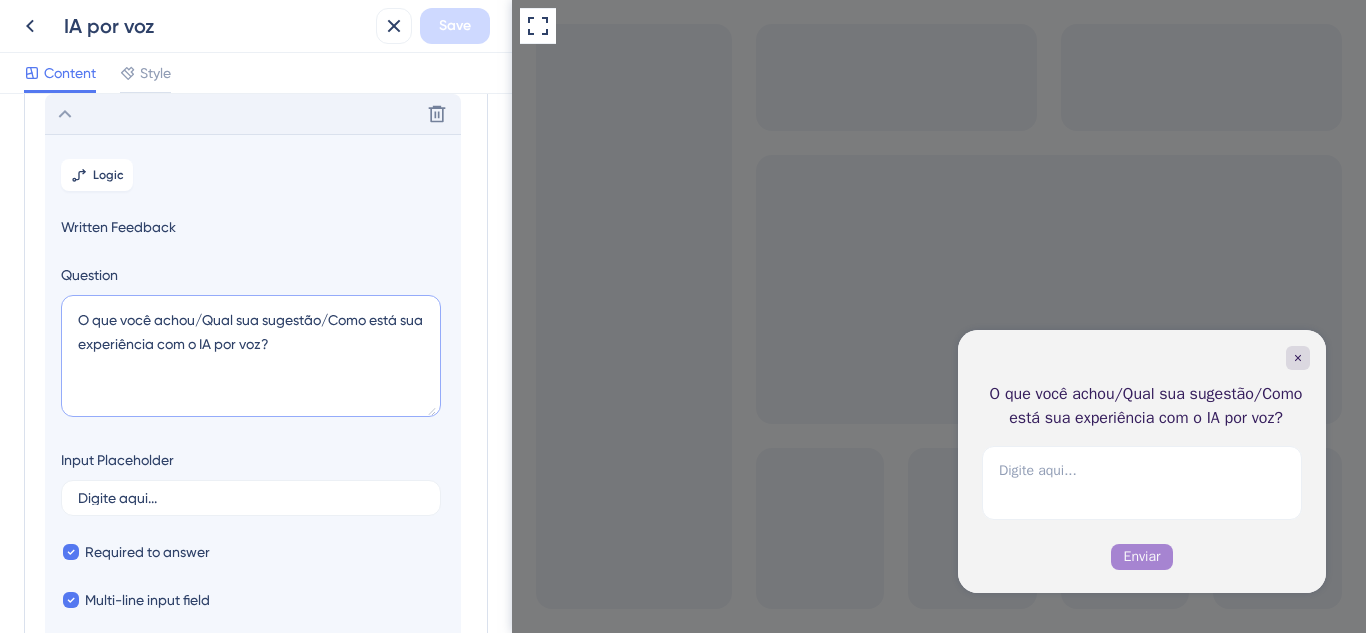 click on "O que você achou/Qual sua sugestão/Como está sua experiência com o IA por voz?" at bounding box center (251, 356) 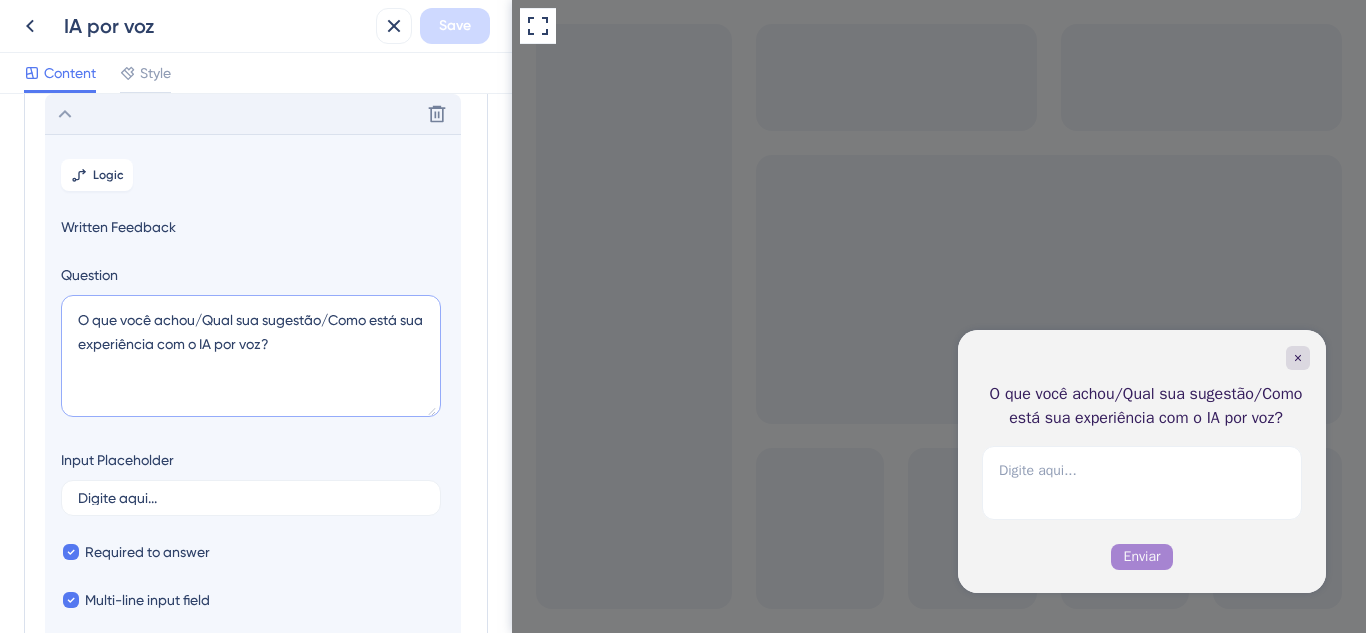 click on "O que você achou/Qual sua sugestão/Como está sua experiência com o IA por voz?" at bounding box center (251, 356) 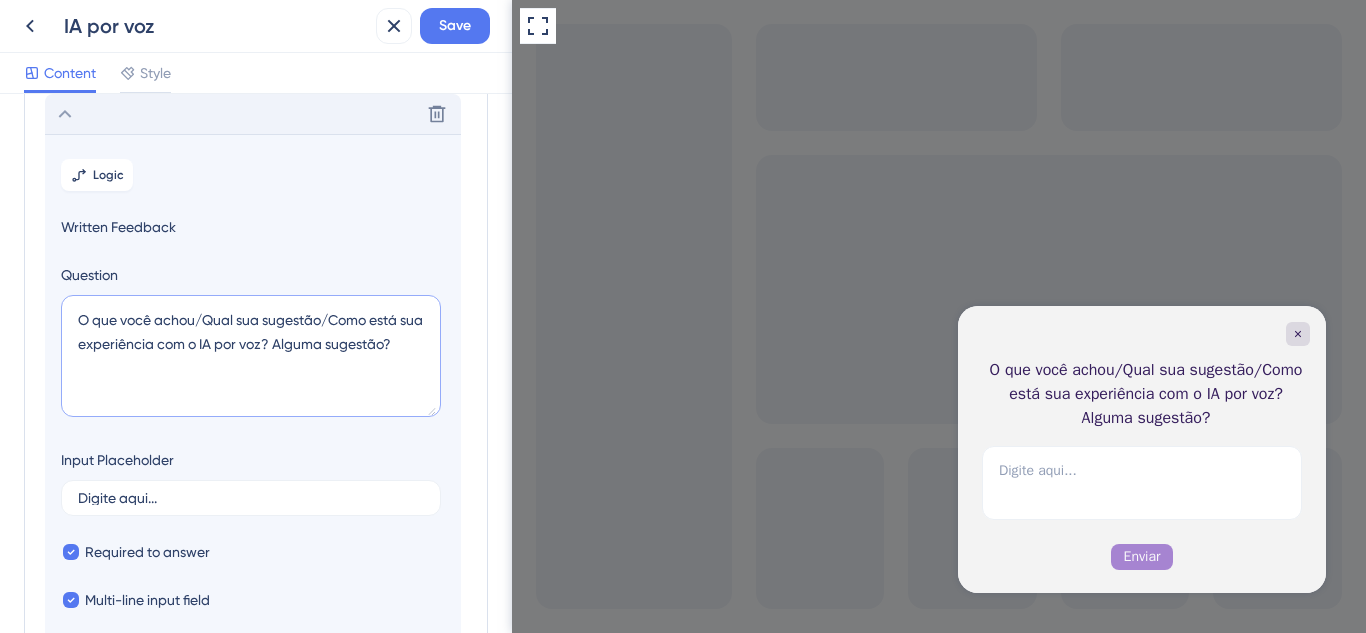 drag, startPoint x: 337, startPoint y: 314, endPoint x: 0, endPoint y: 314, distance: 337 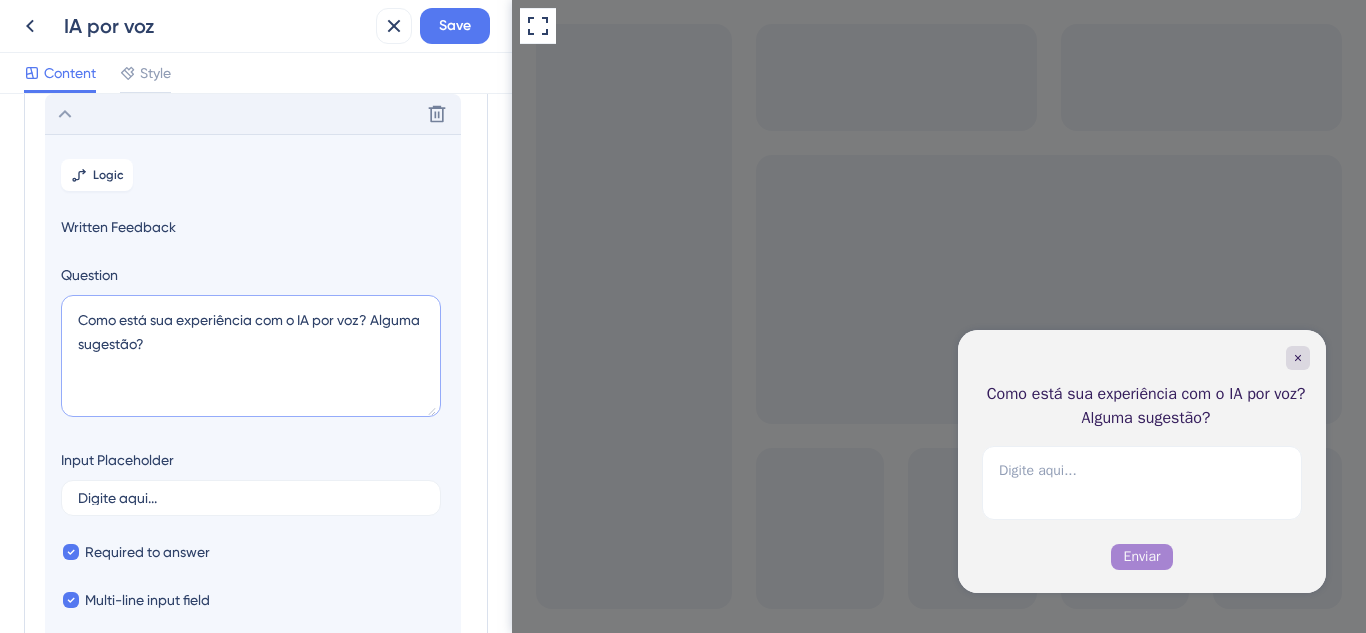 paste on "🎙️ Como está sua experiência com o assistente de voz?
💬 Como podemos melhorar" 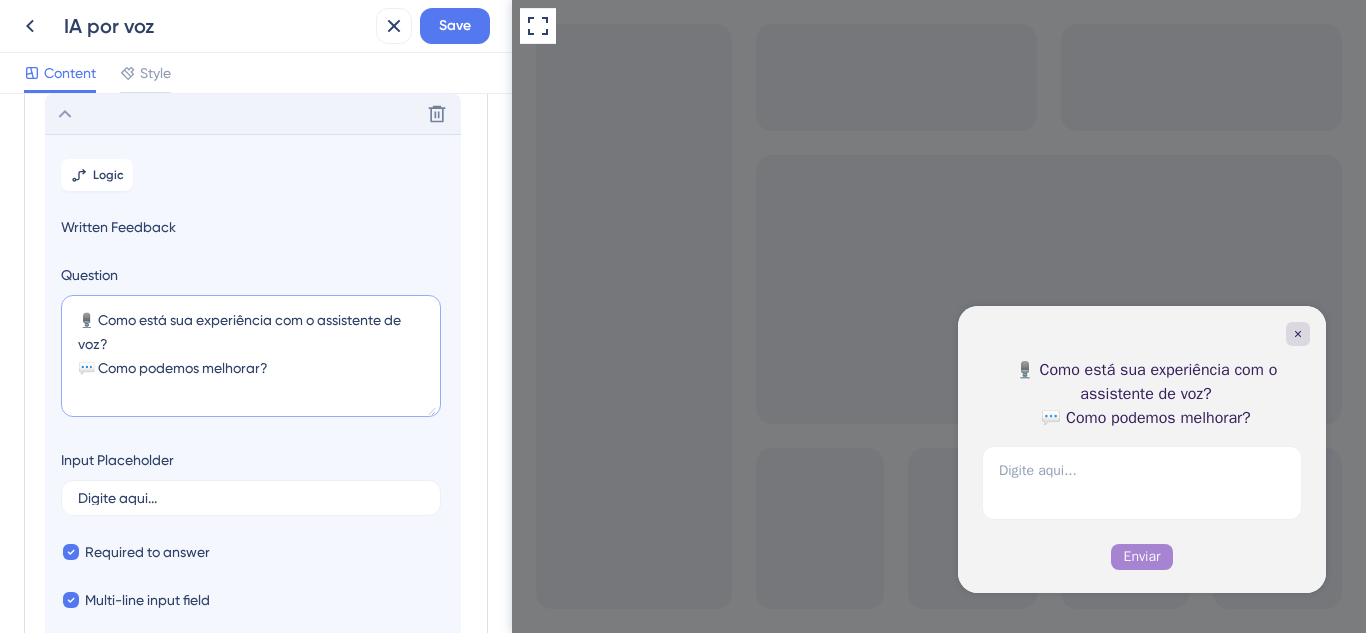 drag, startPoint x: 280, startPoint y: 320, endPoint x: 310, endPoint y: 320, distance: 30 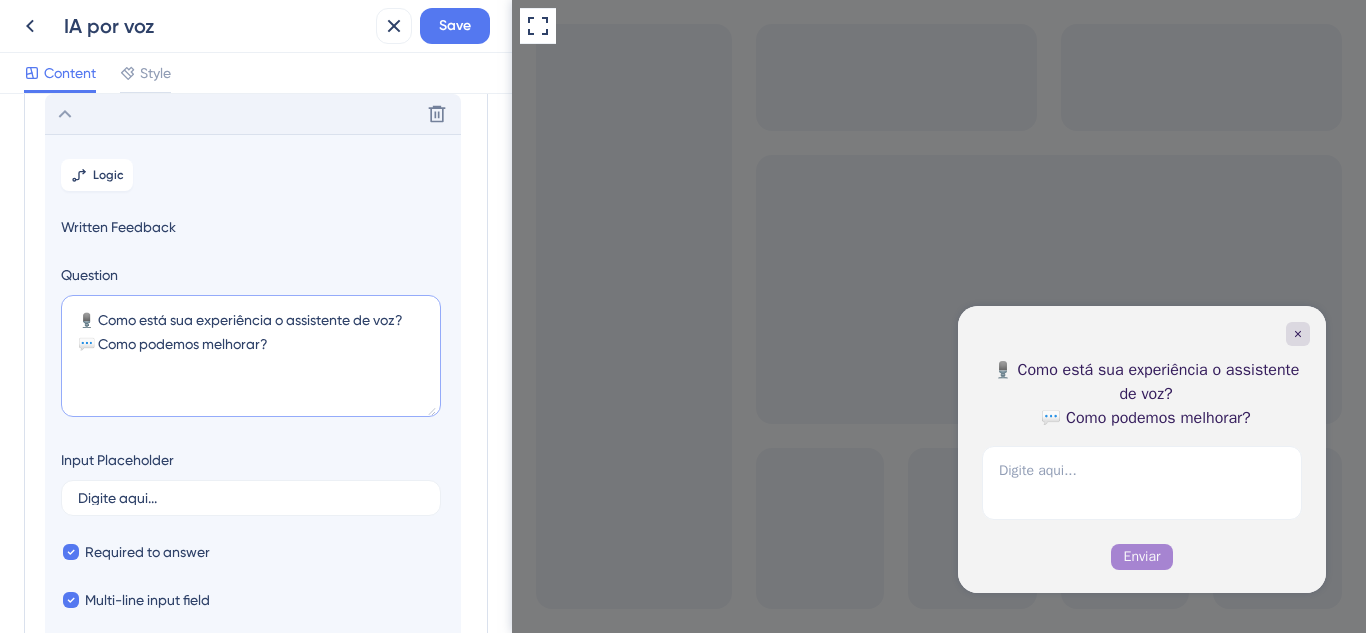 drag, startPoint x: 294, startPoint y: 316, endPoint x: 354, endPoint y: 324, distance: 60.530983 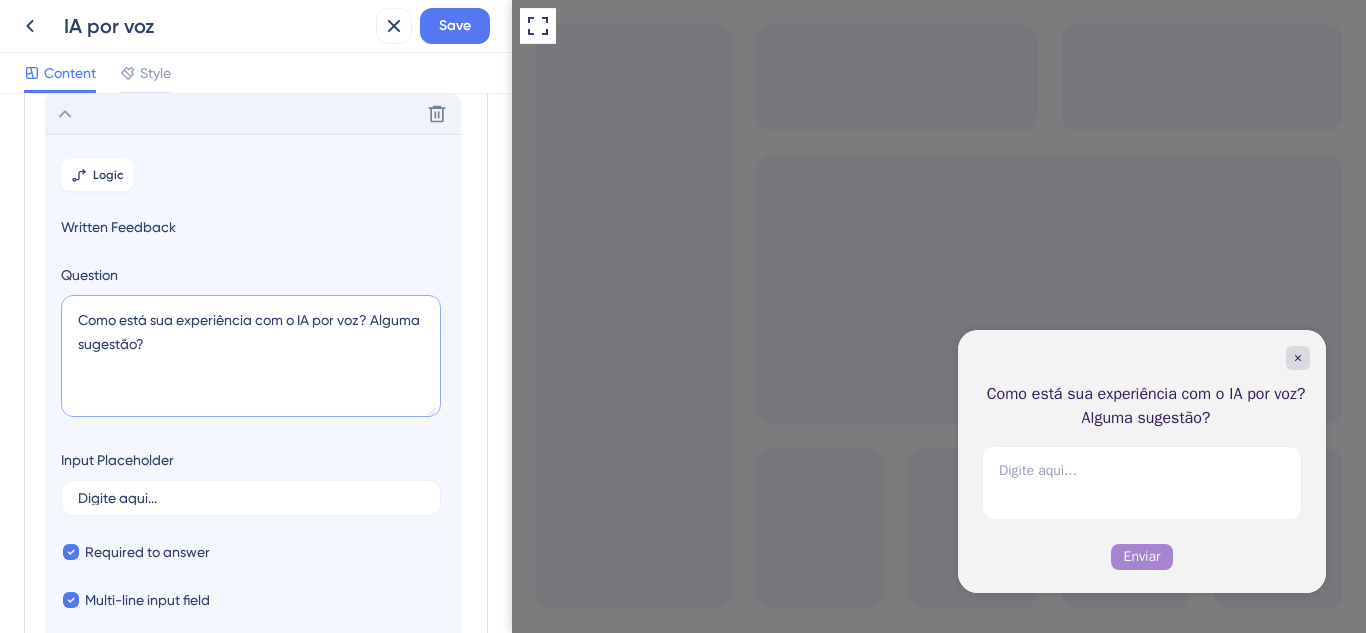 paste on "🎙️ Como está sua experiência com o assistente de voz?
💬 Como podemos melhorar" 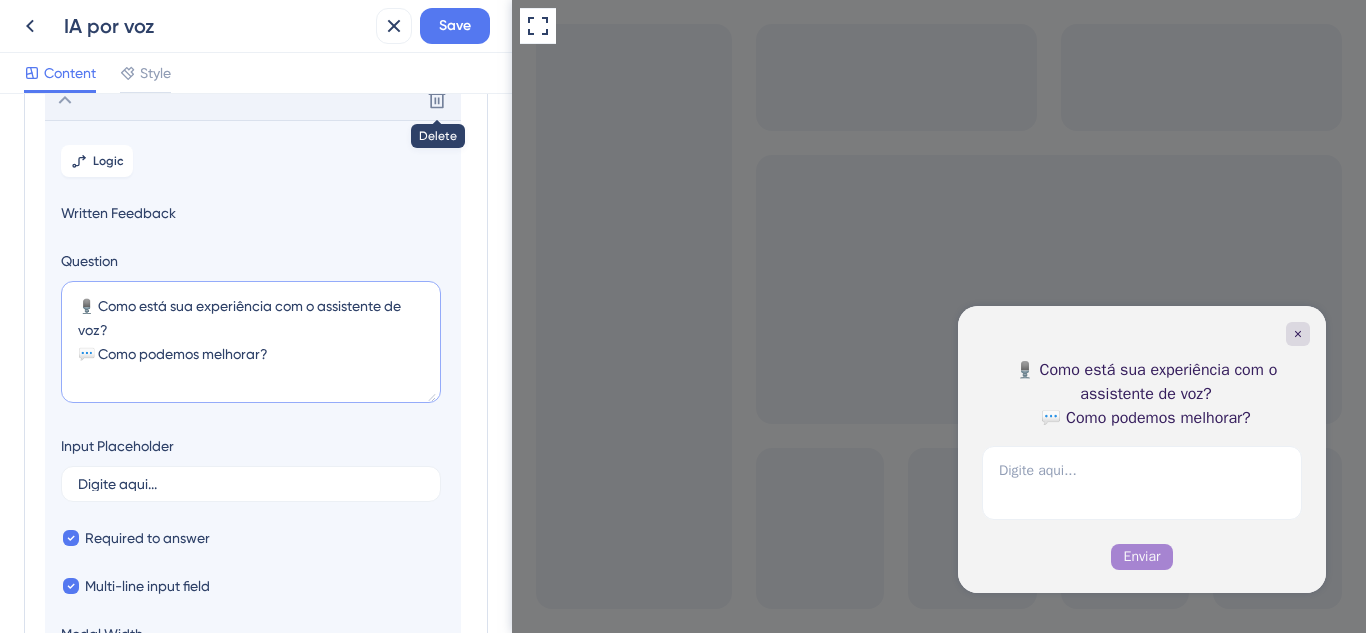 scroll, scrollTop: 200, scrollLeft: 0, axis: vertical 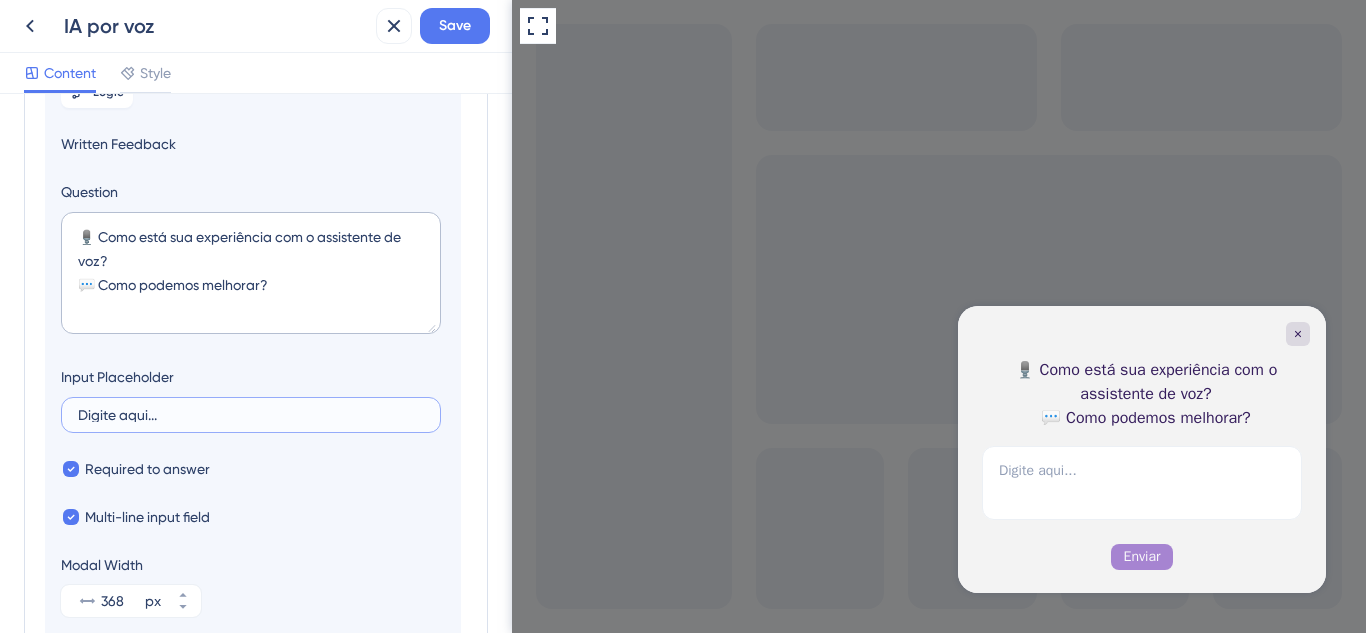 click on "Digite aqui..." at bounding box center [251, 415] 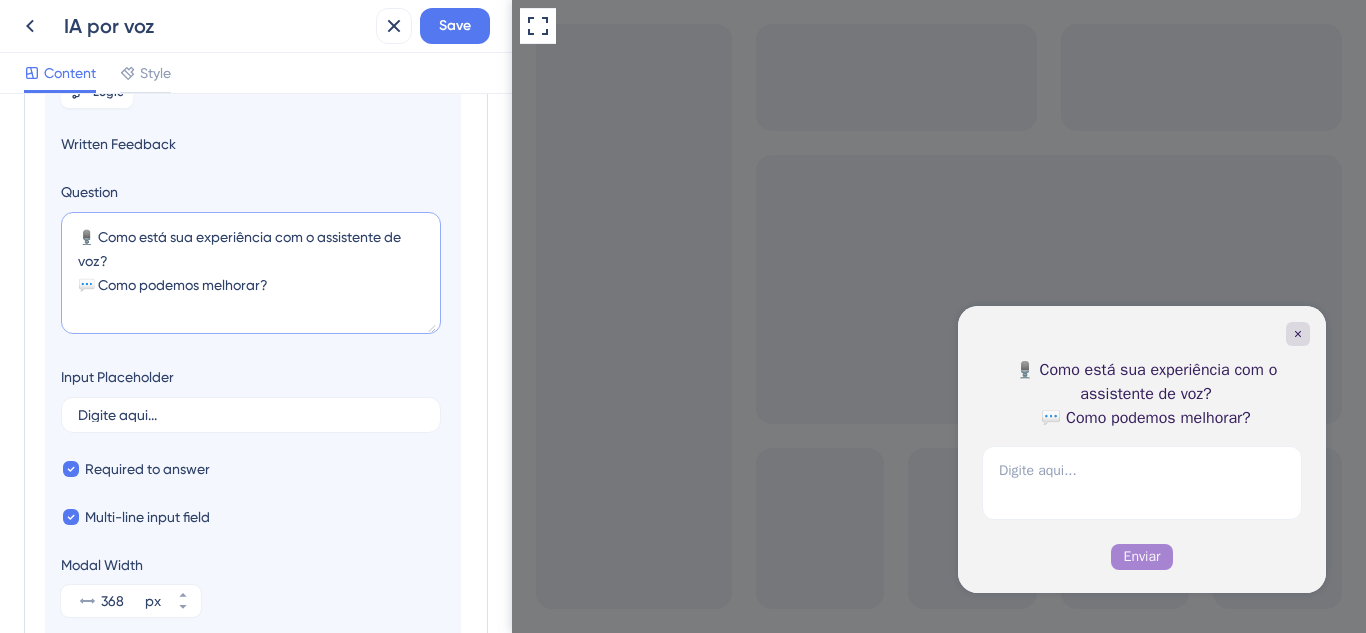 drag, startPoint x: 325, startPoint y: 237, endPoint x: 333, endPoint y: 251, distance: 16.124516 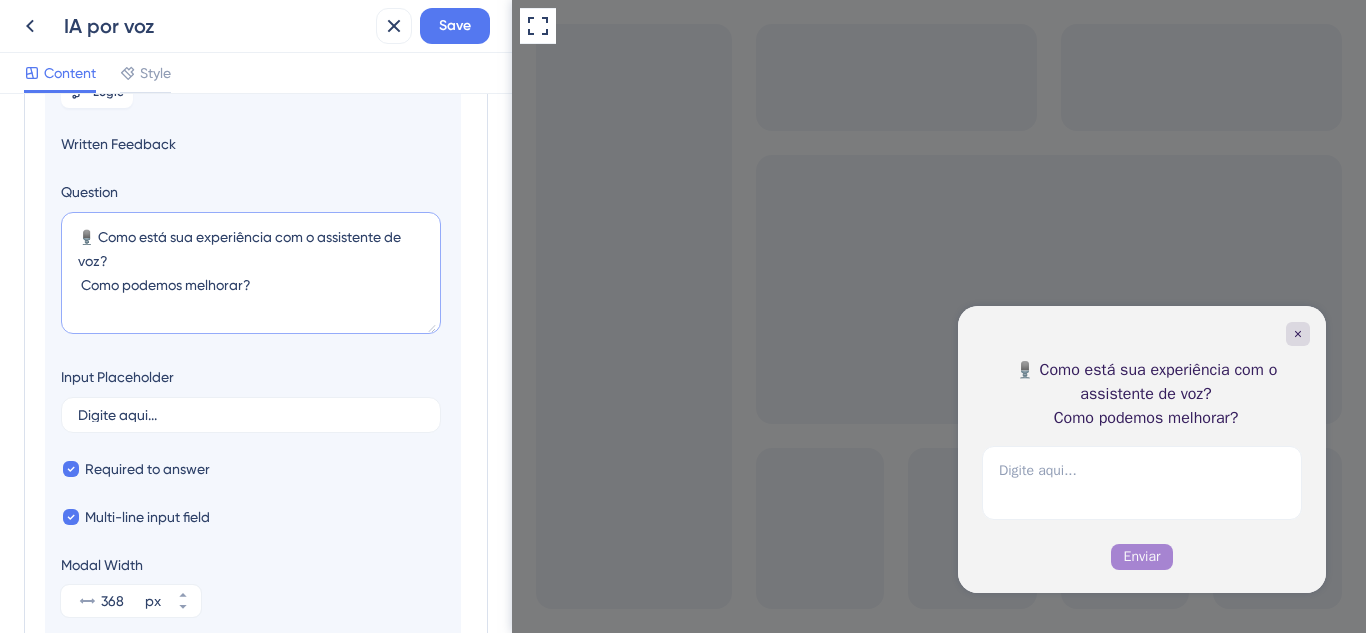click on "🎙️ Como está sua experiência com o assistente de voz?
Como podemos melhorar?" at bounding box center (251, 273) 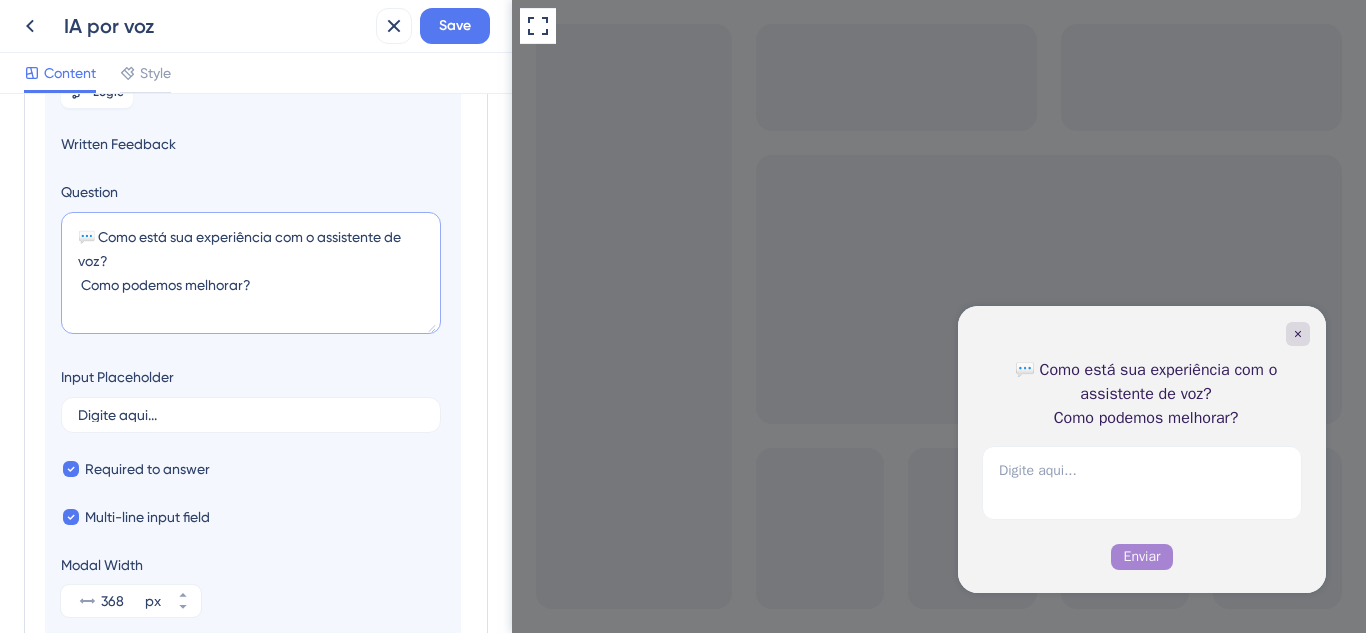 click on "💬 Como está sua experiência com o assistente de voz?
Como podemos melhorar?" at bounding box center (251, 273) 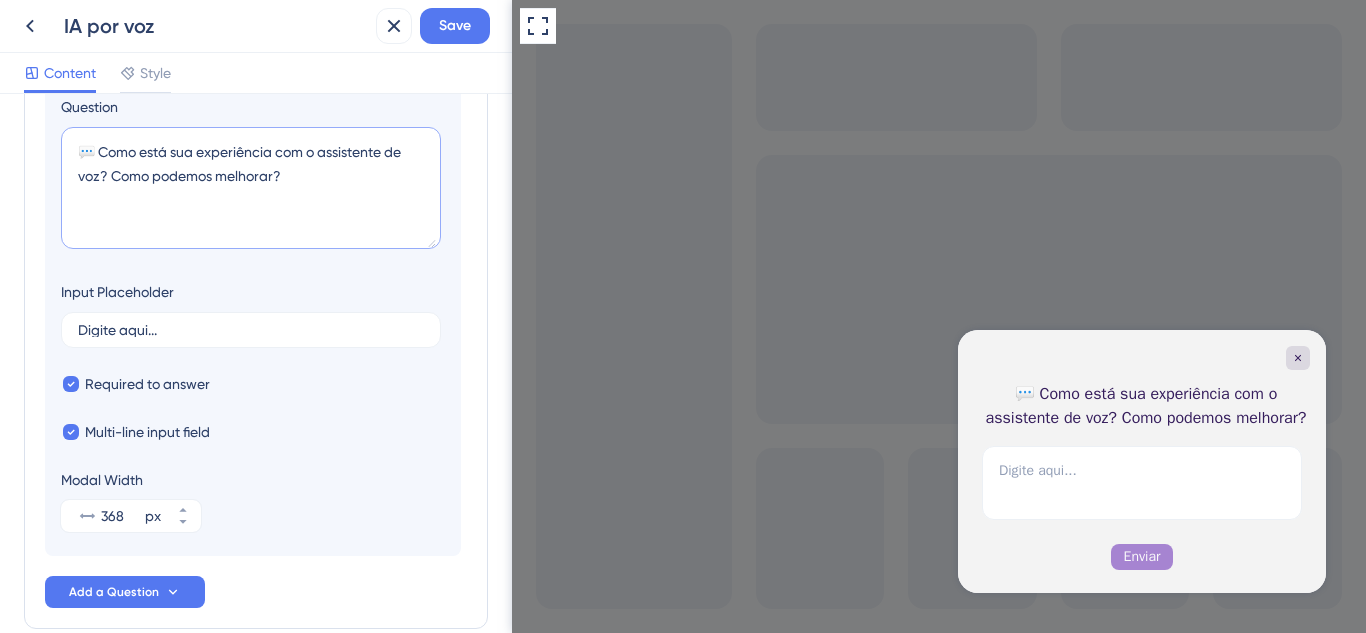 scroll, scrollTop: 385, scrollLeft: 0, axis: vertical 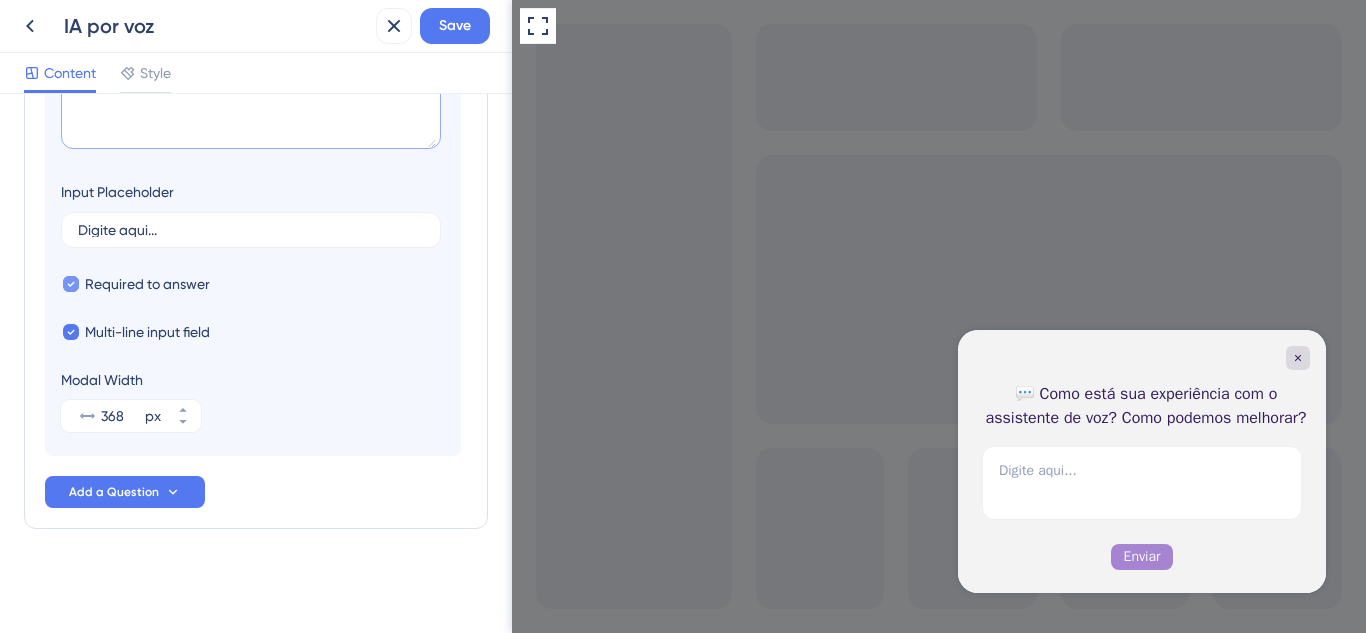 type on "💬 Como está sua experiência com o assistente de voz? Como podemos melhorar?" 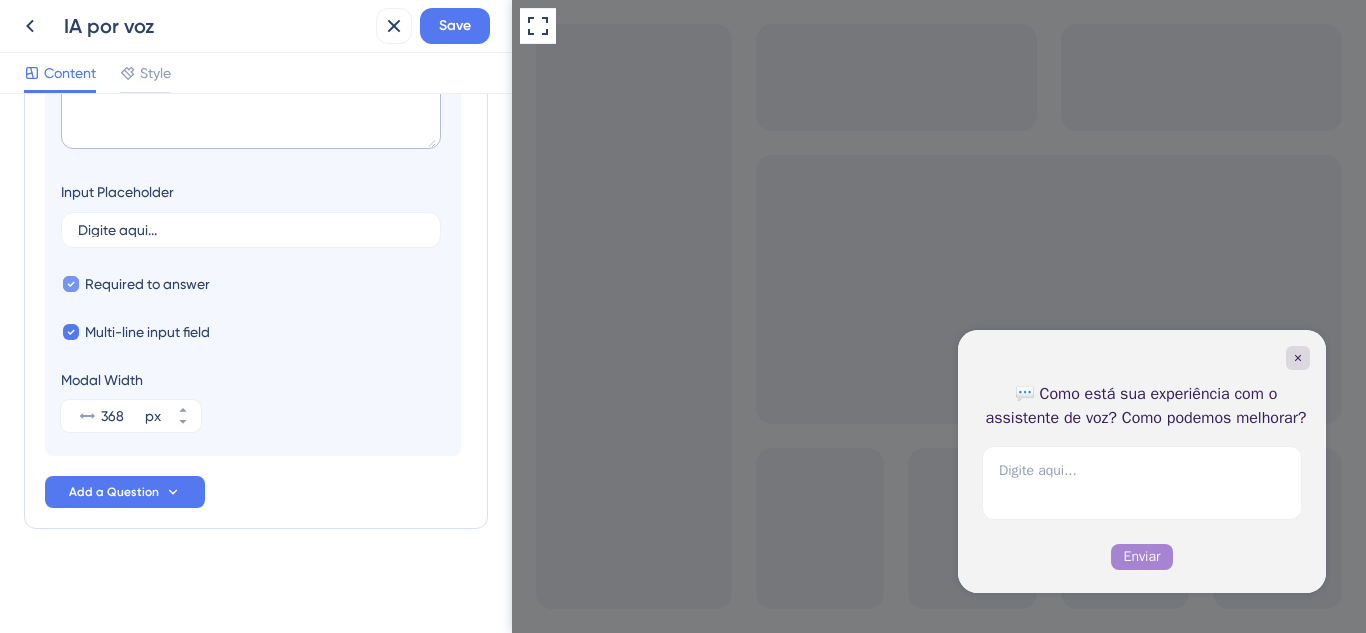 click on "Required to answer" at bounding box center [147, 284] 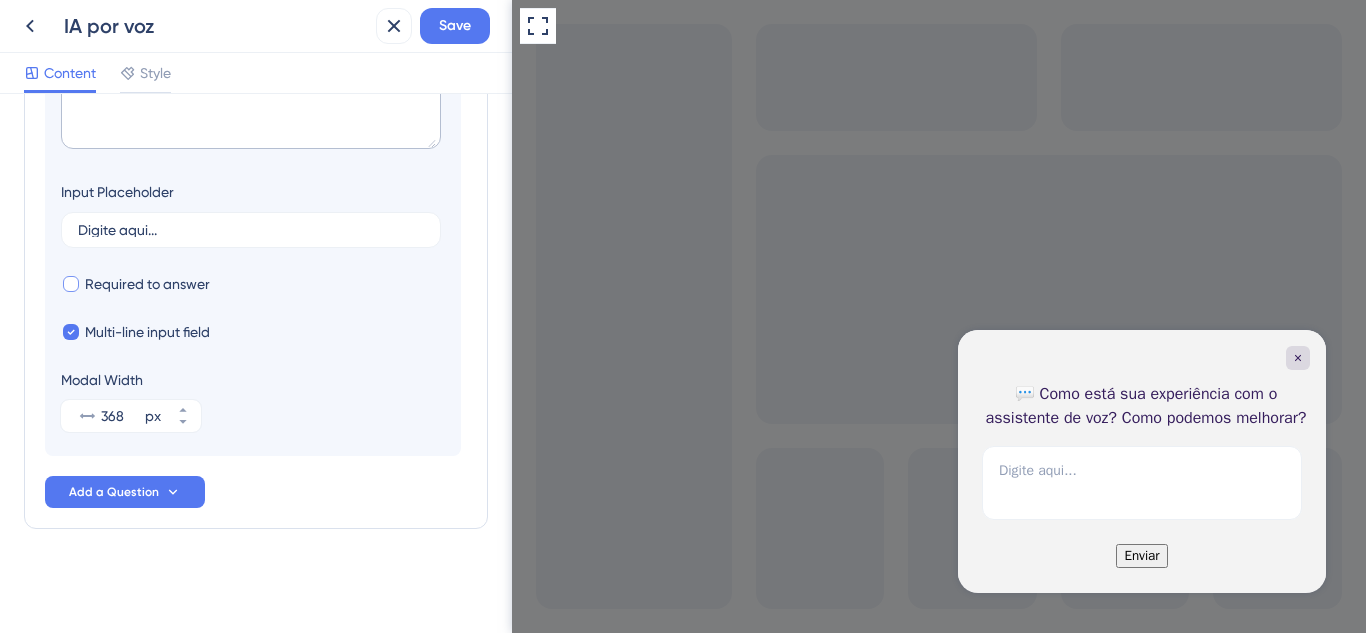 click on "Required to answer" at bounding box center [147, 284] 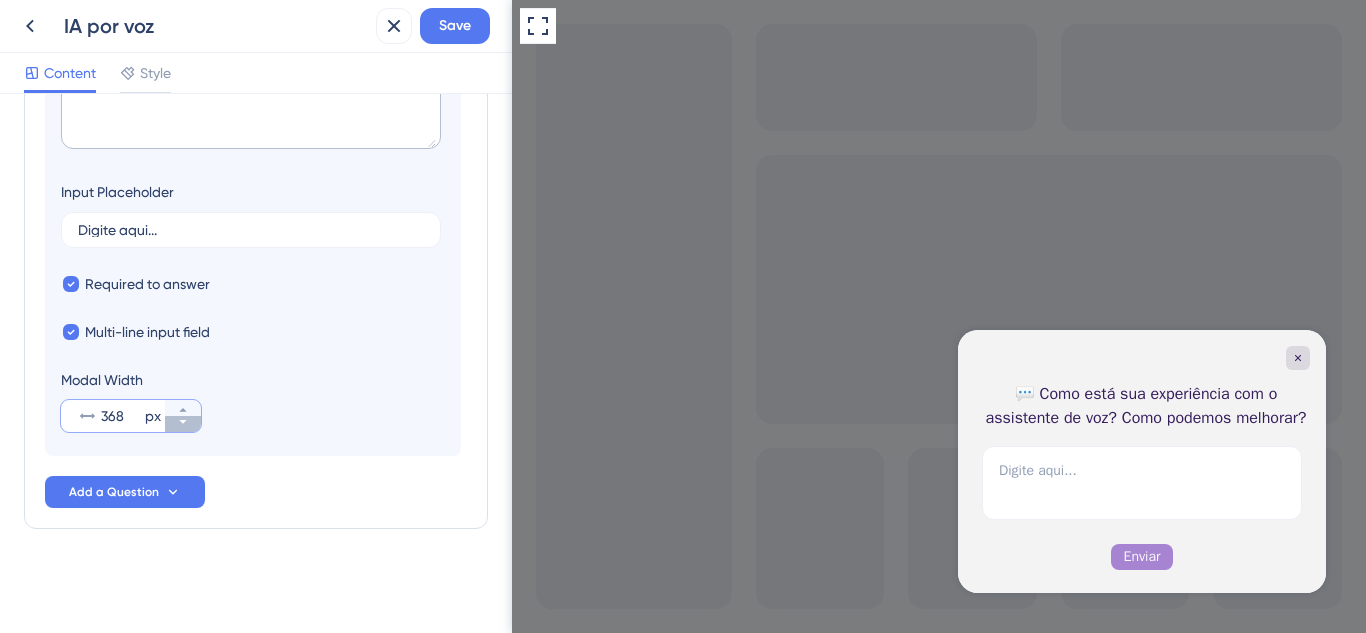 click 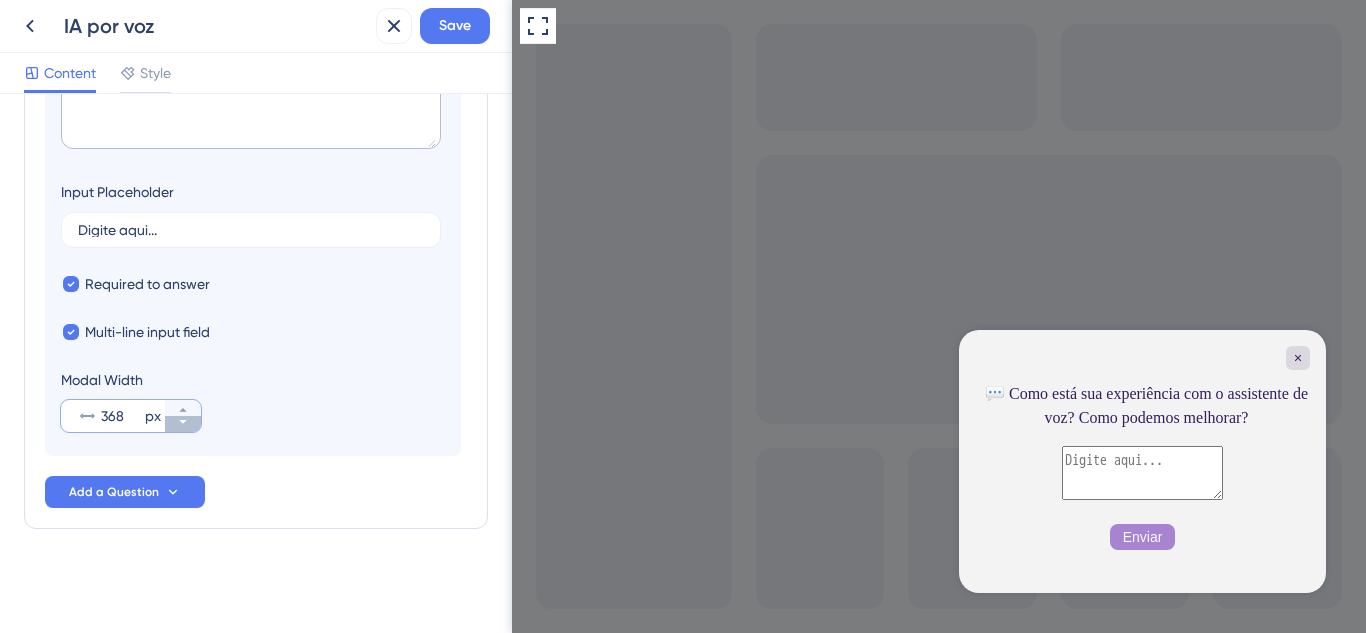 click 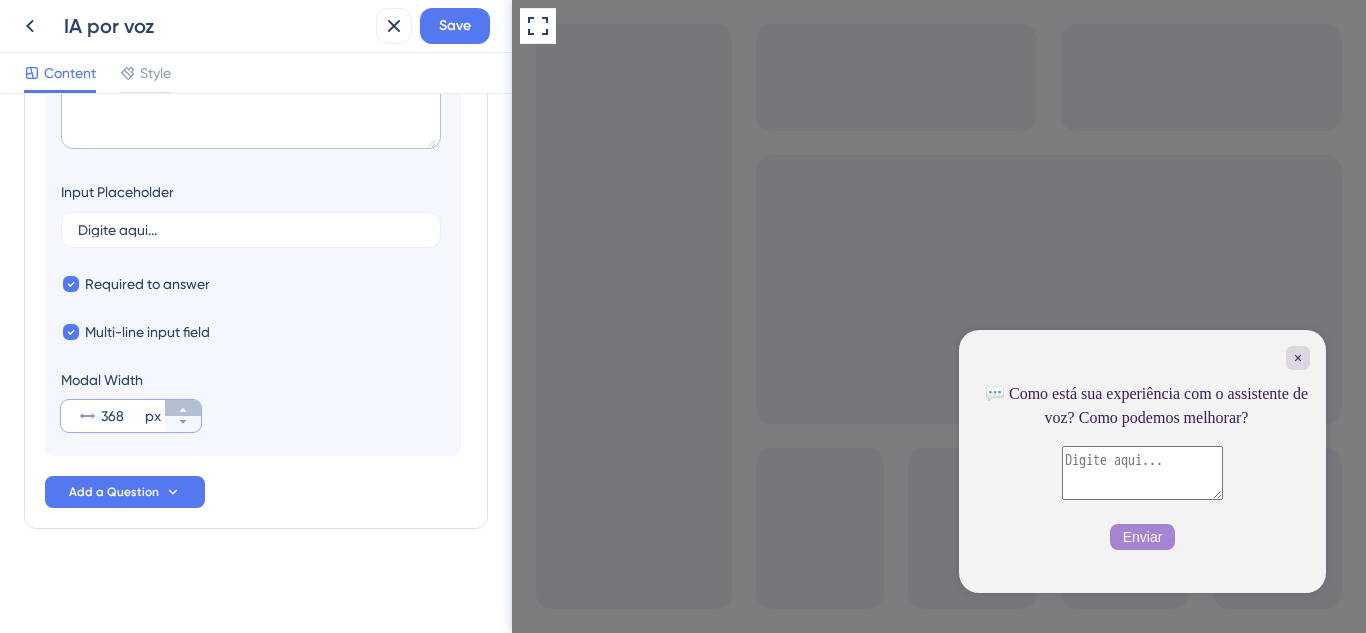 click 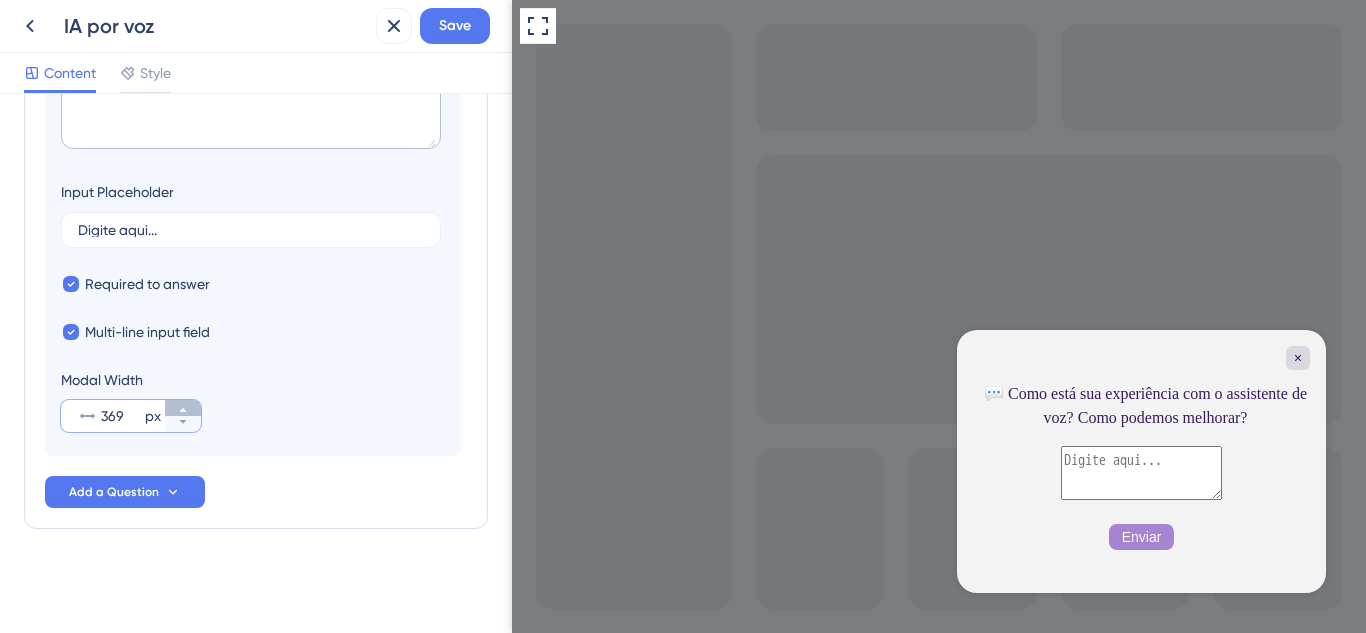 click 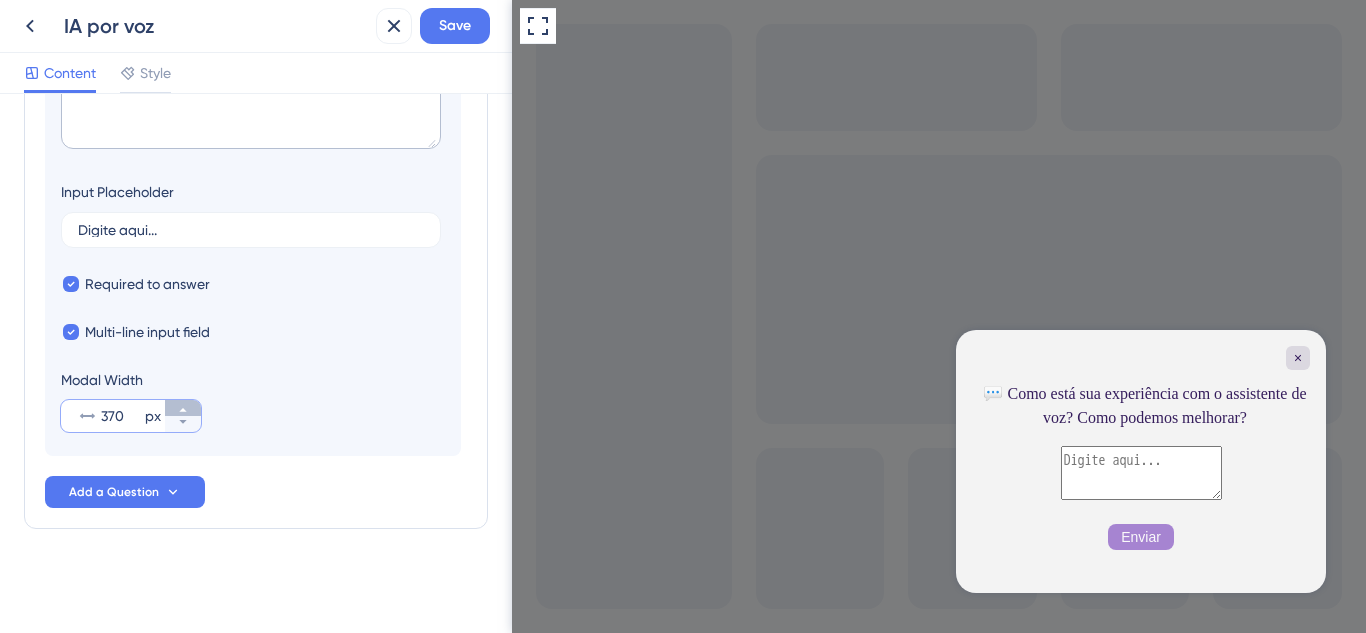 click 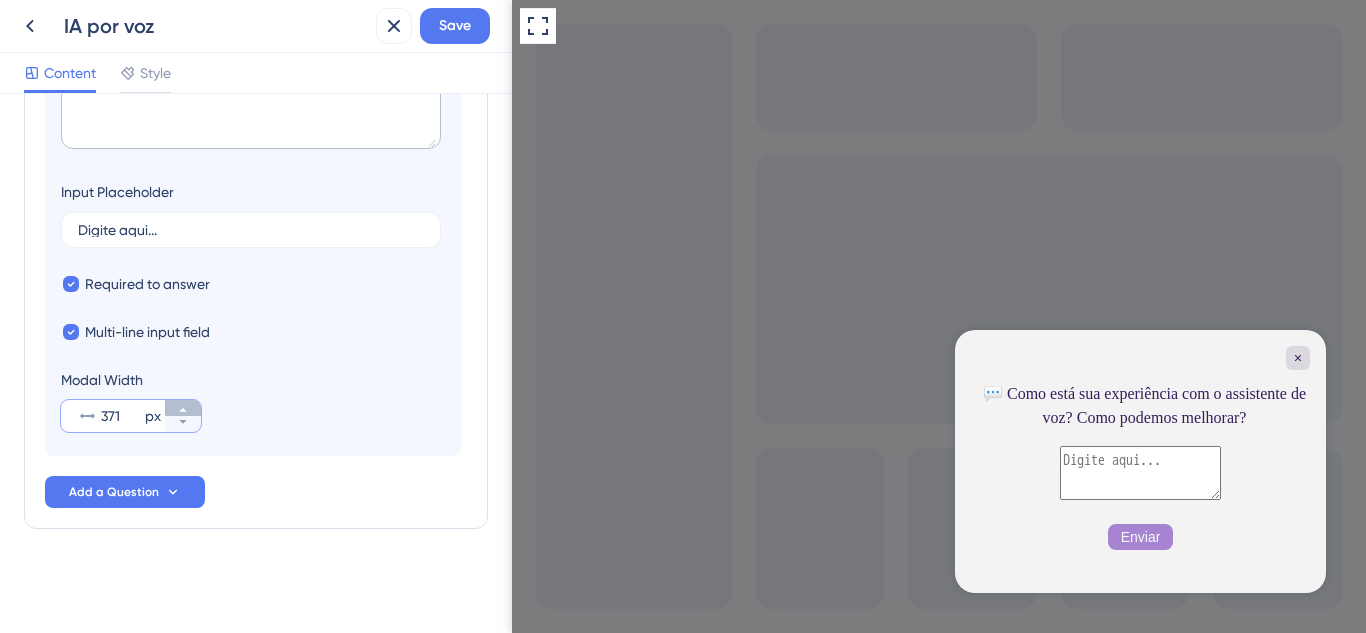 click 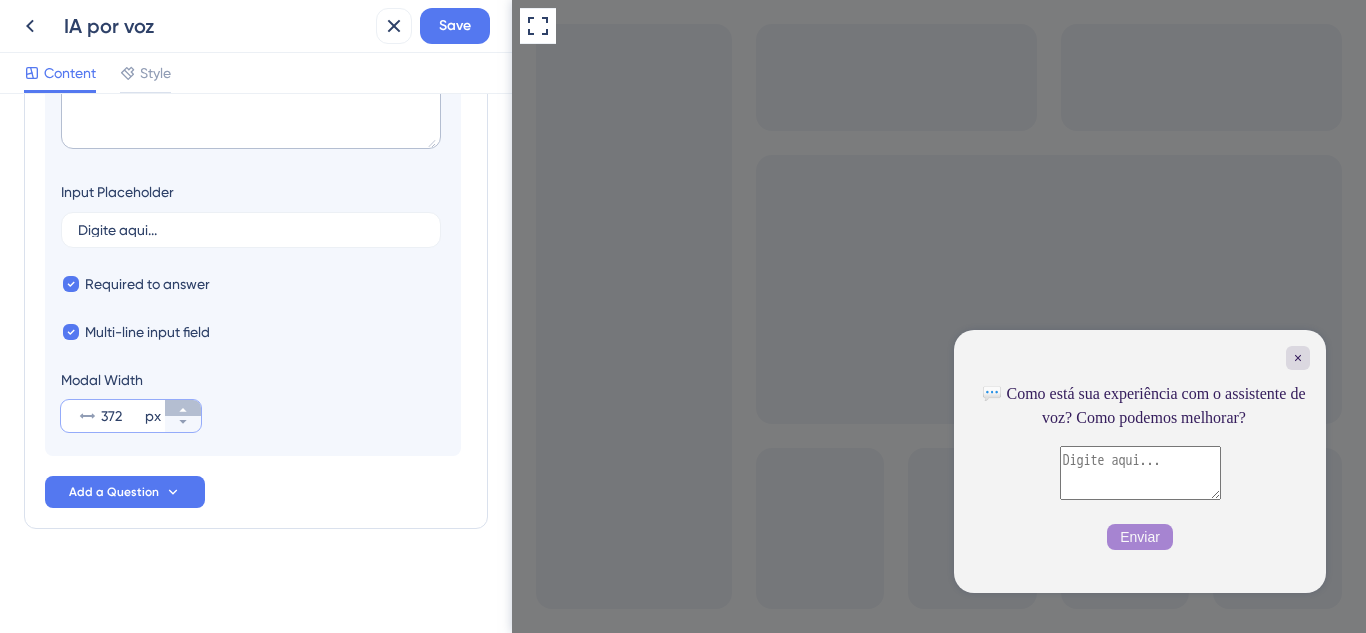 click 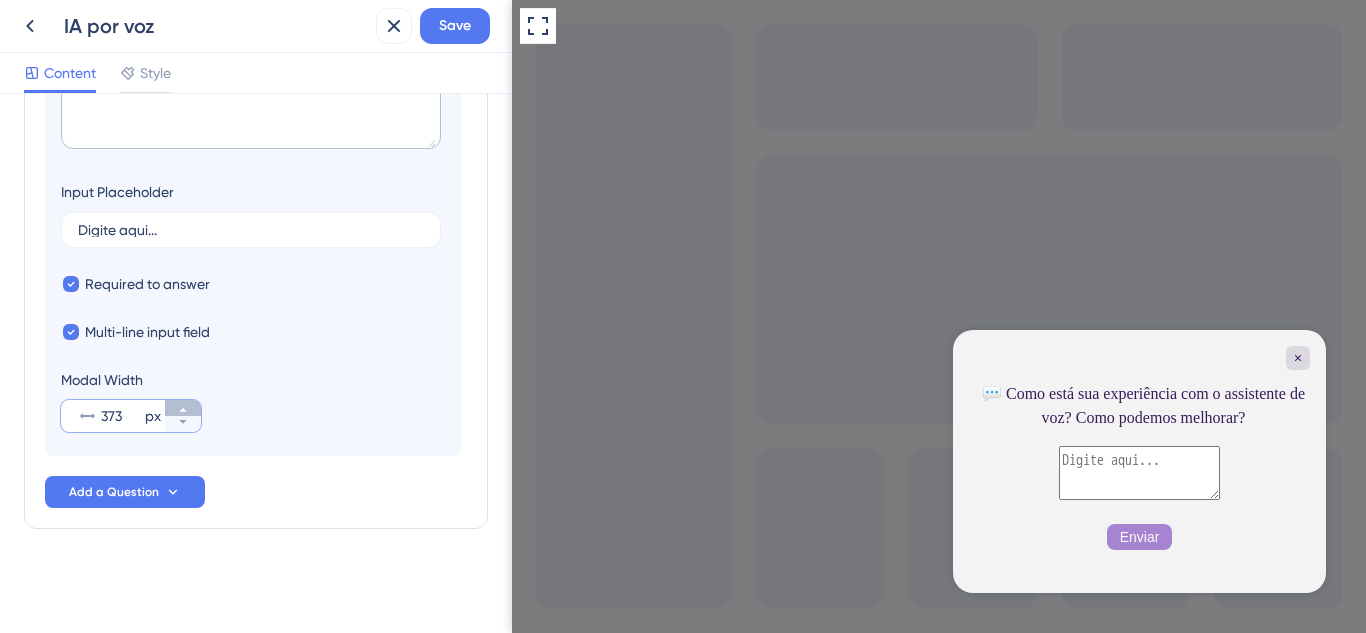 click 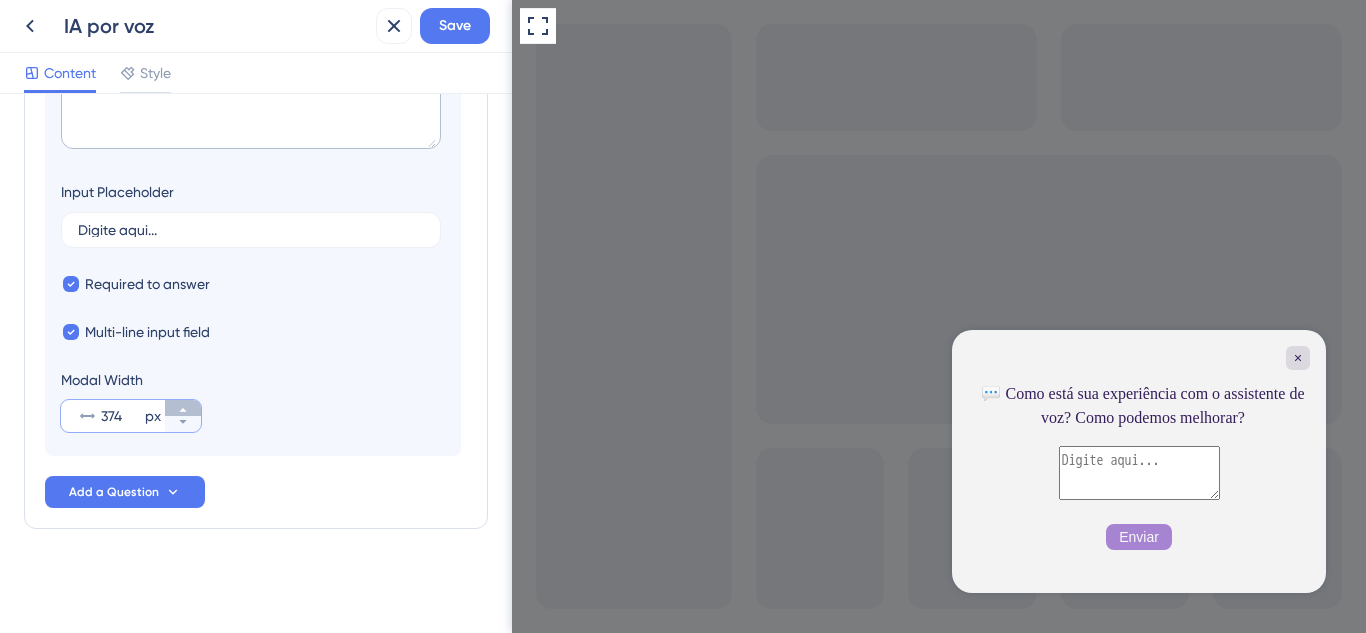 click 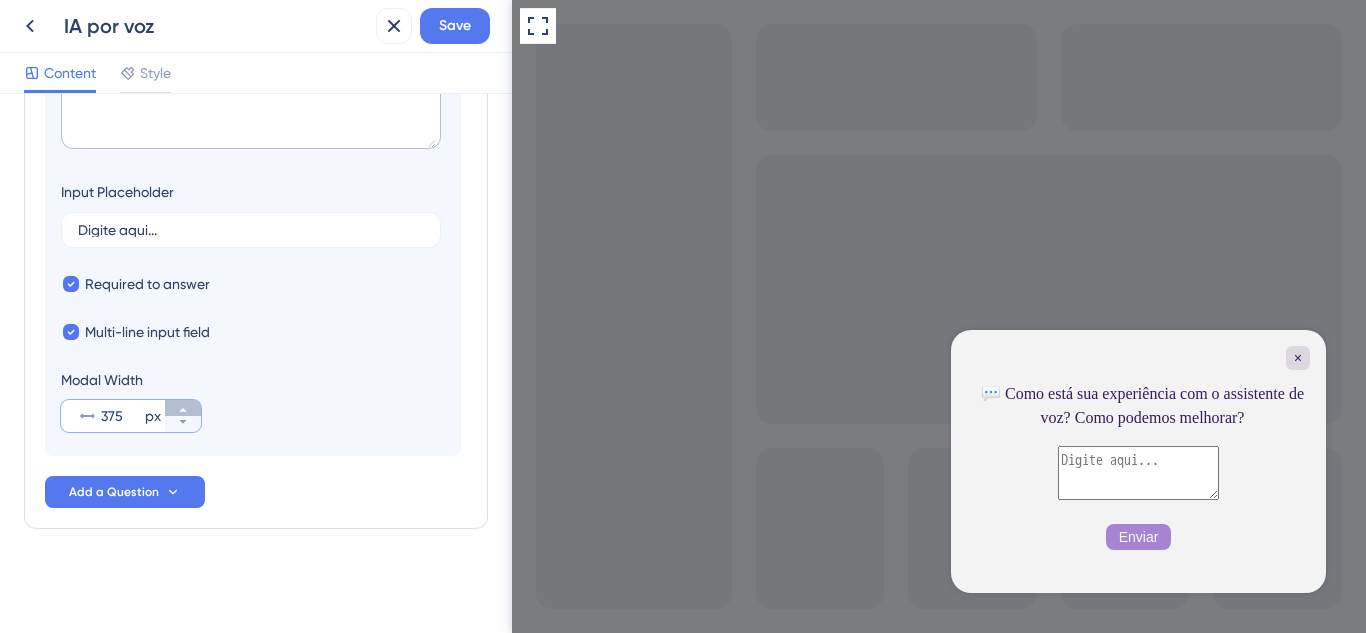 click 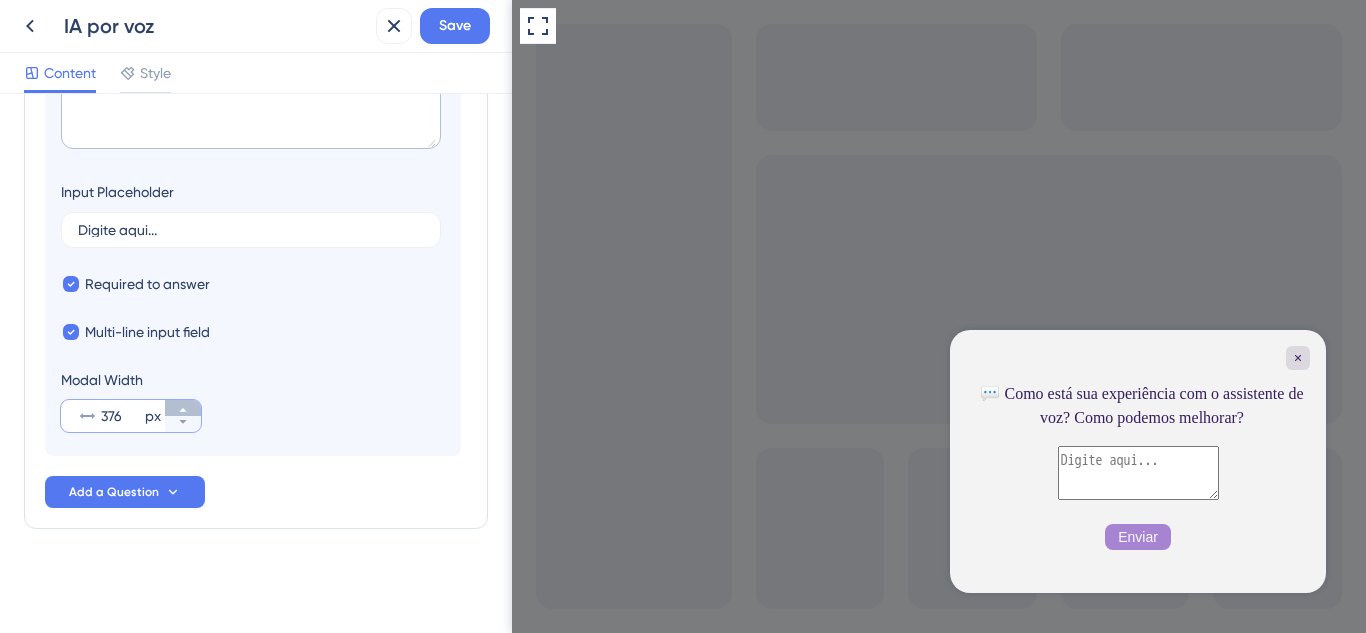 click 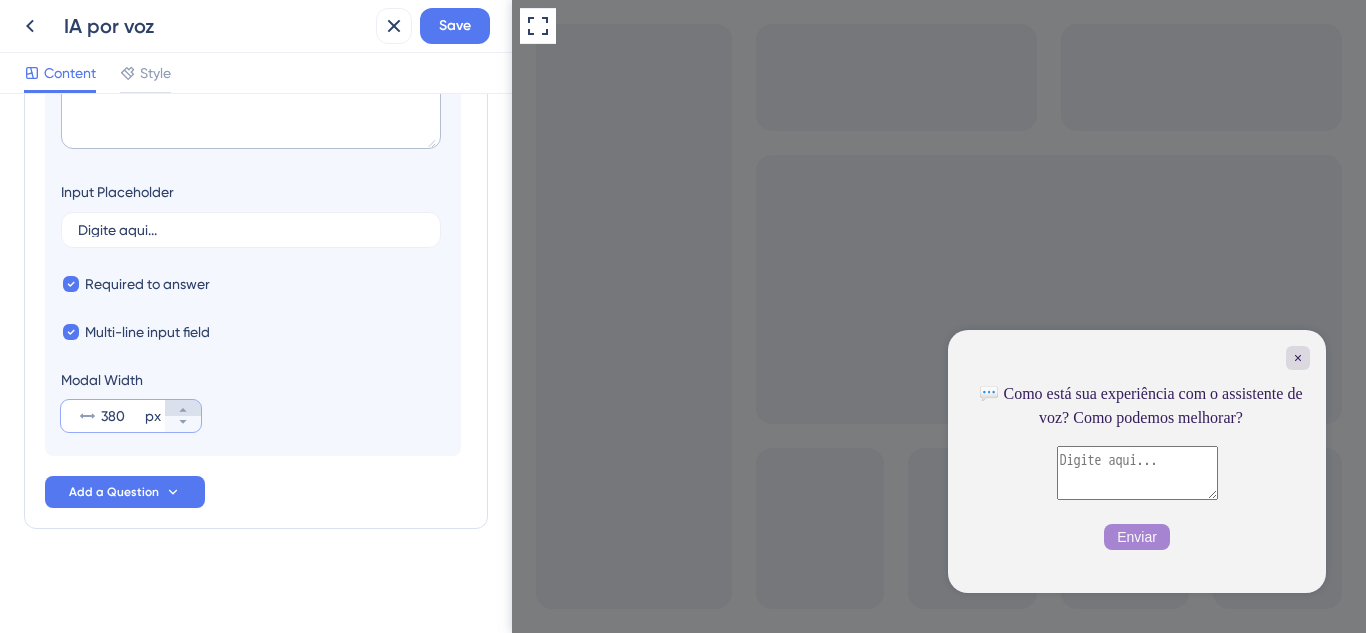 click on "380 px" at bounding box center [183, 408] 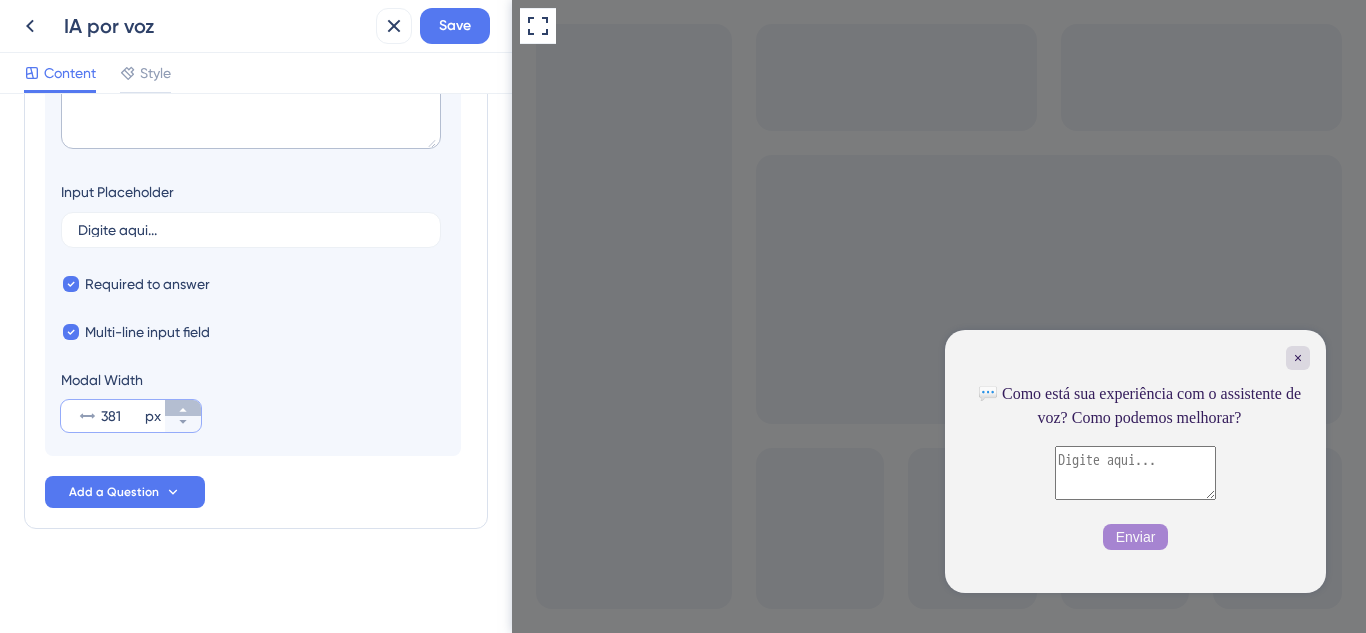 click on "381 px" at bounding box center [183, 408] 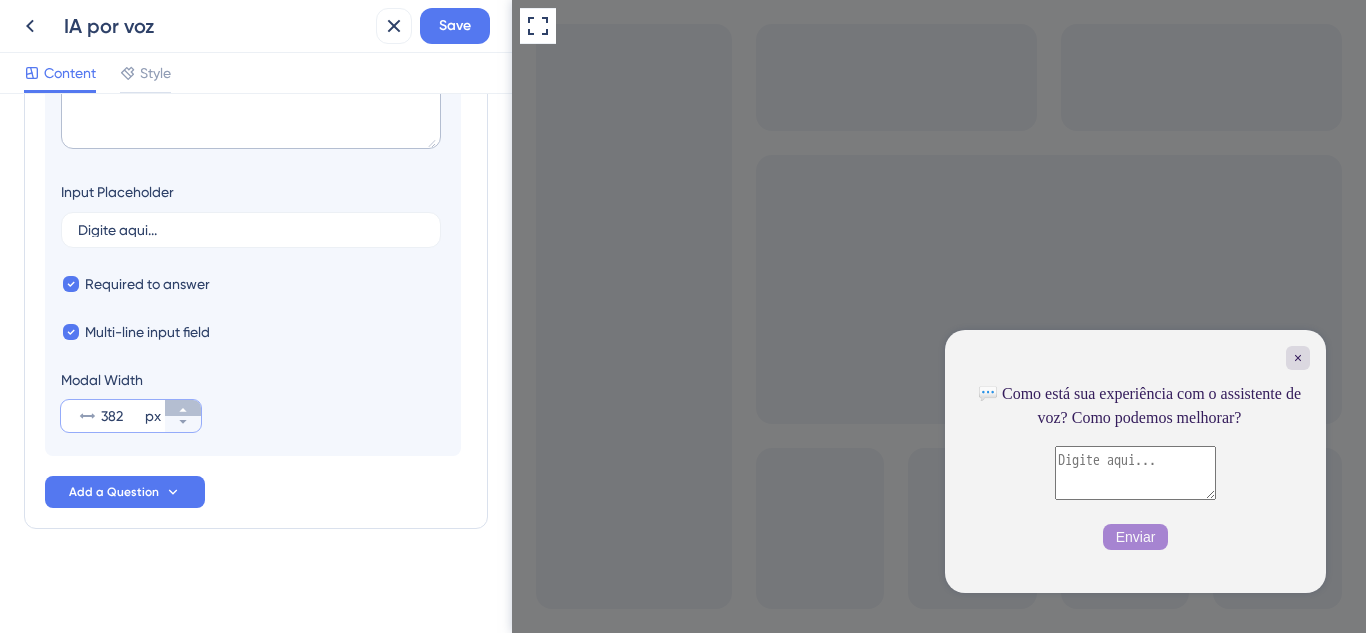 click on "382 px" at bounding box center (183, 408) 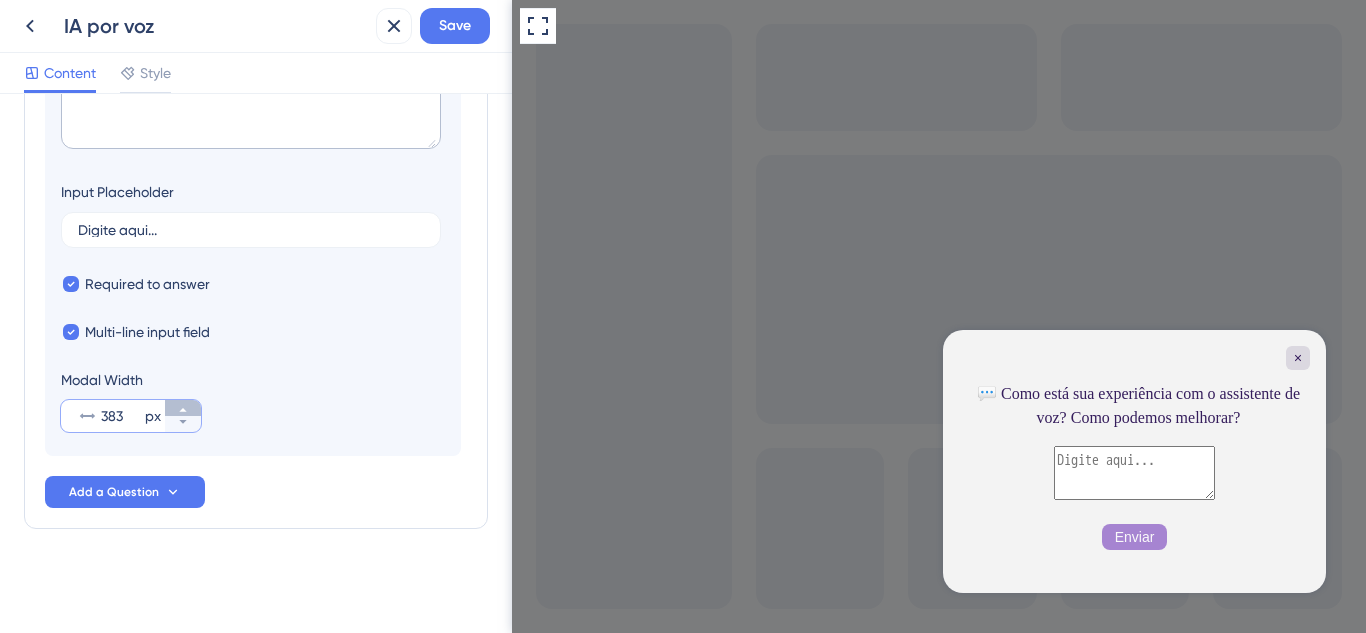 click on "383 px" at bounding box center [183, 408] 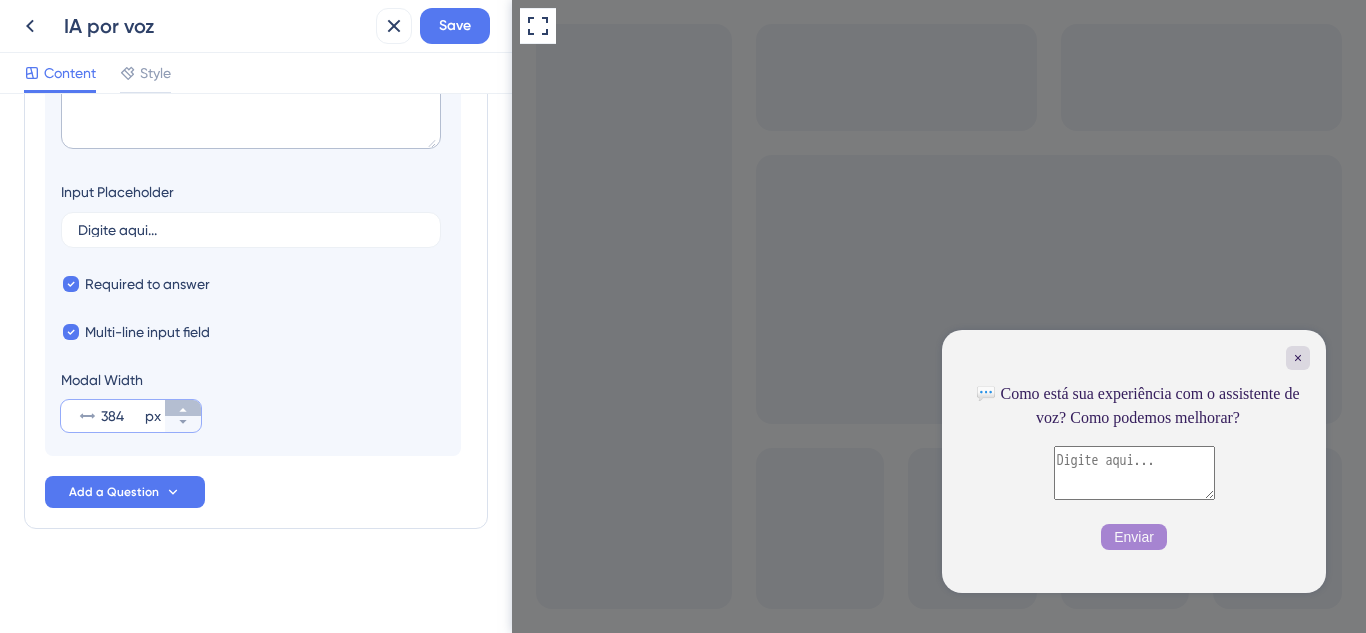click on "384 px" at bounding box center (183, 408) 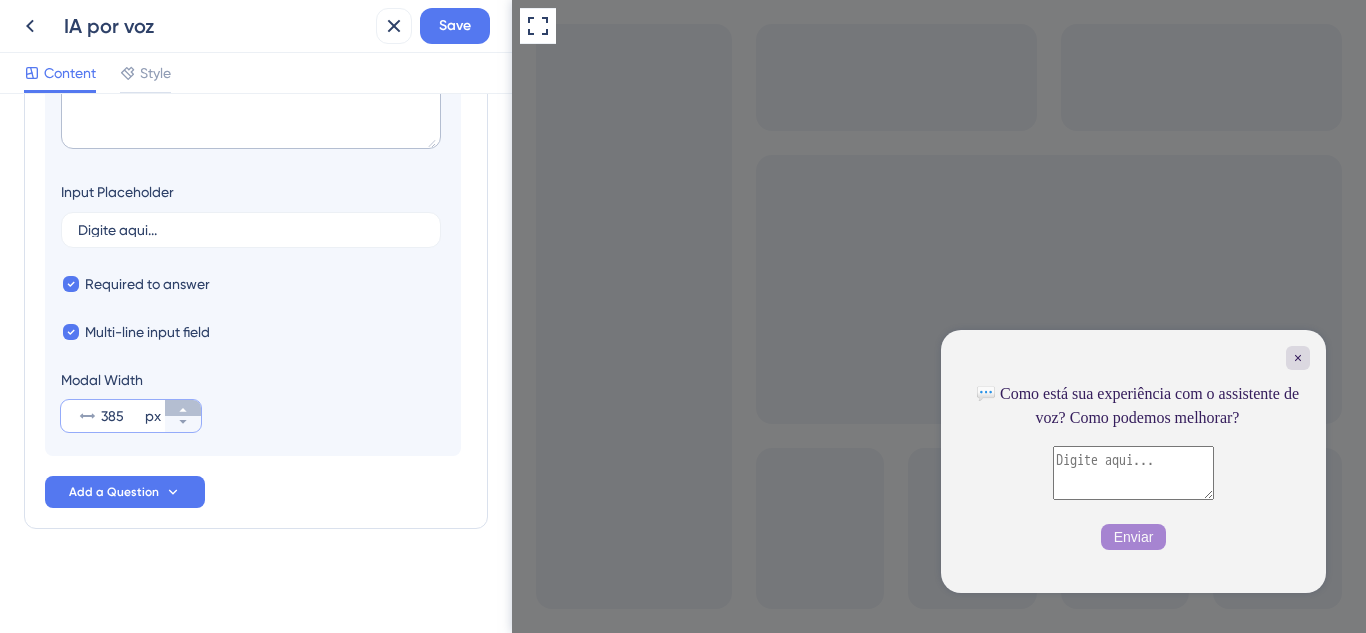 click on "385 px" at bounding box center [183, 408] 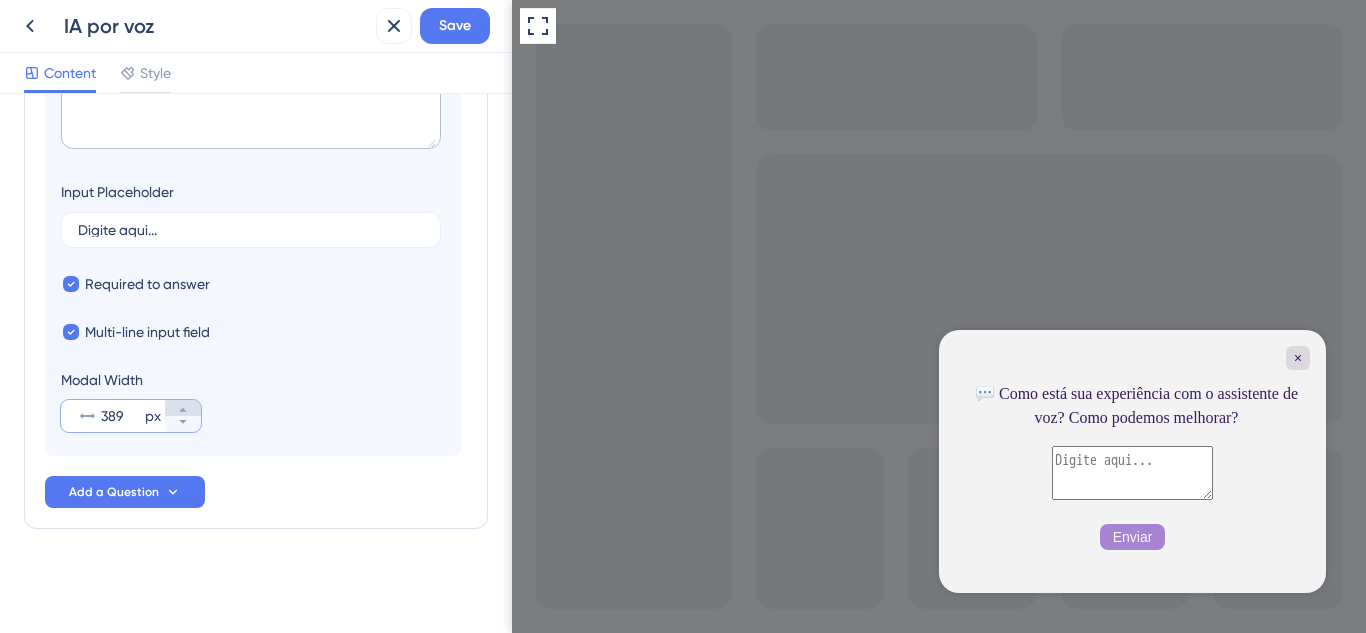 click on "389 px" at bounding box center [183, 408] 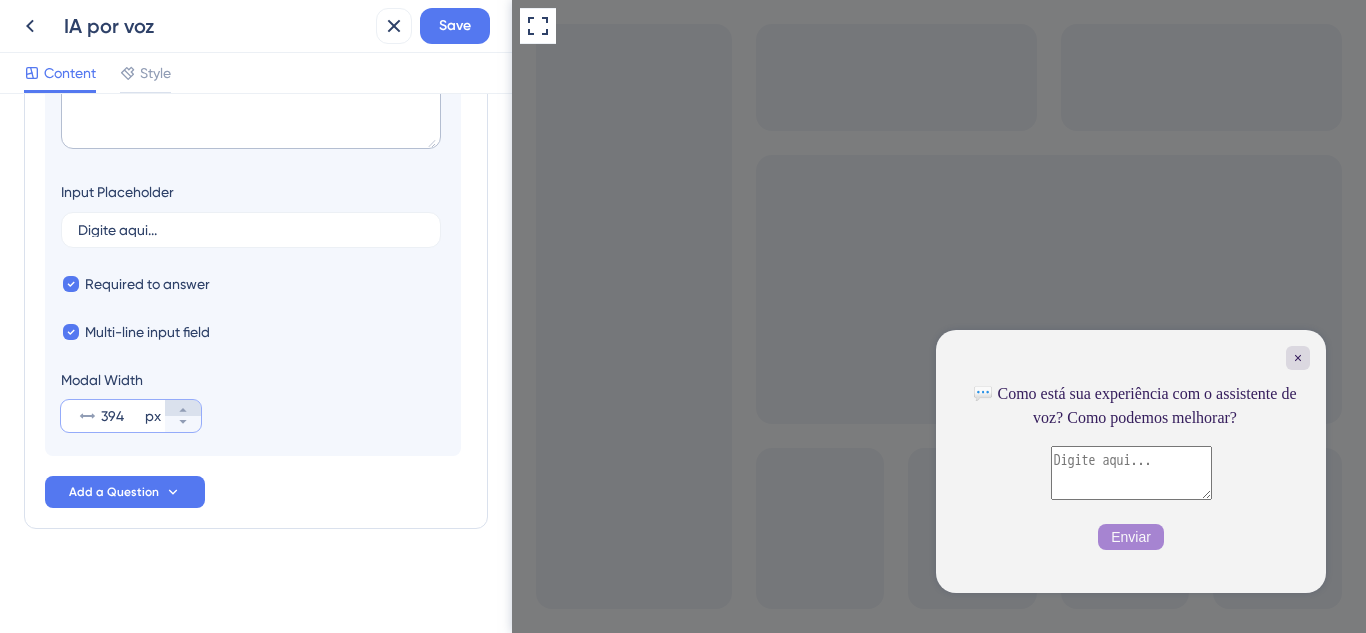 click on "394 px" at bounding box center (183, 408) 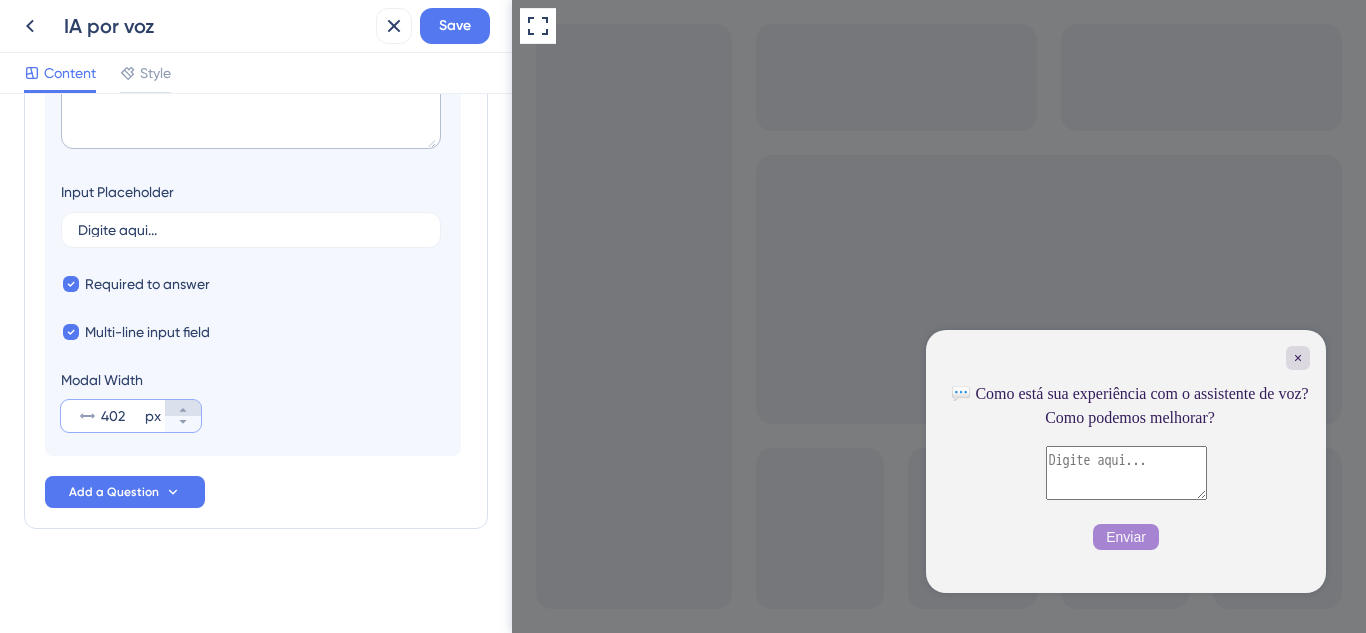click on "402 px" at bounding box center [183, 408] 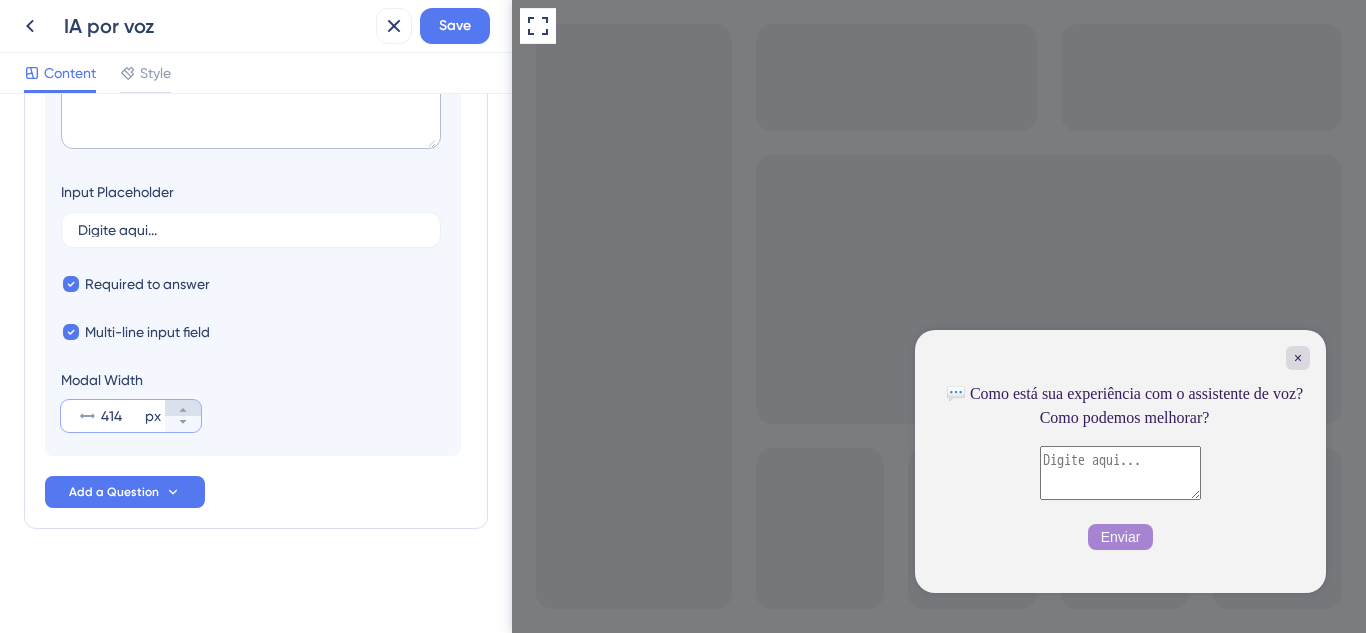 click on "414 px" at bounding box center (183, 408) 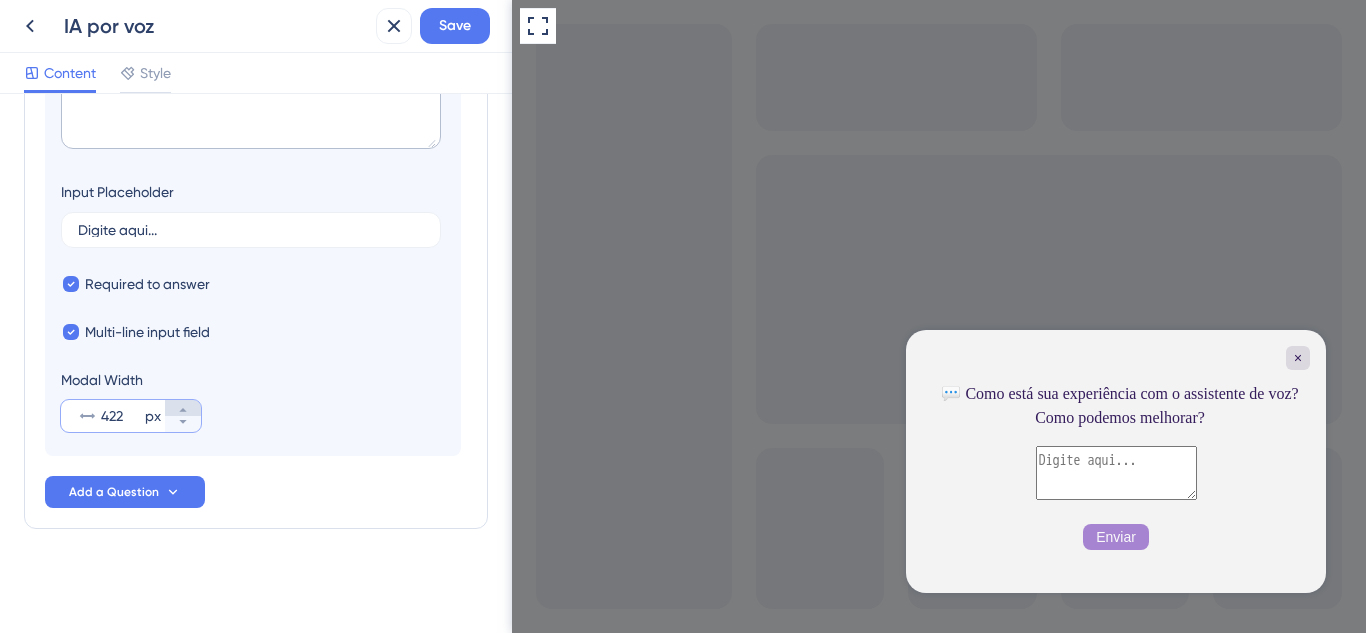 click on "422 px" at bounding box center [183, 408] 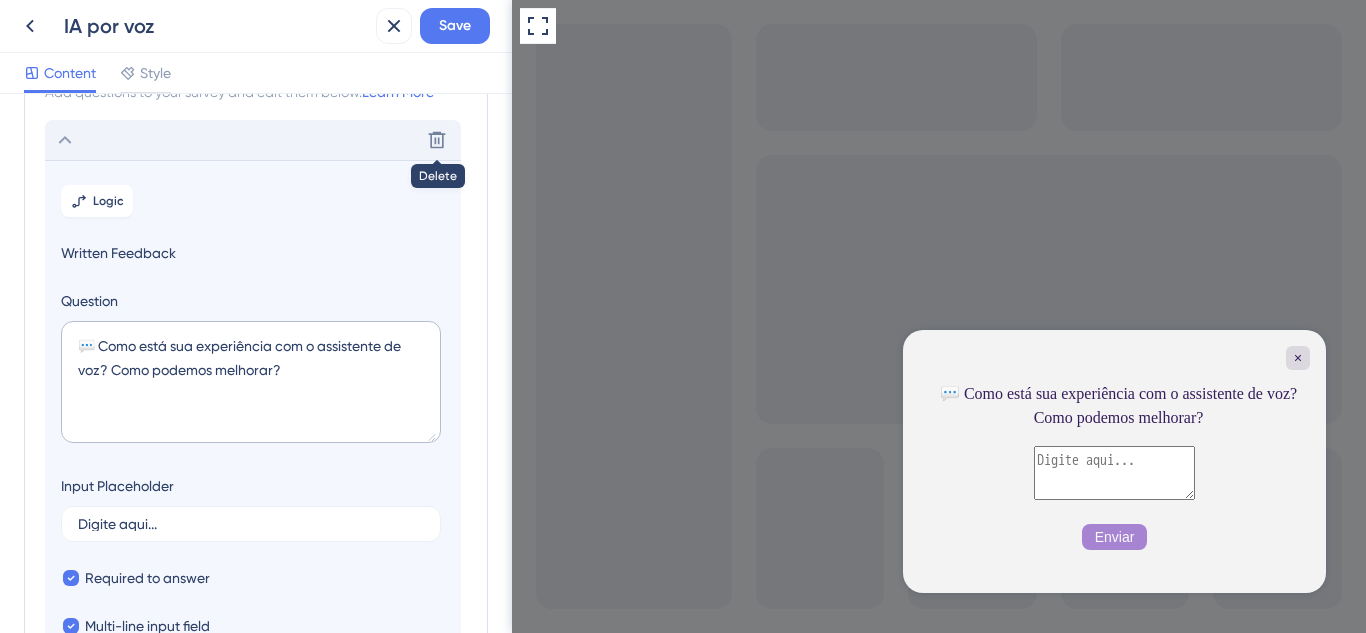 scroll, scrollTop: 85, scrollLeft: 0, axis: vertical 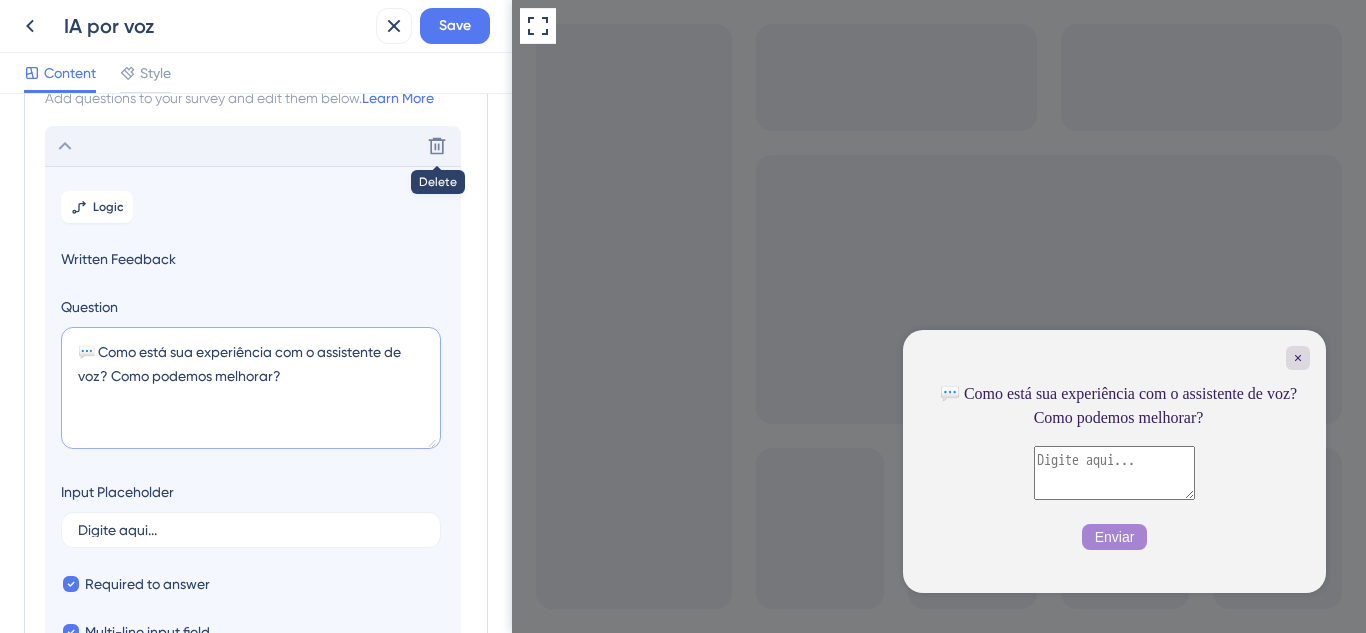 drag, startPoint x: 262, startPoint y: 377, endPoint x: 12, endPoint y: 329, distance: 254.5663 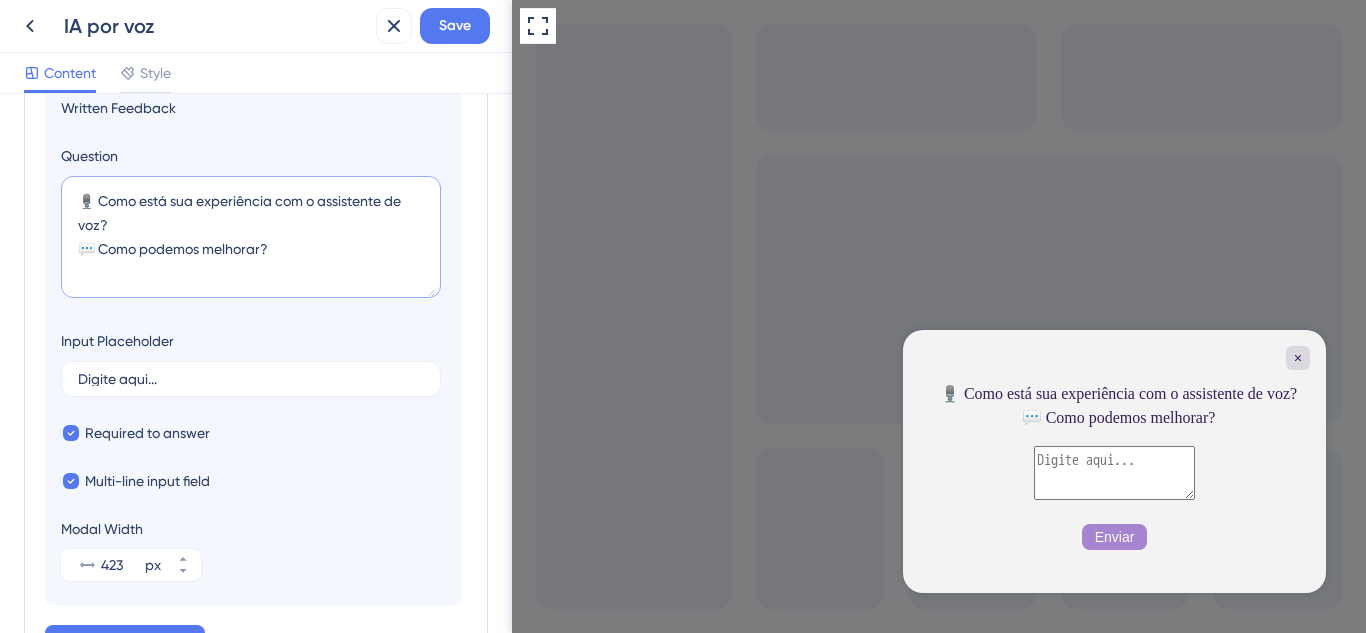 scroll, scrollTop: 0, scrollLeft: 0, axis: both 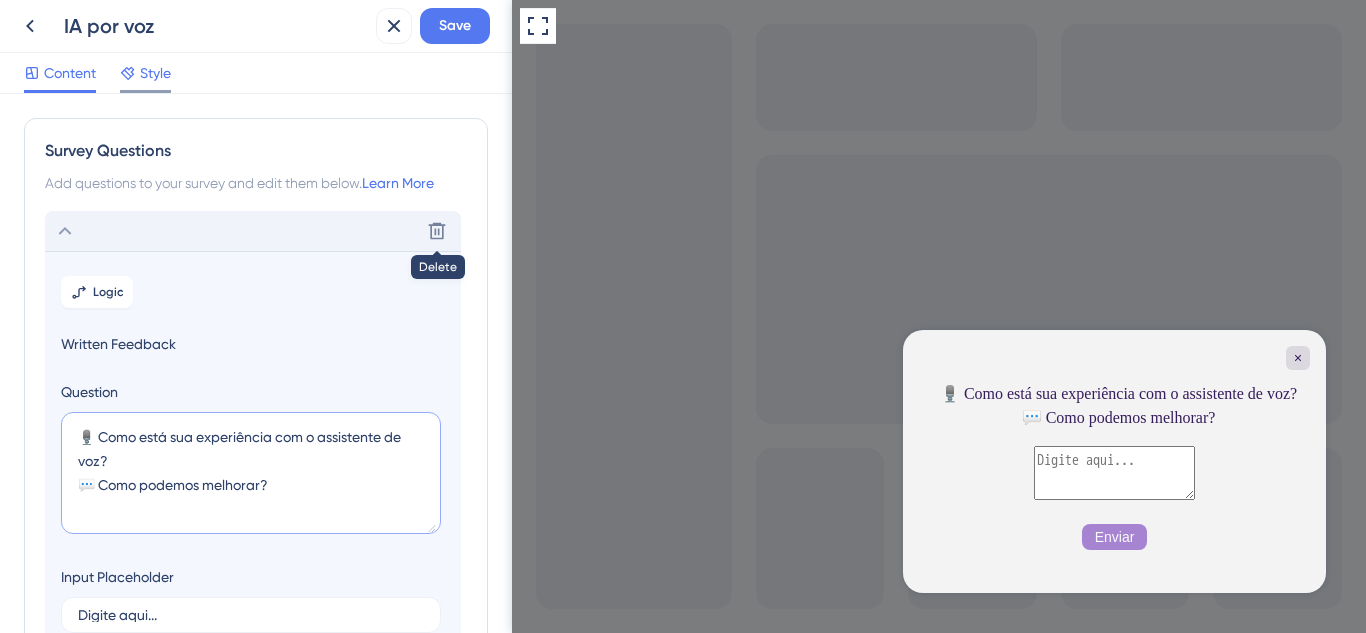 type on "🎙️ Como está sua experiência com o assistente de voz?
💬 Como podemos melhorar?" 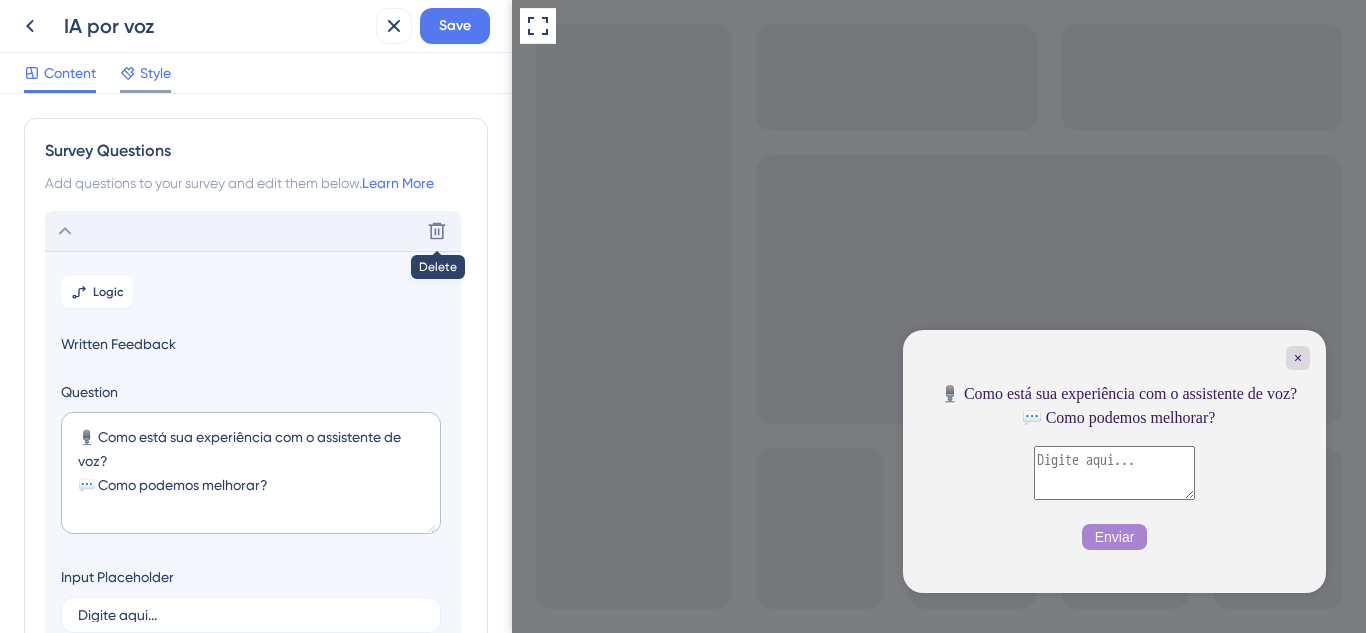 click on "Style" at bounding box center (155, 73) 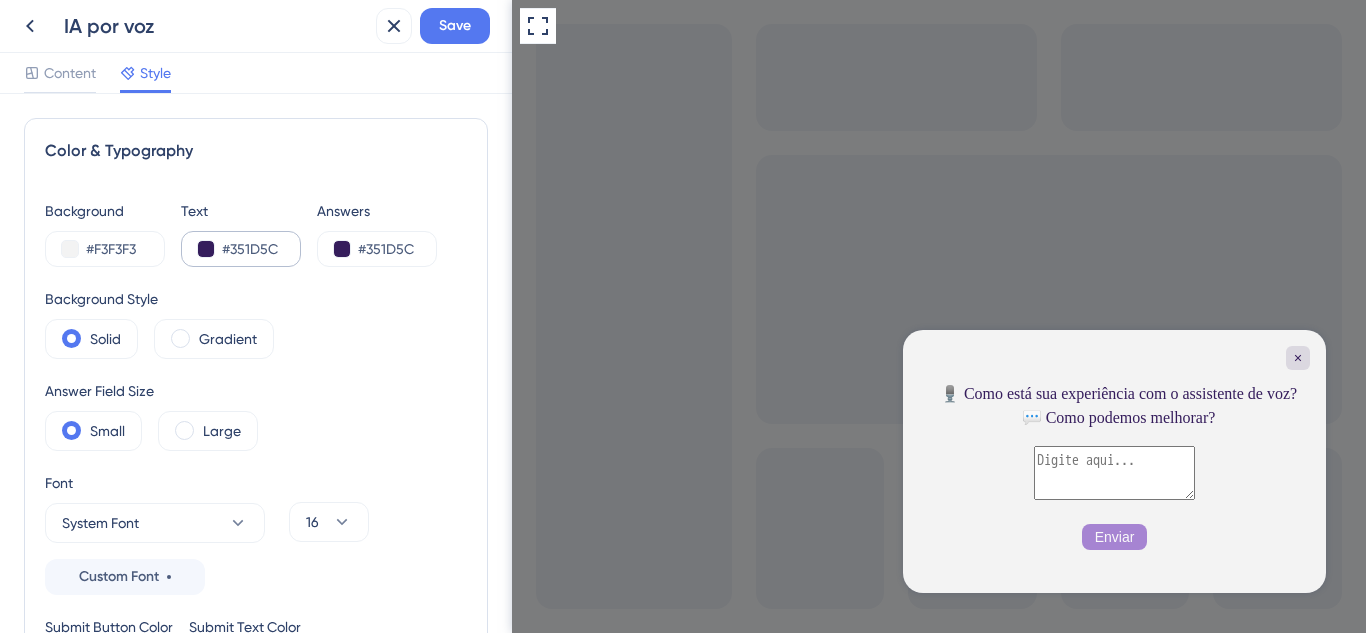 scroll, scrollTop: 0, scrollLeft: 0, axis: both 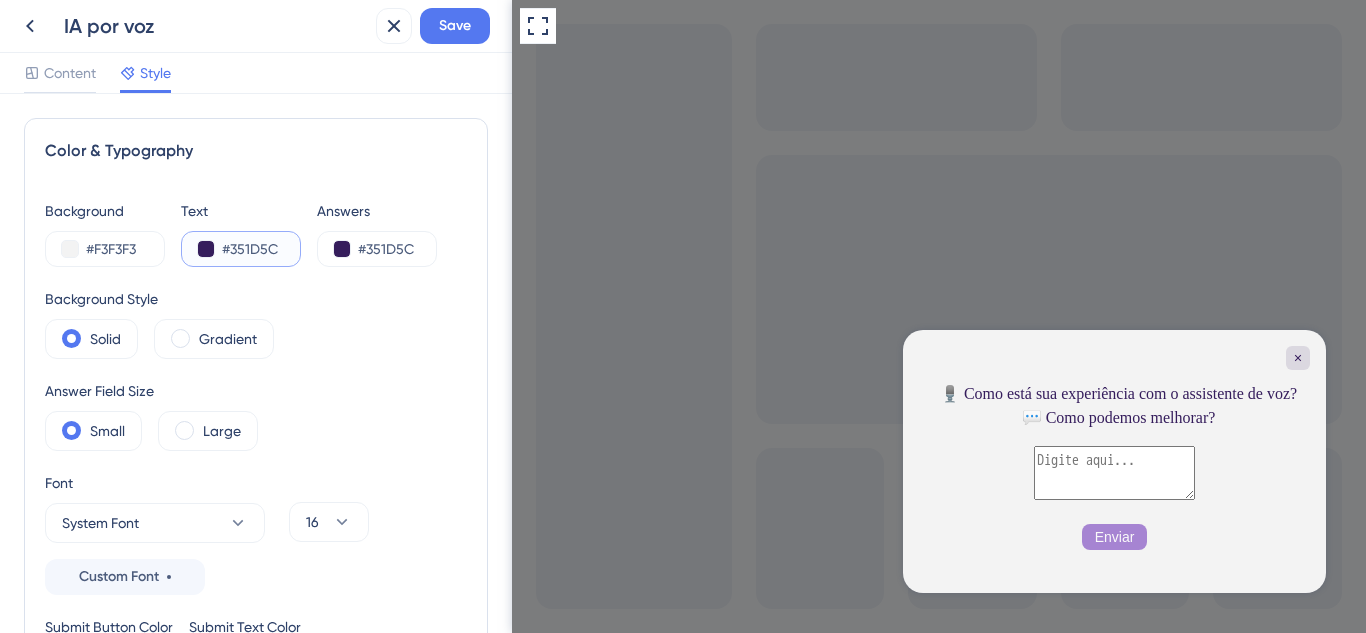 click on "#351D5C" at bounding box center (263, 249) 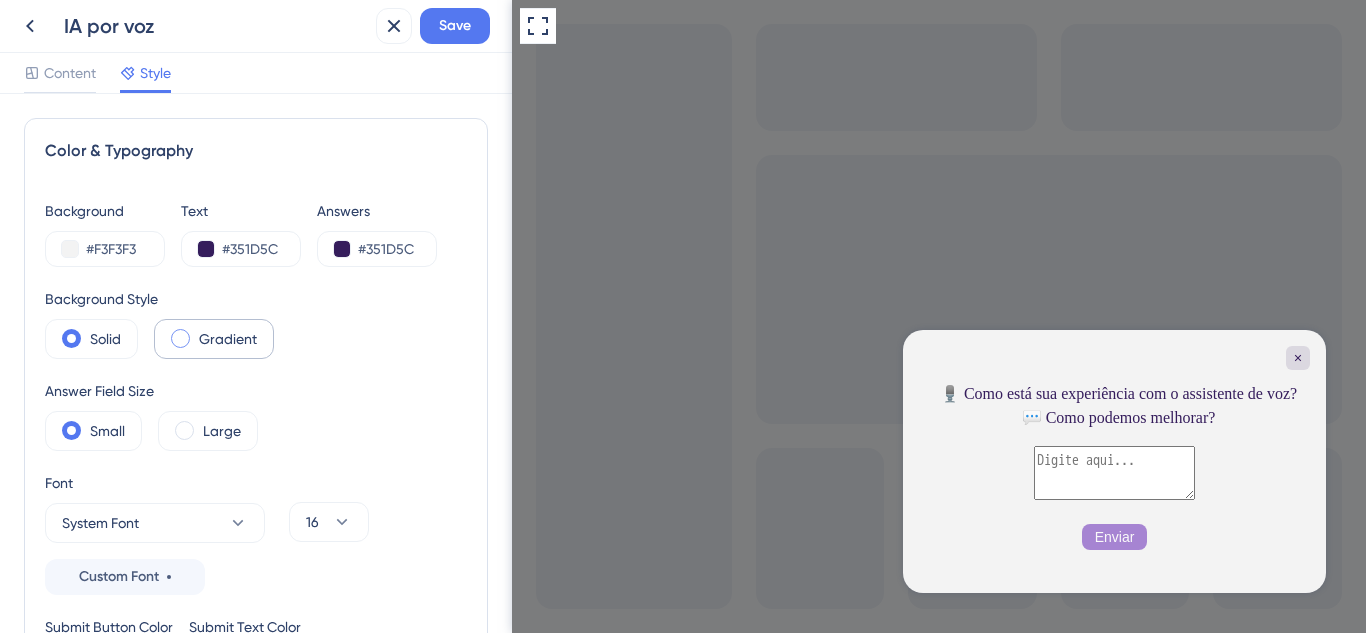 click on "Gradient" at bounding box center [228, 339] 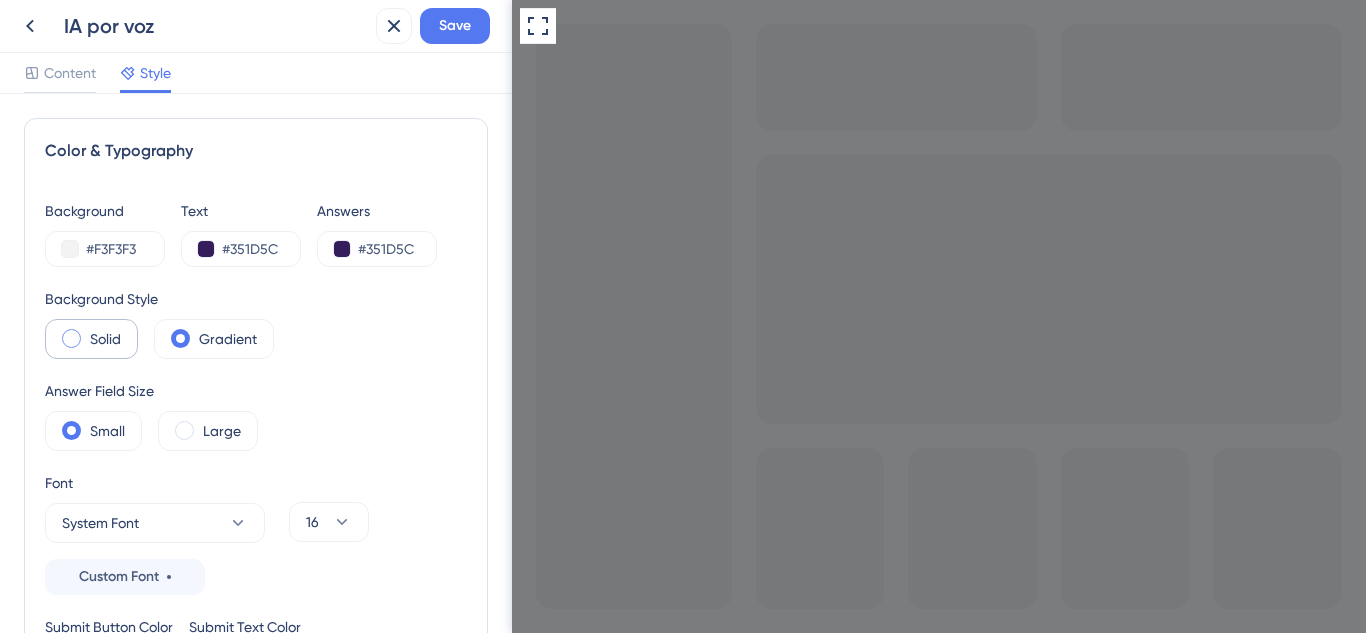click on "Solid" at bounding box center [91, 339] 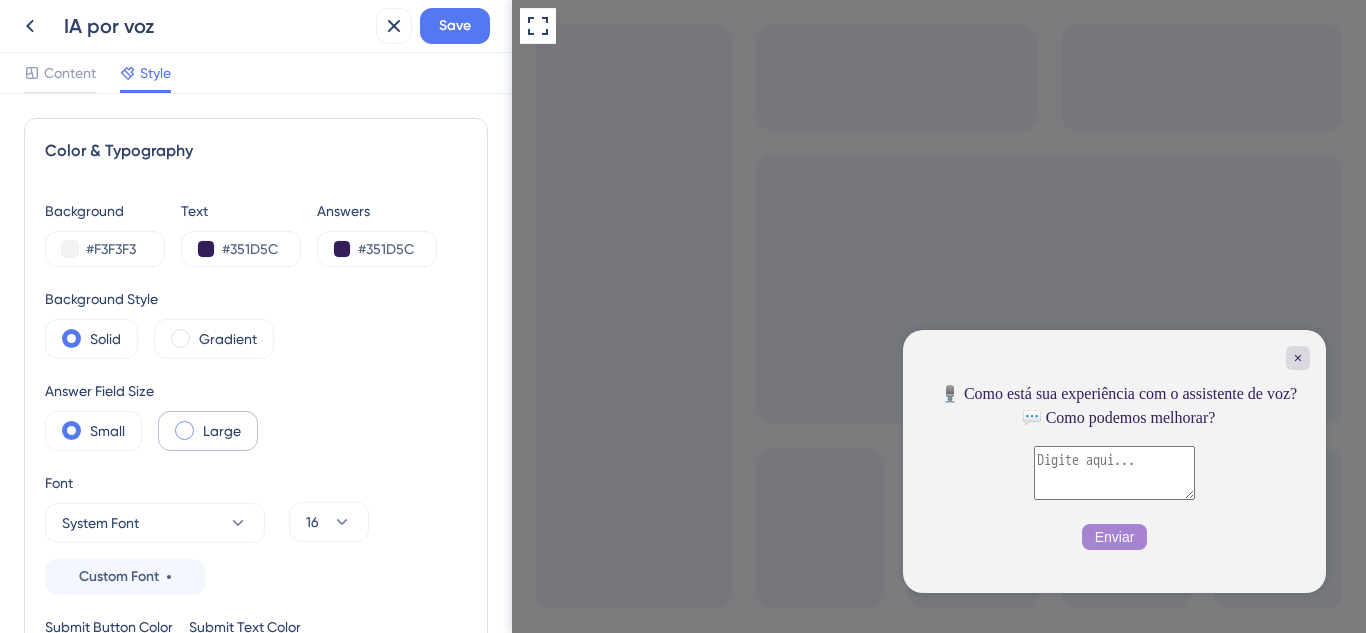 click on "Large" at bounding box center [222, 431] 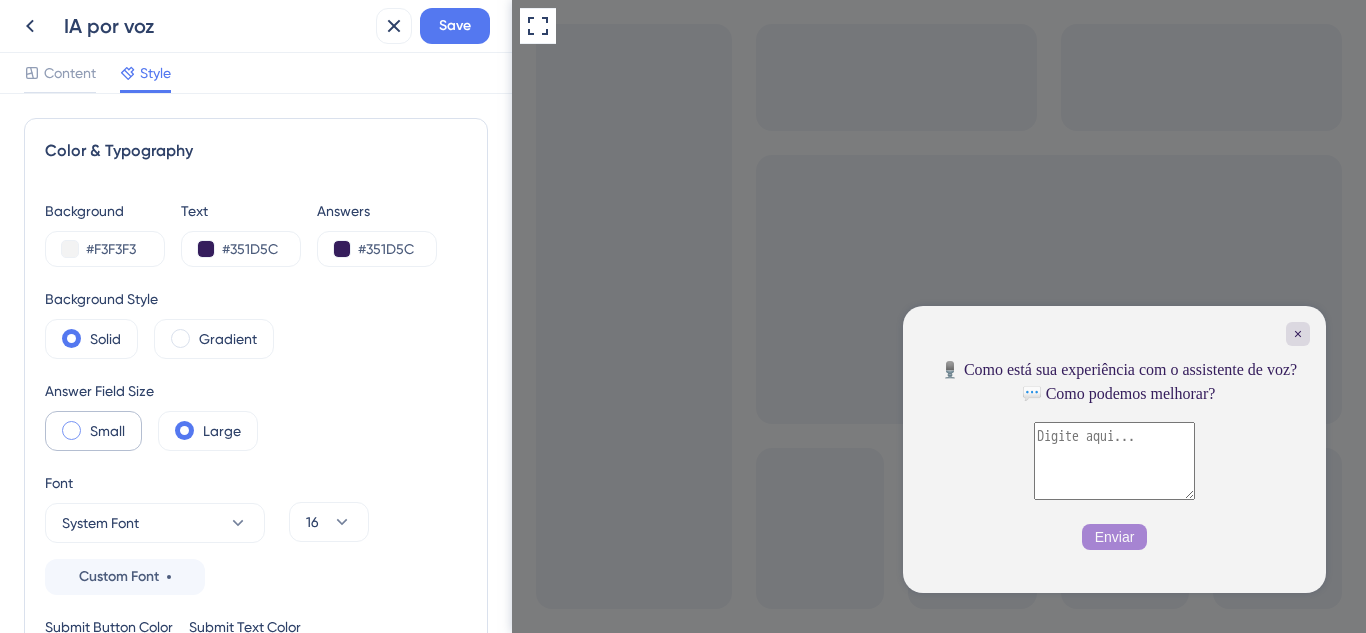 click on "Small" at bounding box center [93, 431] 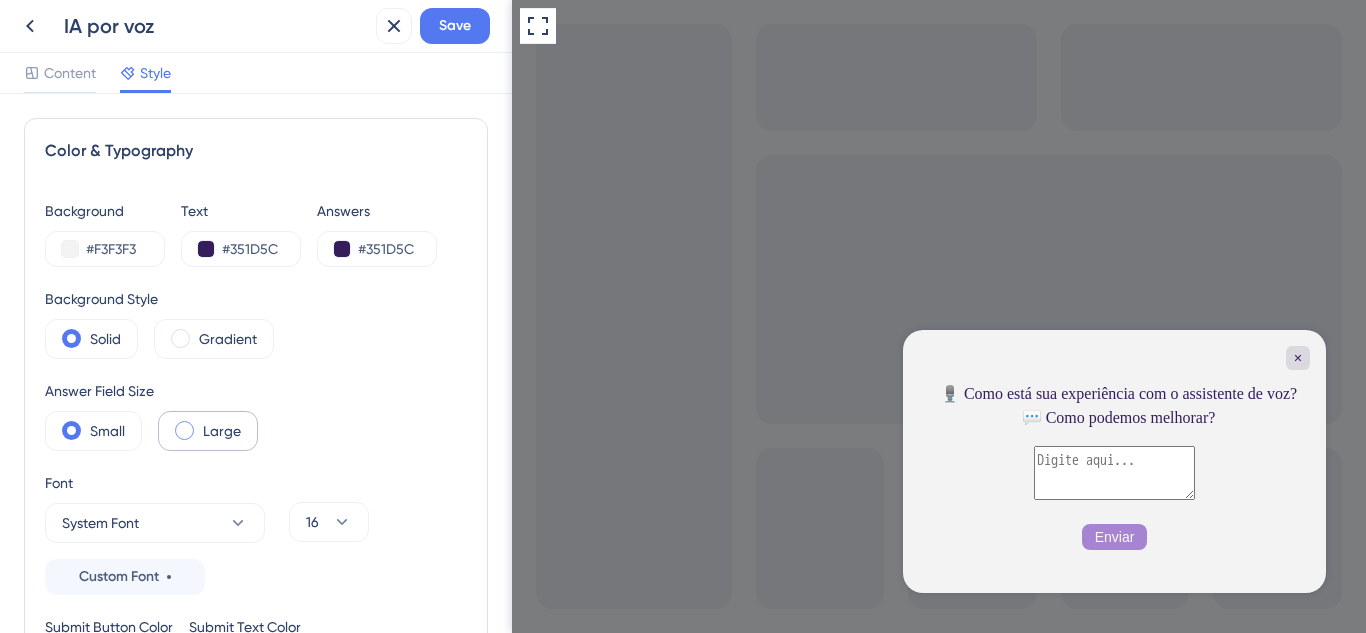 click on "Large" at bounding box center [208, 431] 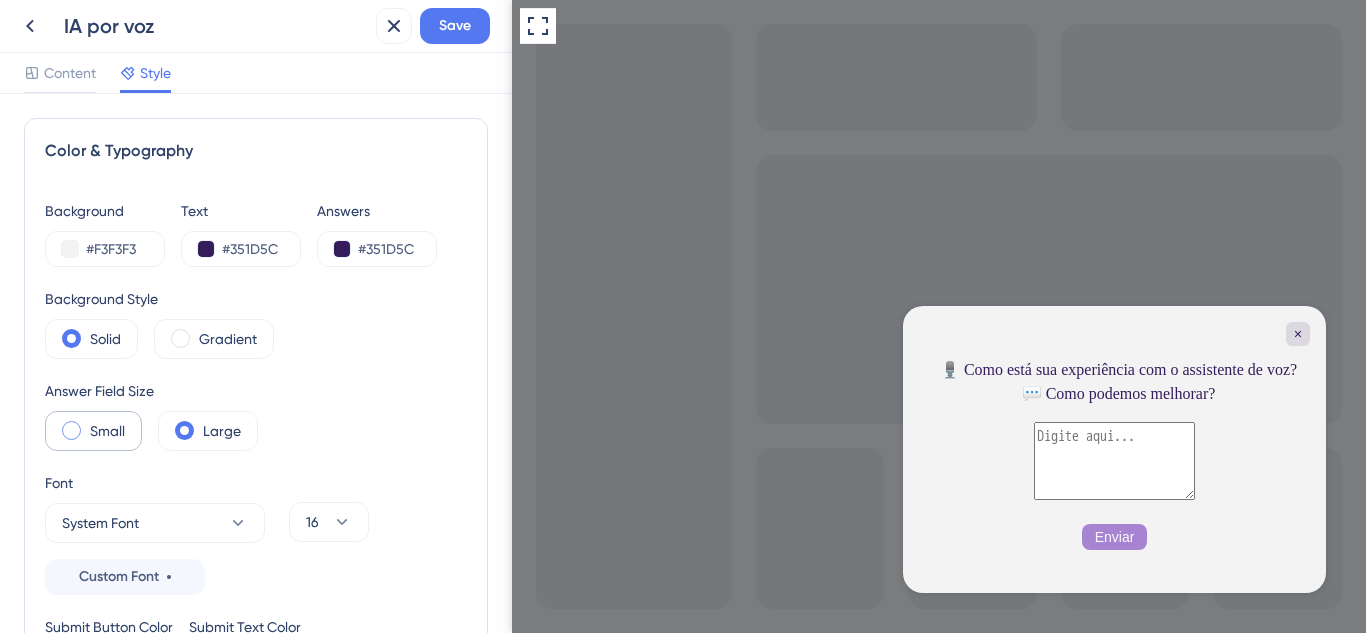 click on "Small" at bounding box center (107, 431) 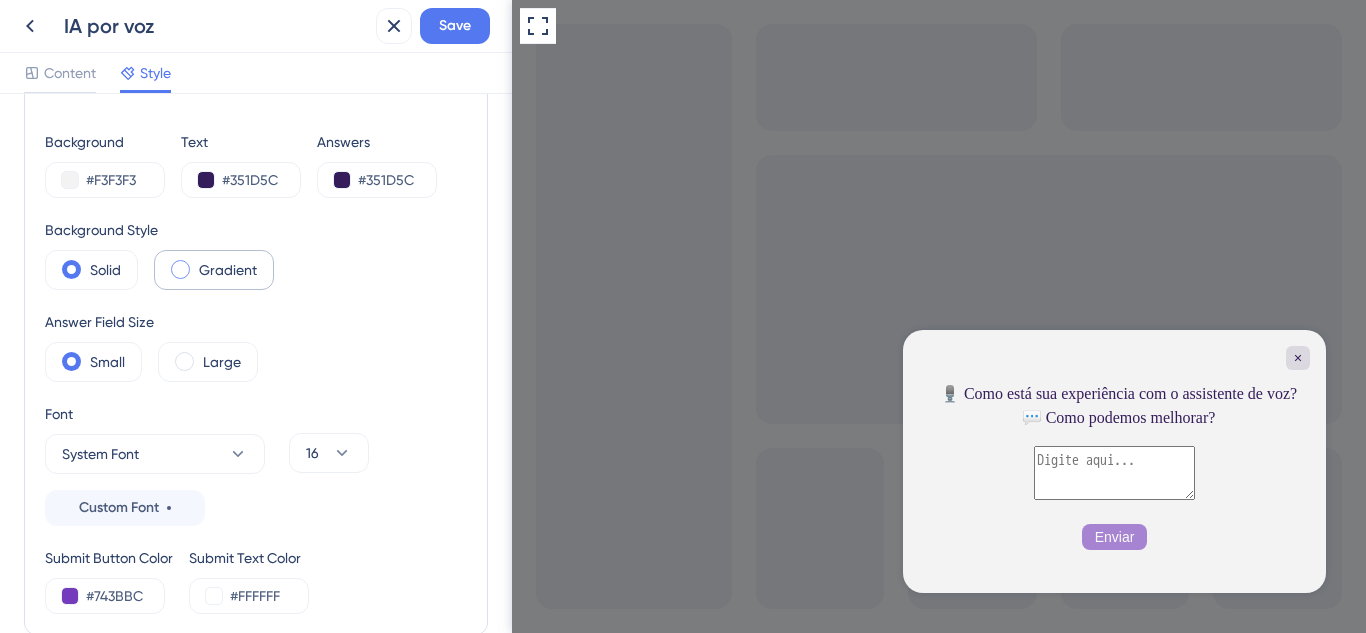 scroll, scrollTop: 100, scrollLeft: 0, axis: vertical 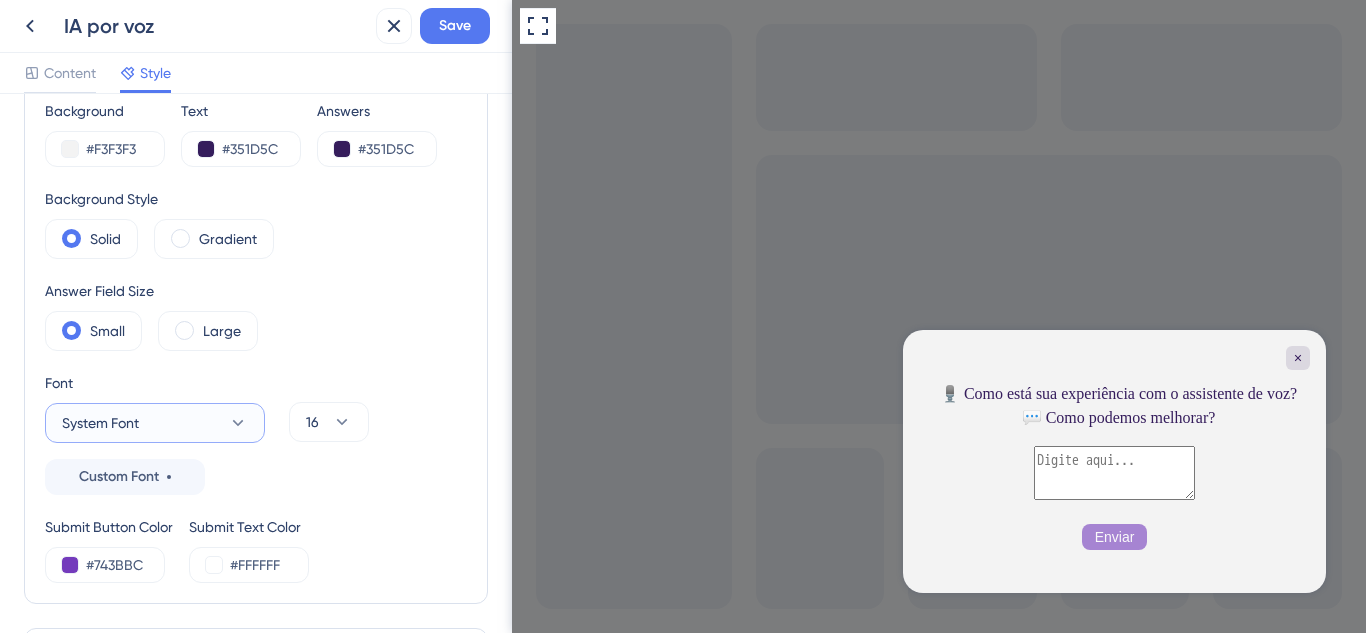 click 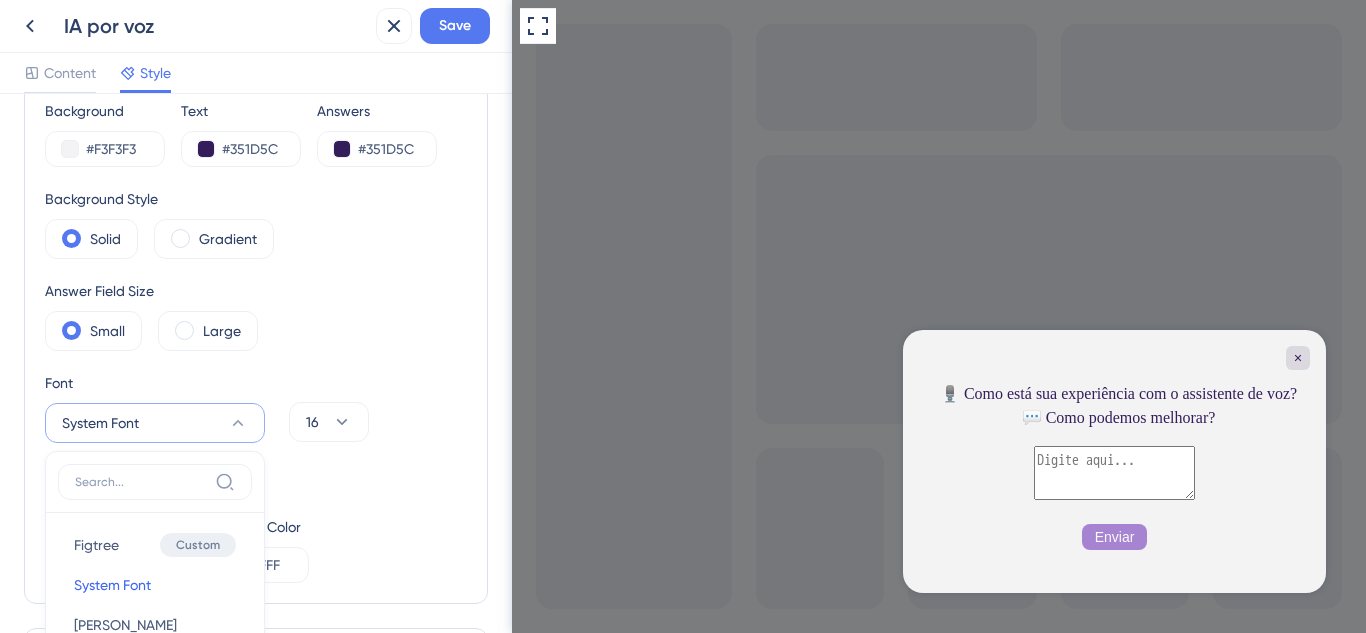 scroll, scrollTop: 385, scrollLeft: 0, axis: vertical 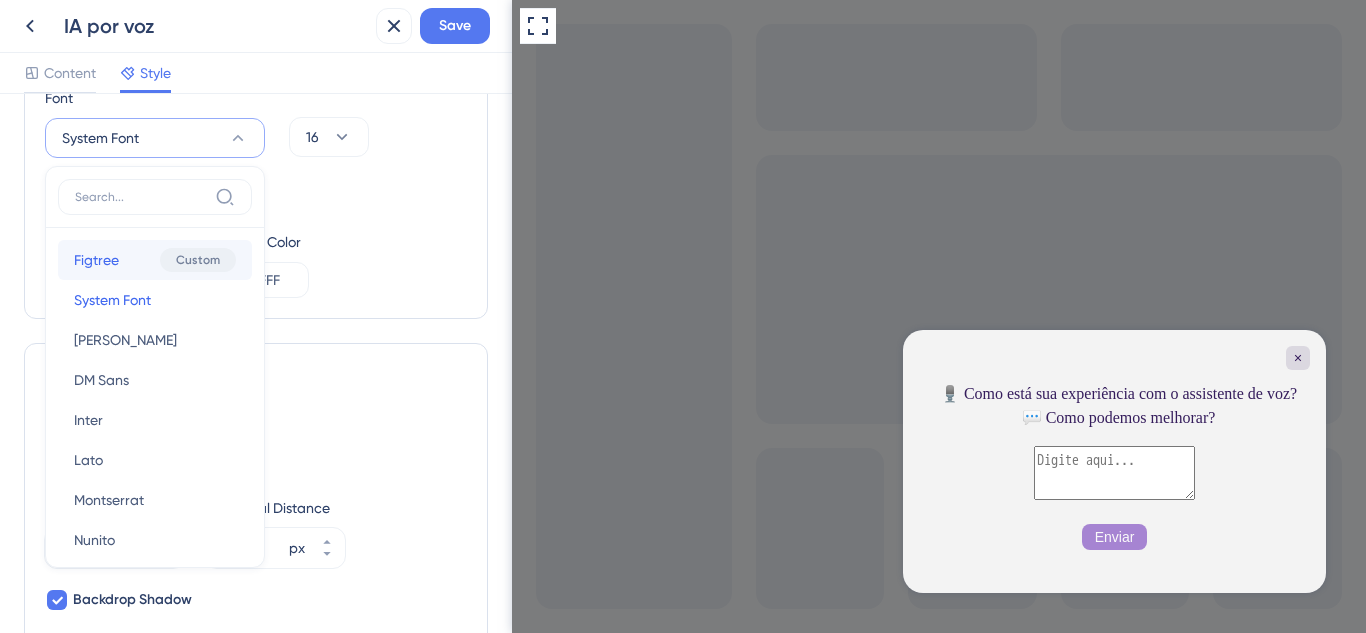 click on "Figtree Figtree Custom" at bounding box center [155, 260] 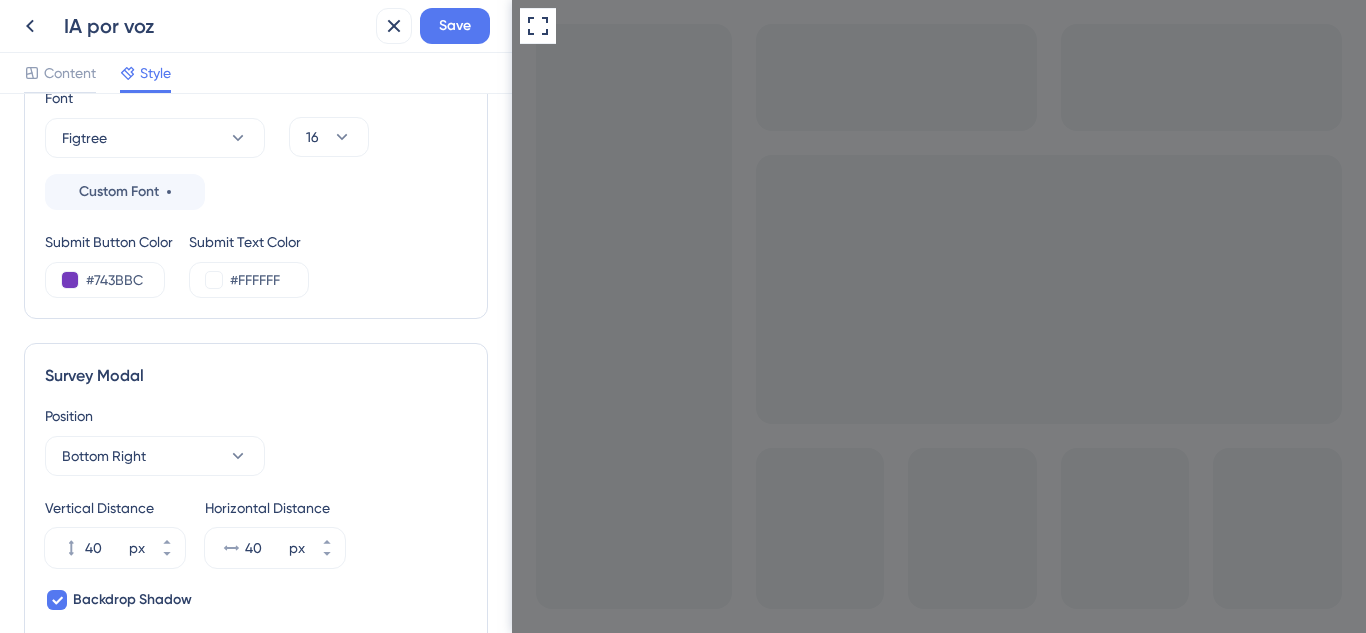 click on "Submit Button Color #743BBC Submit Text Color #FFFFFF" at bounding box center (256, 264) 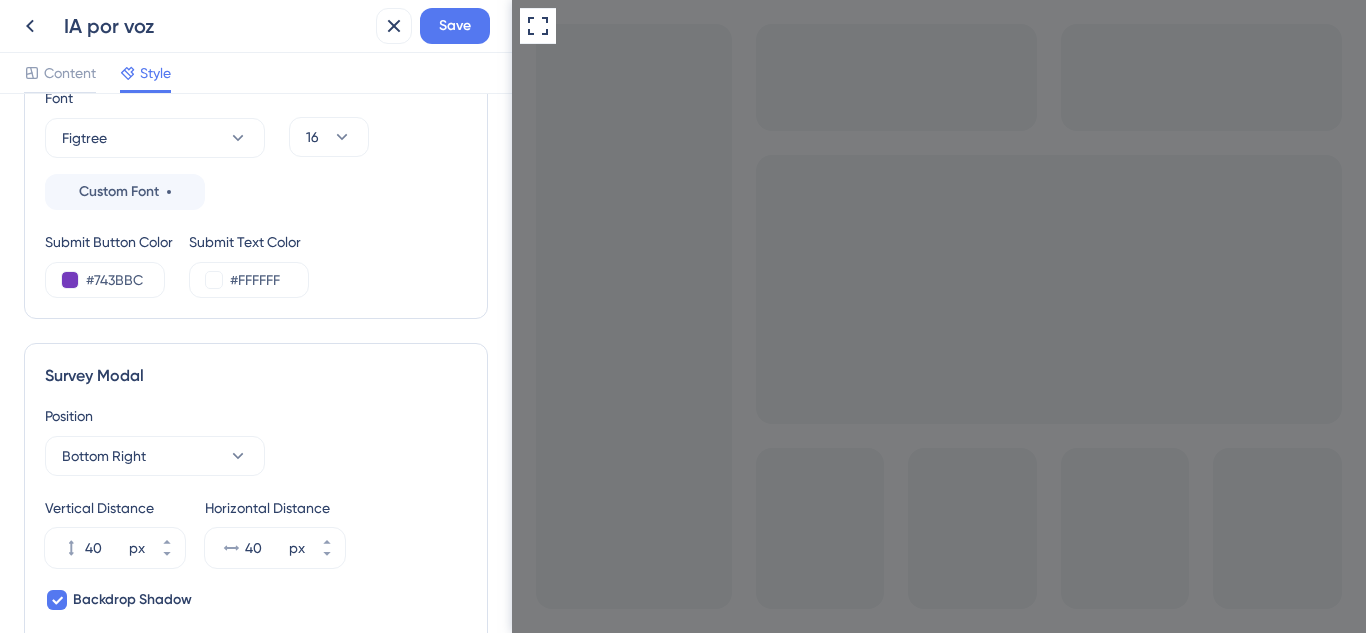 scroll, scrollTop: 185, scrollLeft: 0, axis: vertical 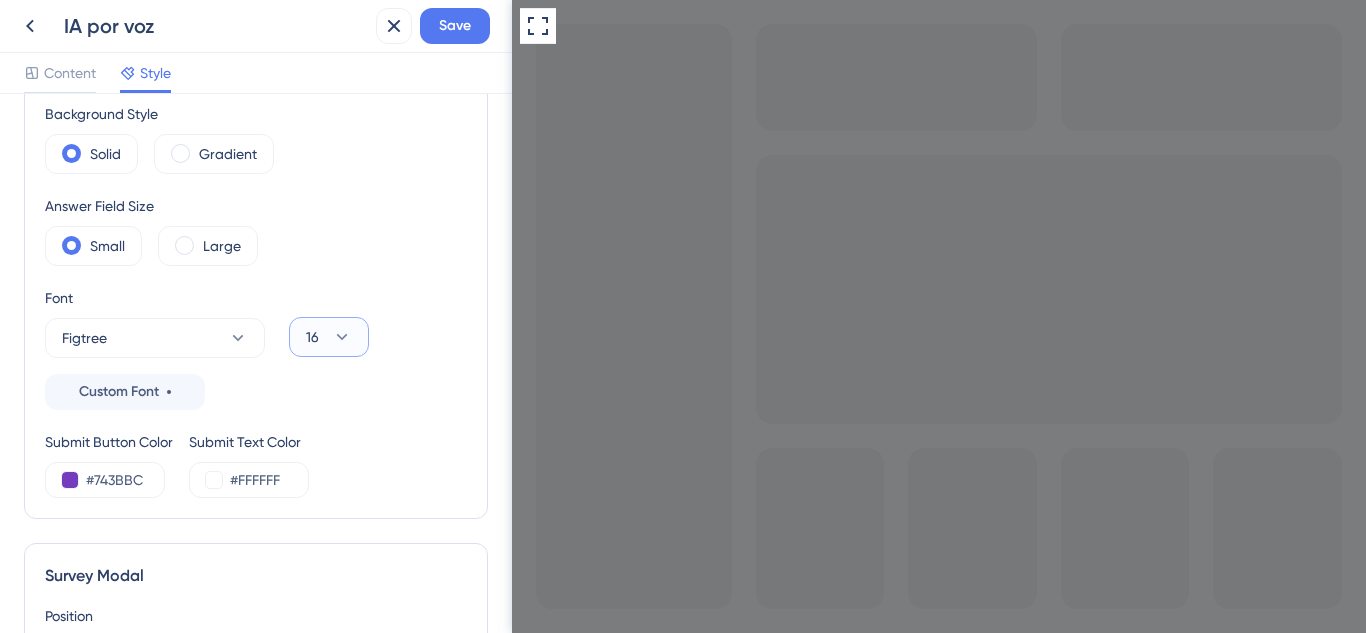 click 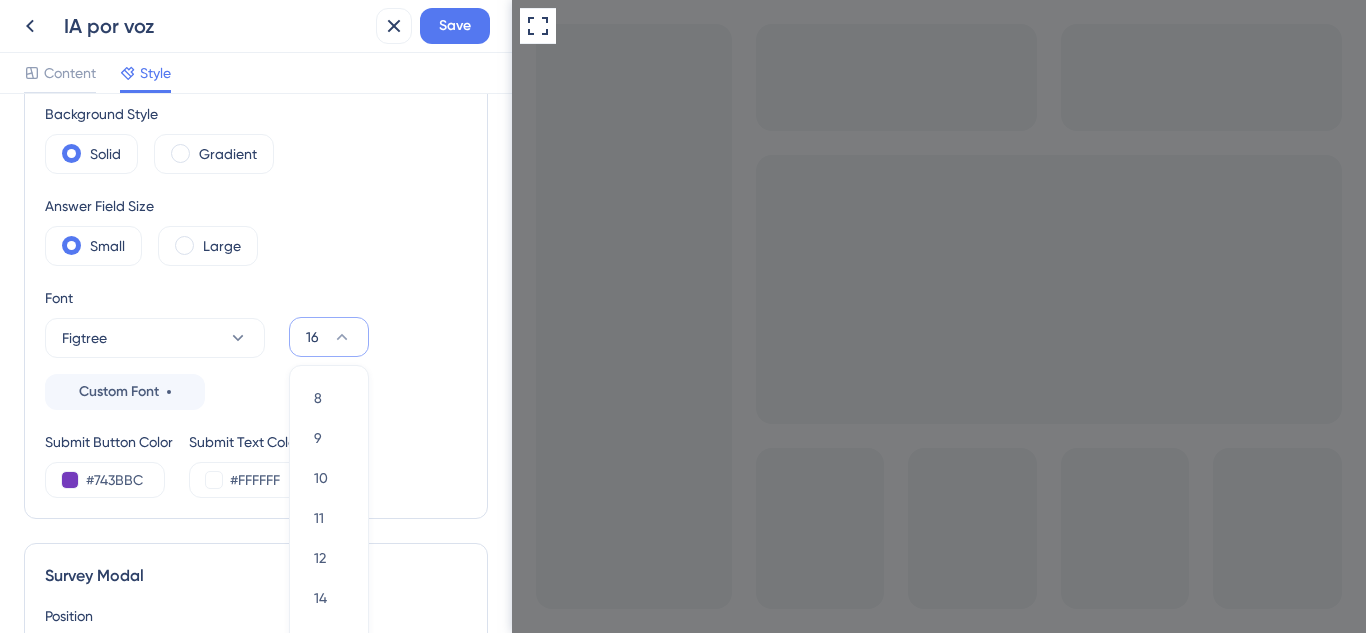 scroll, scrollTop: 384, scrollLeft: 0, axis: vertical 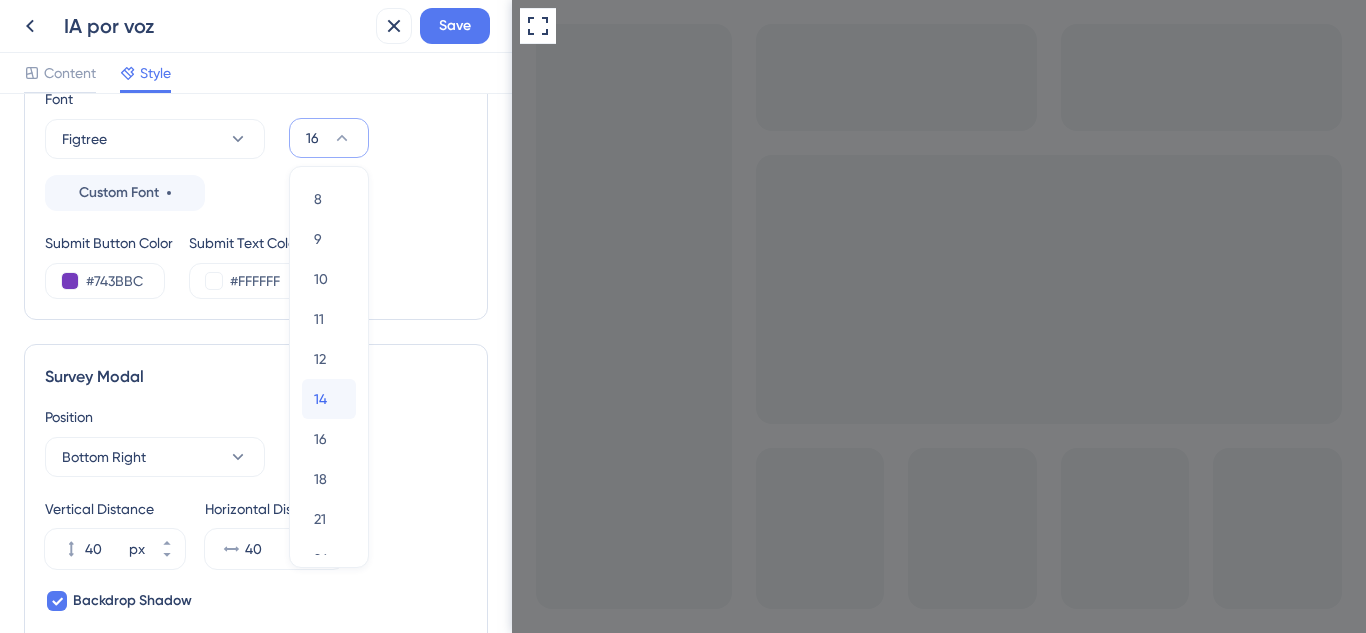 click on "14 14" at bounding box center (329, 399) 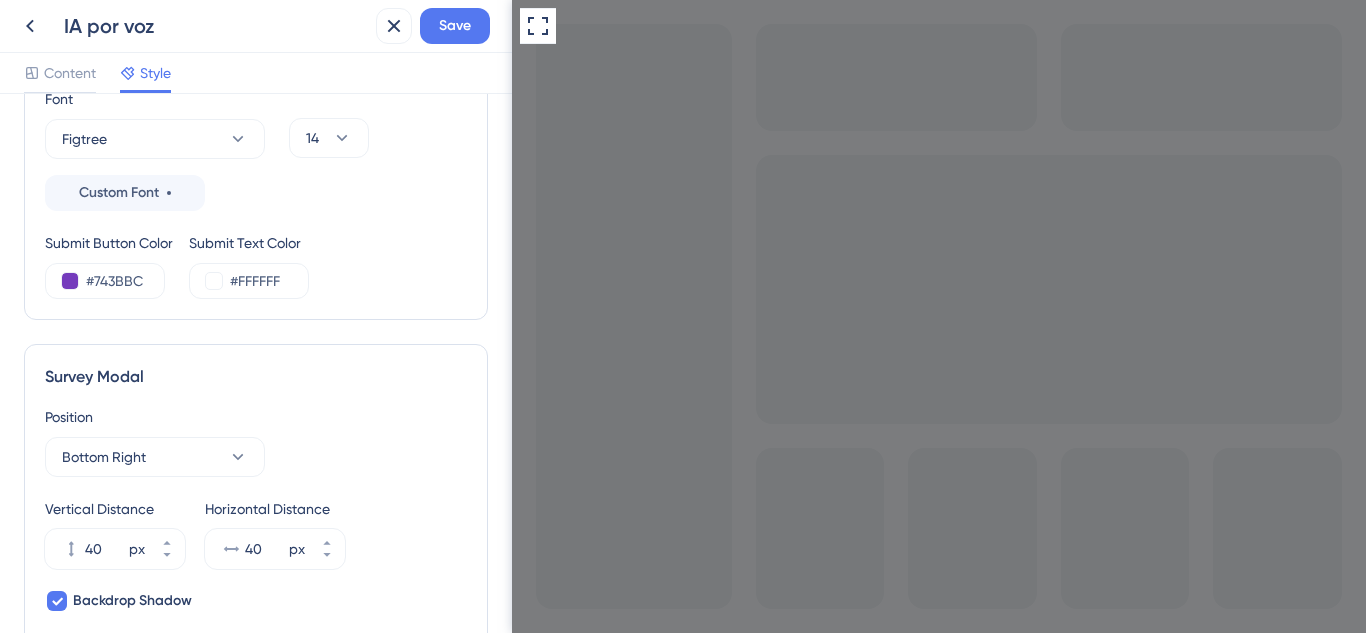 click on "Submit Button Color #743BBC Submit Text Color #FFFFFF" at bounding box center [256, 265] 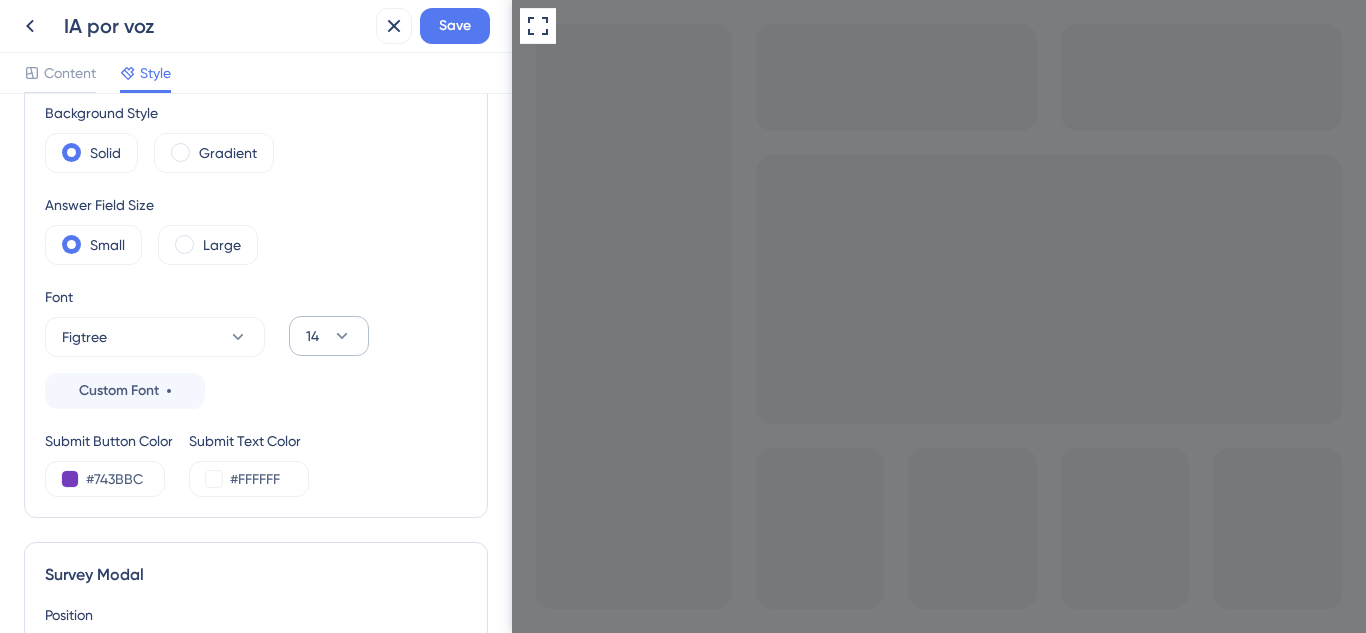 scroll, scrollTop: 184, scrollLeft: 0, axis: vertical 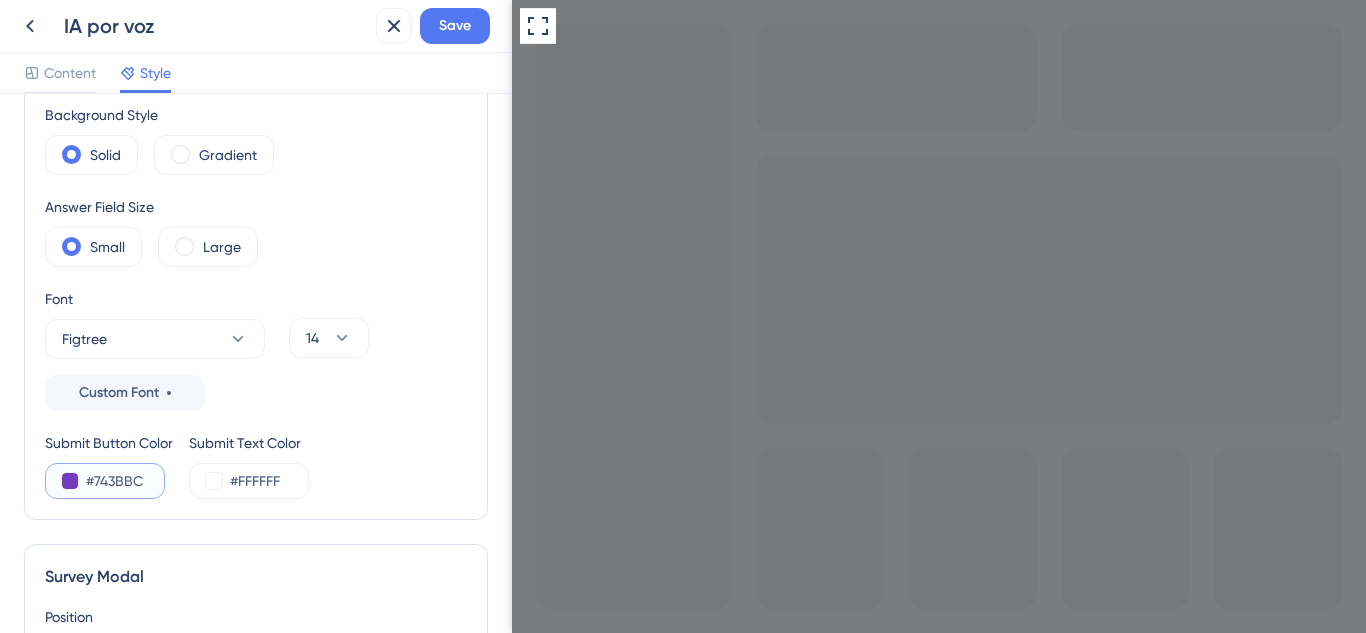 click on "#743BBC" at bounding box center [127, 481] 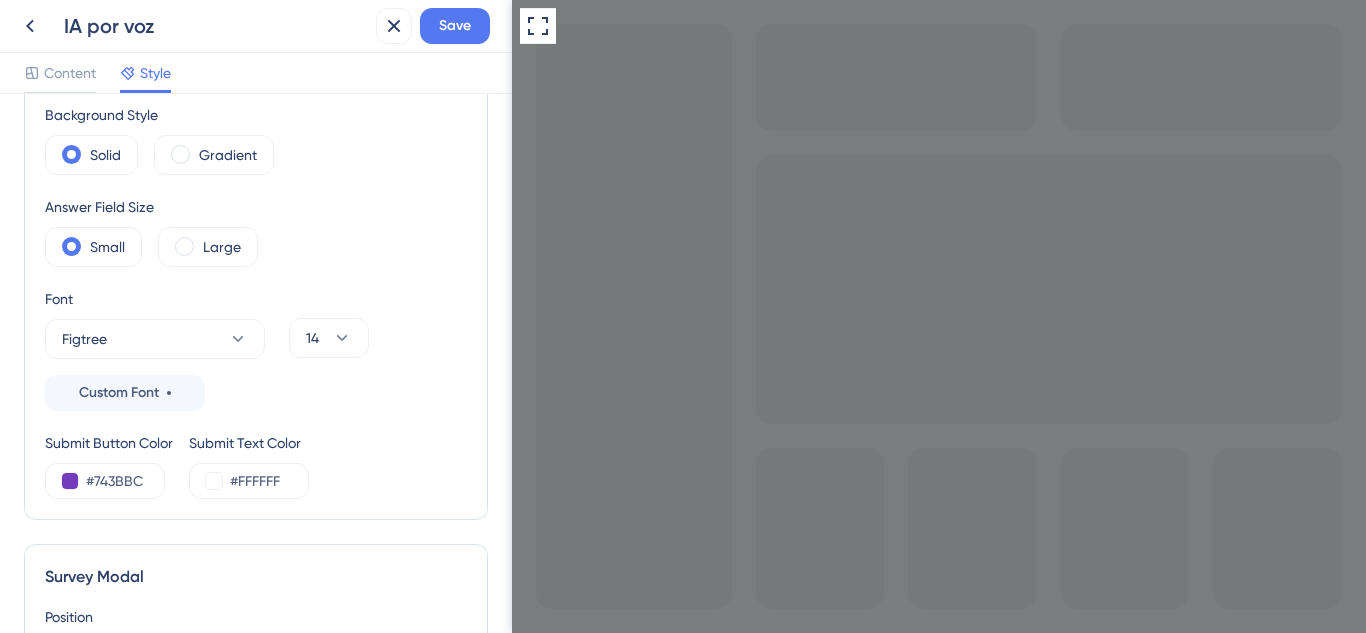 click at bounding box center [723, 737] 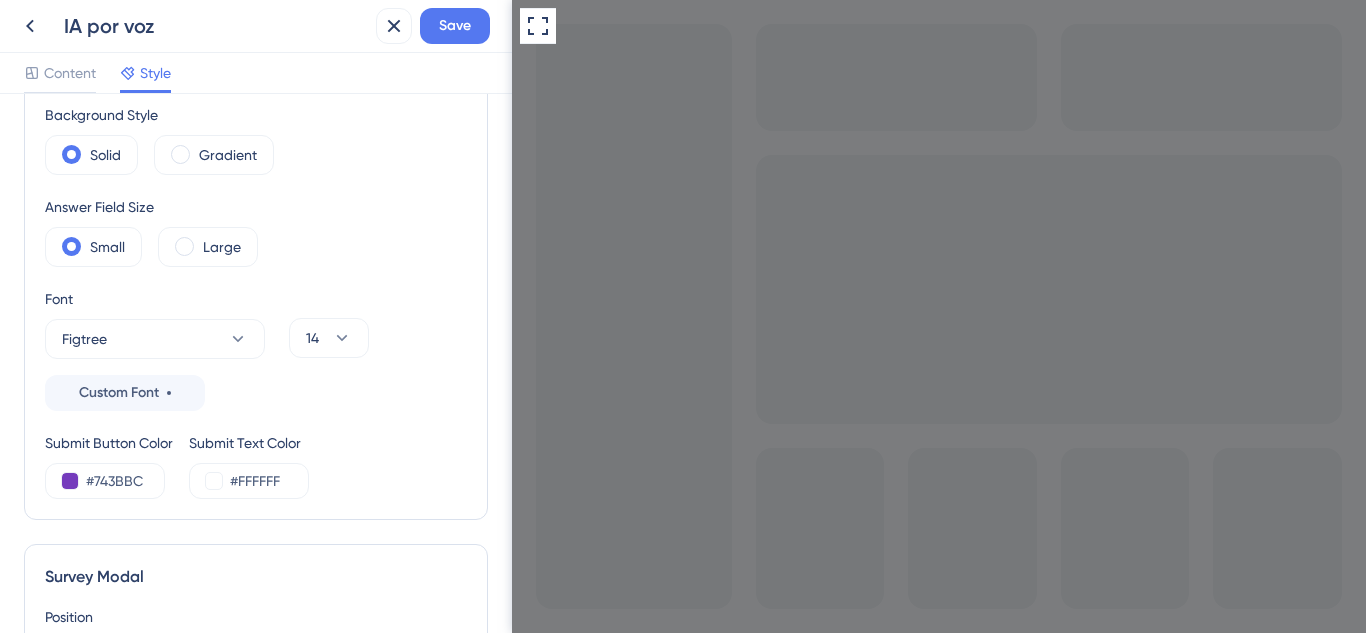 click on "j" at bounding box center (723, 737) 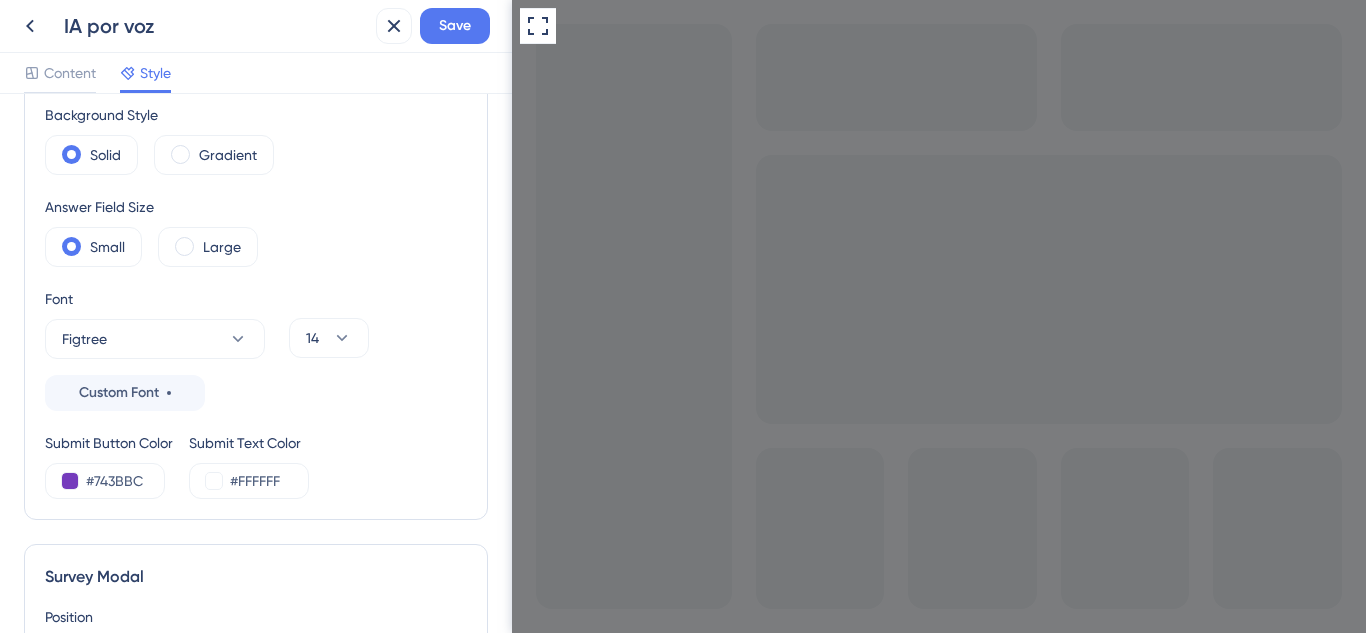 click on "j" at bounding box center [723, 737] 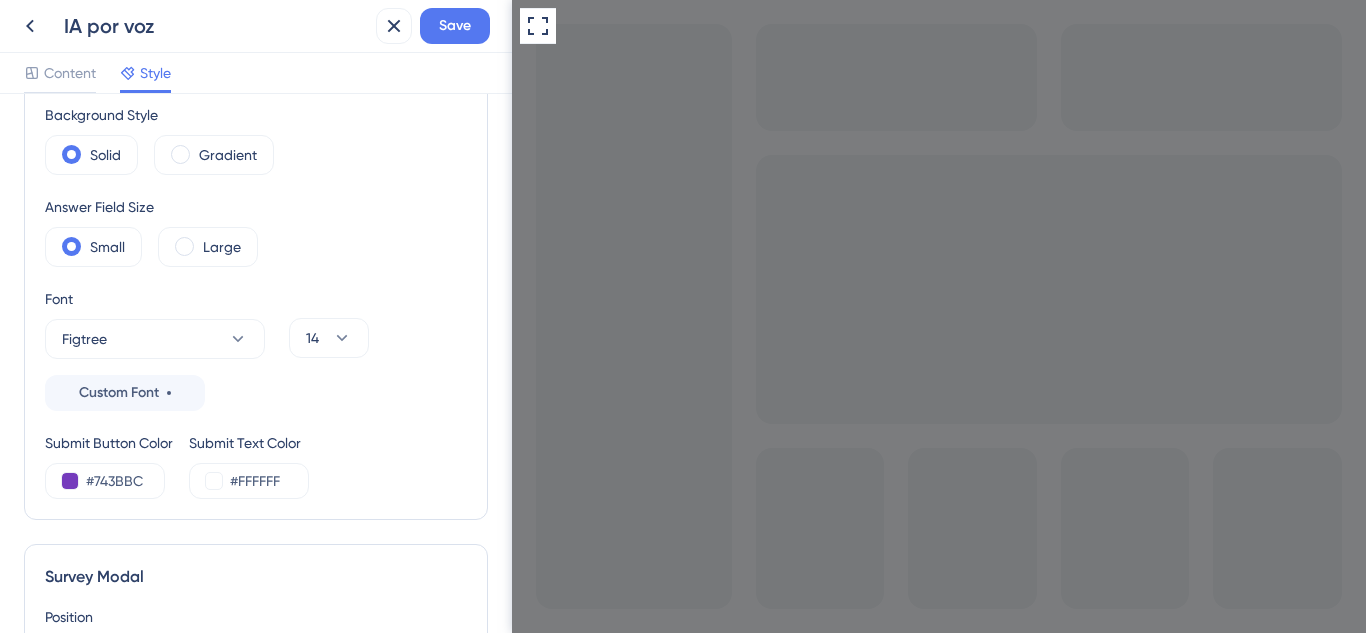 type on "teste" 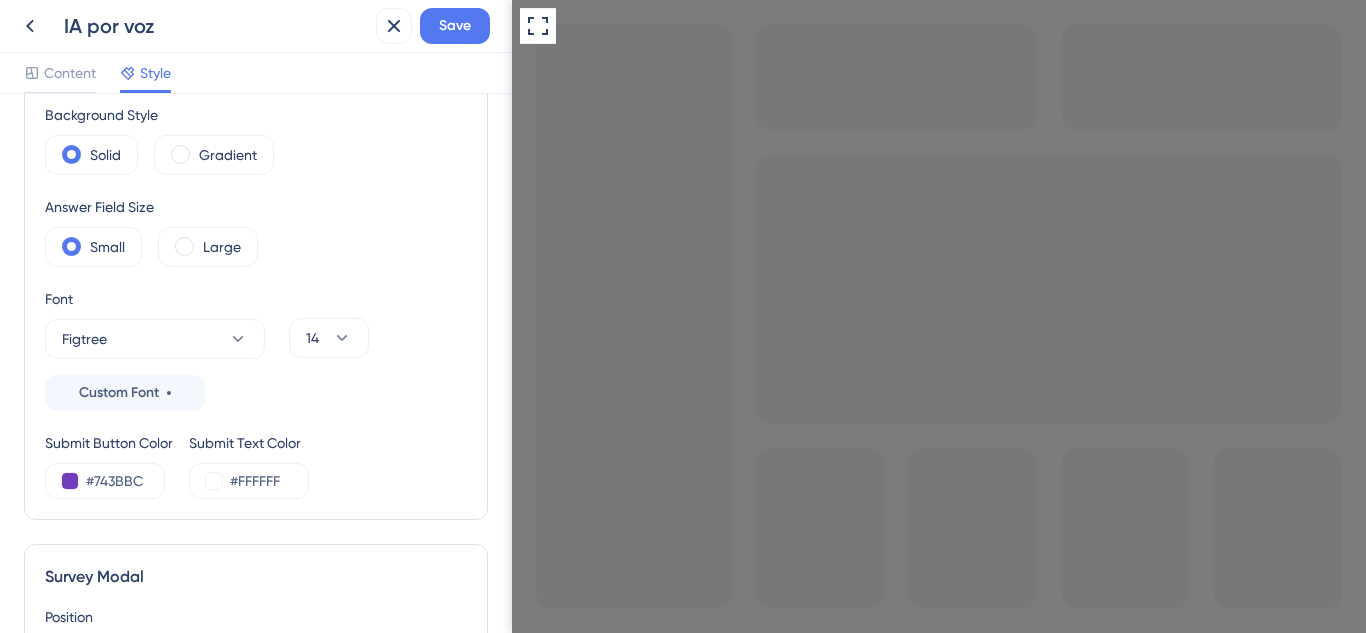 click on "Enviar" at bounding box center (724, 798) 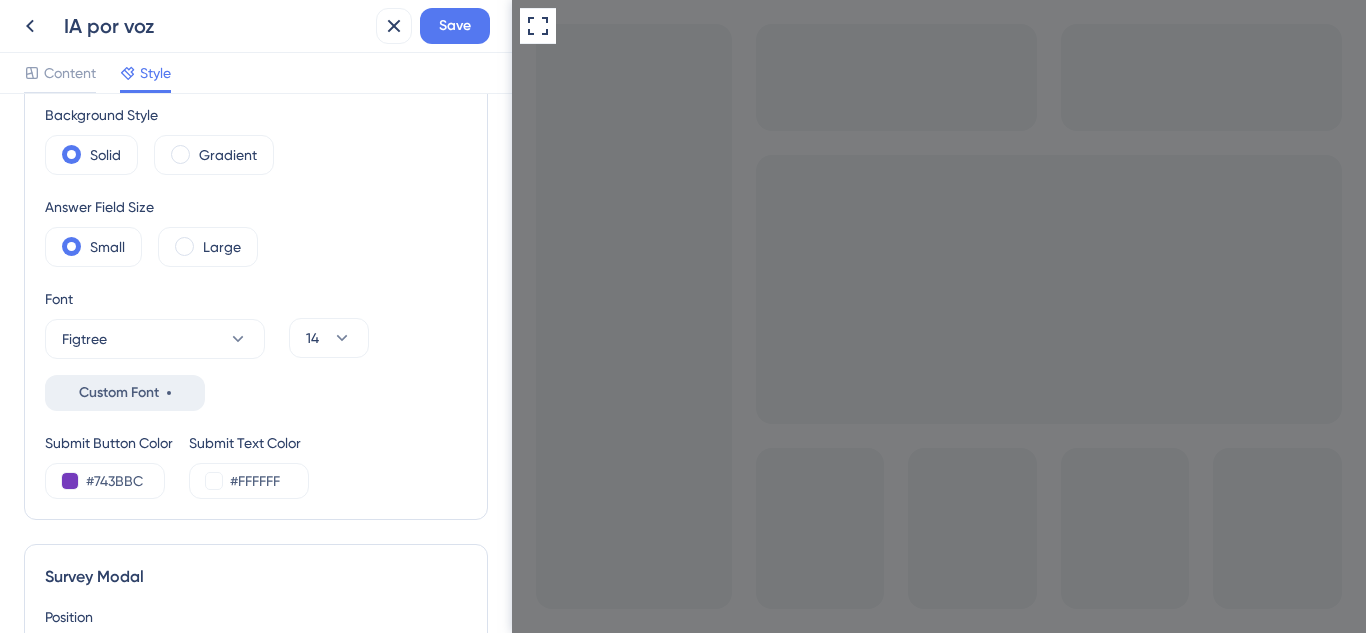 click on "Custom Font" at bounding box center [125, 393] 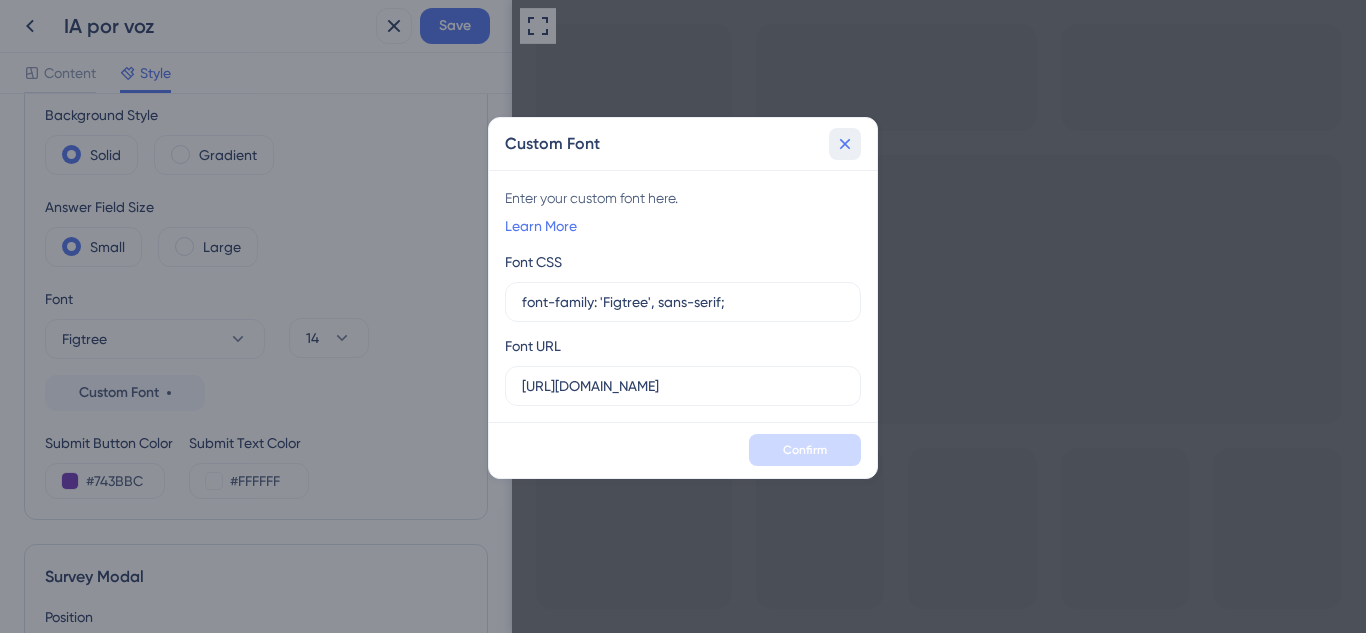 click 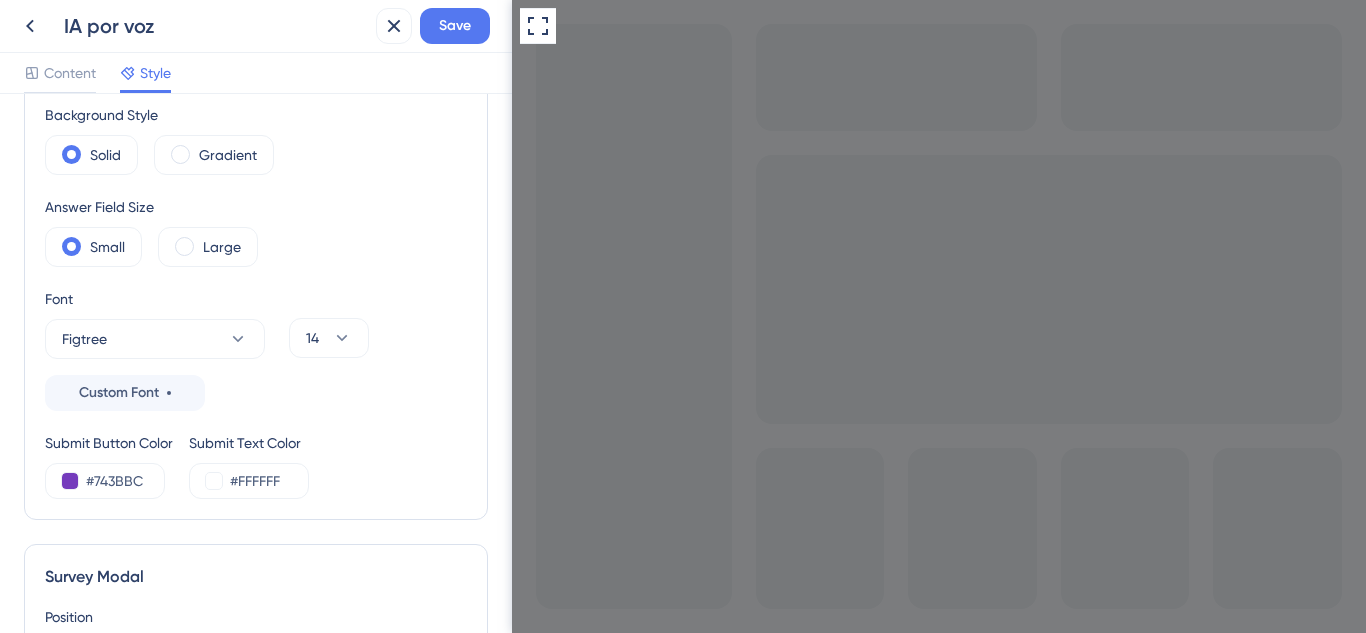 click on "14" at bounding box center (329, 349) 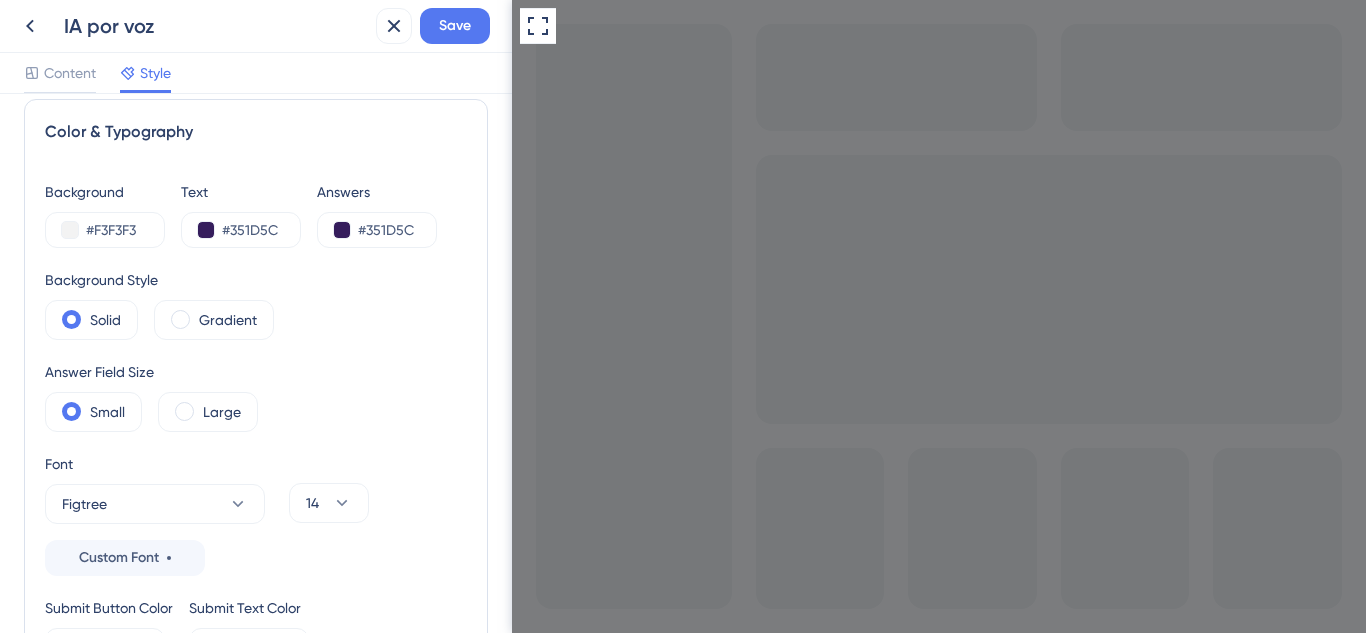 scroll, scrollTop: 0, scrollLeft: 0, axis: both 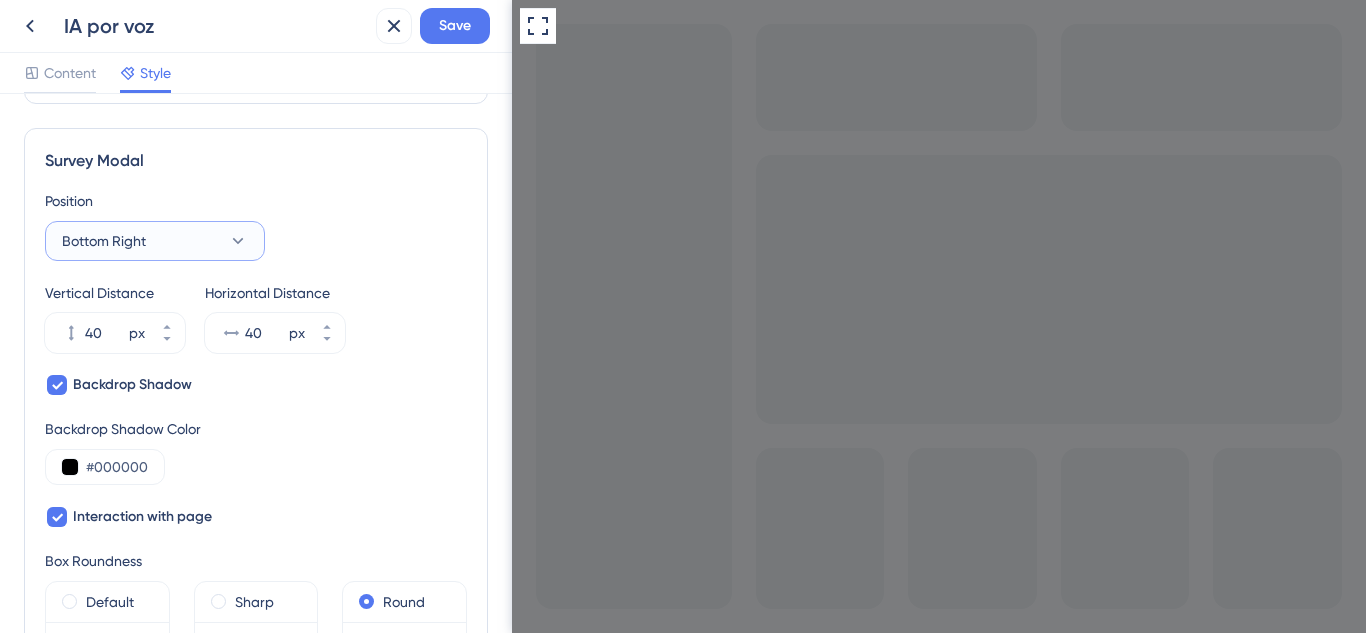click on "Bottom Right" at bounding box center [155, 241] 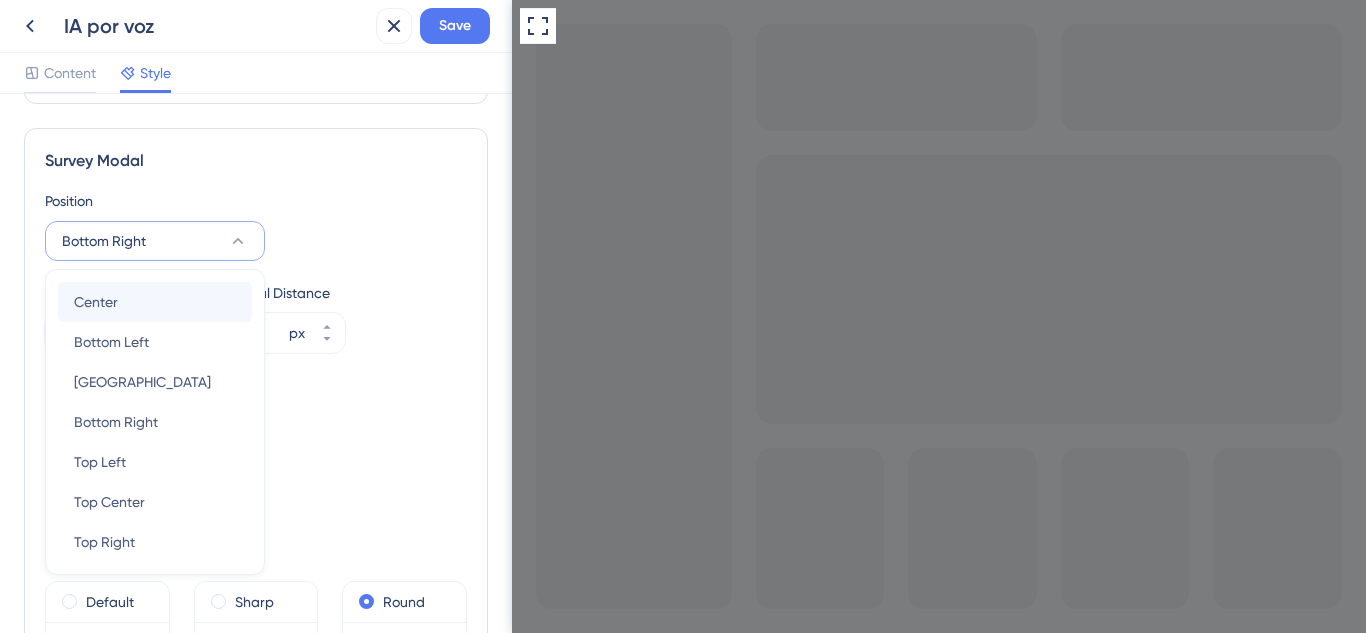 scroll, scrollTop: 659, scrollLeft: 0, axis: vertical 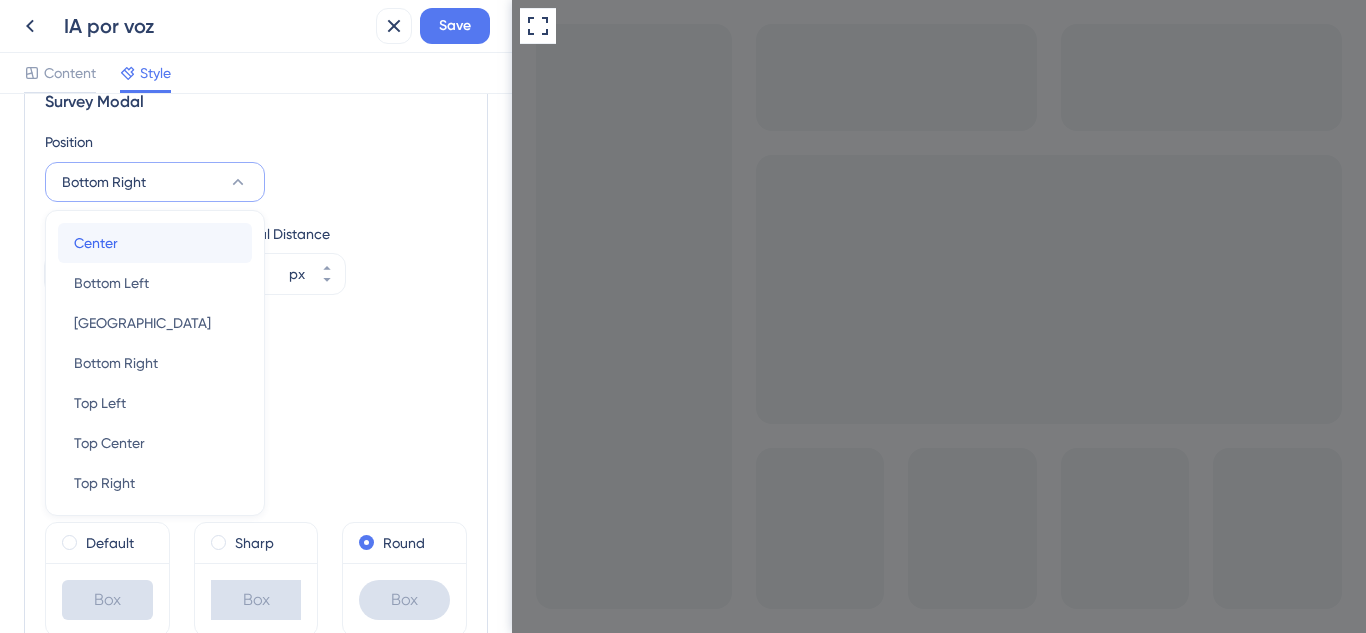 click on "Center Center" at bounding box center [155, 243] 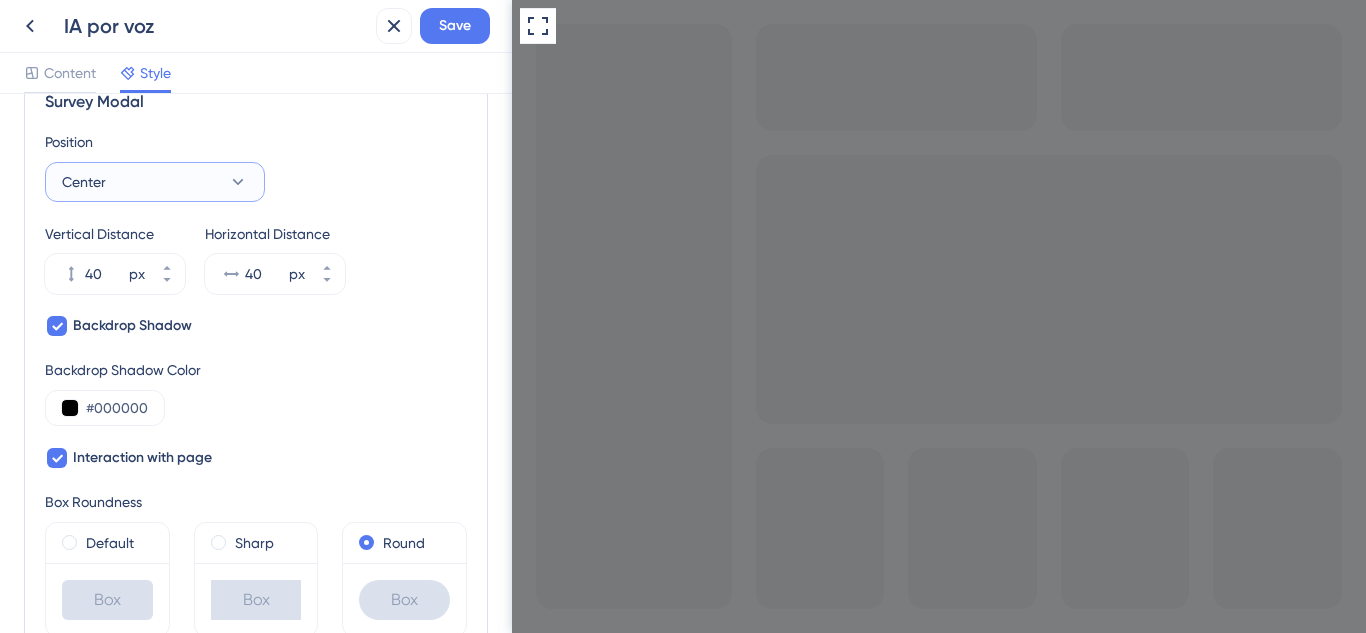 click on "Center" at bounding box center (155, 182) 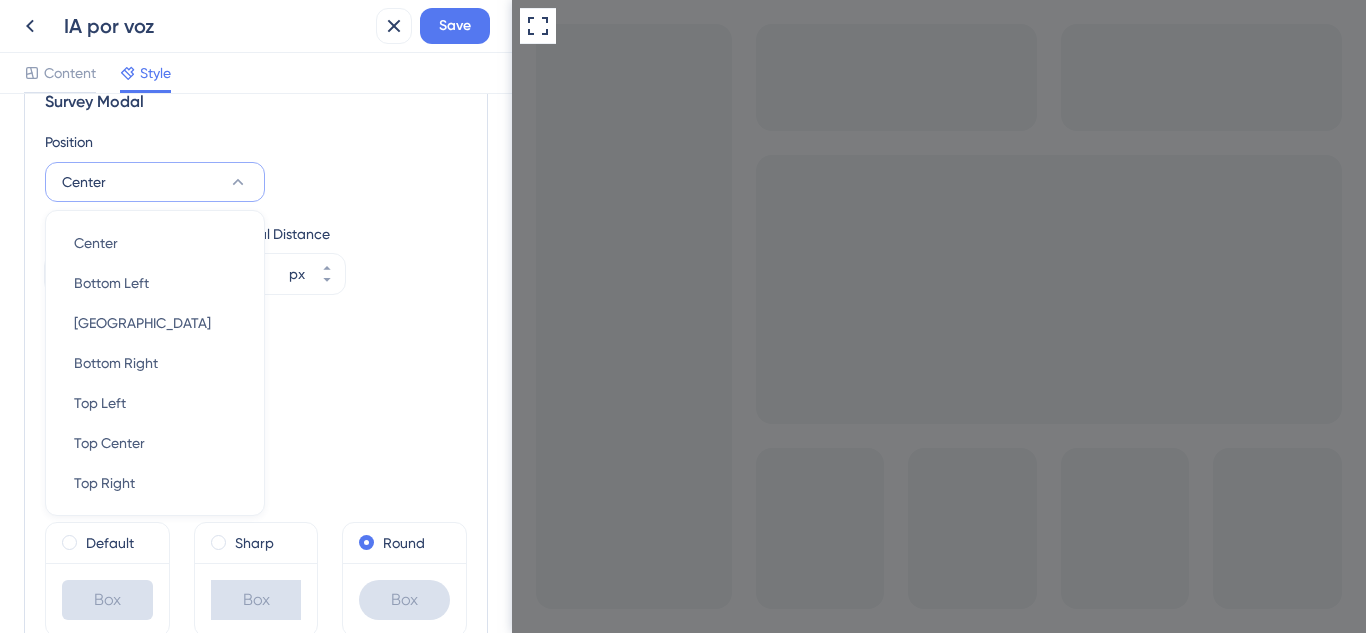 scroll, scrollTop: 656, scrollLeft: 0, axis: vertical 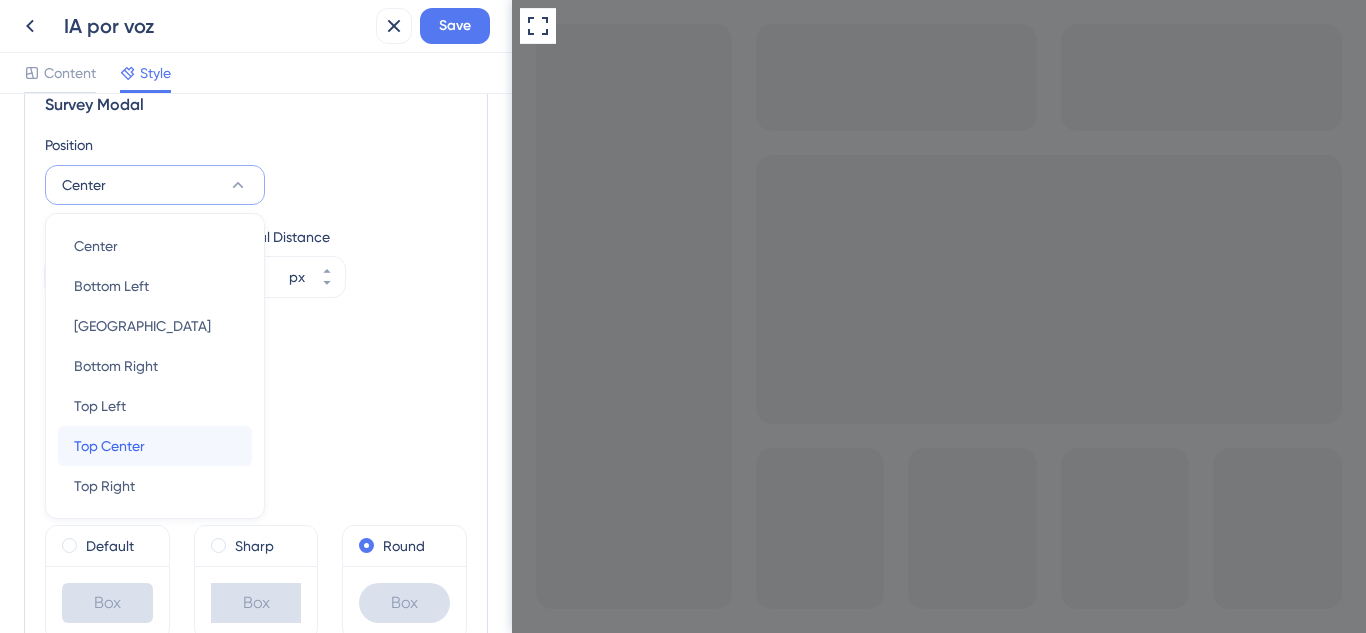 click on "Top Center Top Center" at bounding box center (155, 446) 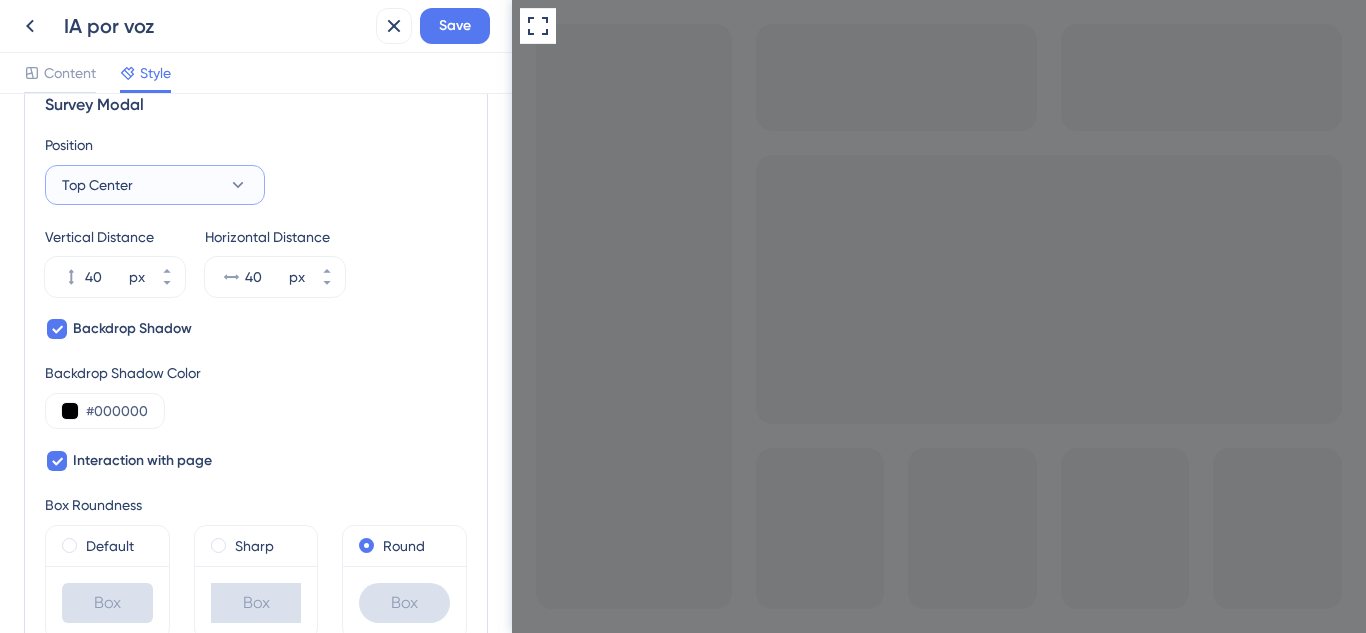 click on "Top Center" at bounding box center [155, 185] 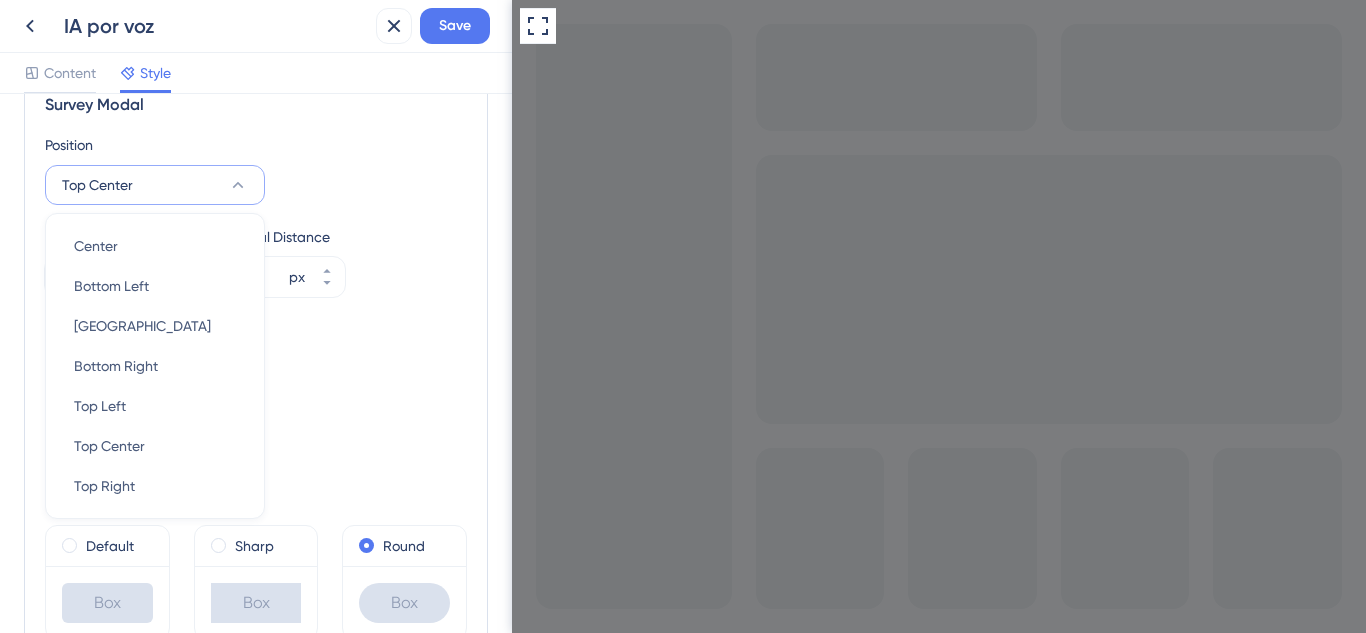 scroll, scrollTop: 659, scrollLeft: 0, axis: vertical 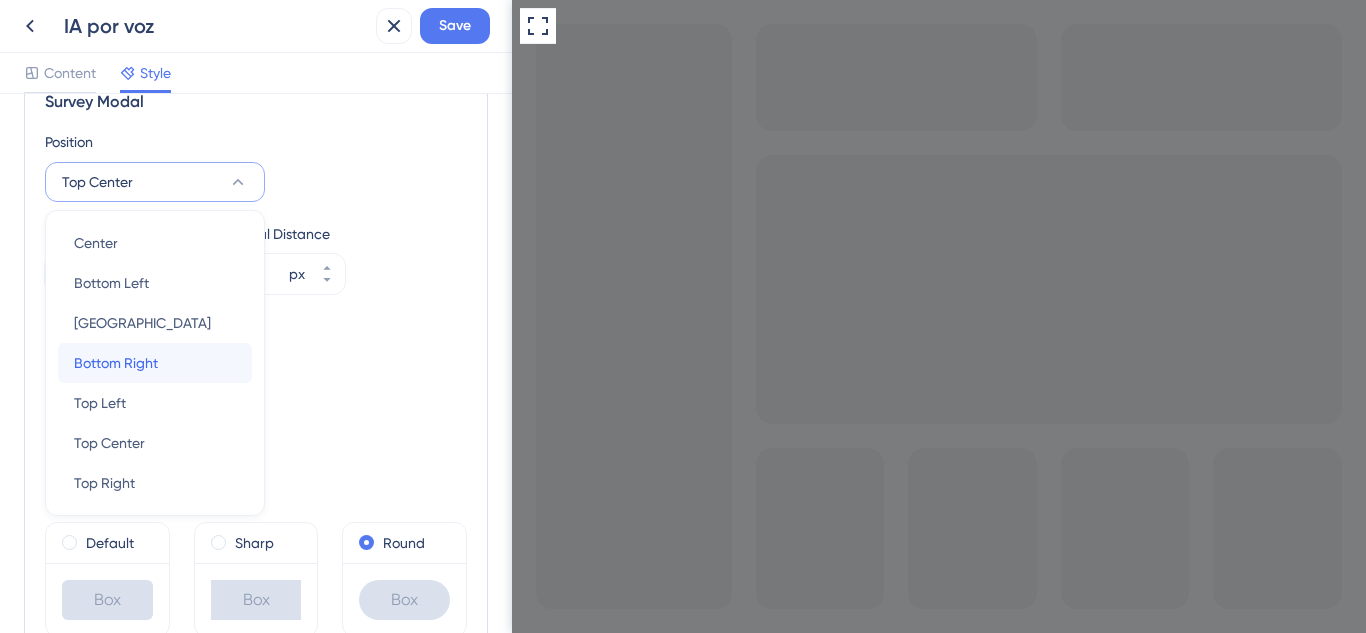 click on "Bottom Right Bottom Right" at bounding box center (155, 363) 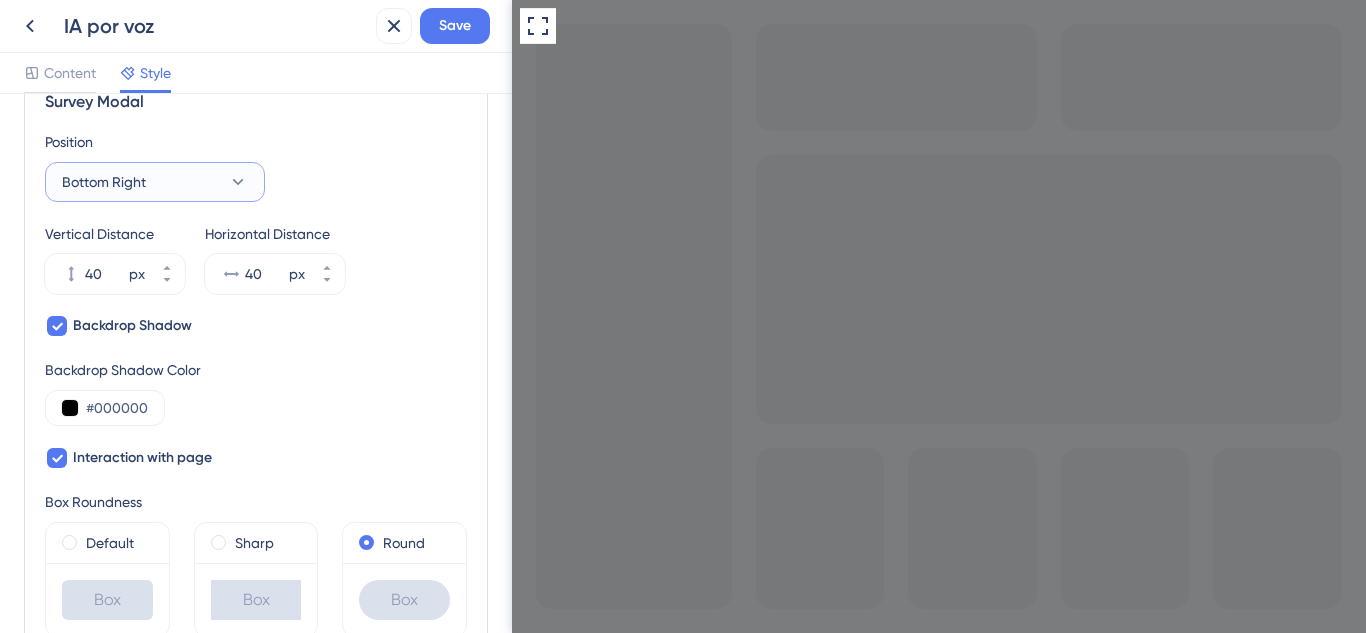 click on "Bottom Right" at bounding box center (155, 182) 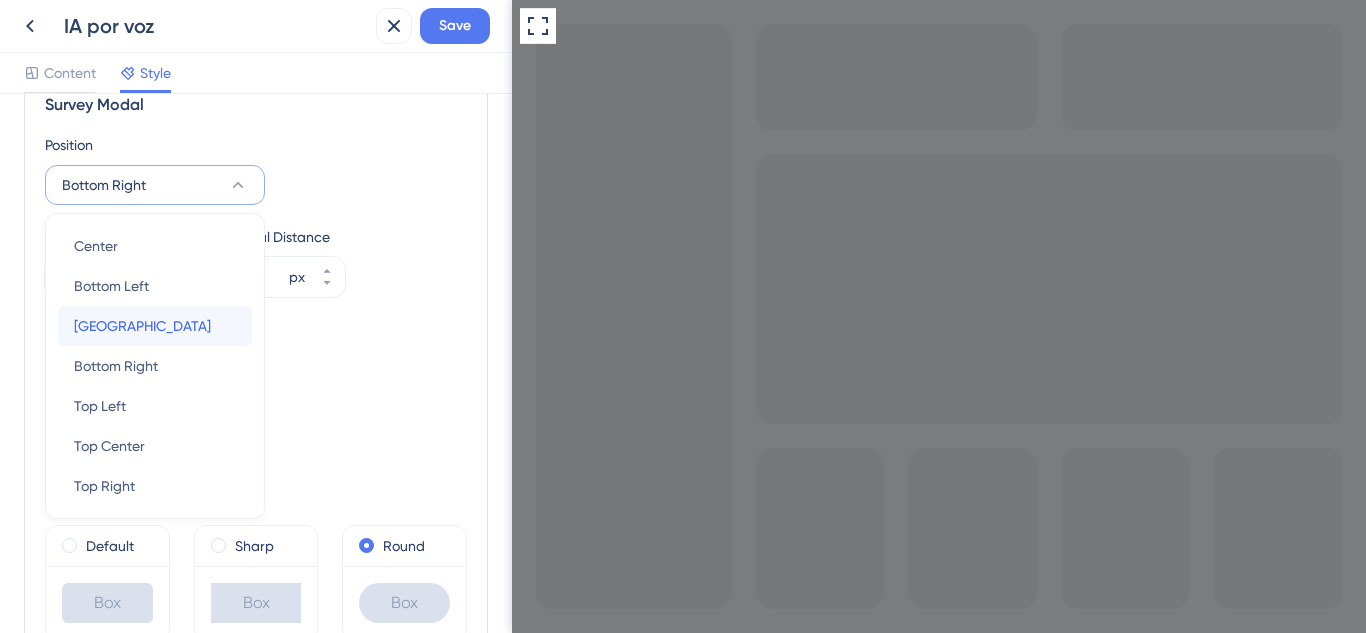 click on "Bottom Center Bottom Center" at bounding box center [155, 326] 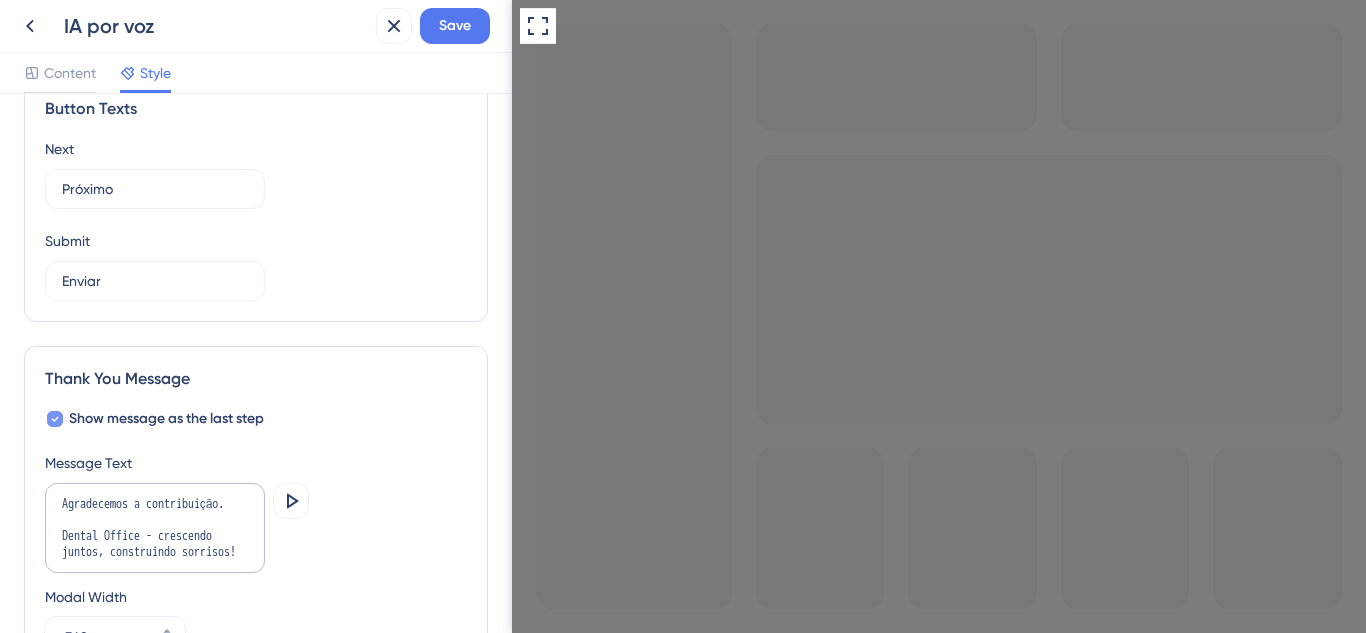 scroll, scrollTop: 1356, scrollLeft: 0, axis: vertical 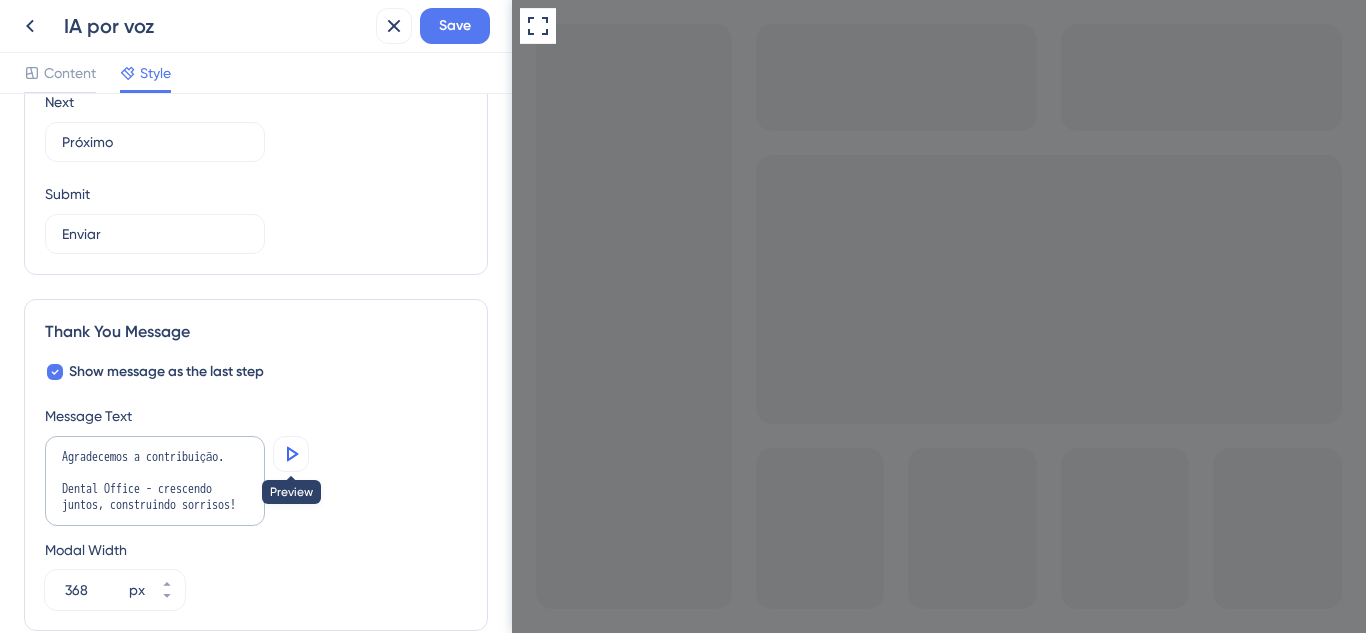 click 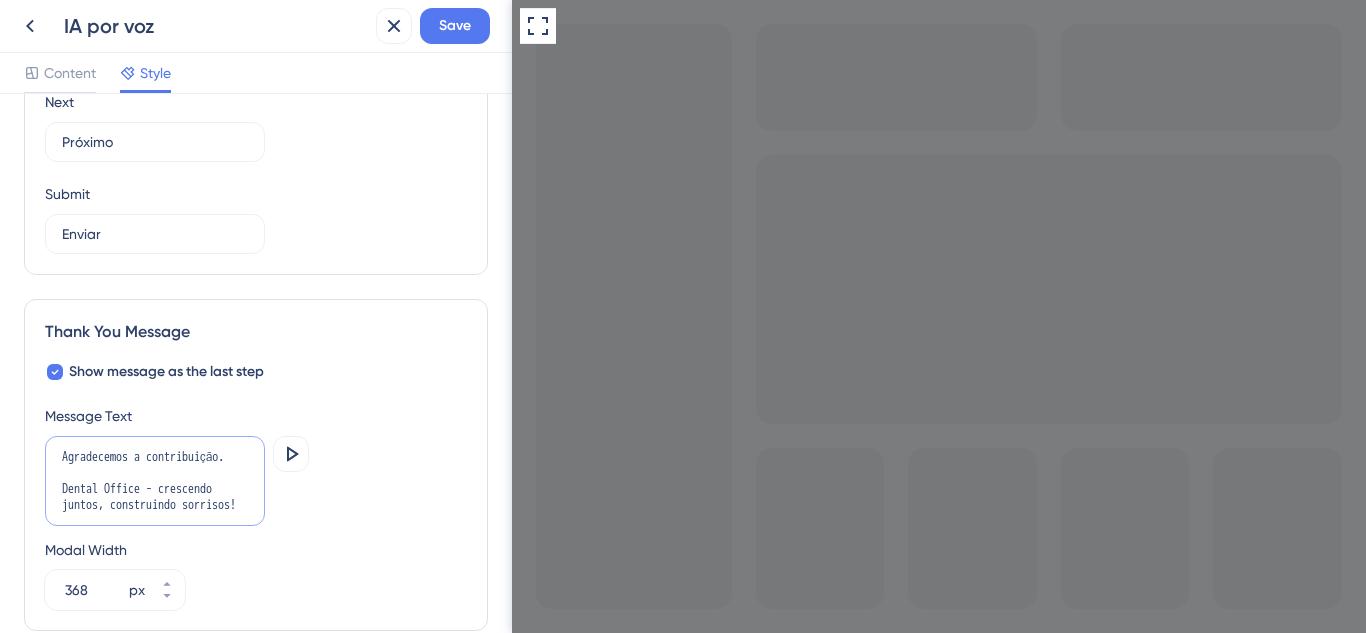 click on "Agradecemos a contribuição.
Dental Office - crescendo juntos, construindo sorrisos!" at bounding box center [155, 481] 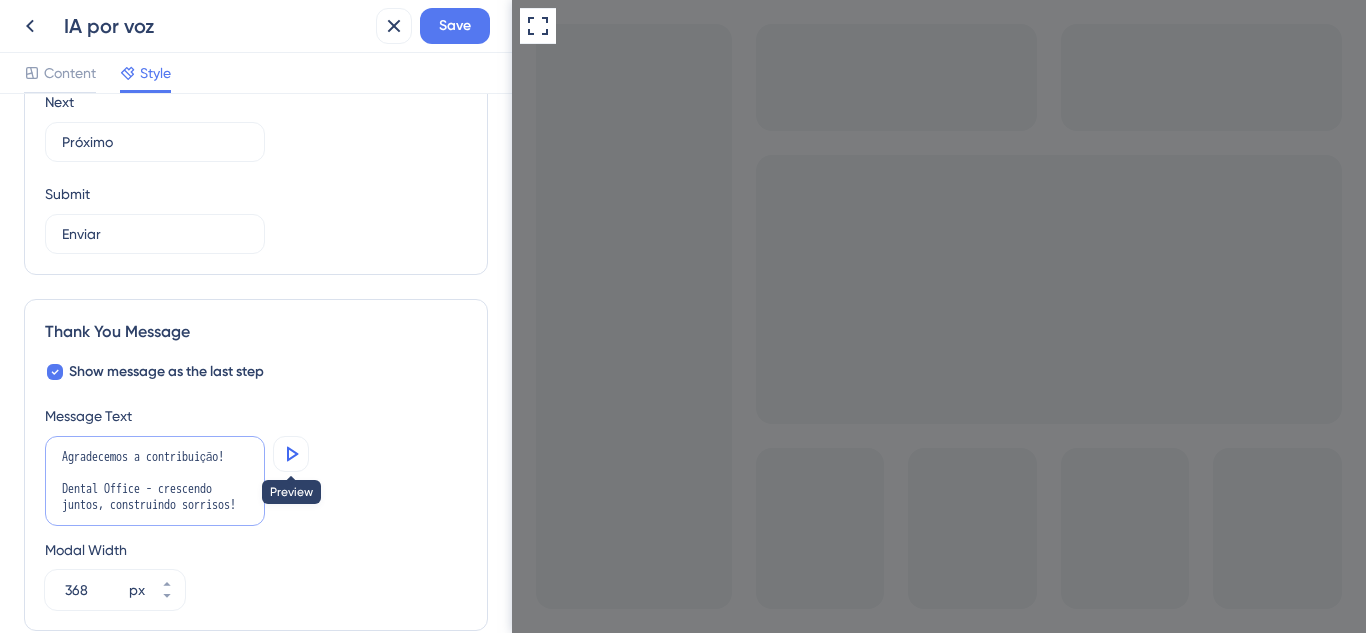 type on "Agradecemos a contribuição!
Dental Office - crescendo juntos, construindo sorrisos!" 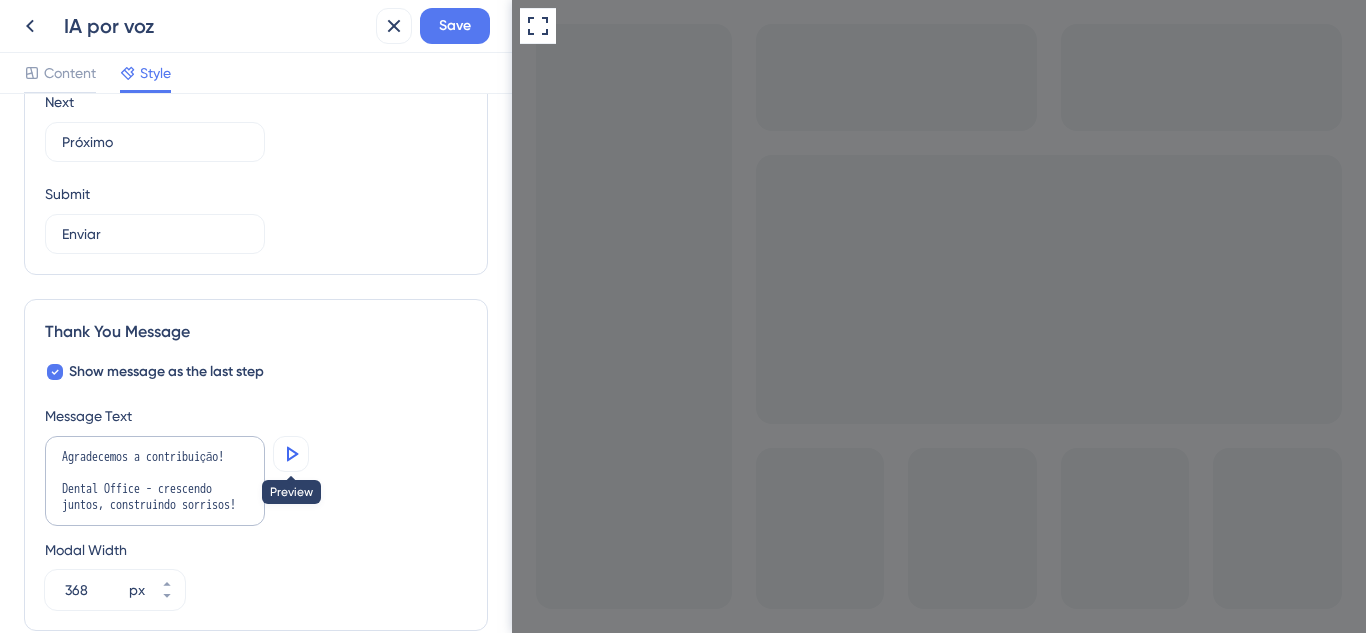 click at bounding box center (291, 454) 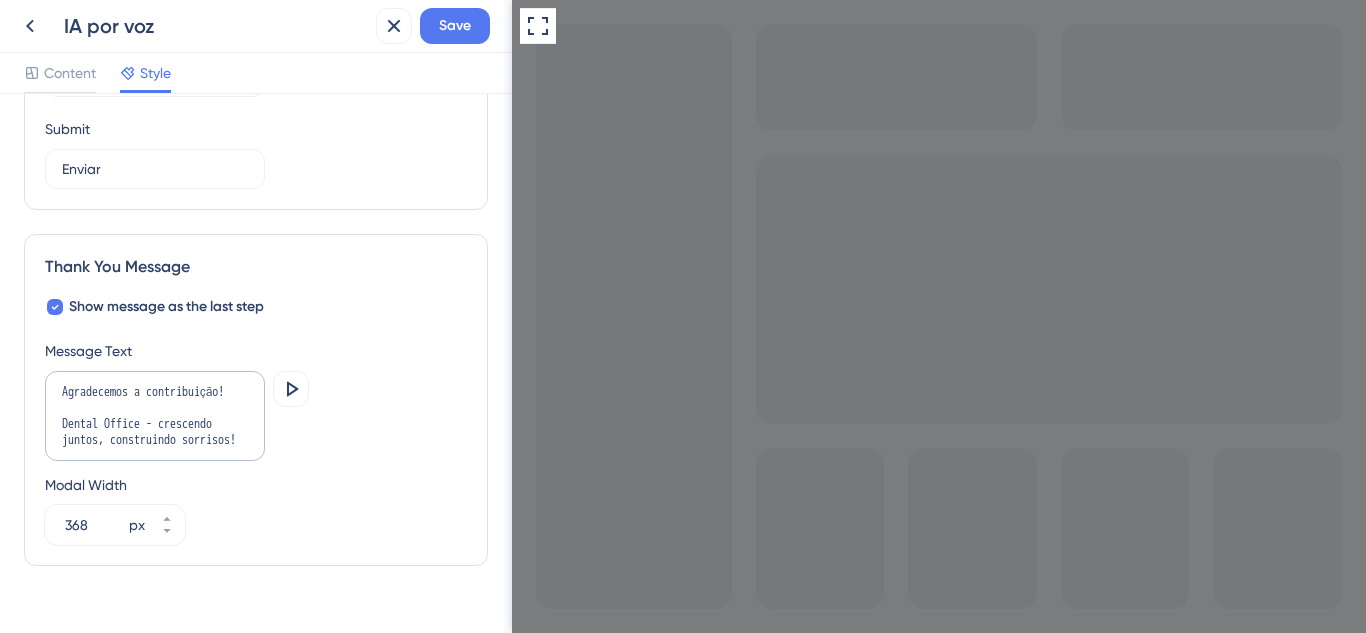 scroll, scrollTop: 1456, scrollLeft: 0, axis: vertical 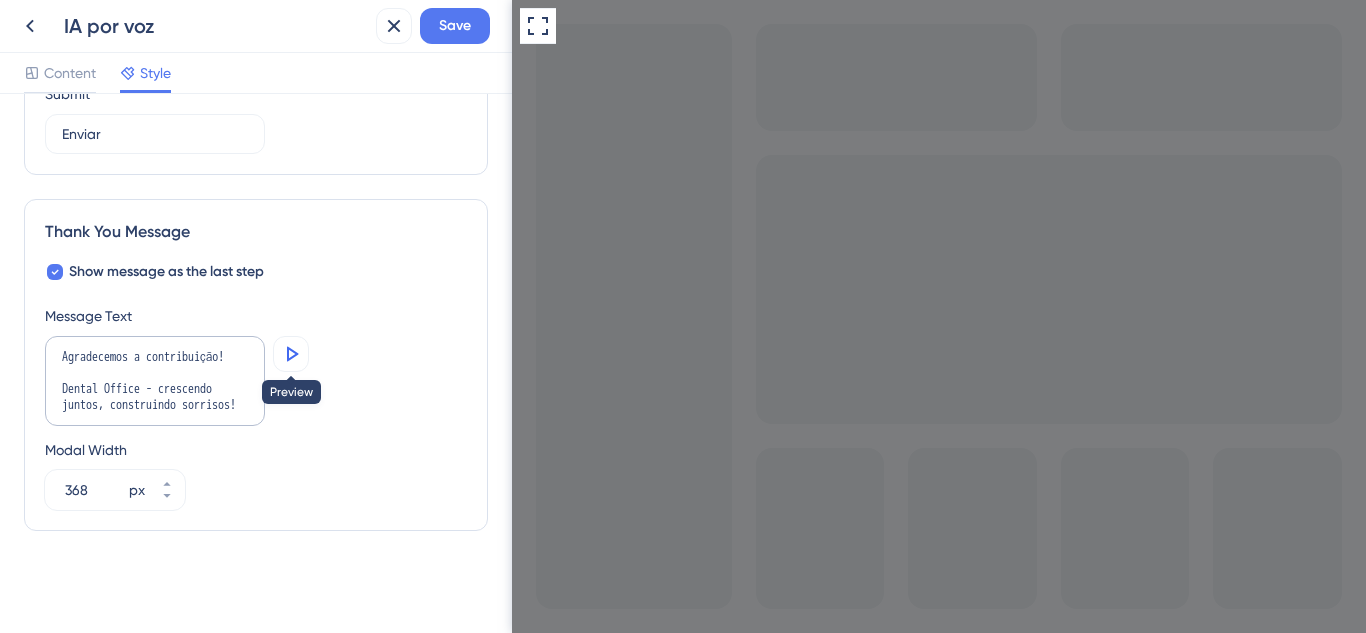 click 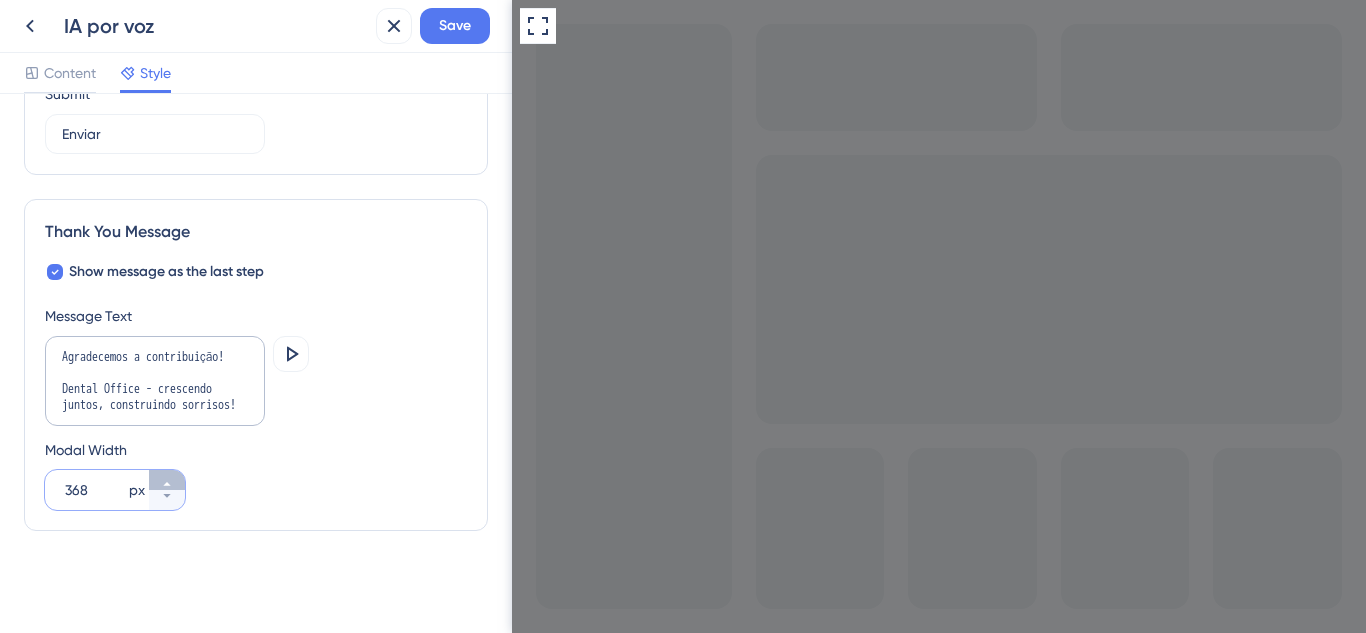 click on "368 px" at bounding box center [167, 480] 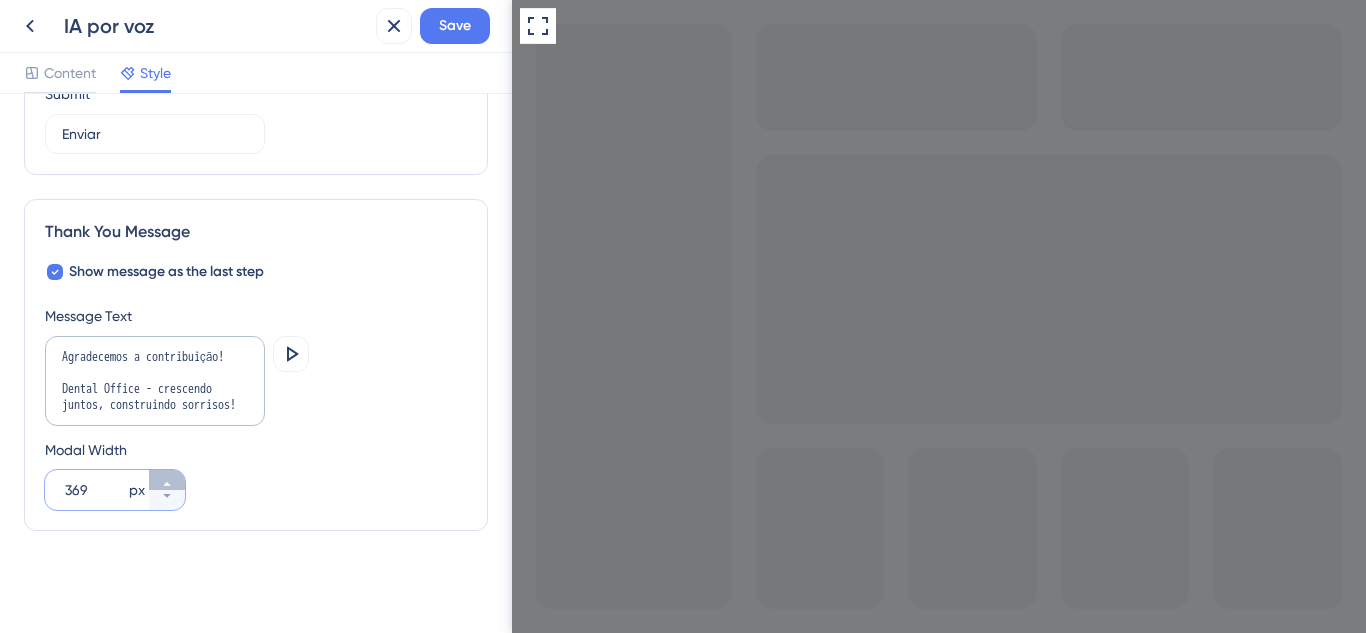 click on "369 px" at bounding box center (167, 480) 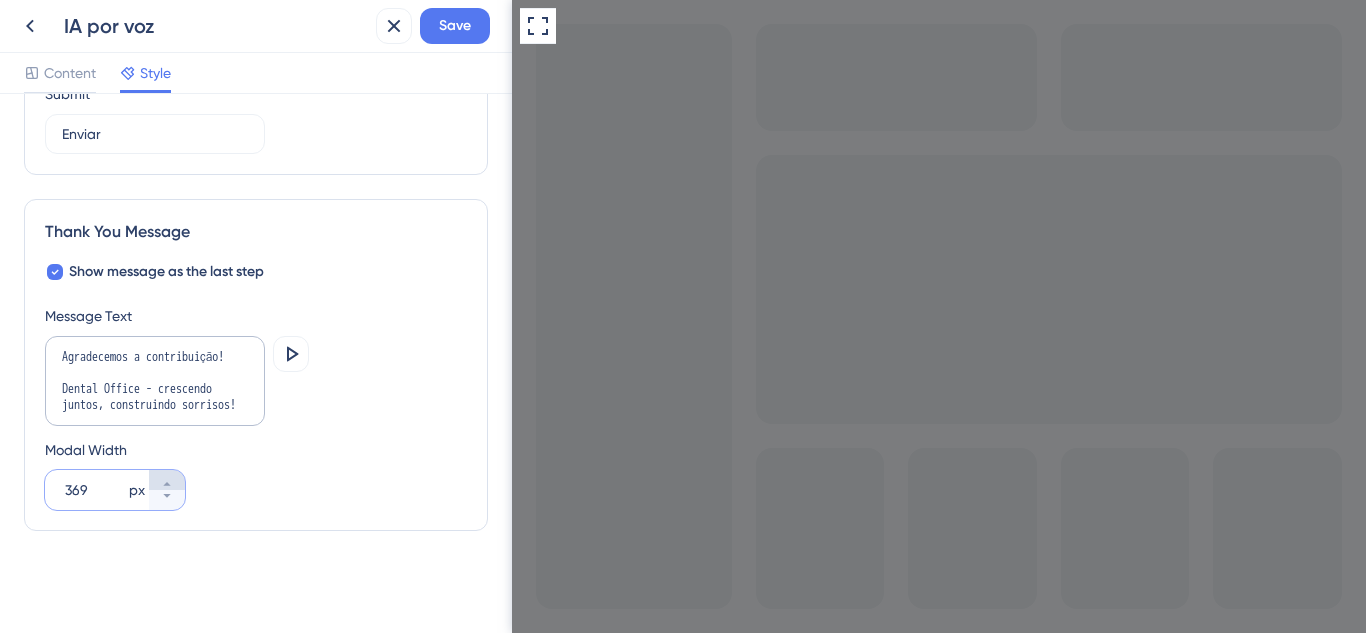 type on "370" 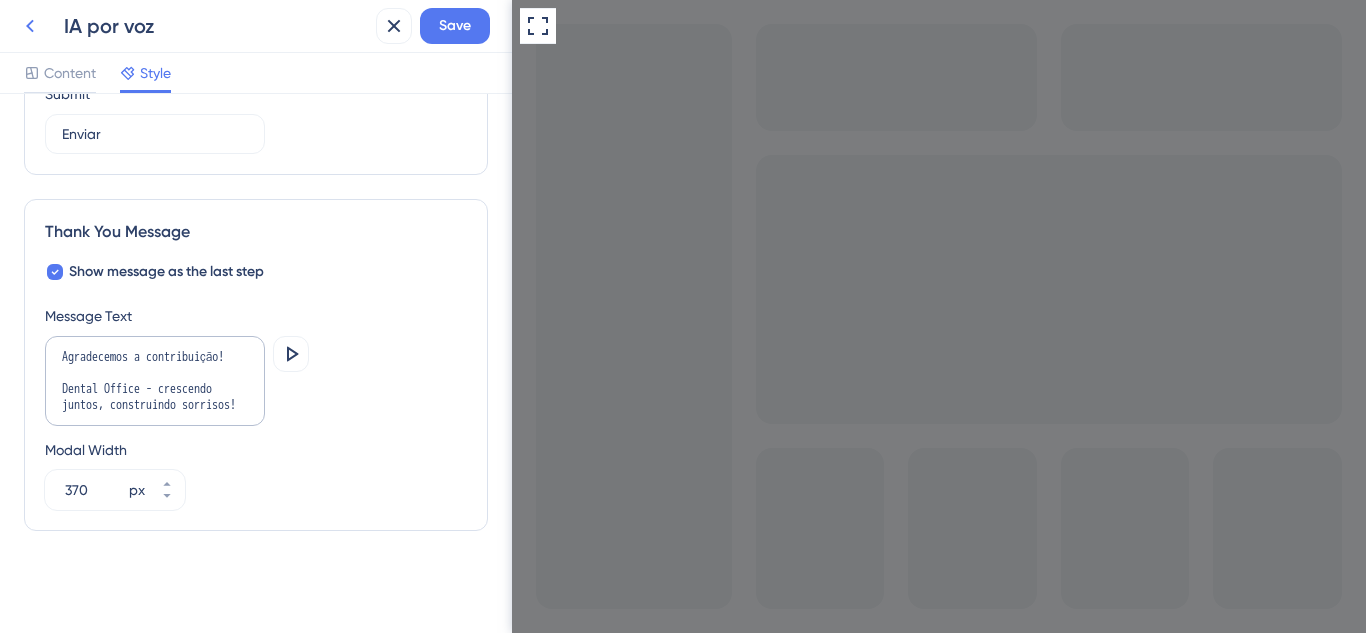 click 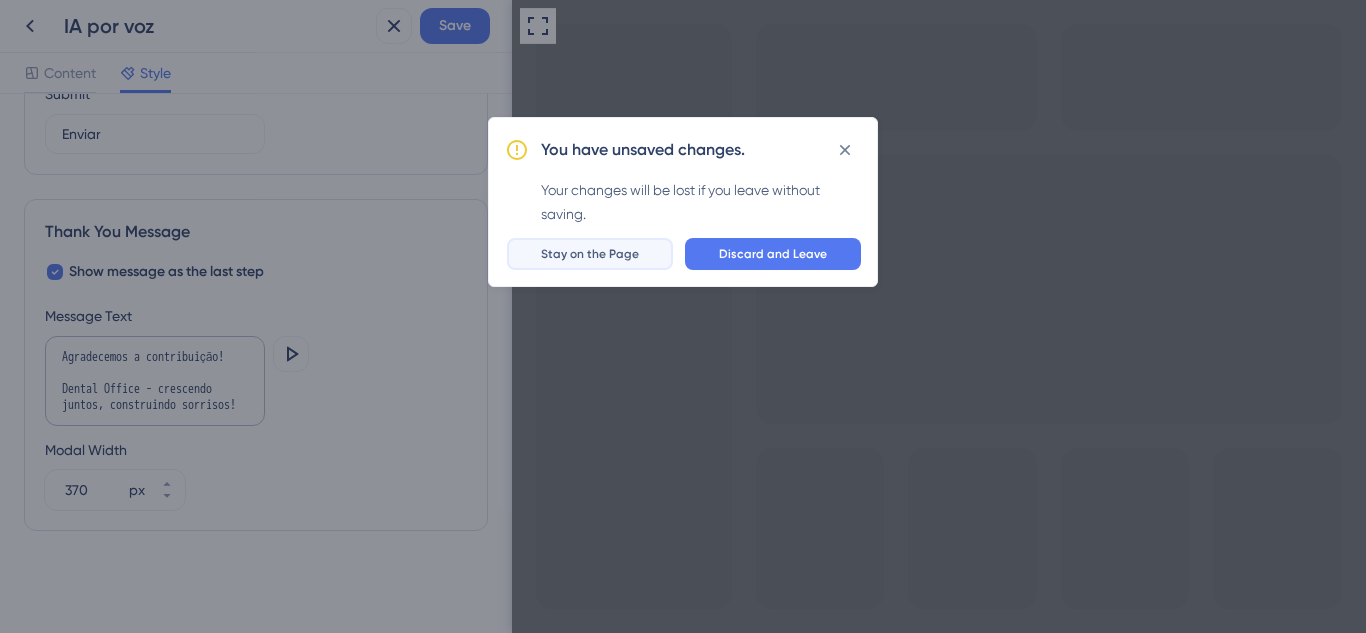 click on "Stay on the Page" at bounding box center [590, 254] 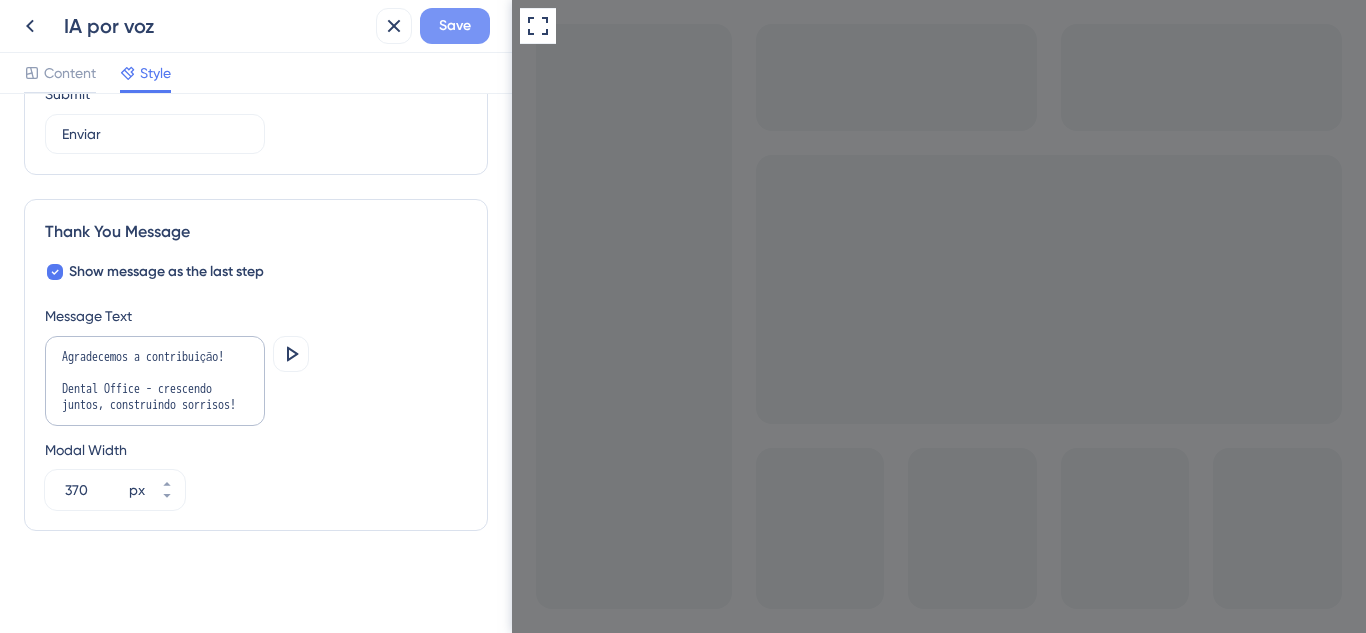click on "Save" at bounding box center (455, 26) 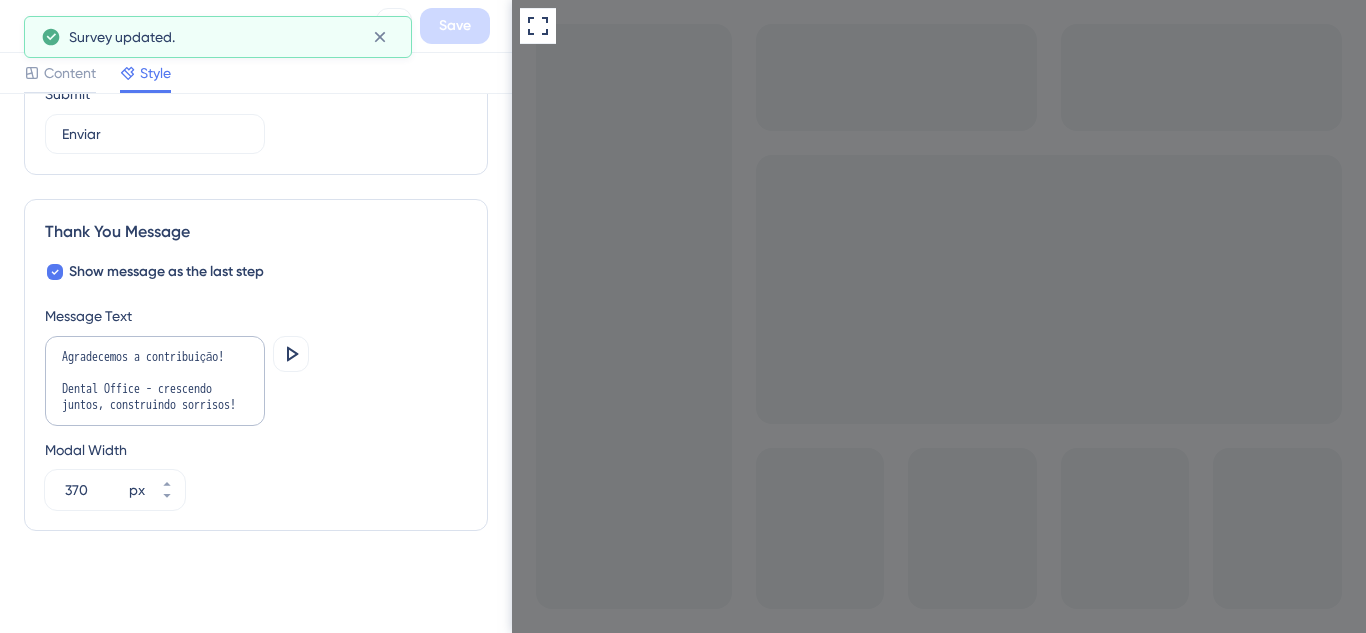 scroll, scrollTop: 0, scrollLeft: 0, axis: both 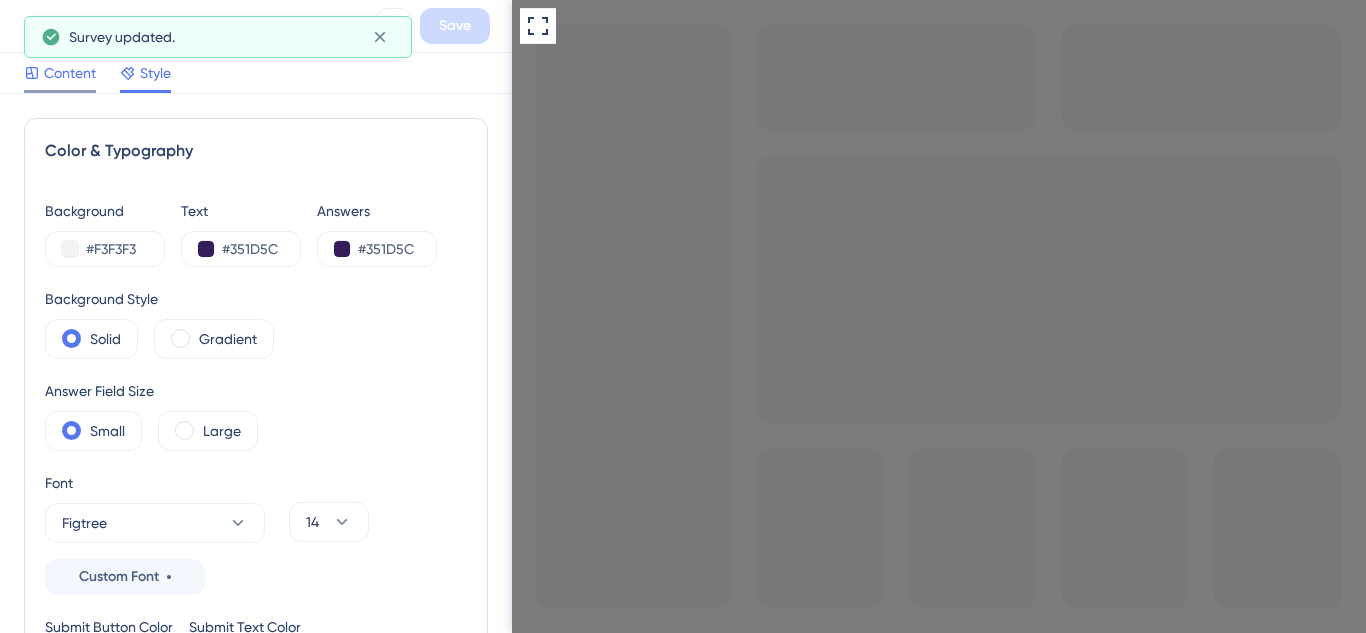 click on "Content" at bounding box center (70, 73) 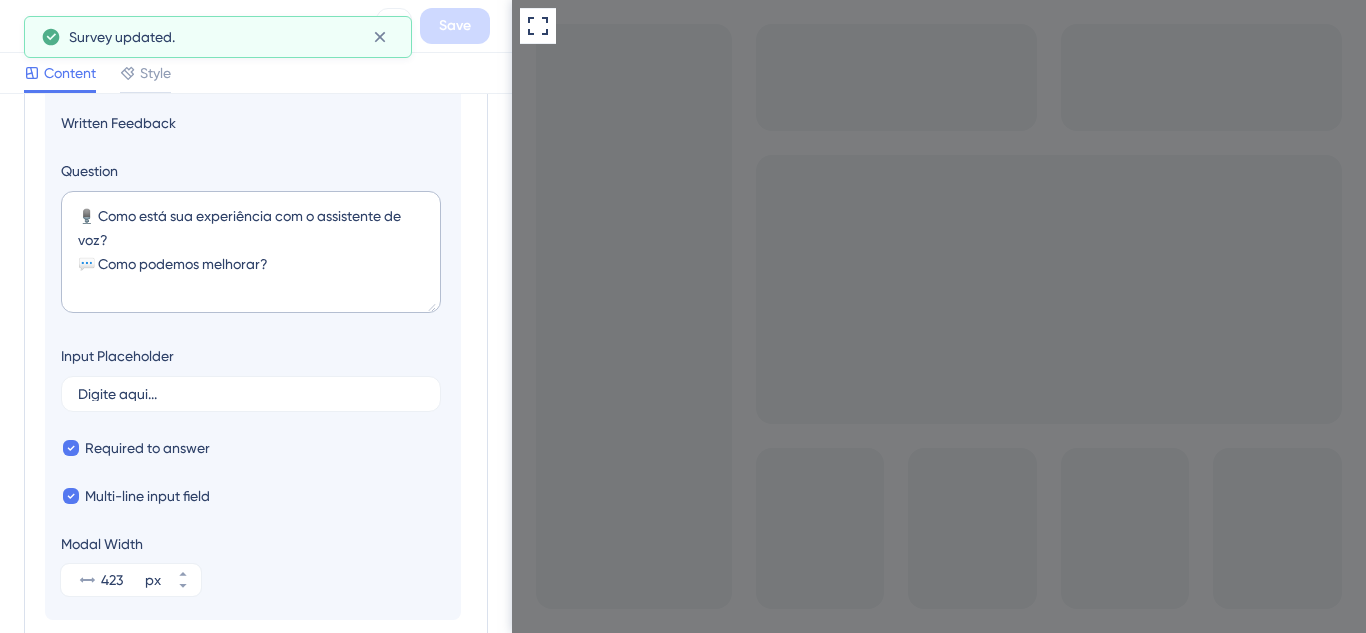 scroll, scrollTop: 385, scrollLeft: 0, axis: vertical 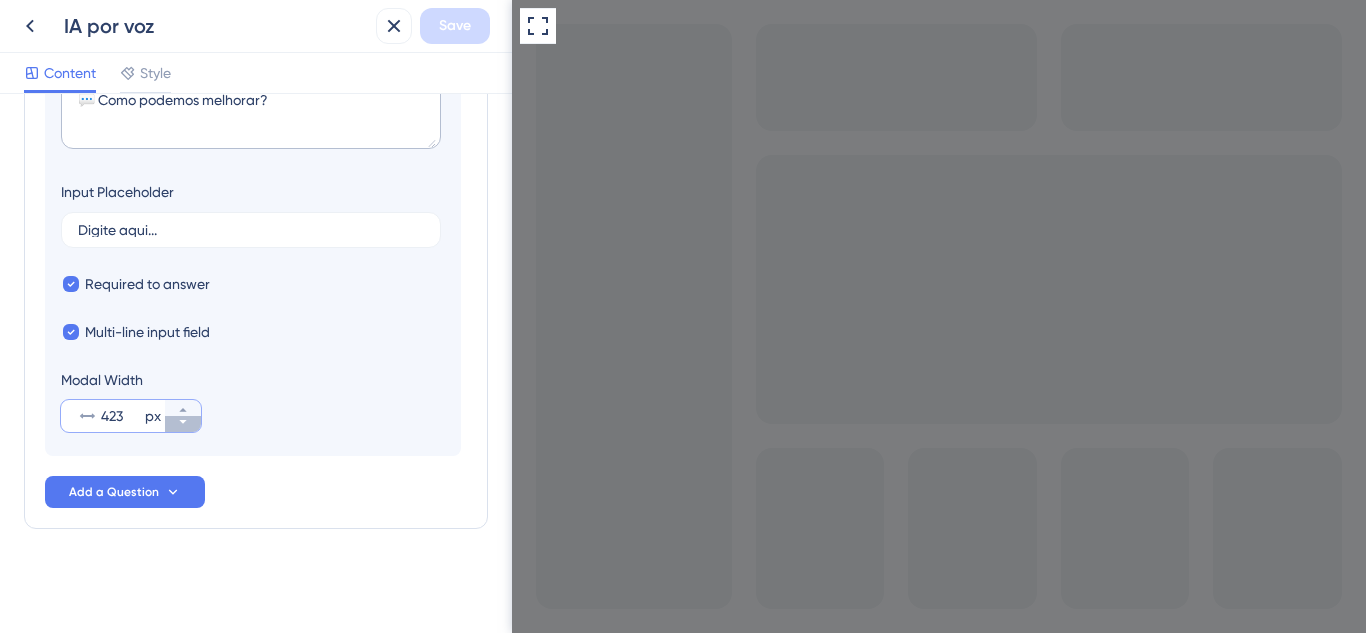 click on "423 px" at bounding box center (183, 424) 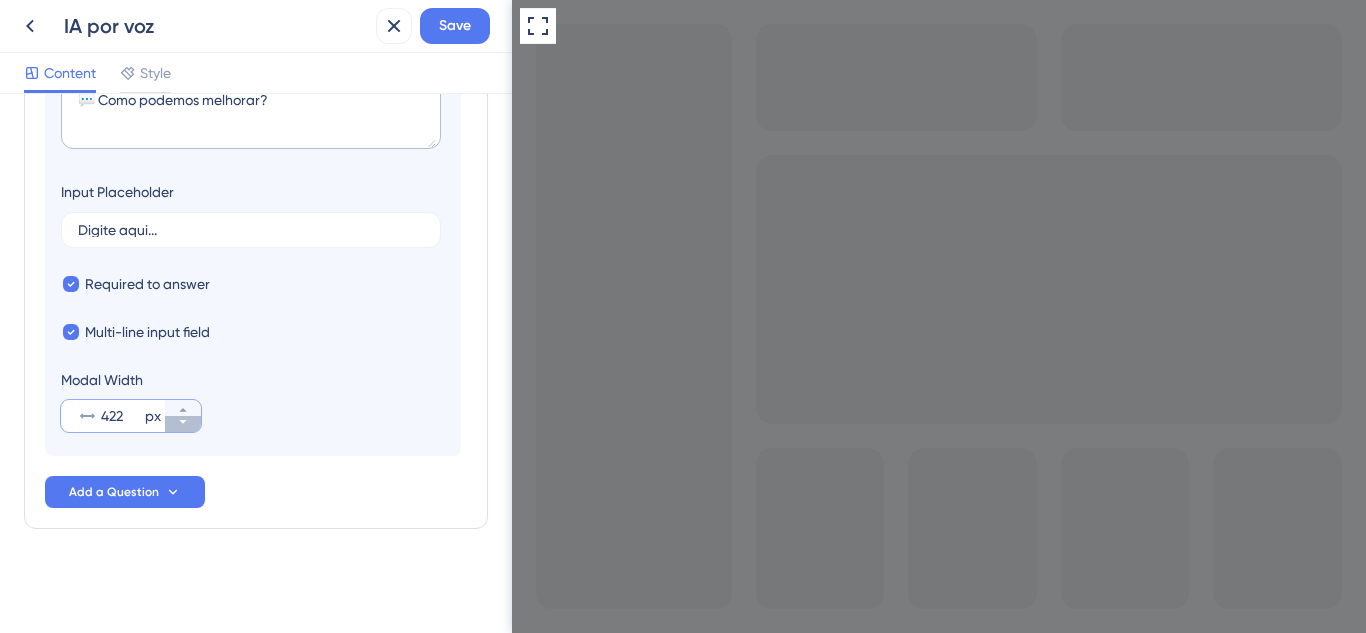 click on "422 px" at bounding box center (183, 424) 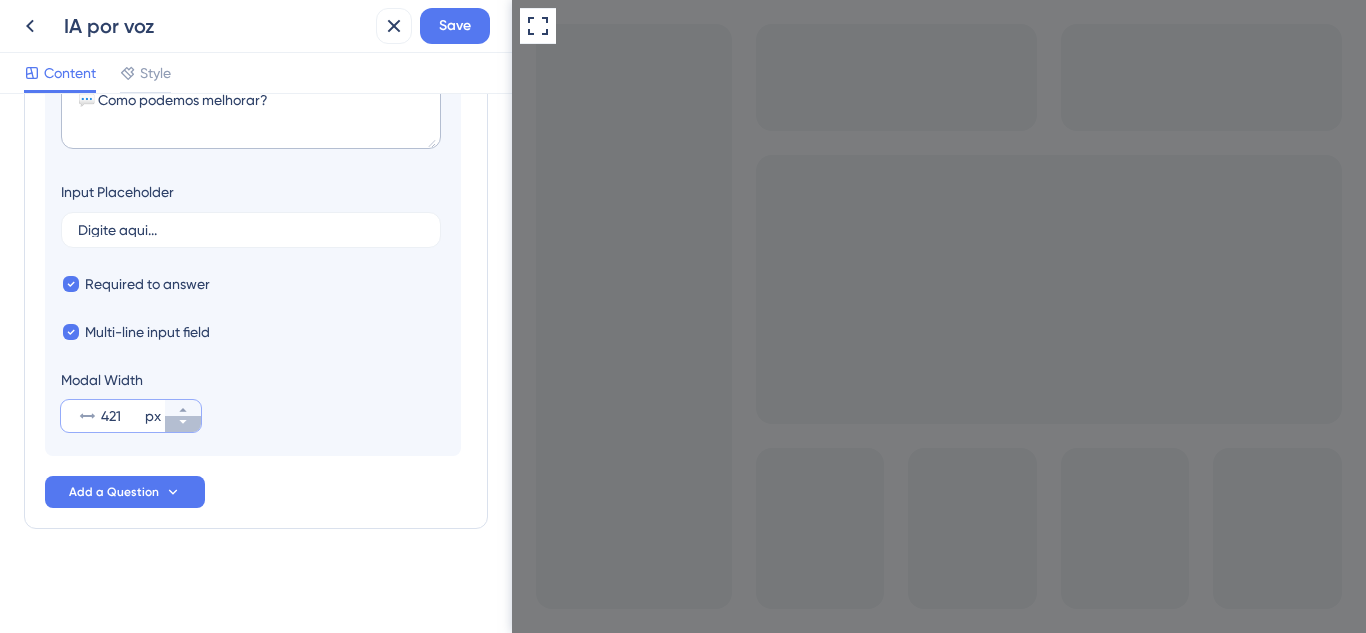 click on "421 px" at bounding box center [183, 424] 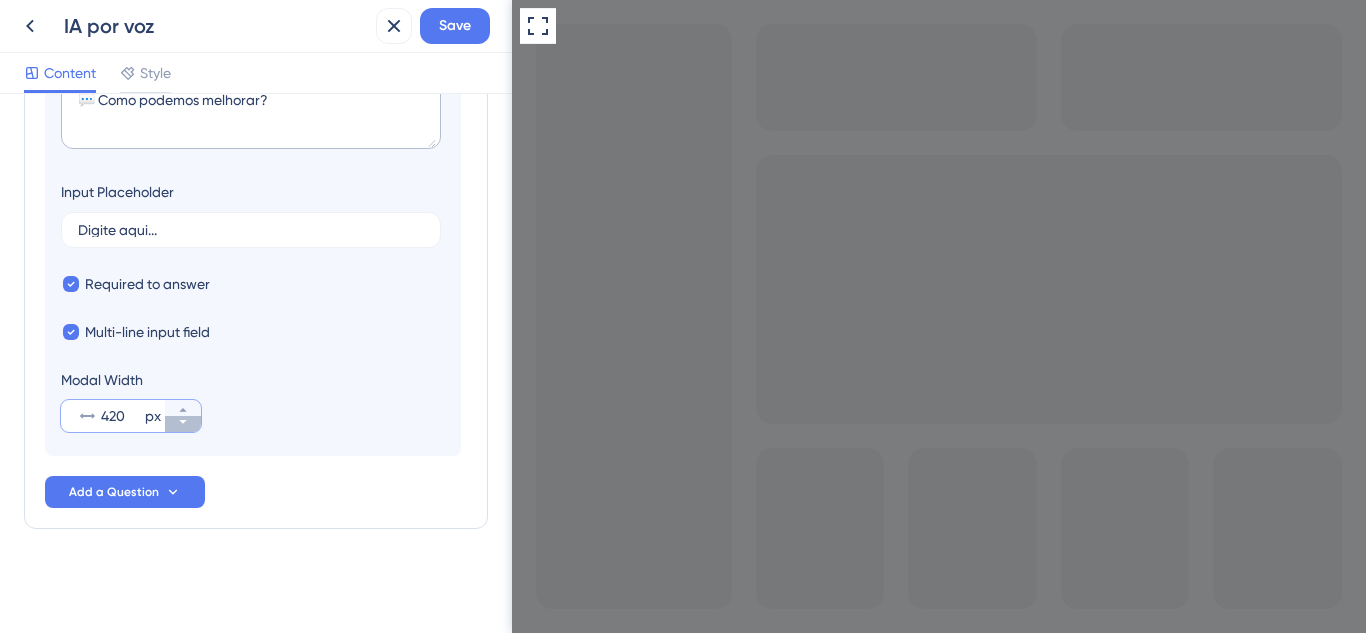 click on "420 px" at bounding box center [183, 424] 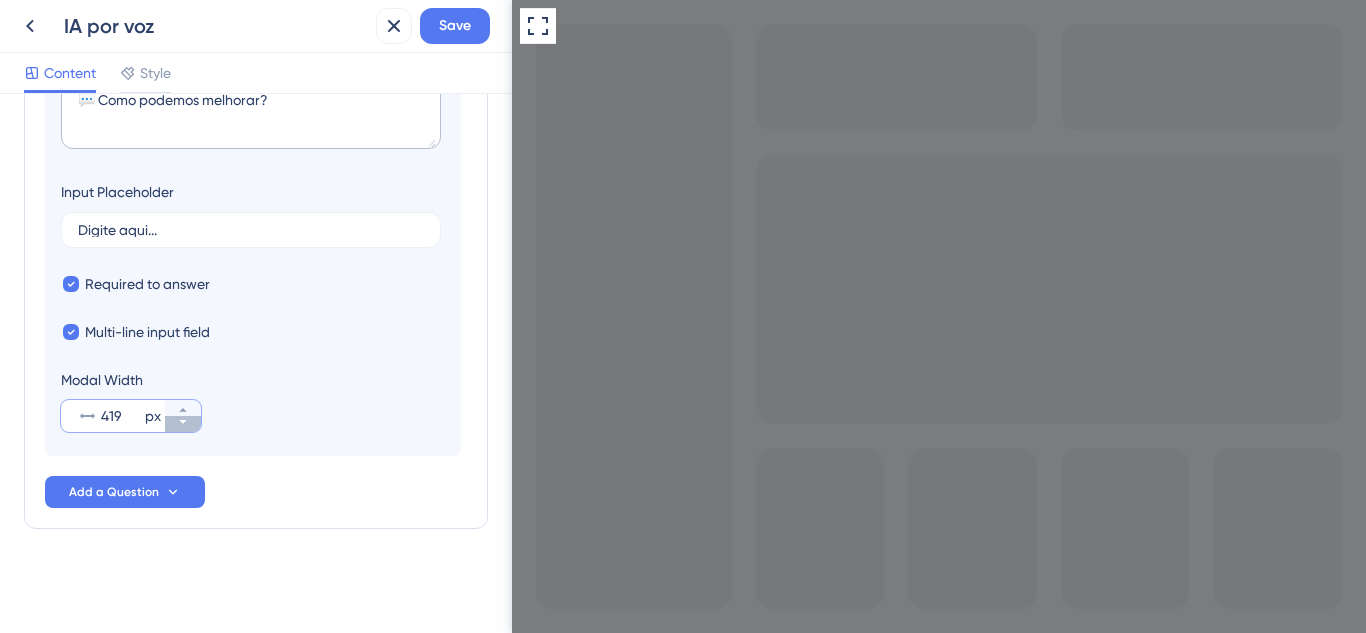 click on "419 px" at bounding box center (183, 424) 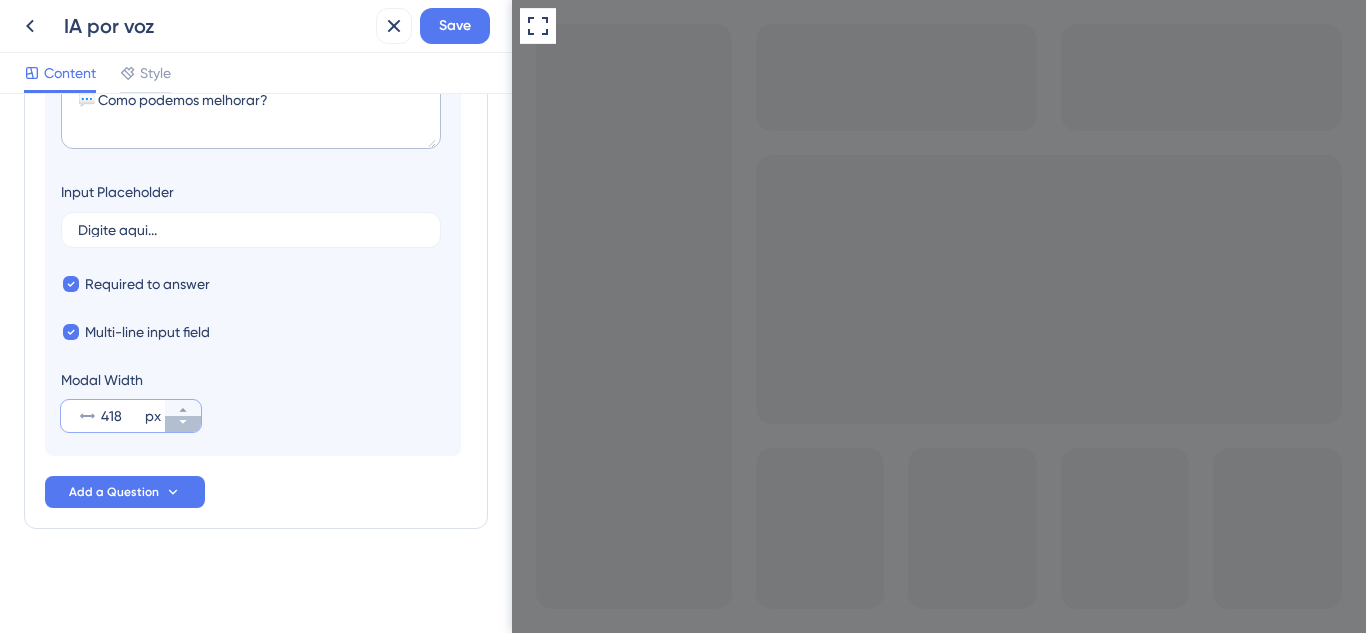 click on "418 px" at bounding box center (183, 424) 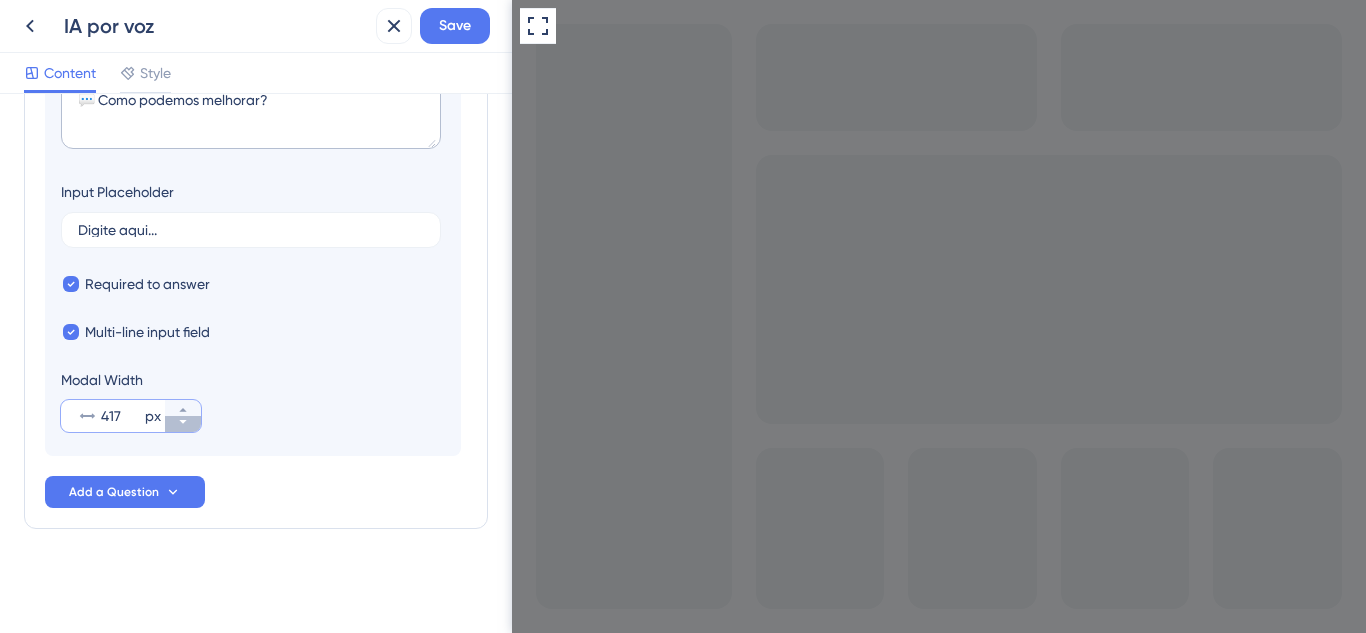 click on "417 px" at bounding box center (183, 424) 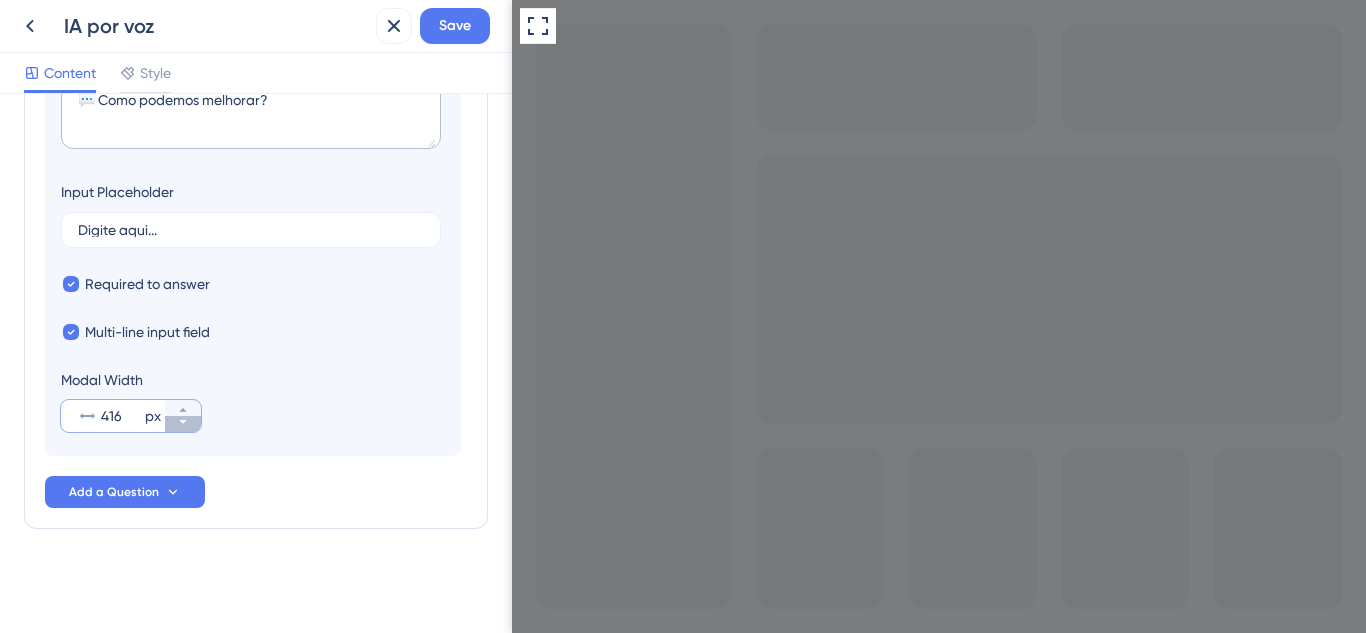 click on "416 px" at bounding box center [183, 424] 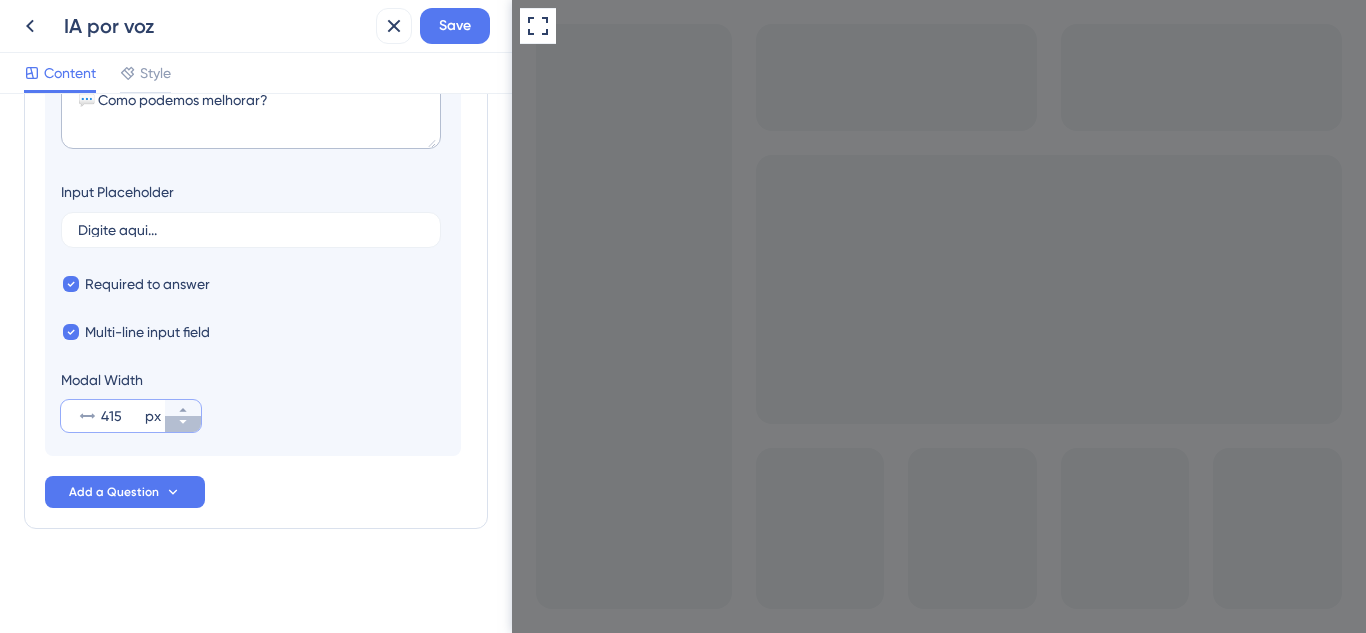 click on "415 px" at bounding box center [183, 424] 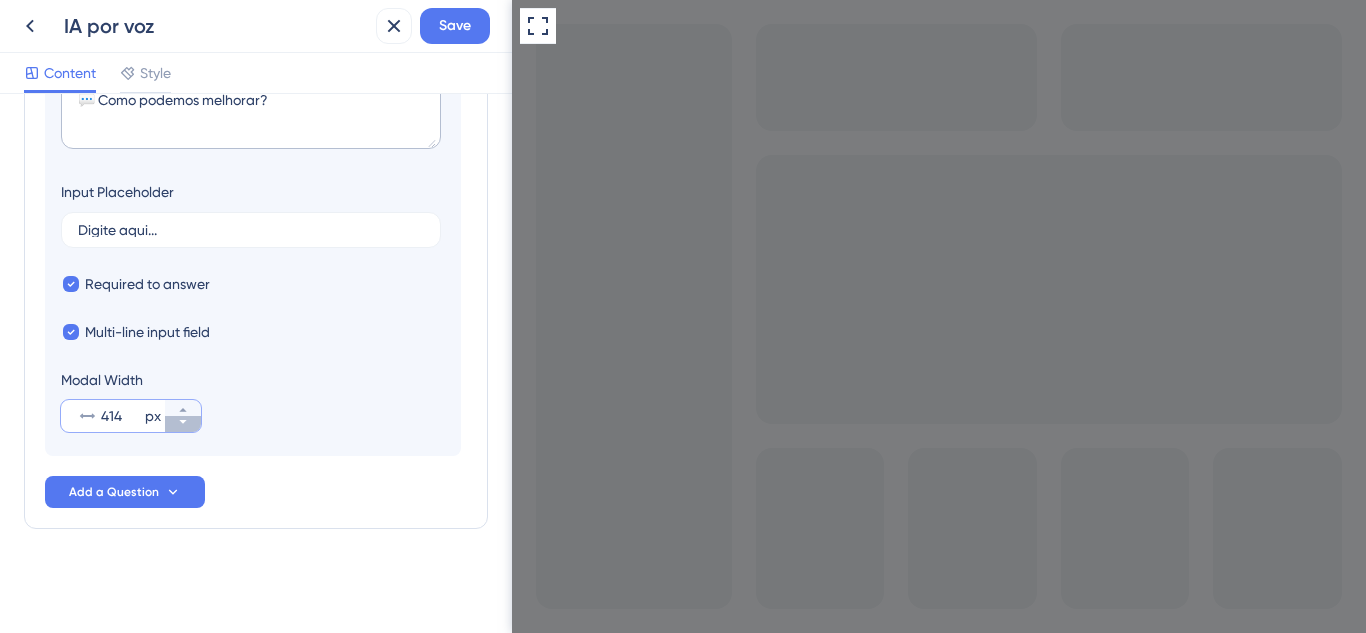click on "414 px" at bounding box center [183, 424] 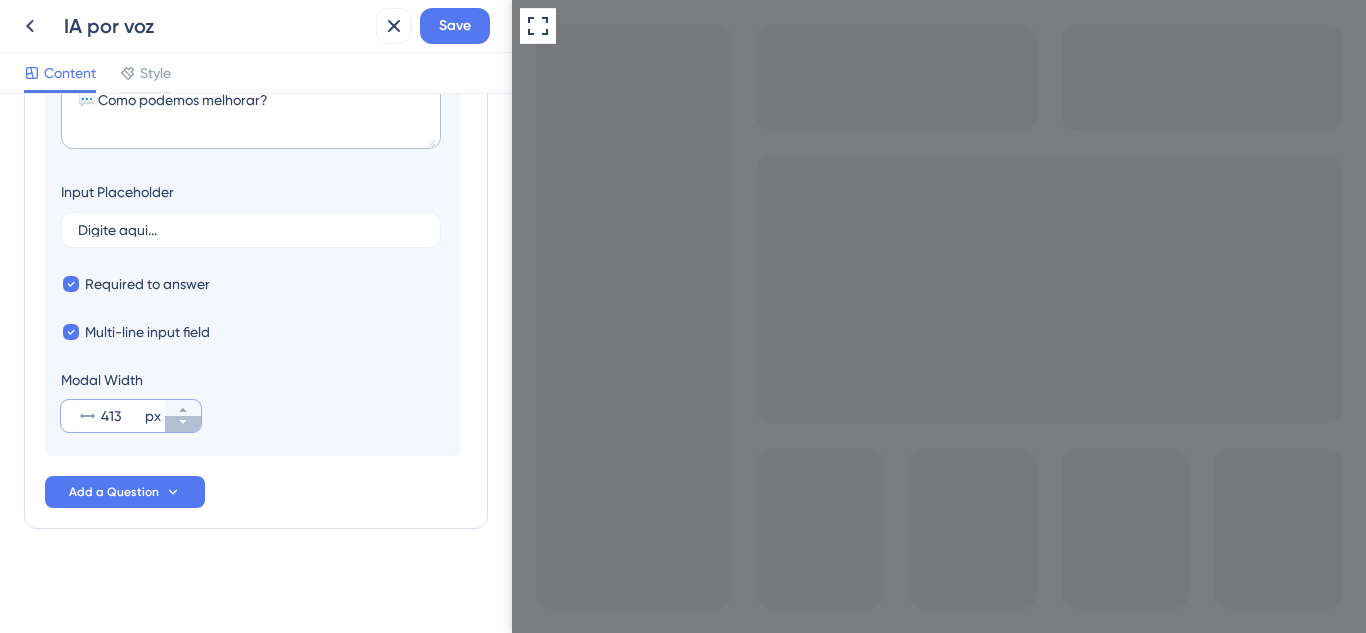 click on "413 px" at bounding box center (183, 424) 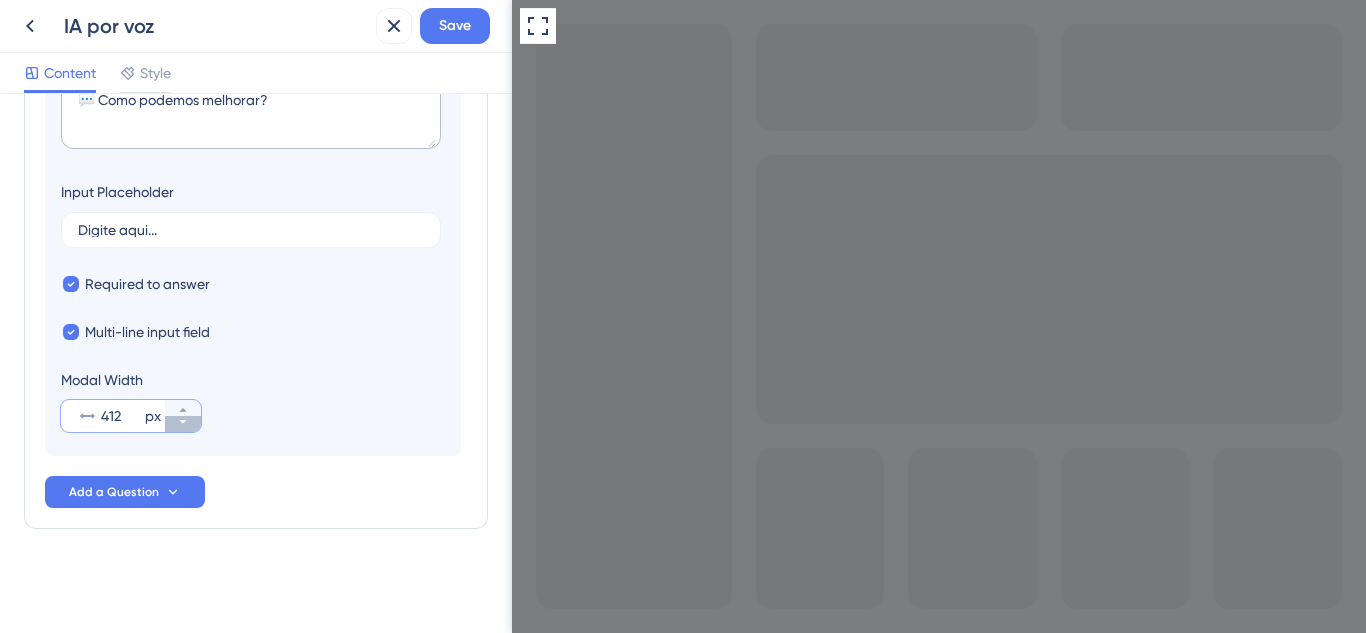 click on "412 px" at bounding box center (183, 424) 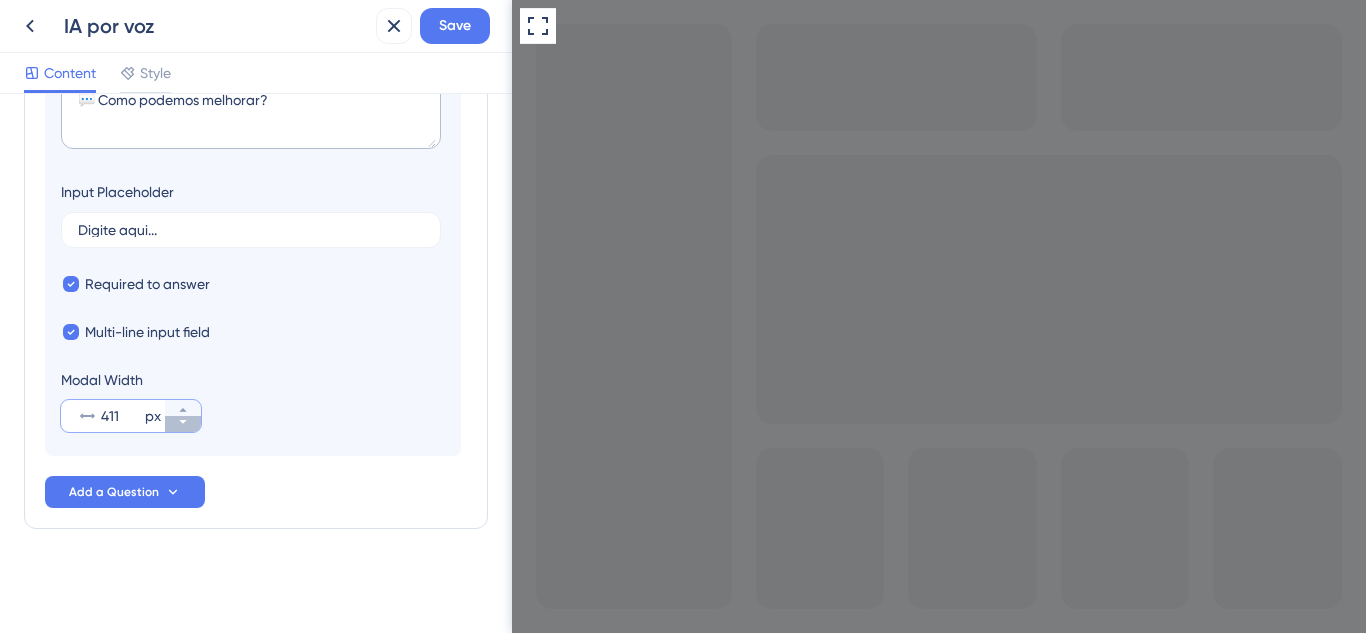 click on "411 px" at bounding box center (183, 424) 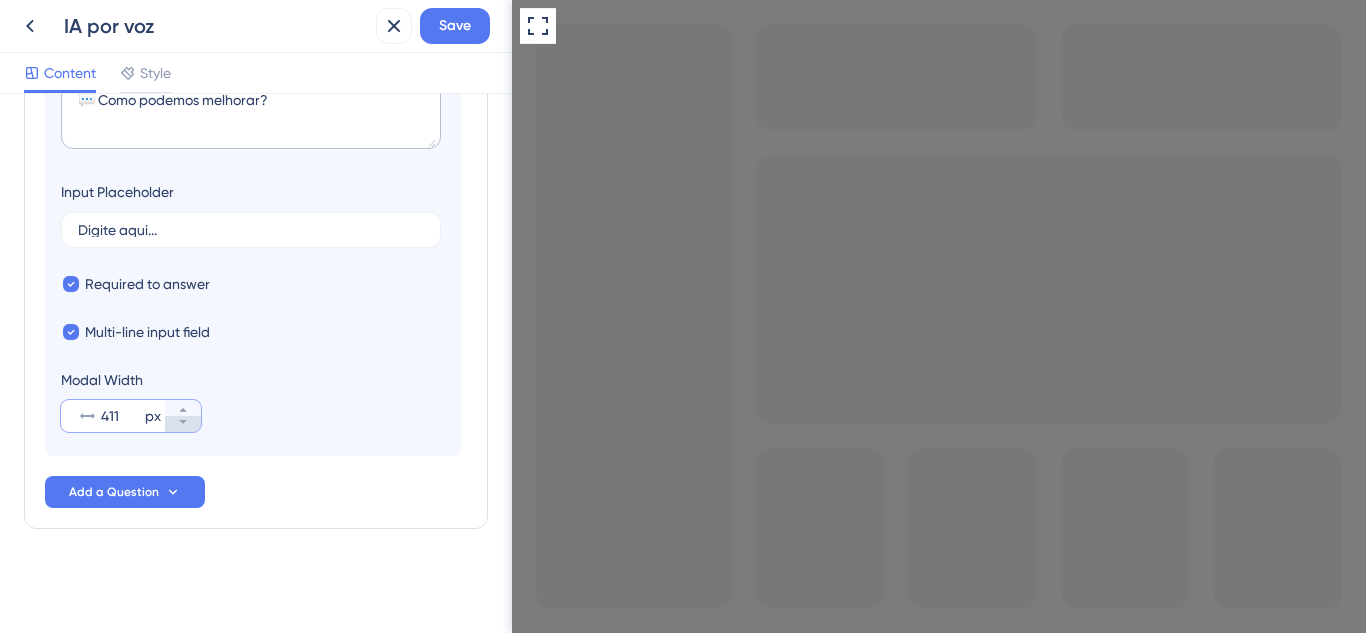 type on "410" 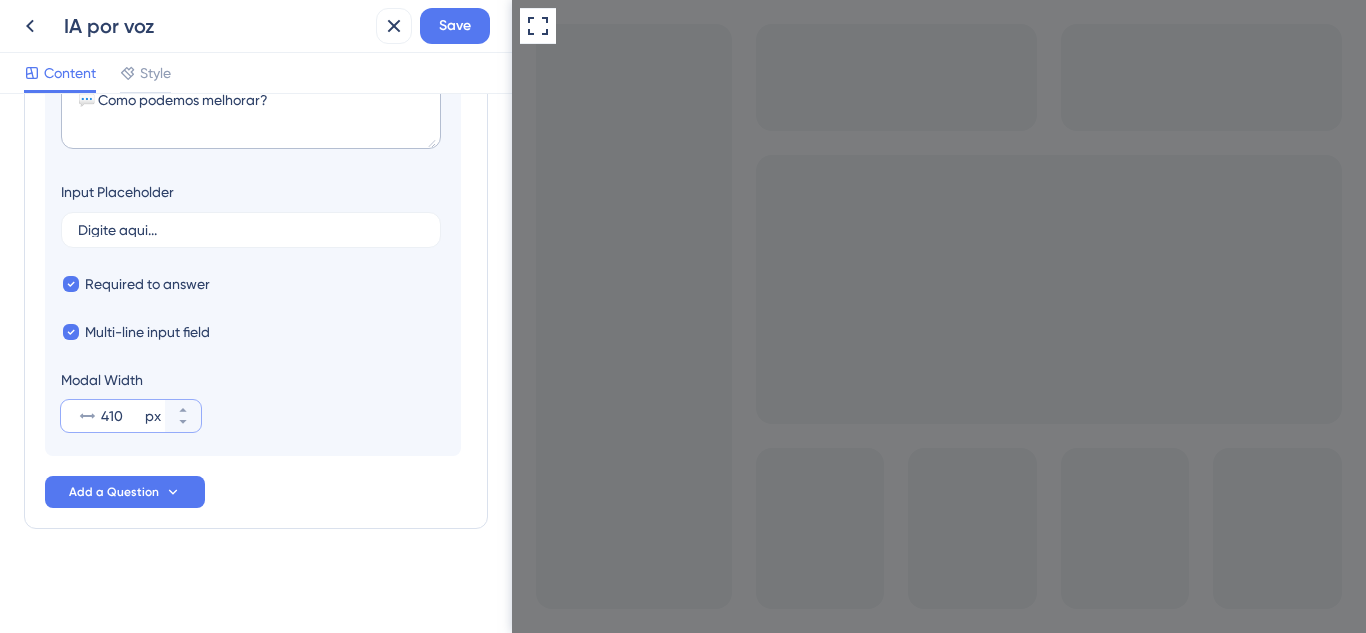 drag, startPoint x: 126, startPoint y: 418, endPoint x: 98, endPoint y: 421, distance: 28.160255 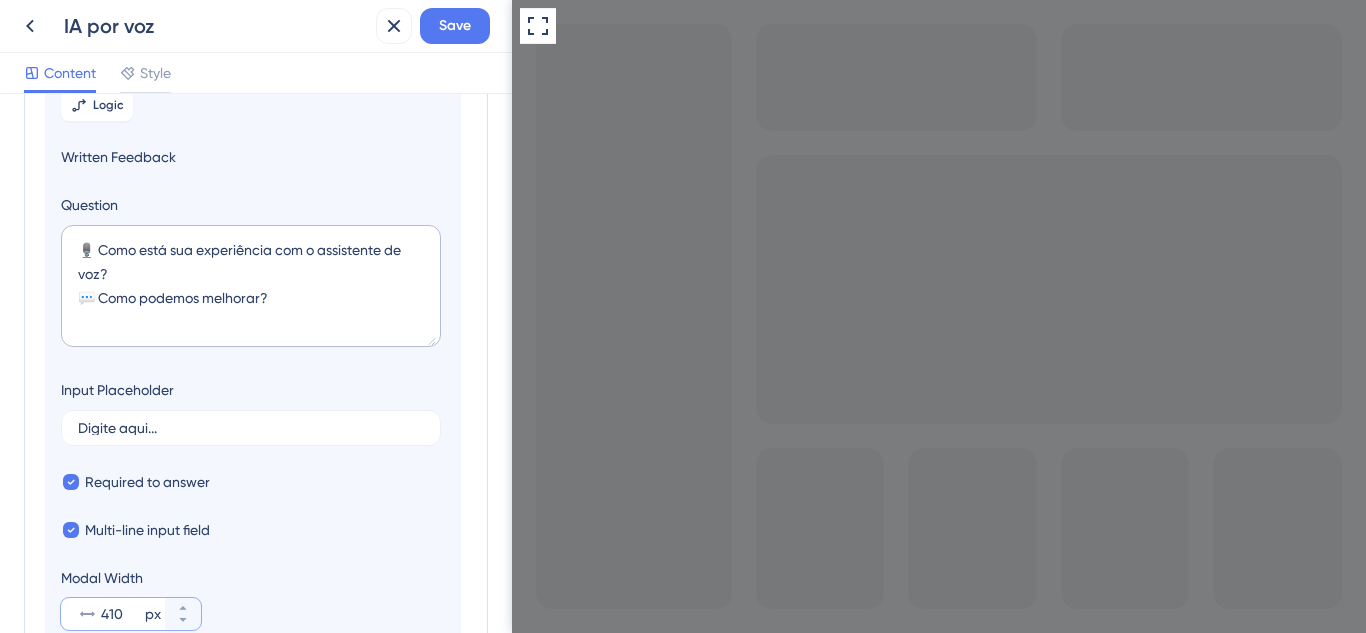 scroll, scrollTop: 185, scrollLeft: 0, axis: vertical 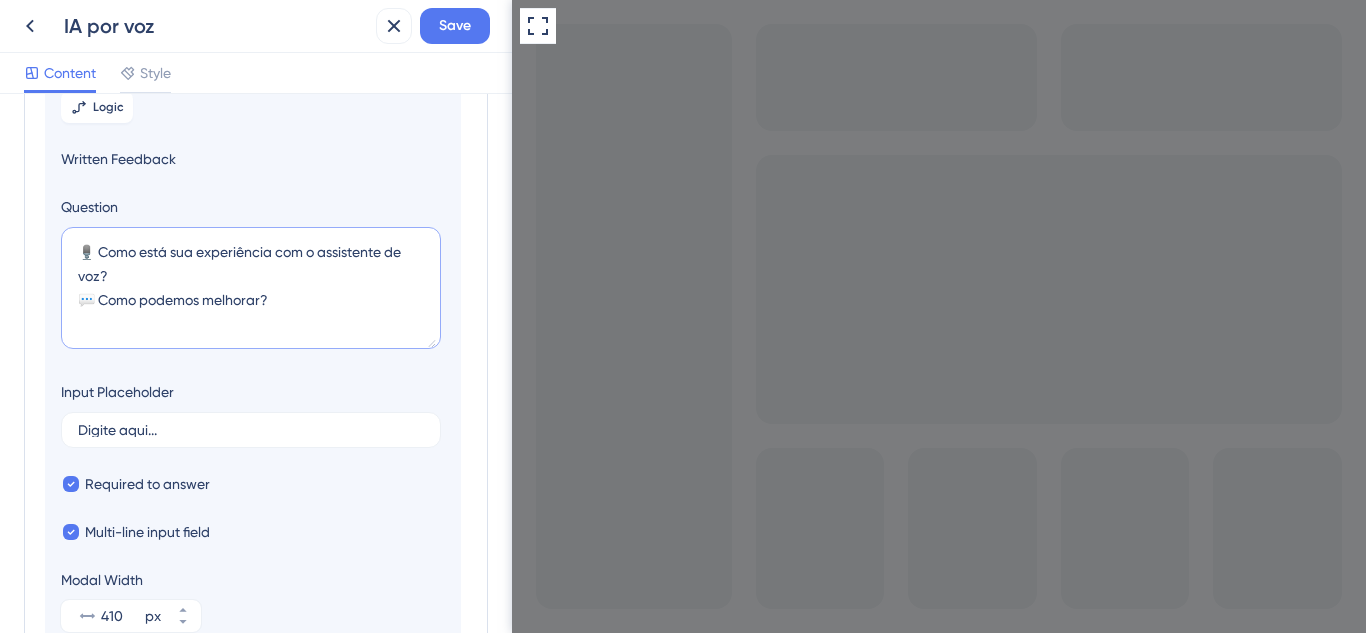 click on "🎙️ Como está sua experiência com o assistente de voz?
💬 Como podemos melhorar?" at bounding box center [251, 288] 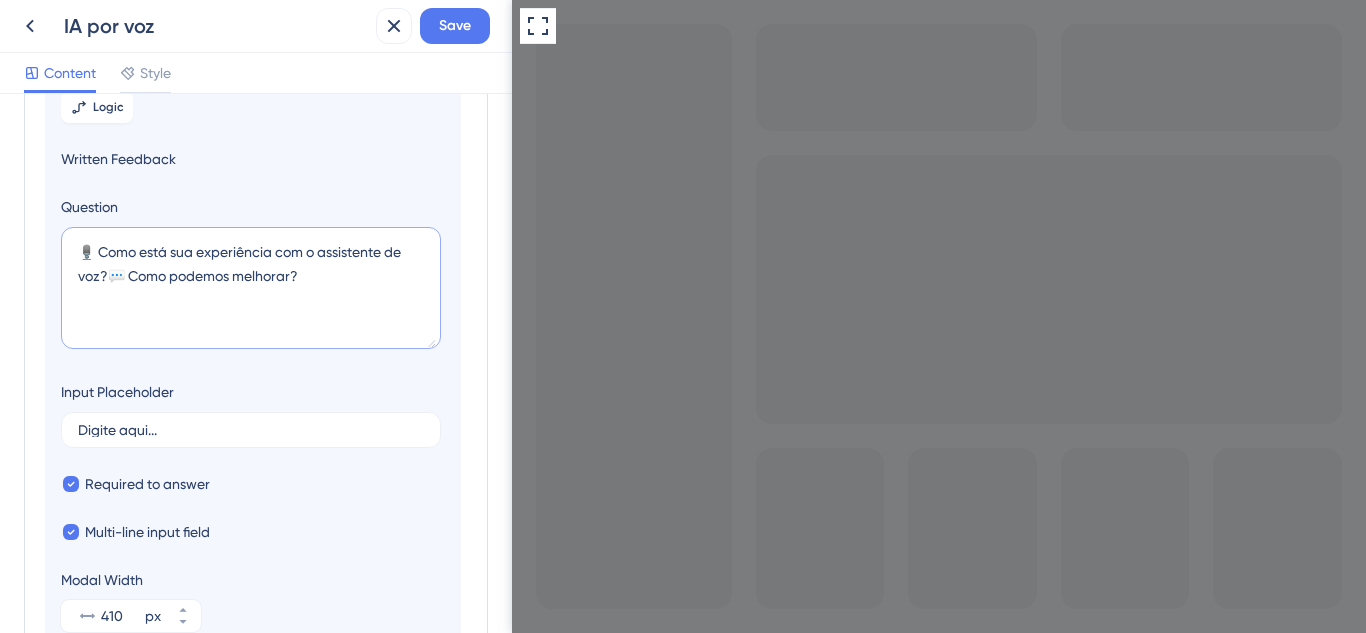 type on "🎙️ Como está sua experiência com o assistente de voz?
💬 Como podemos melhorar?" 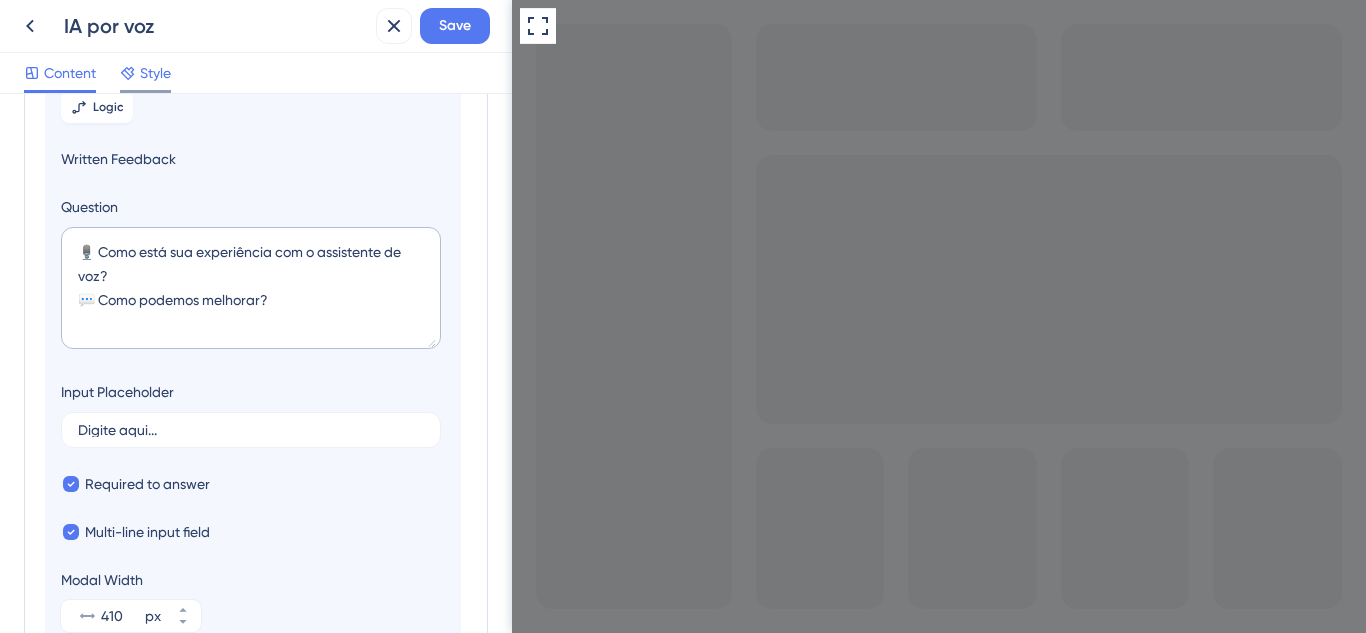 click on "Style" at bounding box center [155, 73] 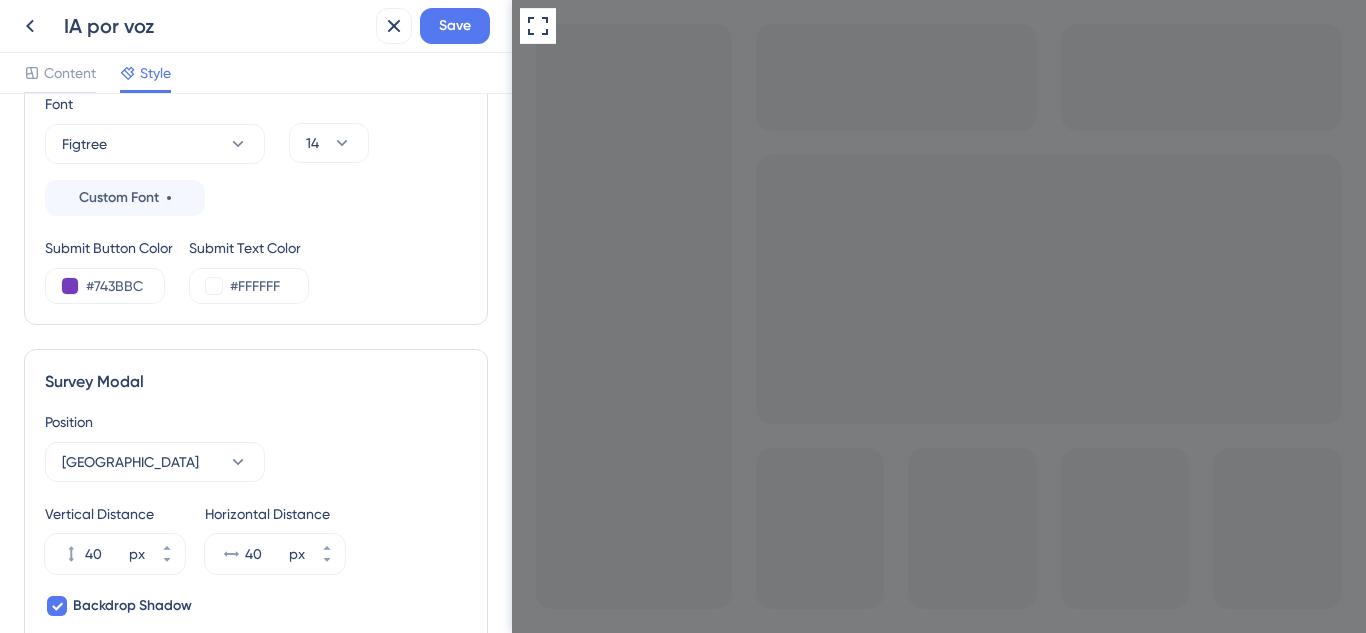 scroll, scrollTop: 585, scrollLeft: 0, axis: vertical 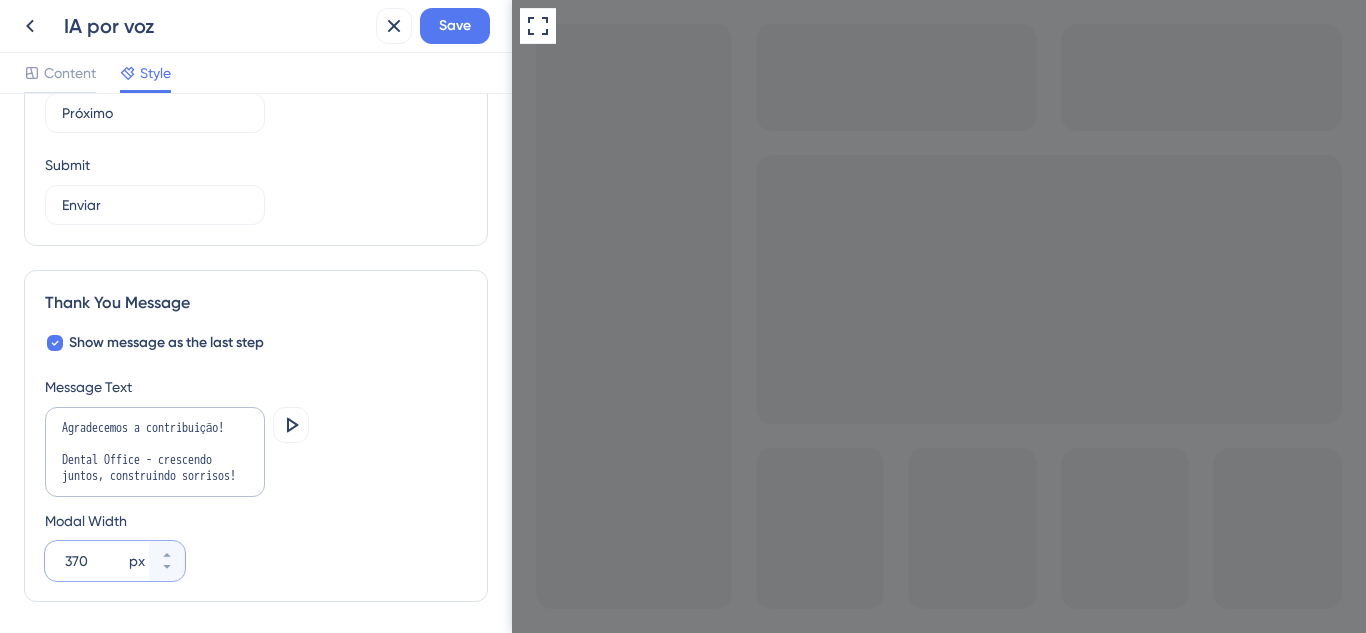 click on "370" at bounding box center [95, 561] 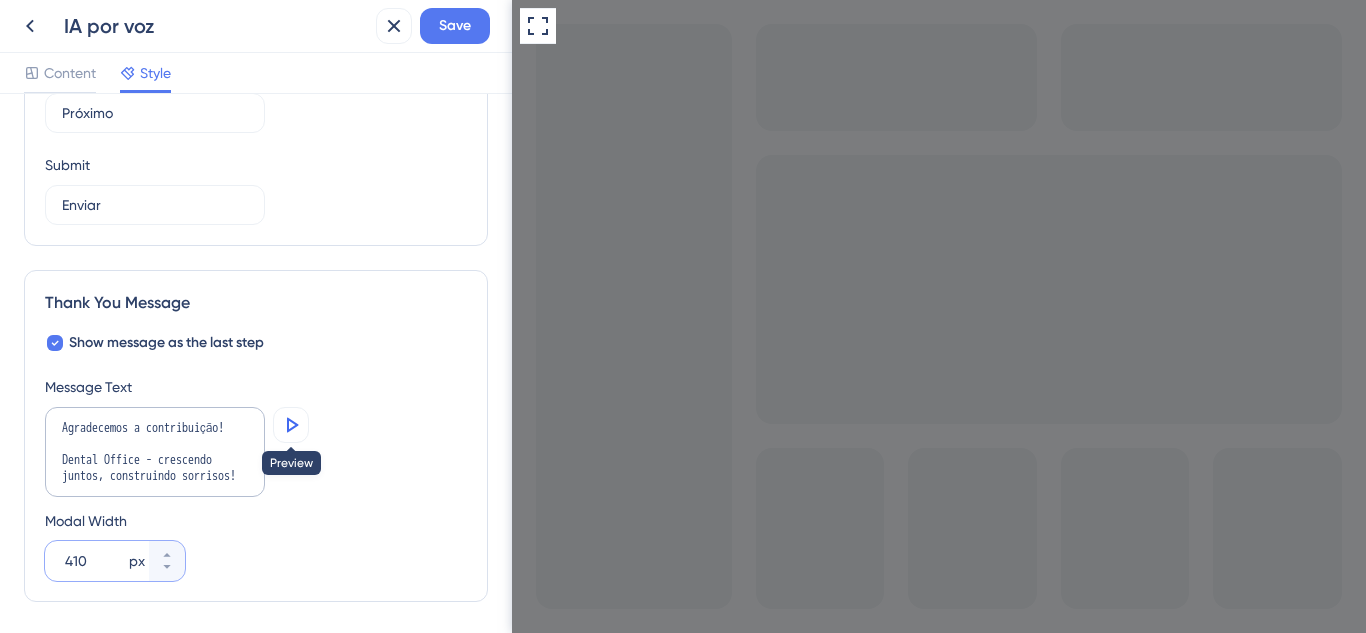 type on "410" 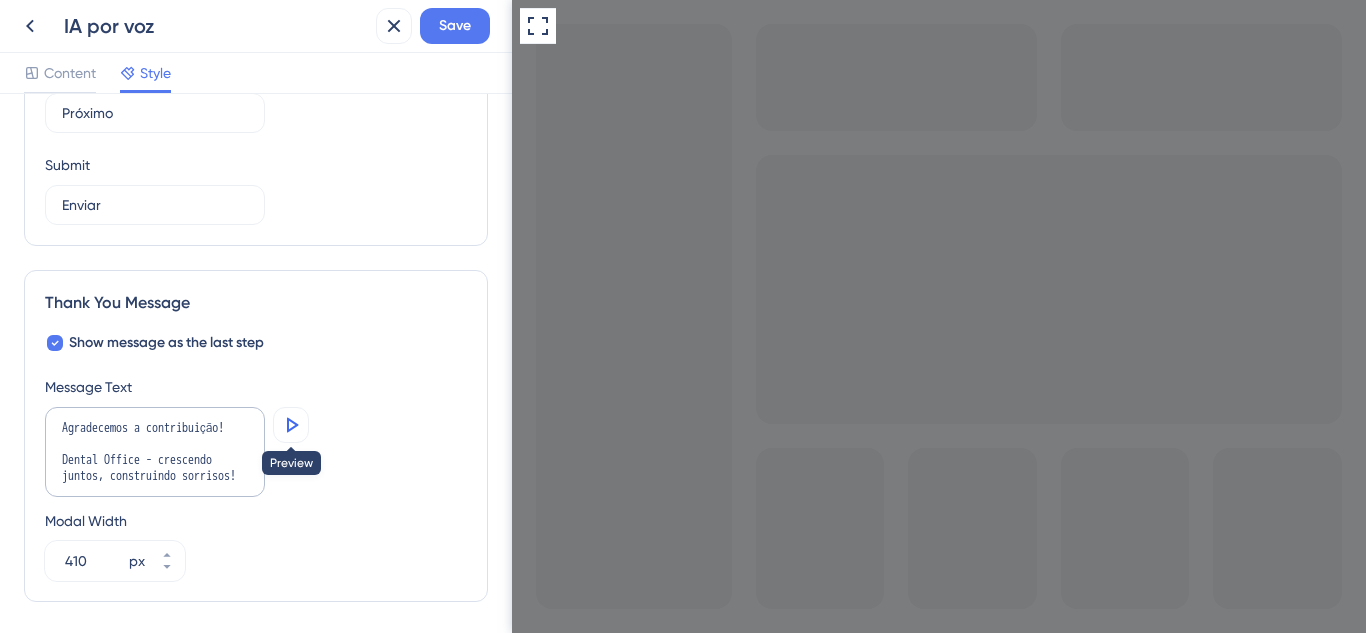 click 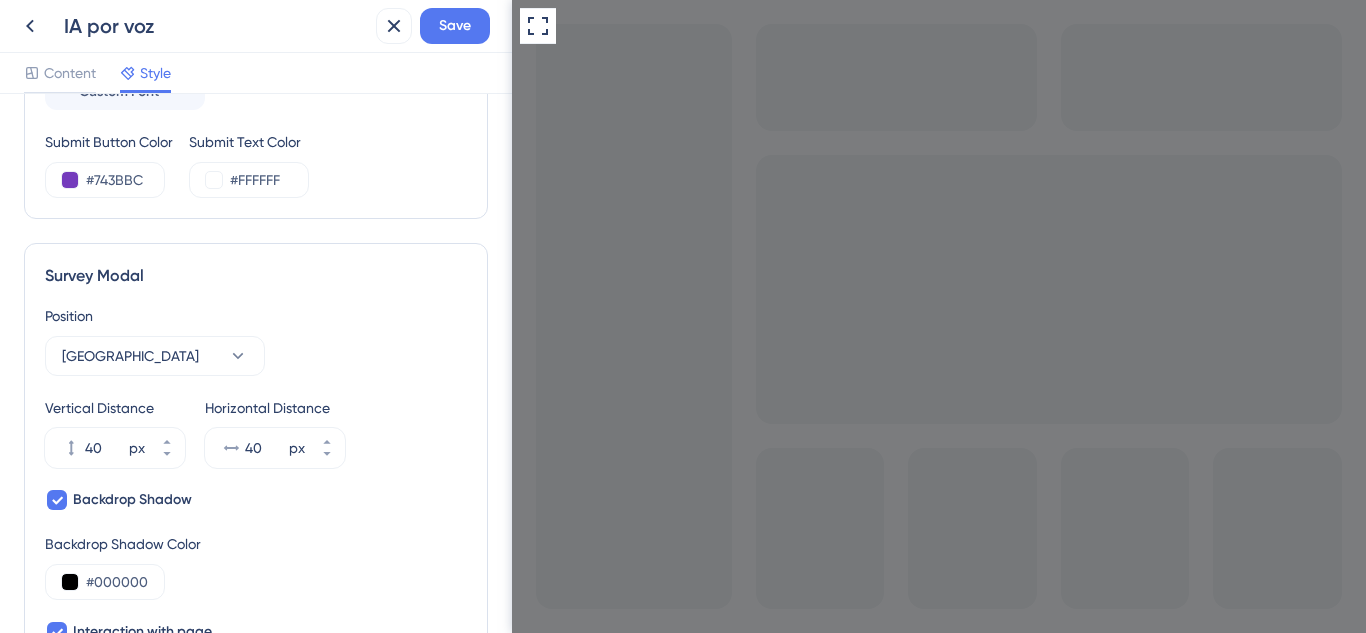 scroll, scrollTop: 685, scrollLeft: 0, axis: vertical 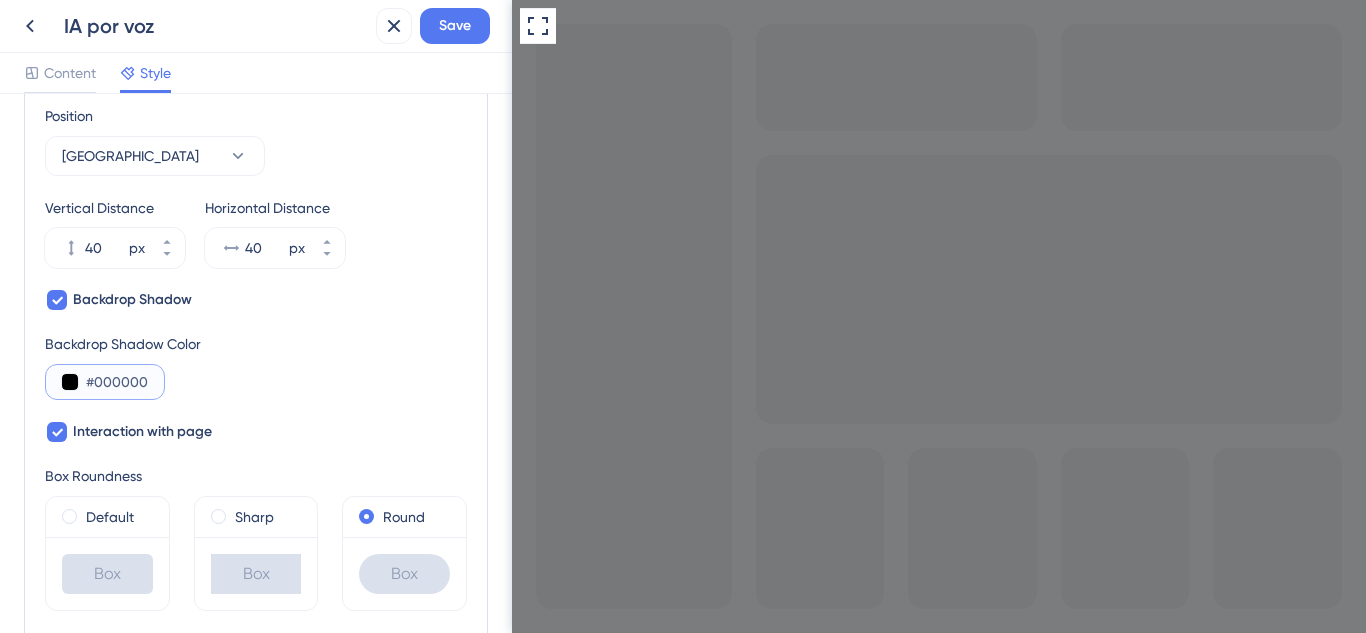 click on "#000000" at bounding box center (127, 382) 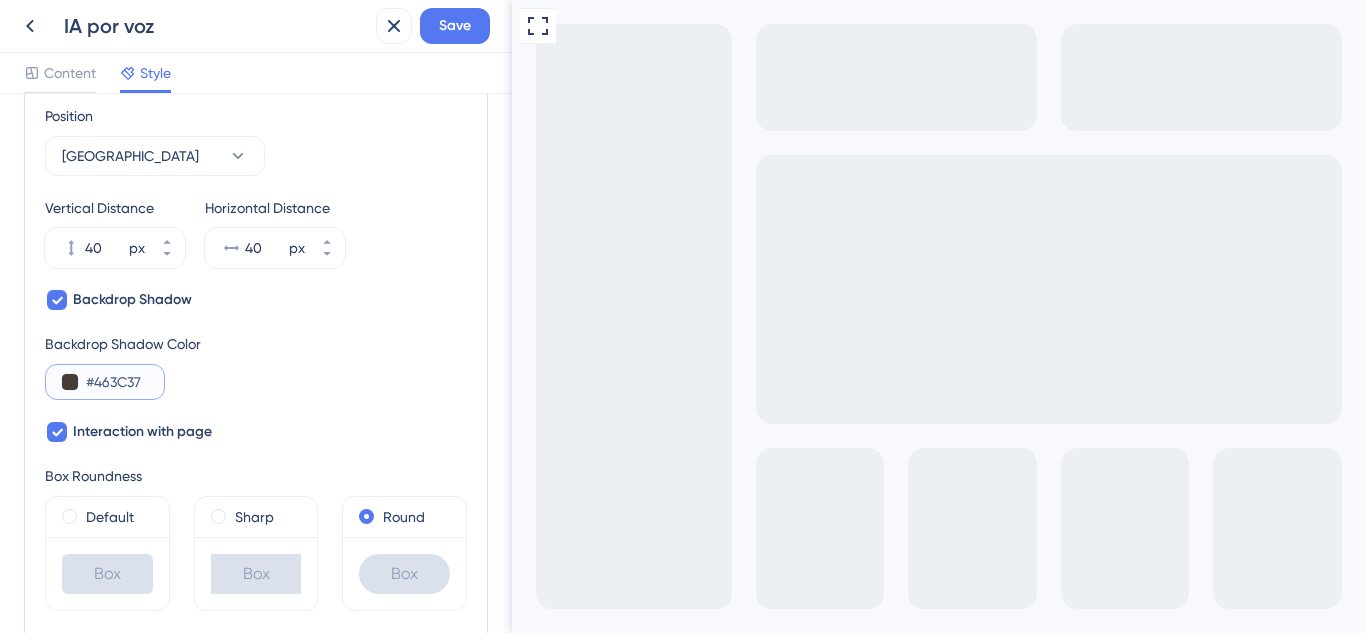 type on "#463C37" 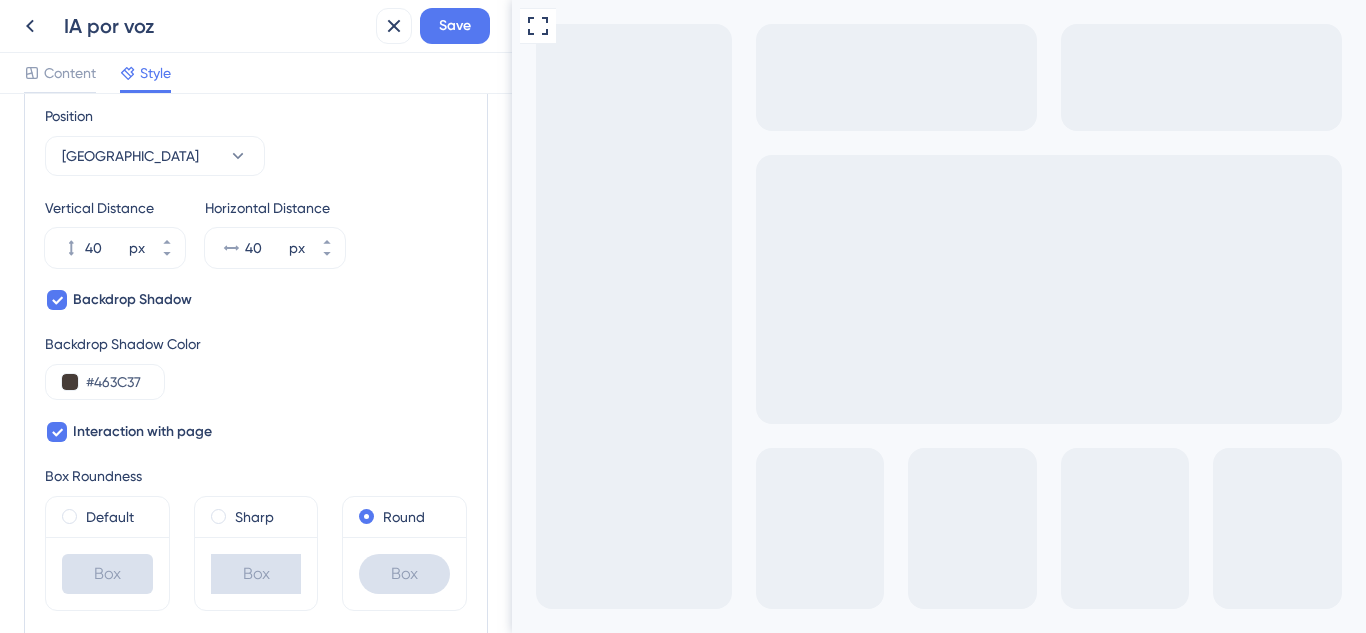 click on "Backdrop Shadow Color #463C37" at bounding box center [256, 366] 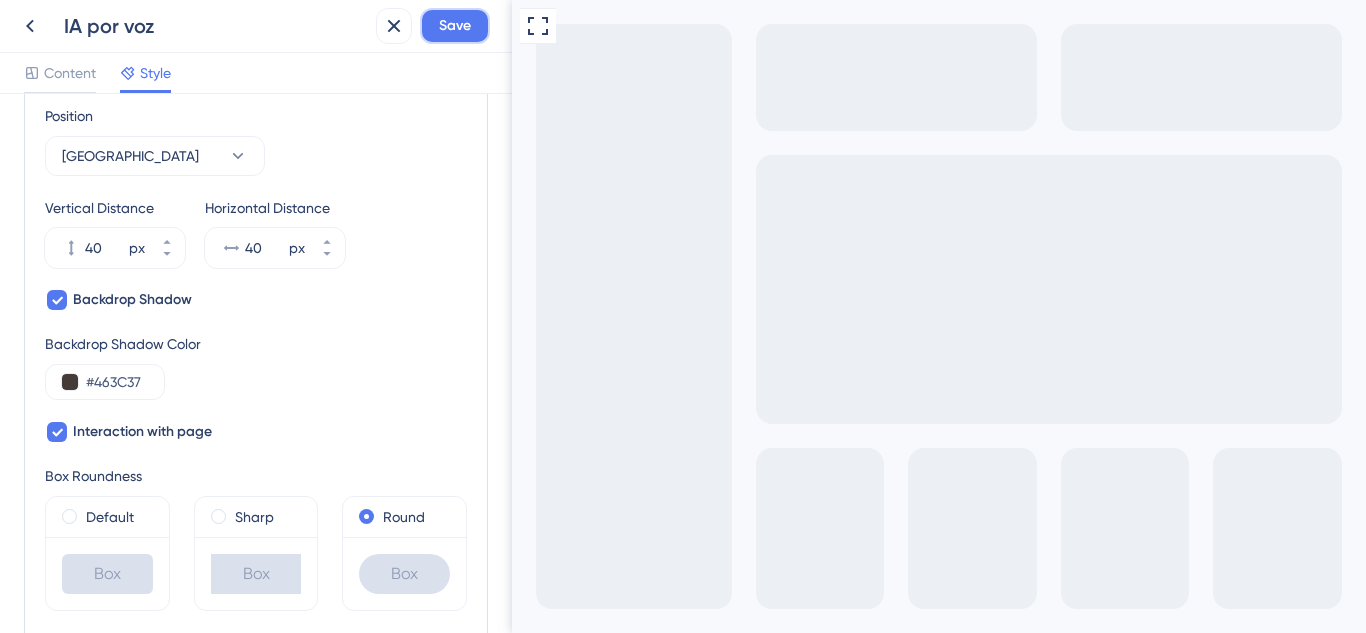 click on "Save" at bounding box center [455, 26] 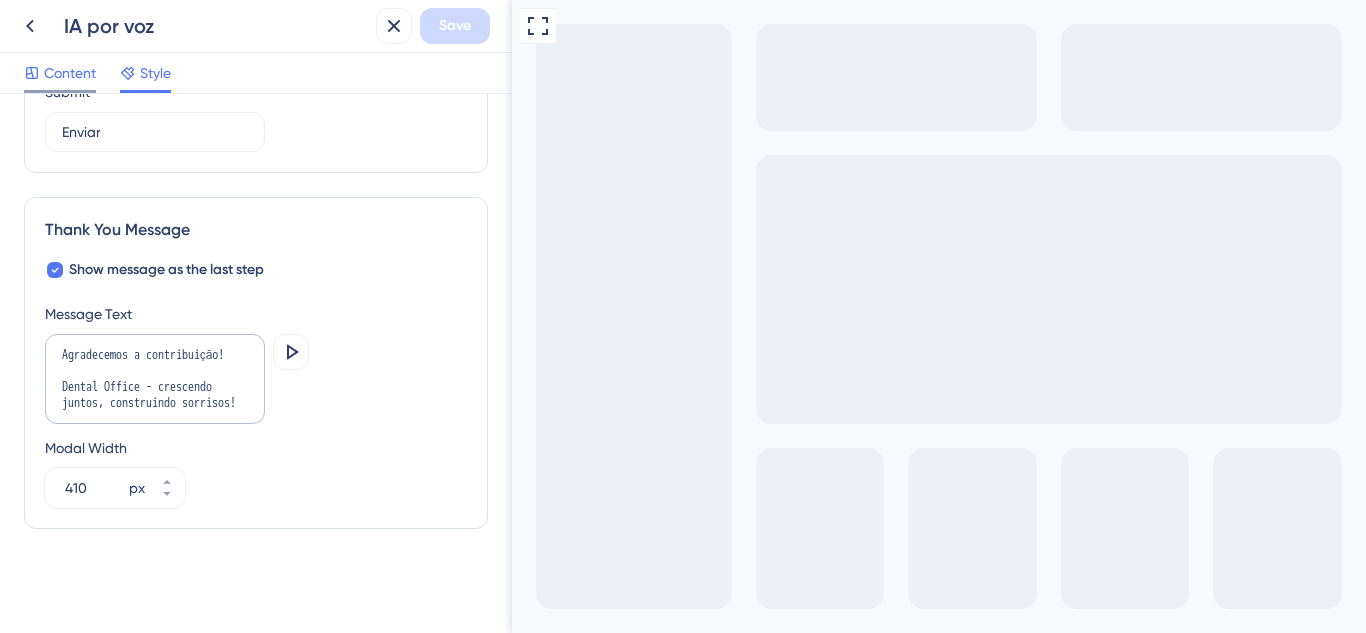 click on "Content" at bounding box center (70, 73) 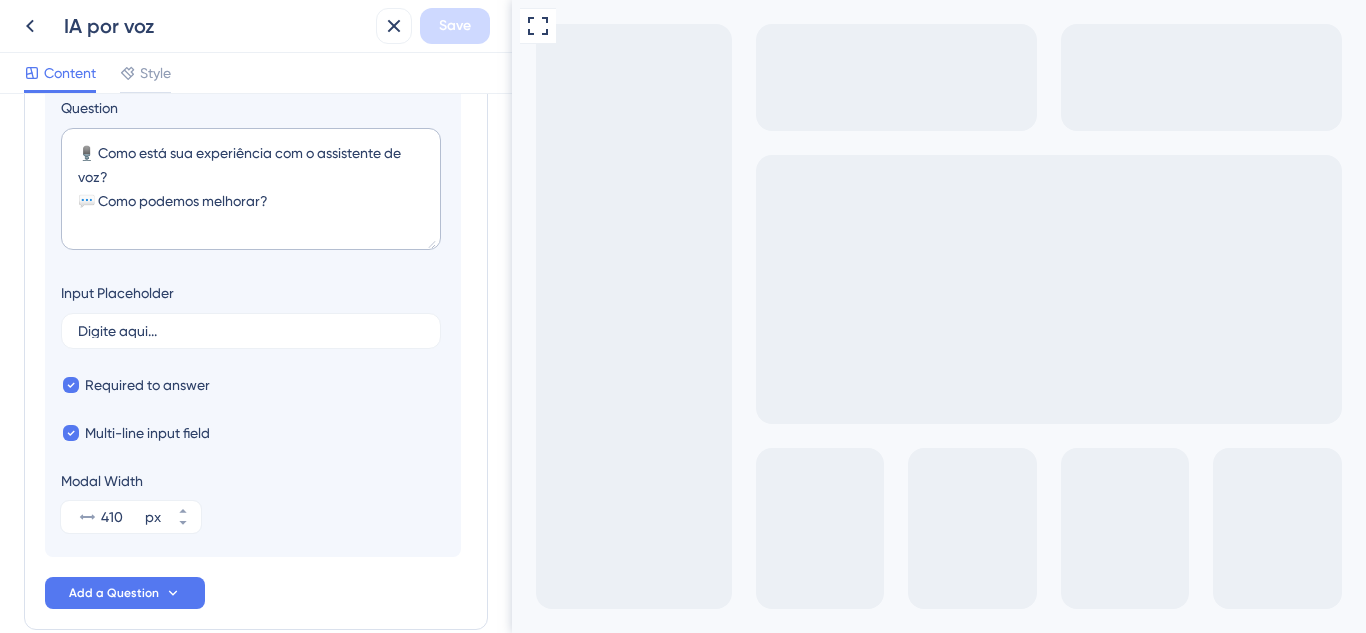 scroll, scrollTop: 117, scrollLeft: 0, axis: vertical 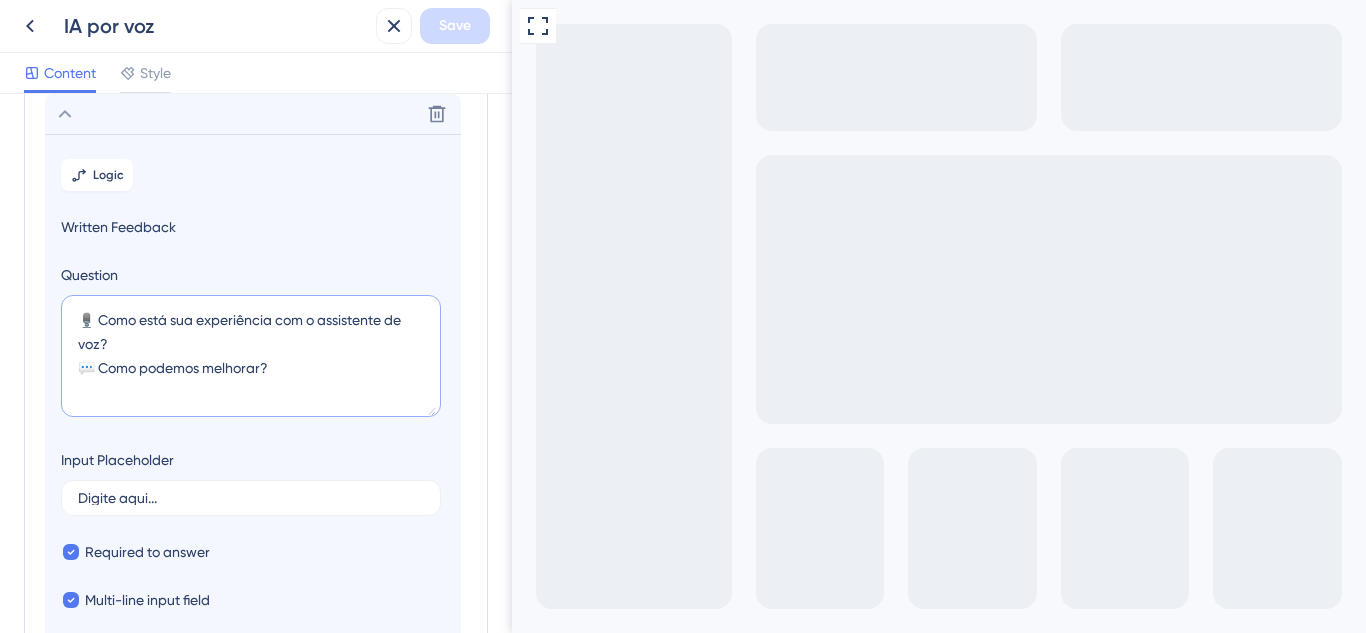 drag, startPoint x: 101, startPoint y: 367, endPoint x: 343, endPoint y: 369, distance: 242.00827 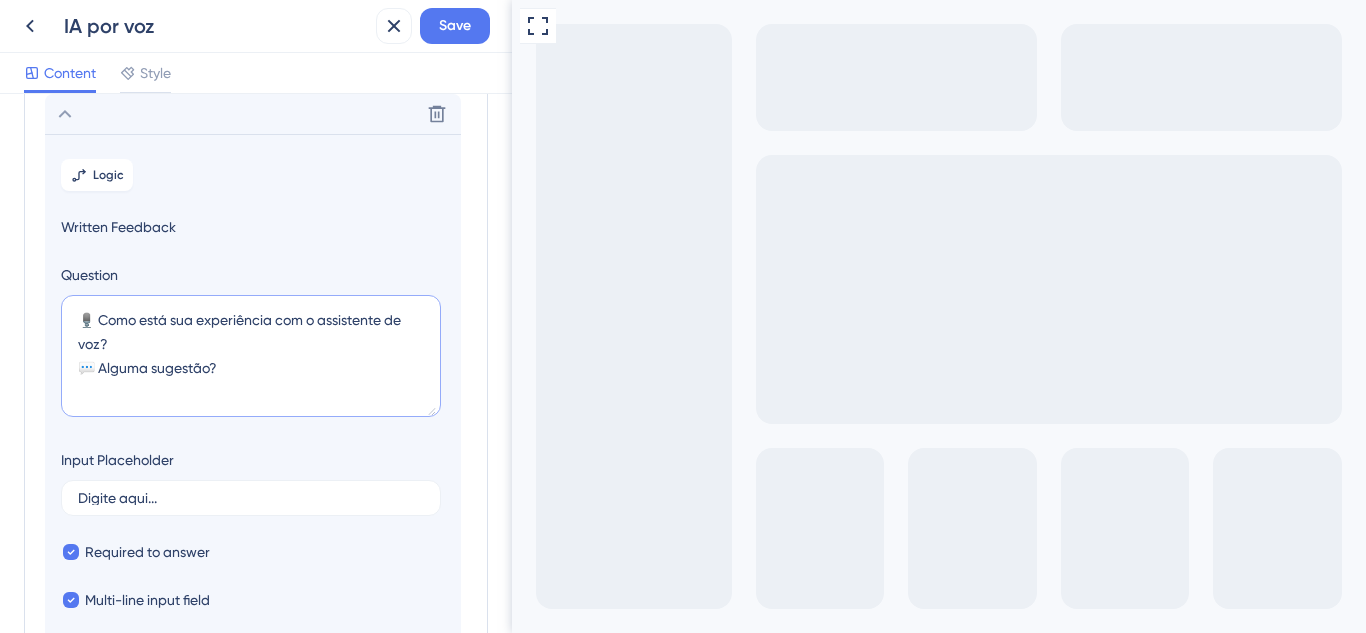 drag, startPoint x: 105, startPoint y: 371, endPoint x: 271, endPoint y: 371, distance: 166 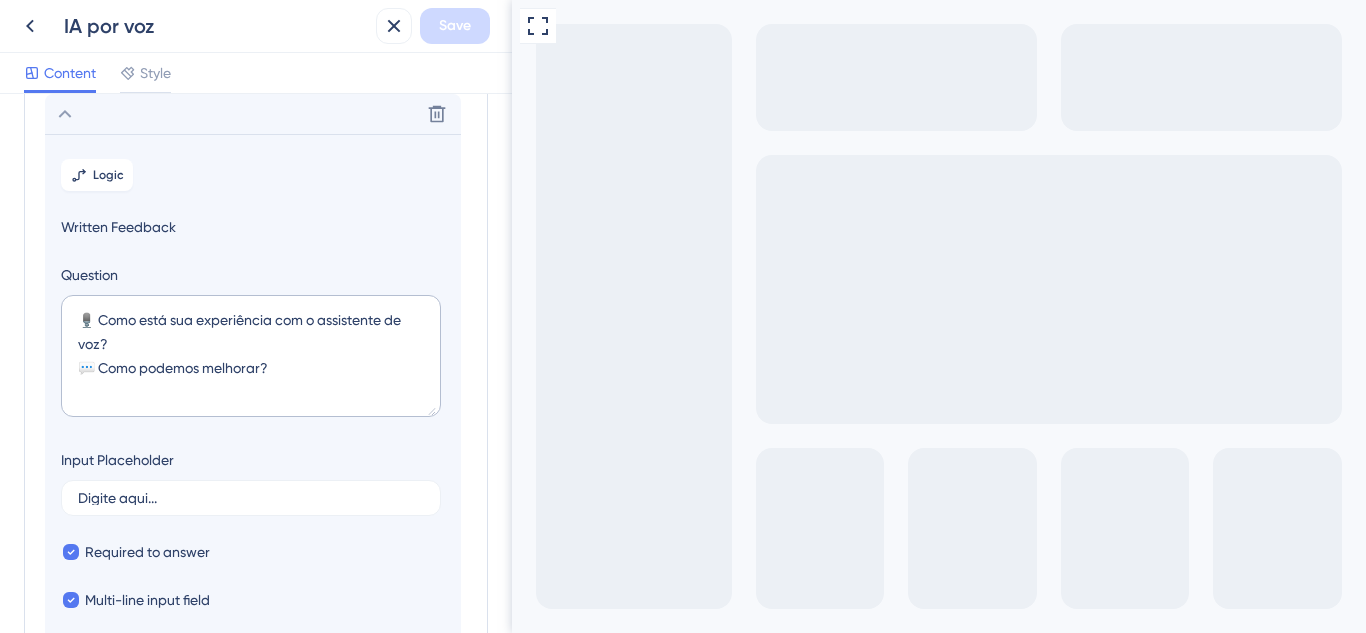 click on "Survey Questions Add questions to your survey and edit them below.   Learn More Delete Logic Written Feedback Question 🎙️ Como está sua experiência com o assistente de voz?
💬 Como podemos melhorar? Input Placeholder Digite aqui... Required to answer Multi-line input field Modal Width 410 px Add a Question" at bounding box center [256, 363] 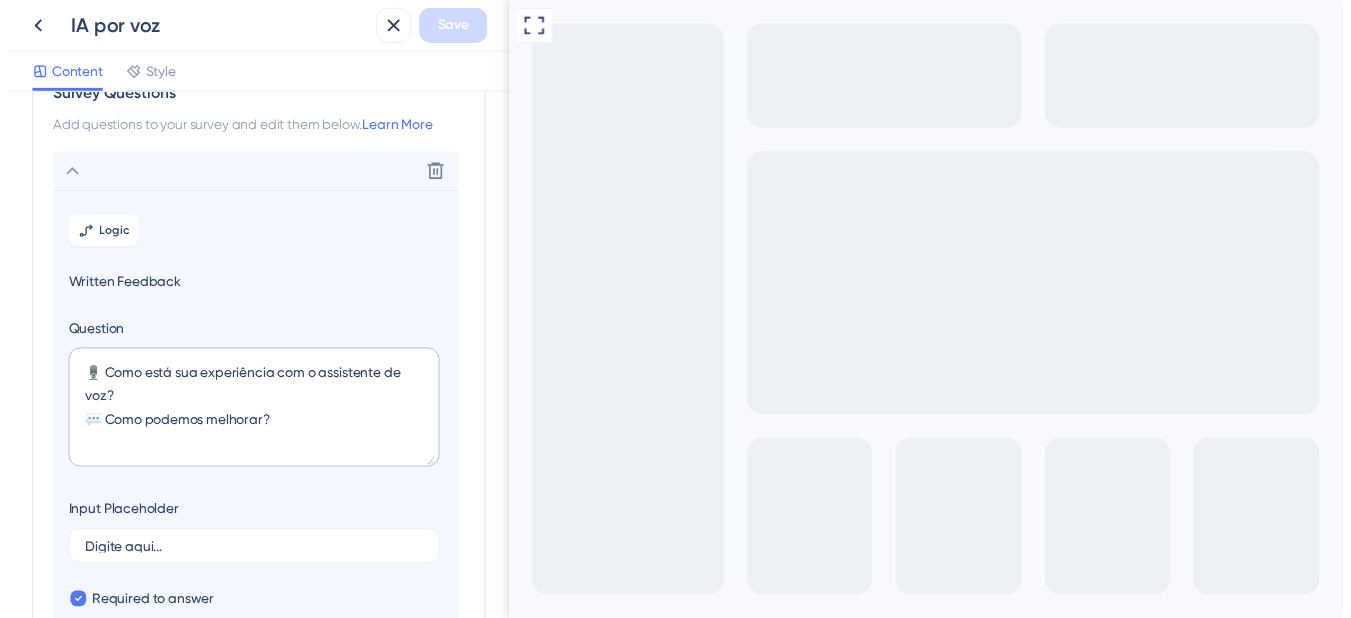 scroll, scrollTop: 0, scrollLeft: 0, axis: both 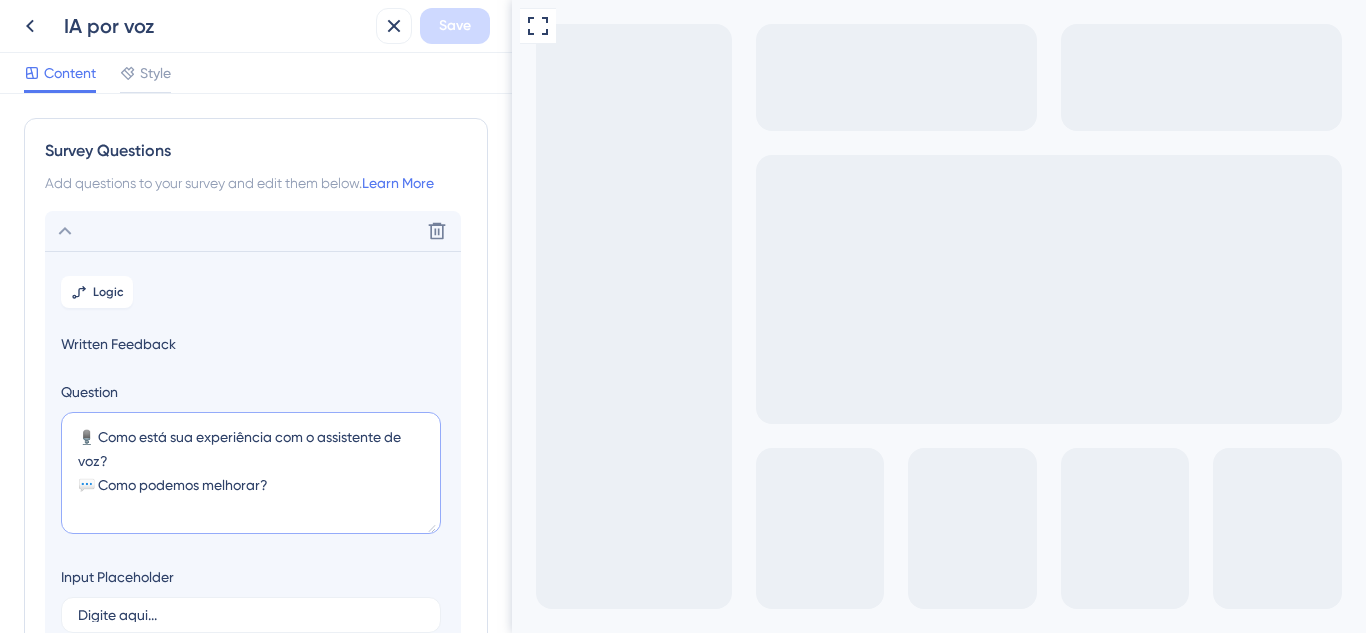 drag, startPoint x: 97, startPoint y: 493, endPoint x: 361, endPoint y: 493, distance: 264 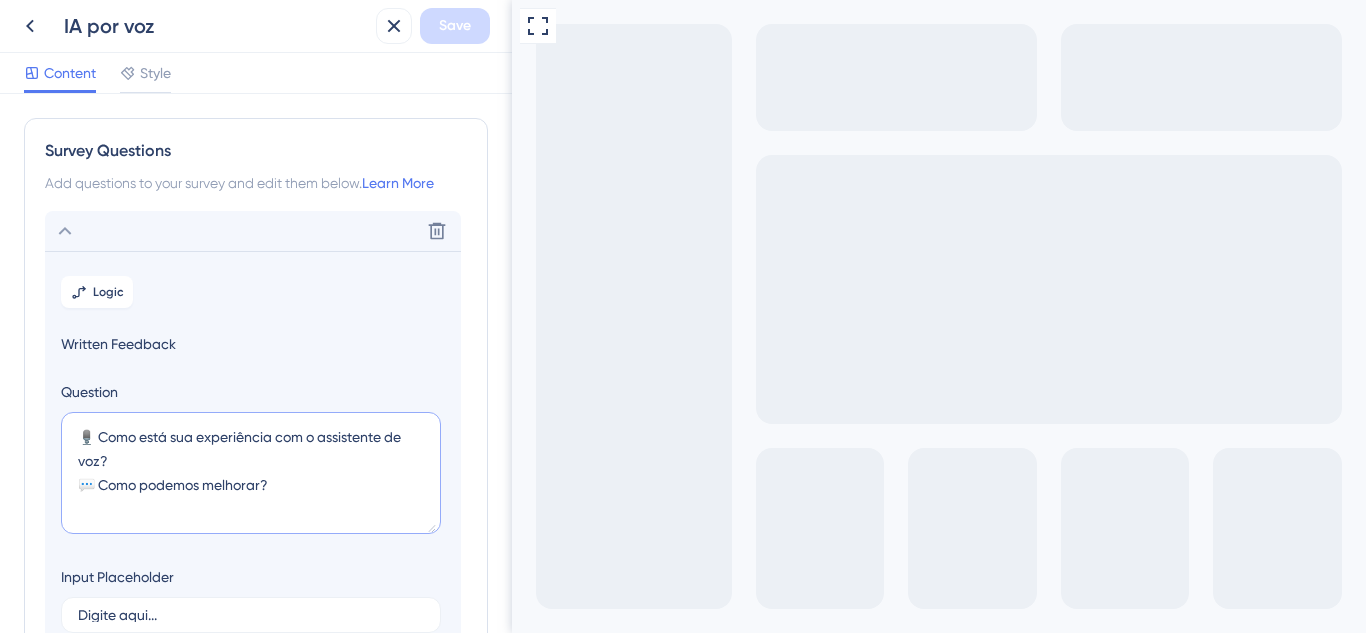 paste on "alguma sugestão de melhoria" 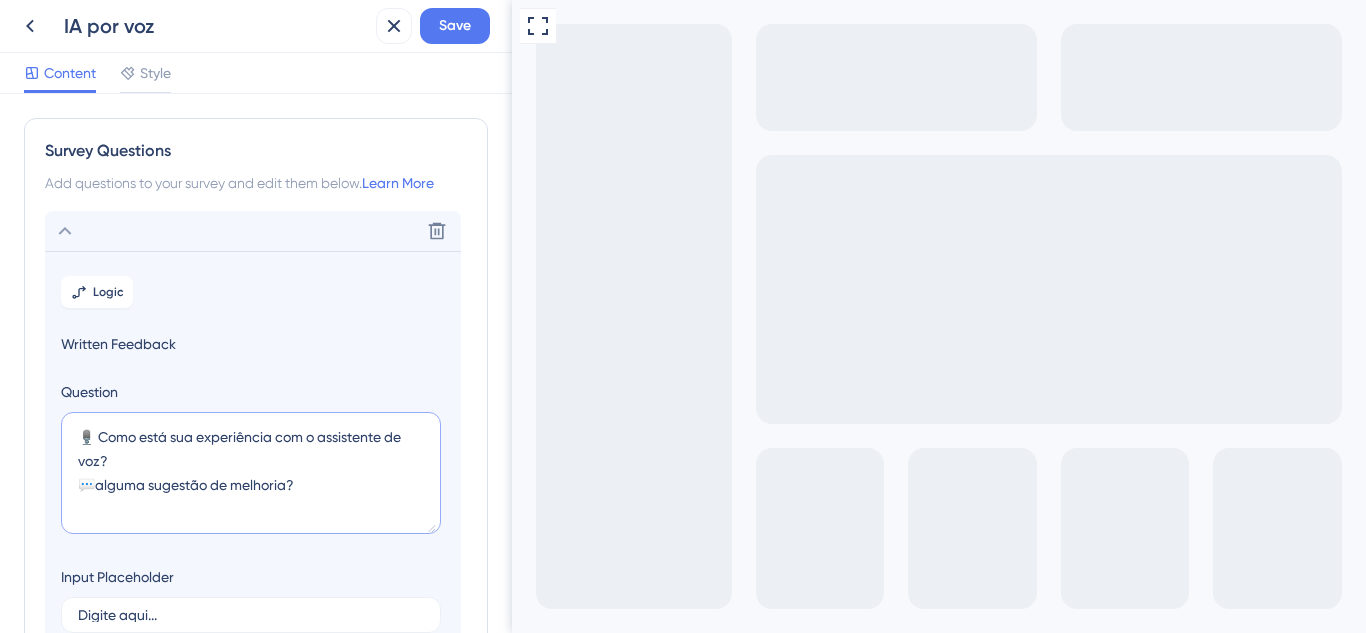 drag, startPoint x: 104, startPoint y: 483, endPoint x: 73, endPoint y: 477, distance: 31.575306 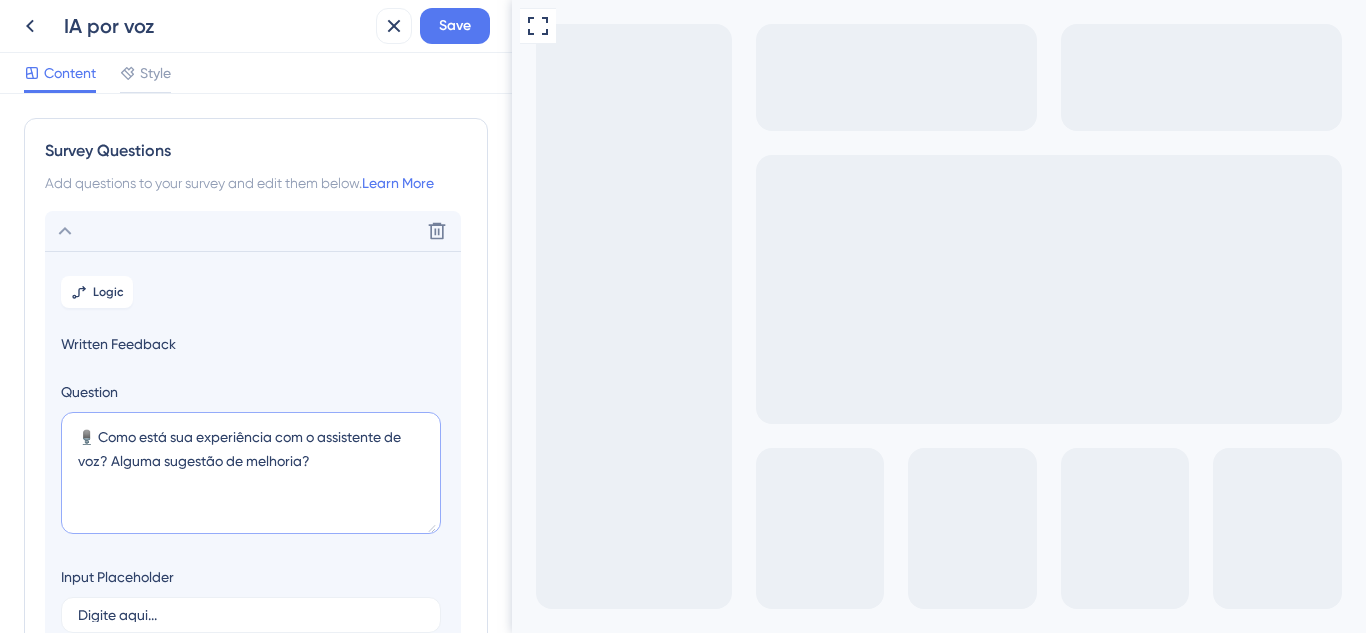 click on "🎙️ Como está sua experiência com o assistente de voz? Alguma sugestão de melhoria?" at bounding box center [251, 473] 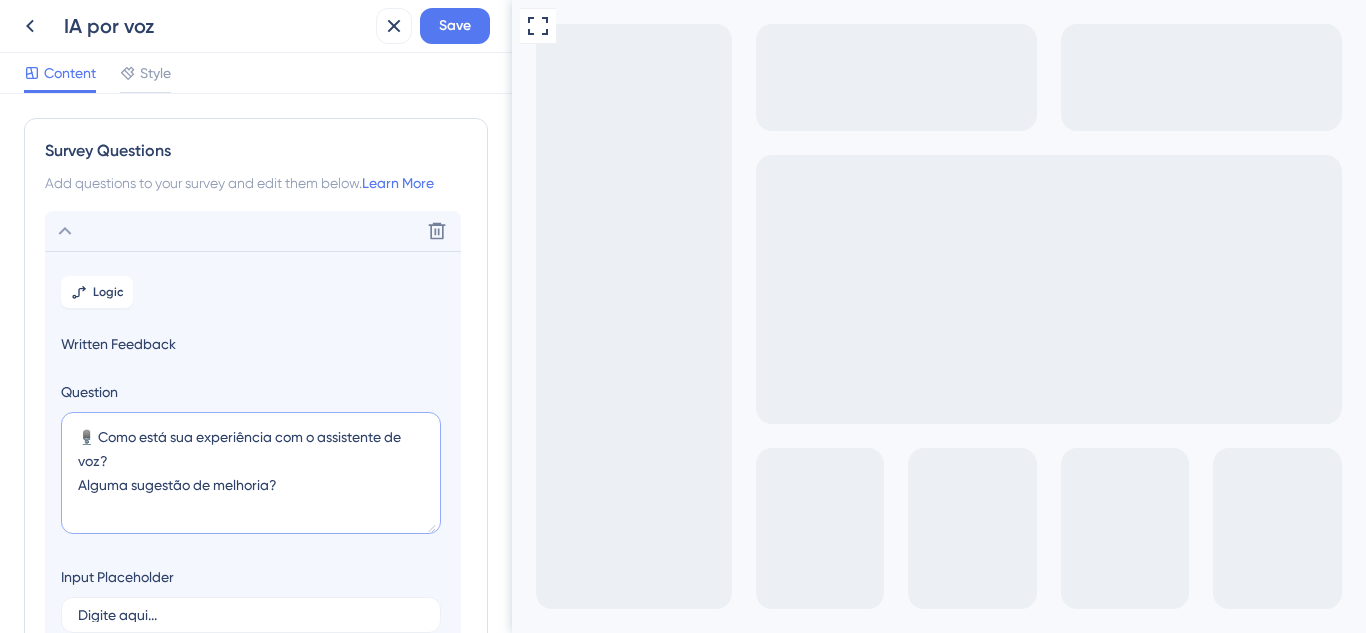 paste on "💬" 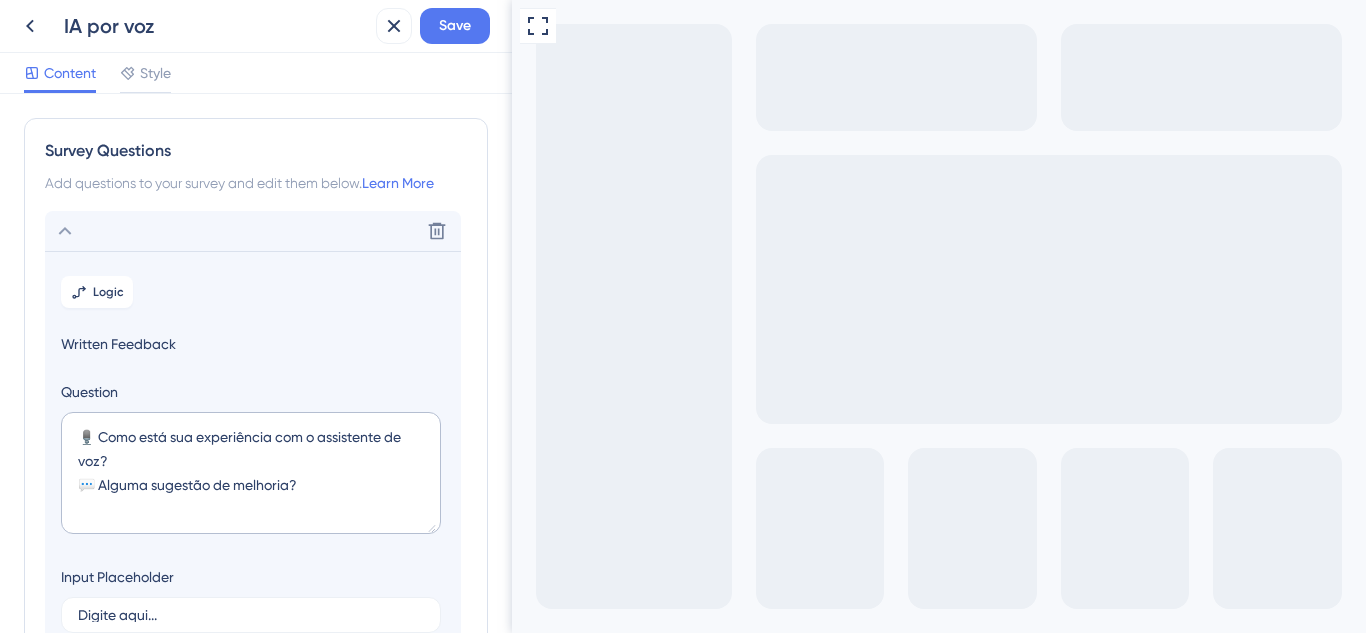 drag, startPoint x: 833, startPoint y: 714, endPoint x: 538, endPoint y: 702, distance: 295.24396 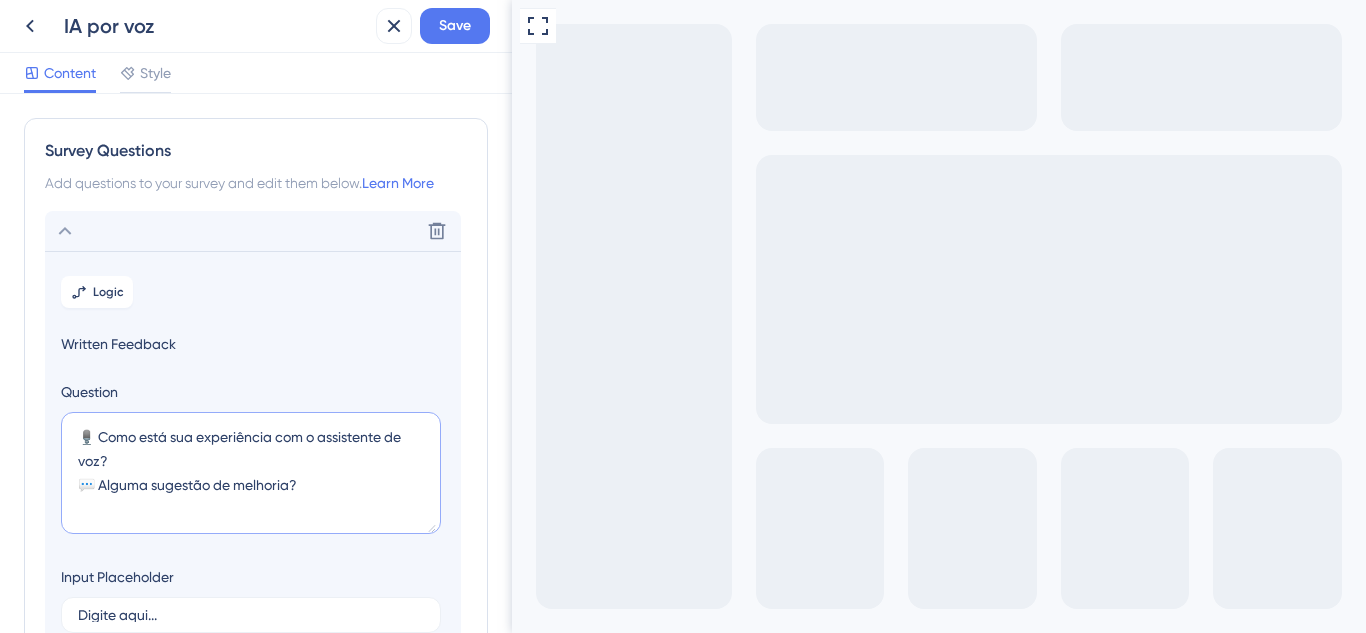 drag, startPoint x: 214, startPoint y: 490, endPoint x: 281, endPoint y: 491, distance: 67.00746 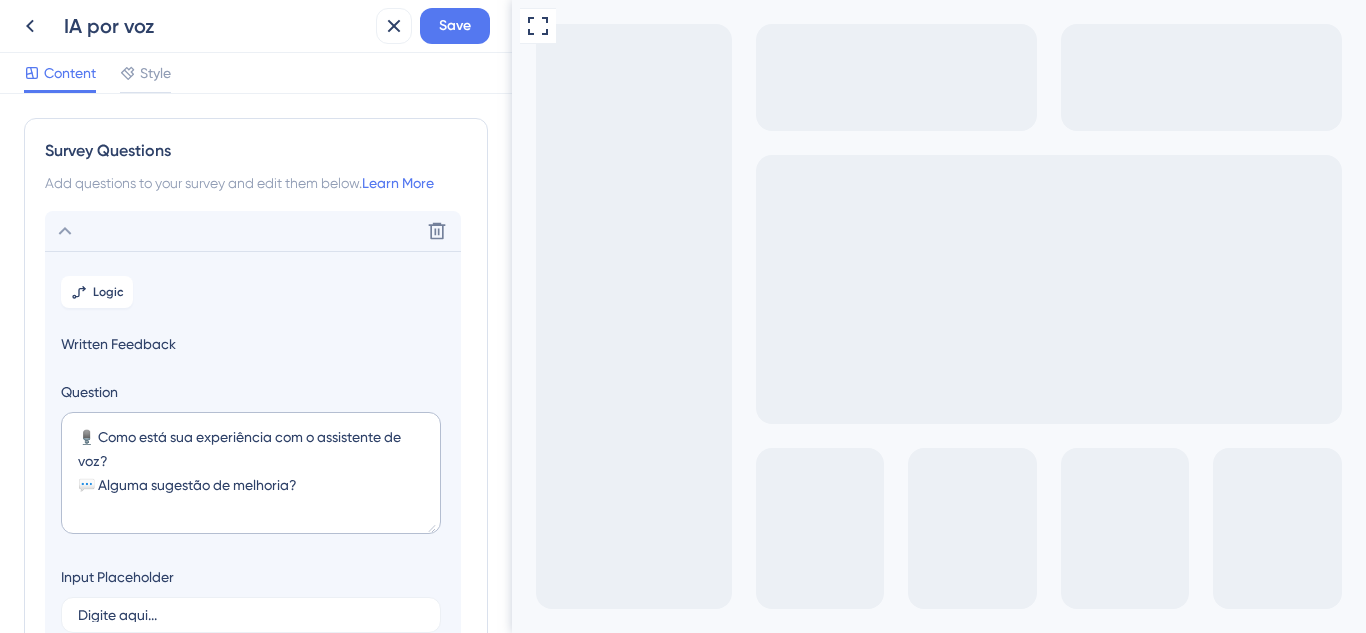 click on "🎙️ Como está sua experiência com o assistente de voz?
💬 Alguma sugestão de melhoria?" at bounding box center (717, 691) 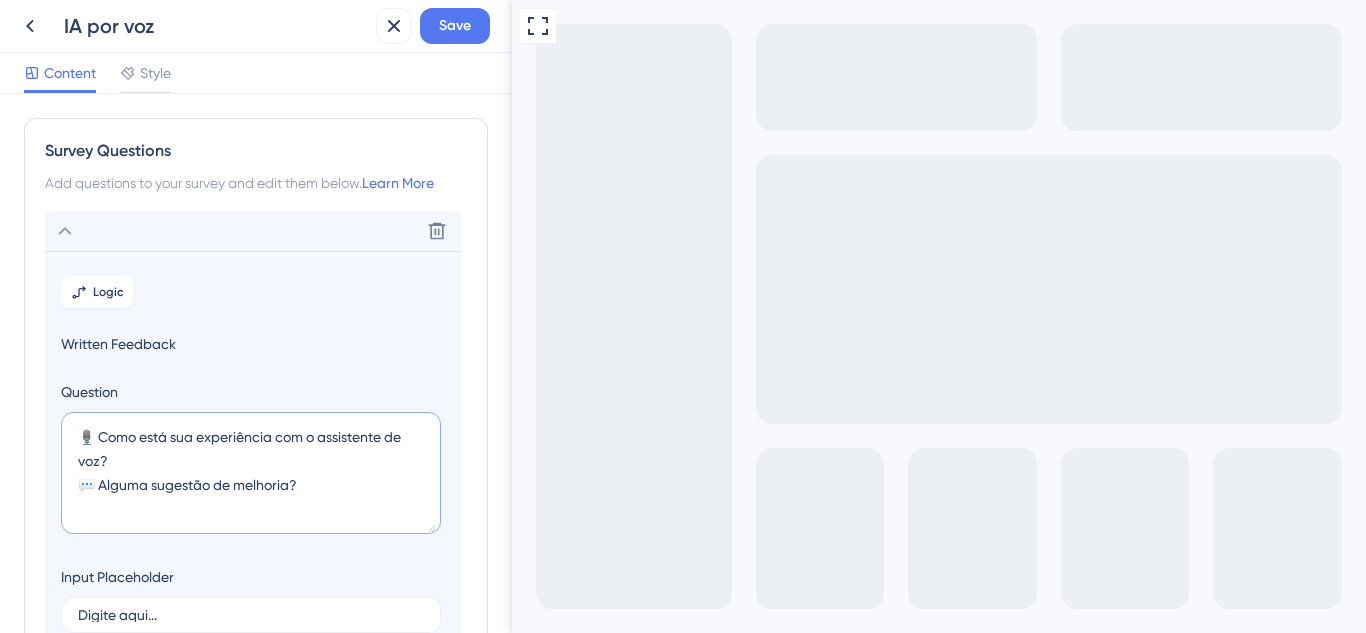 drag, startPoint x: 324, startPoint y: 439, endPoint x: 412, endPoint y: 443, distance: 88.09086 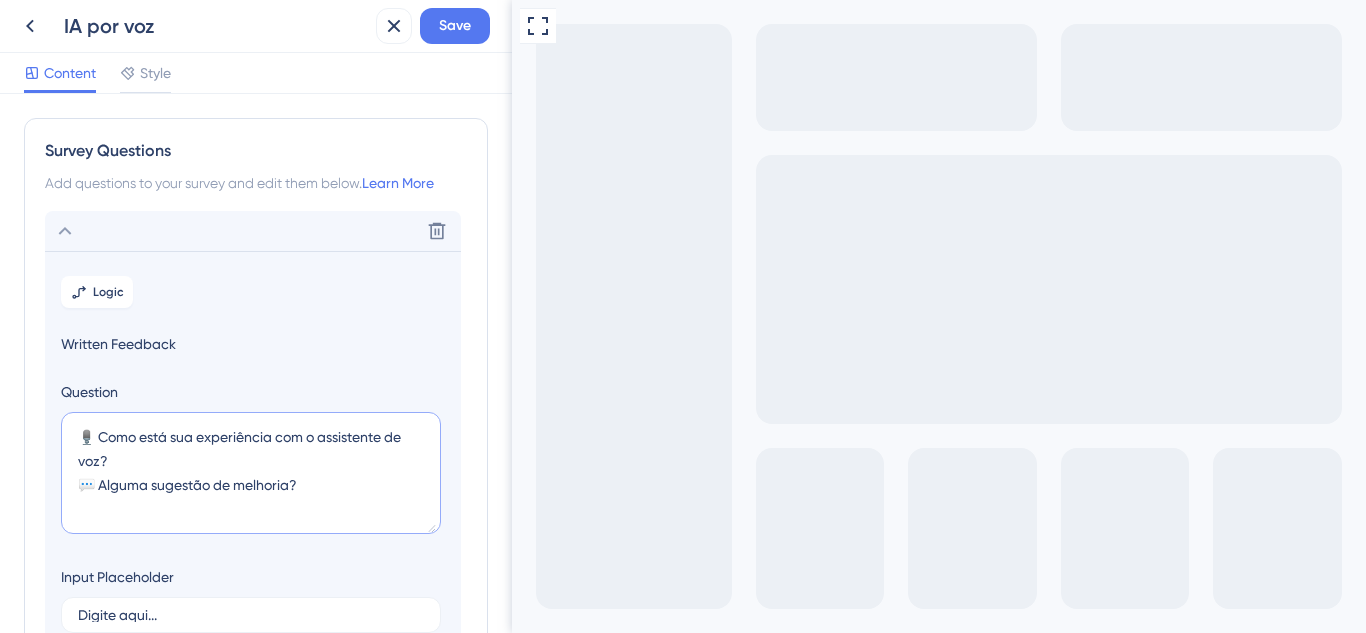 click on "🎙️ Como está sua experiência com o assistente de voz?
💬 Alguma sugestão de melhoria?" at bounding box center (251, 473) 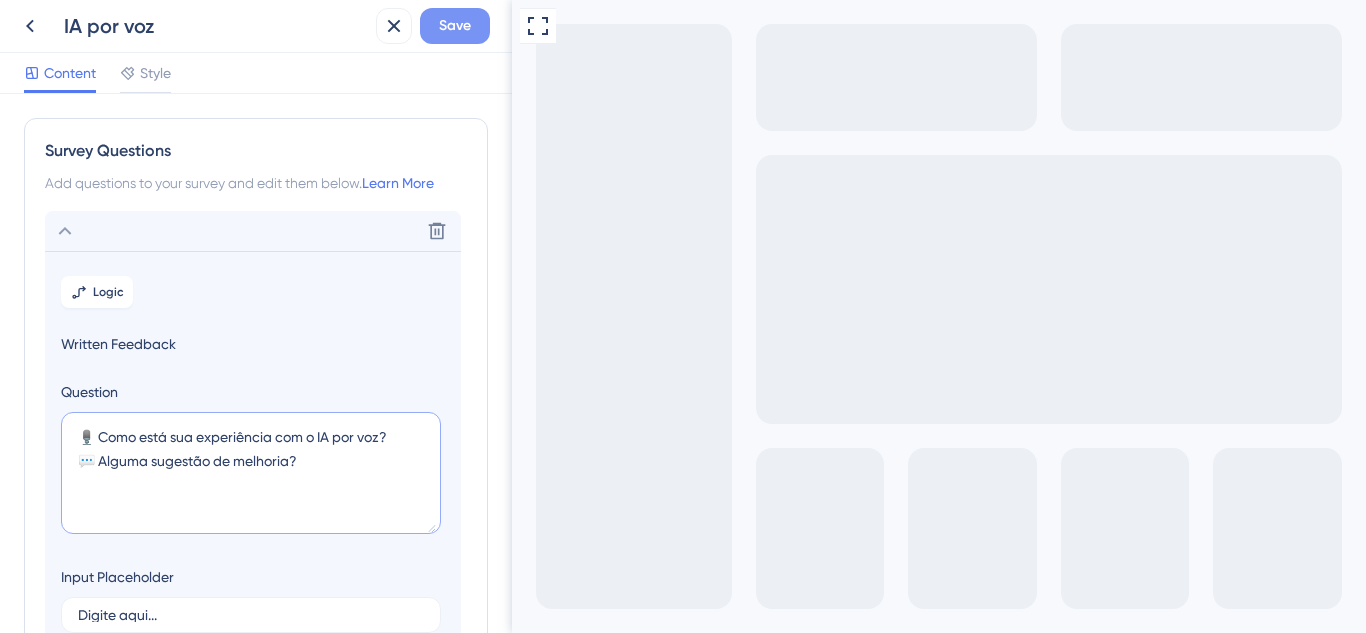 type on "🎙️ Como está sua experiência com o IA por voz?
💬 Alguma sugestão de melhoria?" 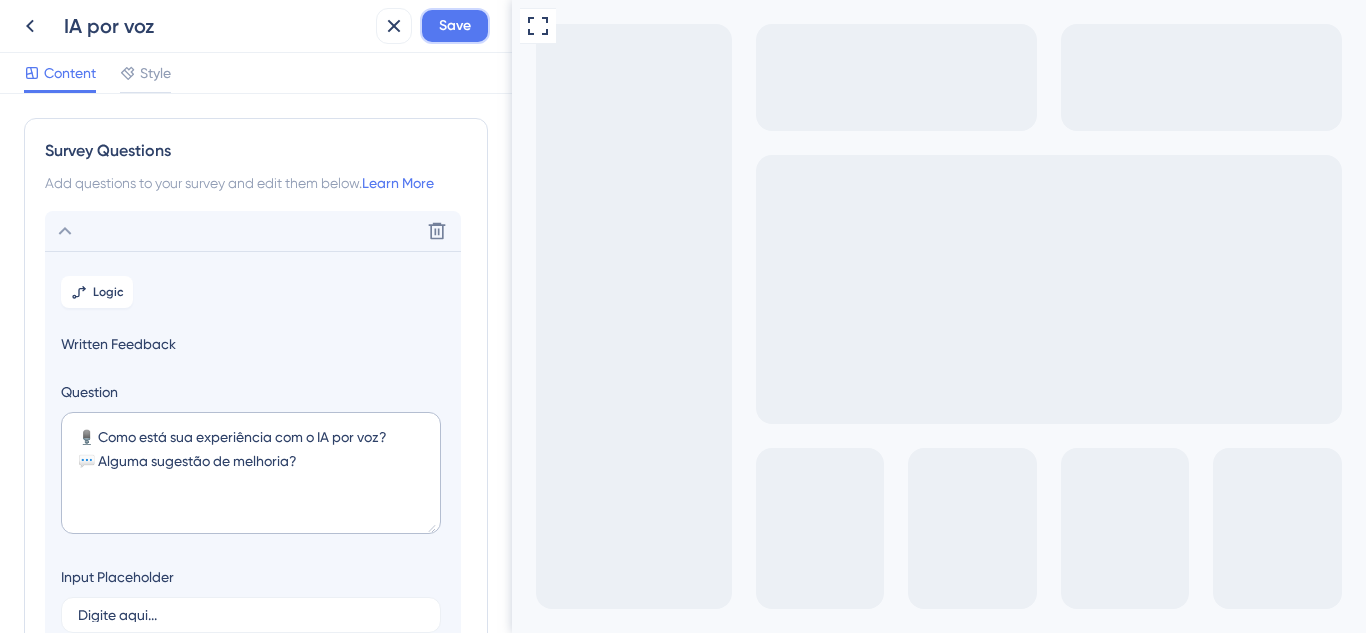 click on "Save" at bounding box center (455, 26) 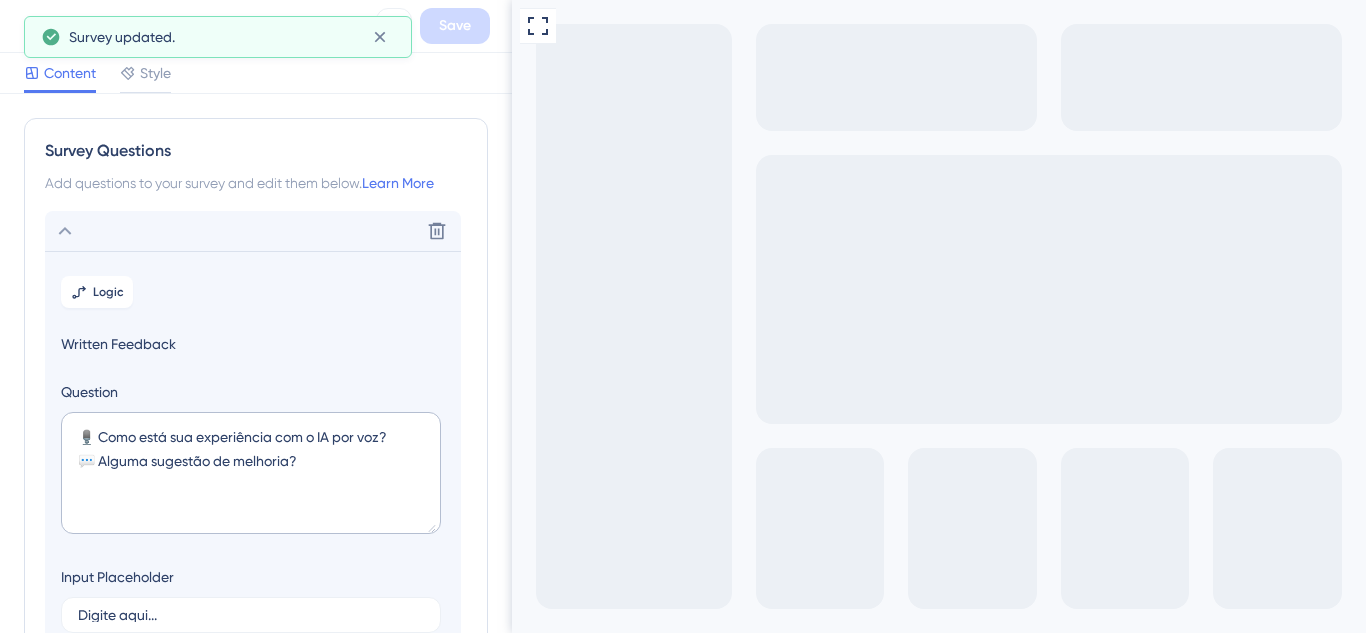 click 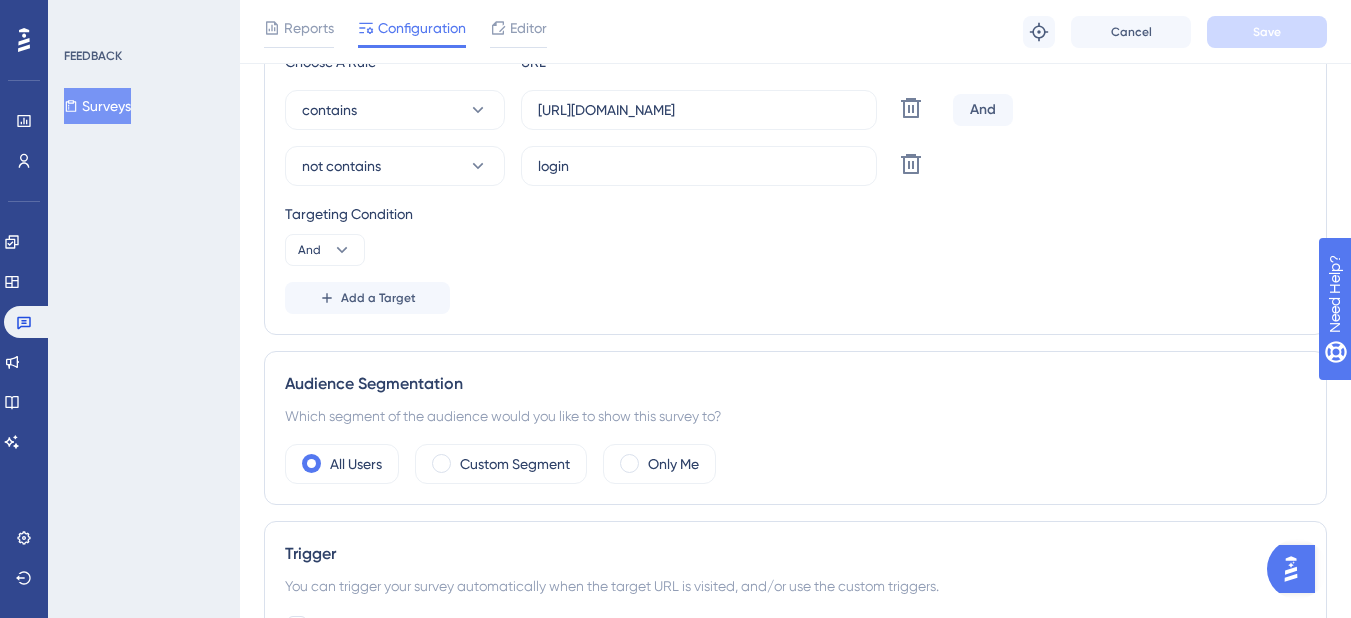 scroll, scrollTop: 600, scrollLeft: 0, axis: vertical 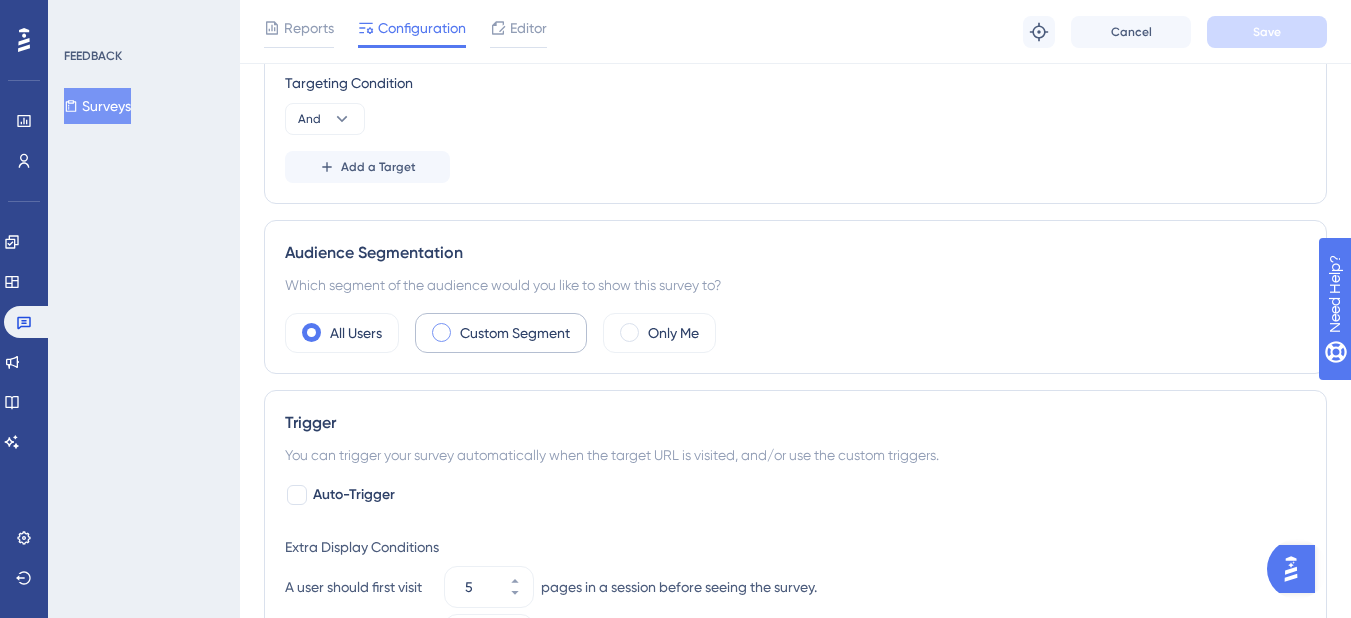 click at bounding box center (441, 332) 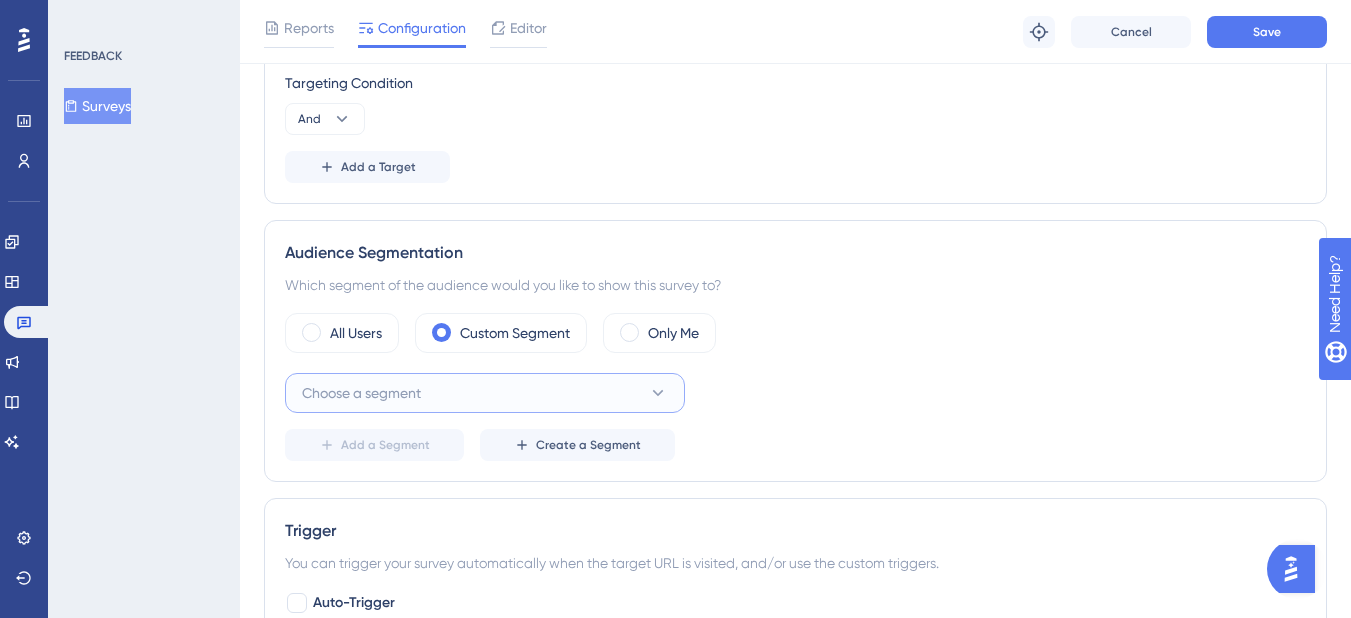 click on "Choose a segment" at bounding box center [485, 393] 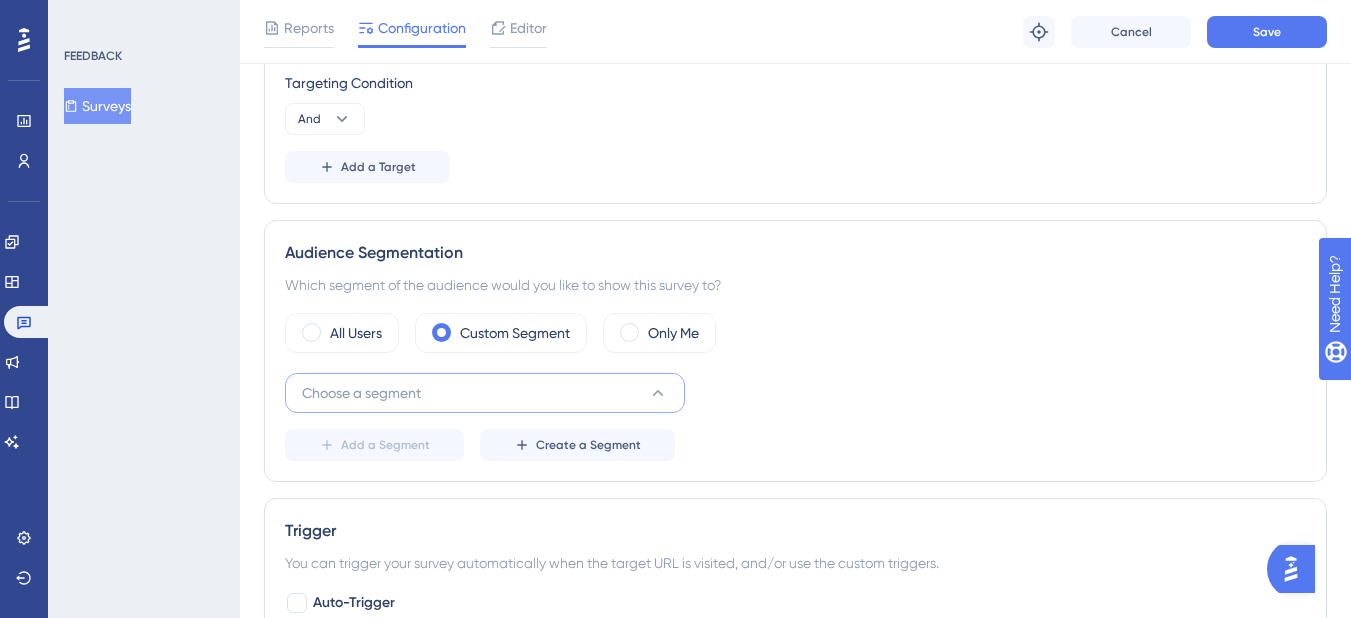 scroll, scrollTop: 828, scrollLeft: 0, axis: vertical 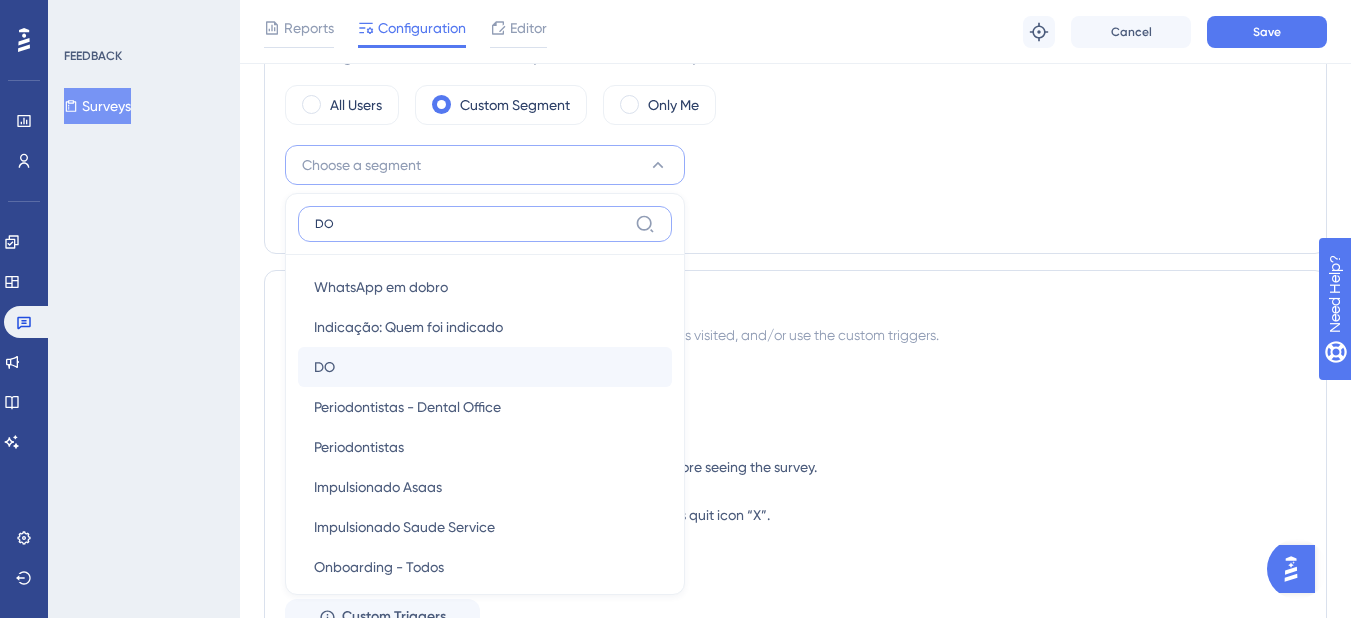 type on "DO" 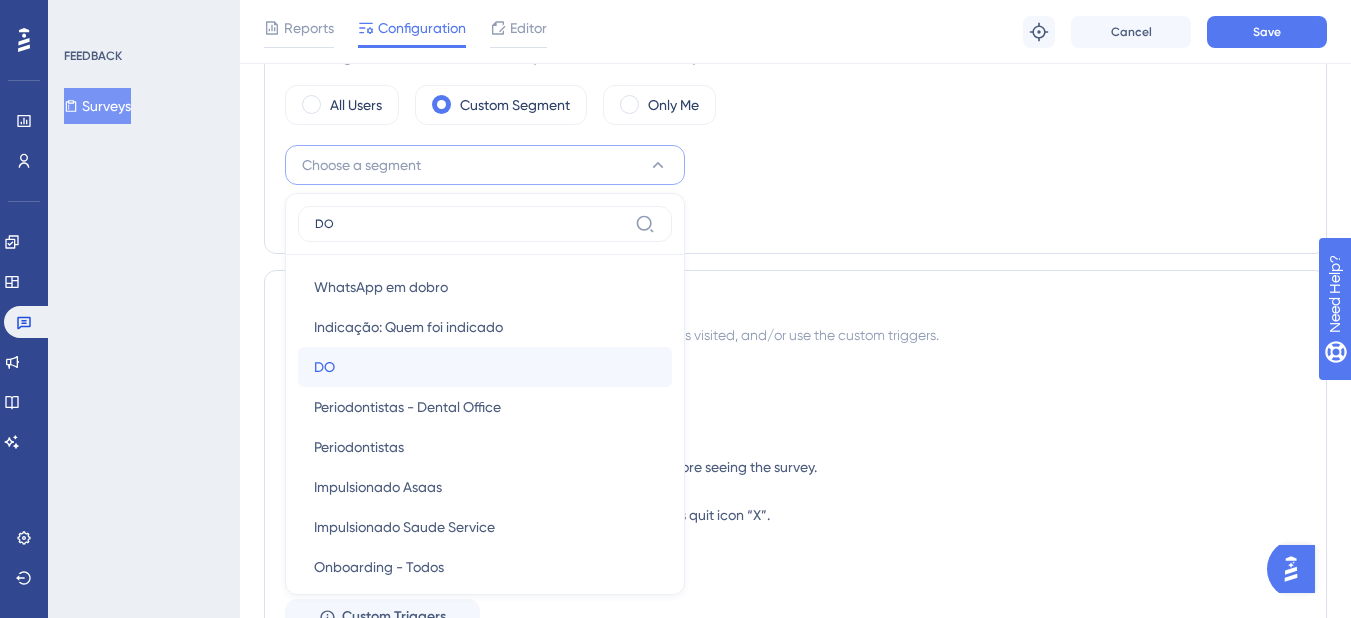 click on "DO DO" at bounding box center [485, 367] 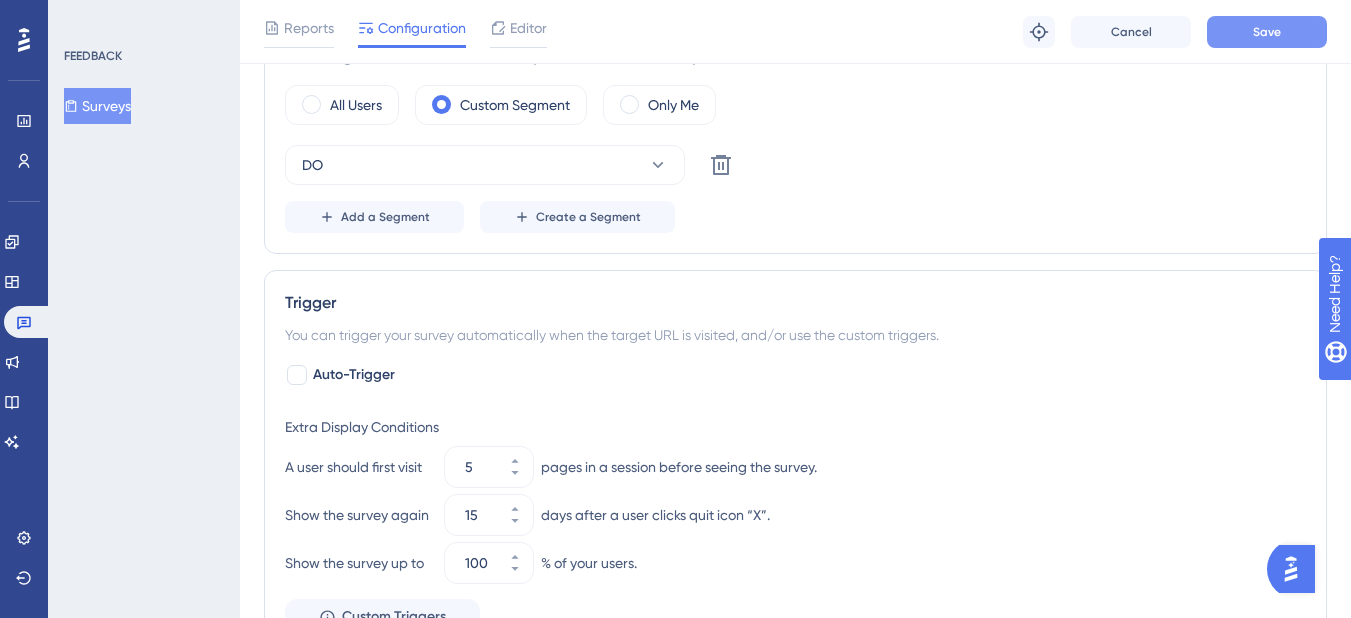 click on "Save" at bounding box center (1267, 32) 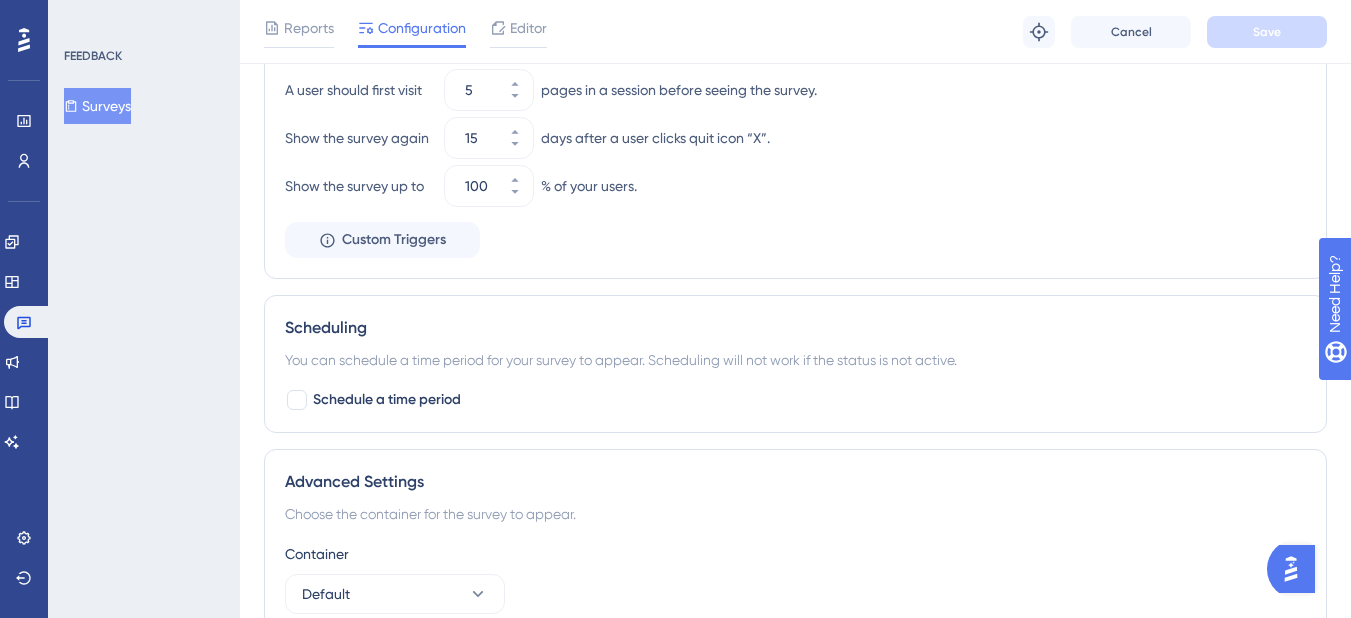 scroll, scrollTop: 802, scrollLeft: 0, axis: vertical 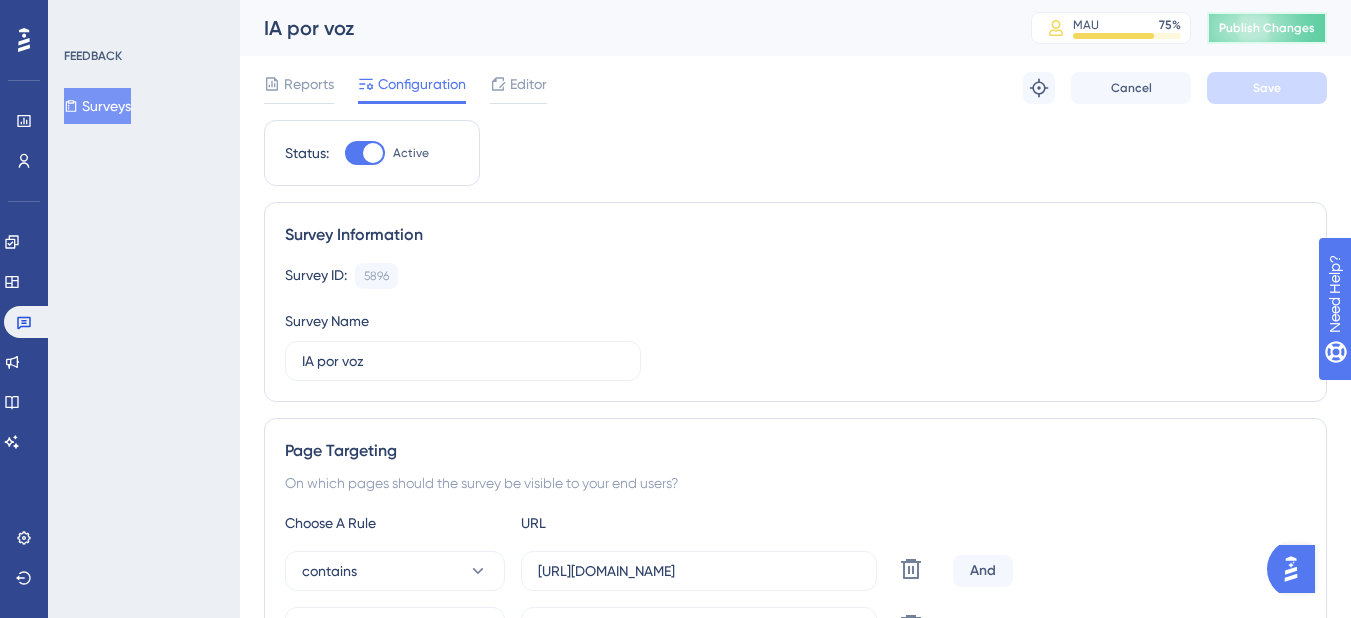 click on "Publish Changes" at bounding box center (1267, 28) 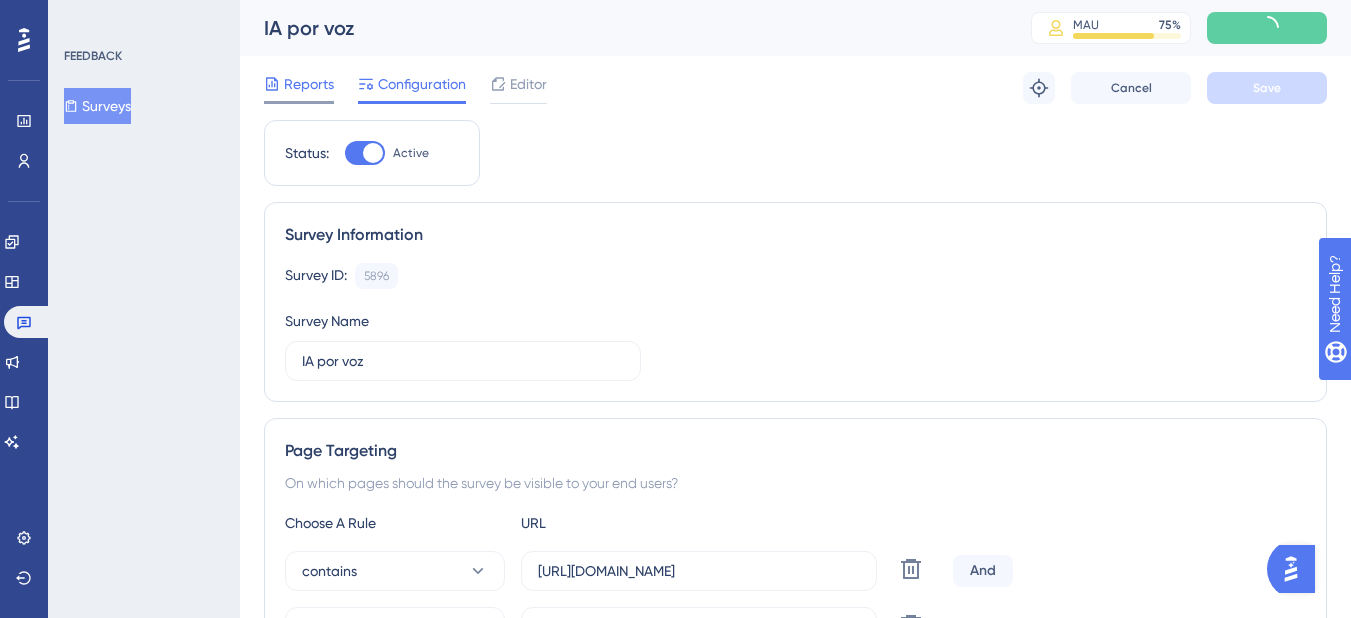 click on "Reports" at bounding box center [309, 84] 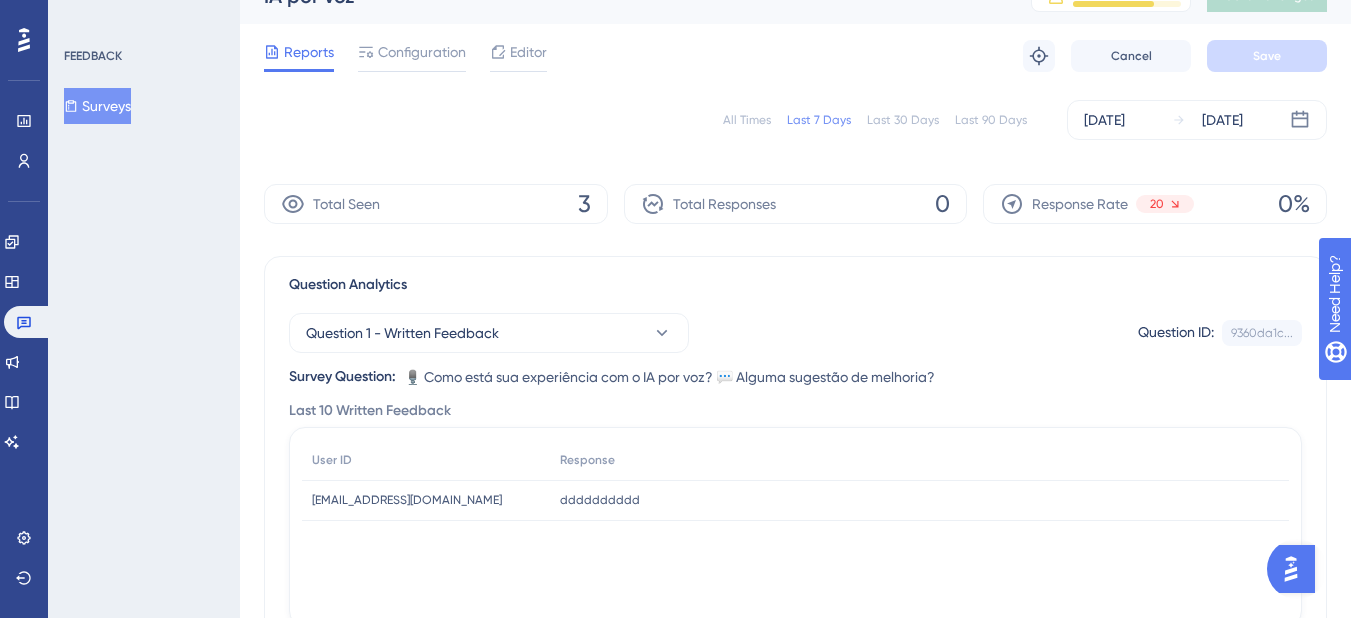 scroll, scrollTop: 0, scrollLeft: 0, axis: both 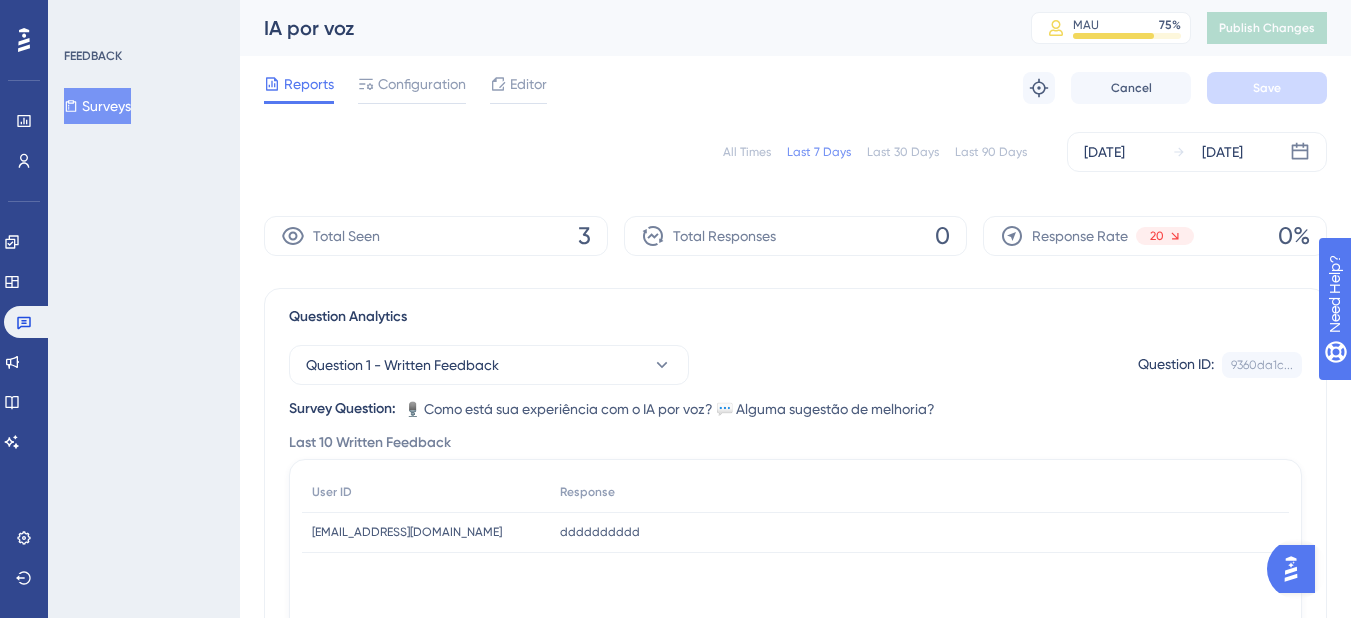 click on "Total Seen 3" at bounding box center [436, 236] 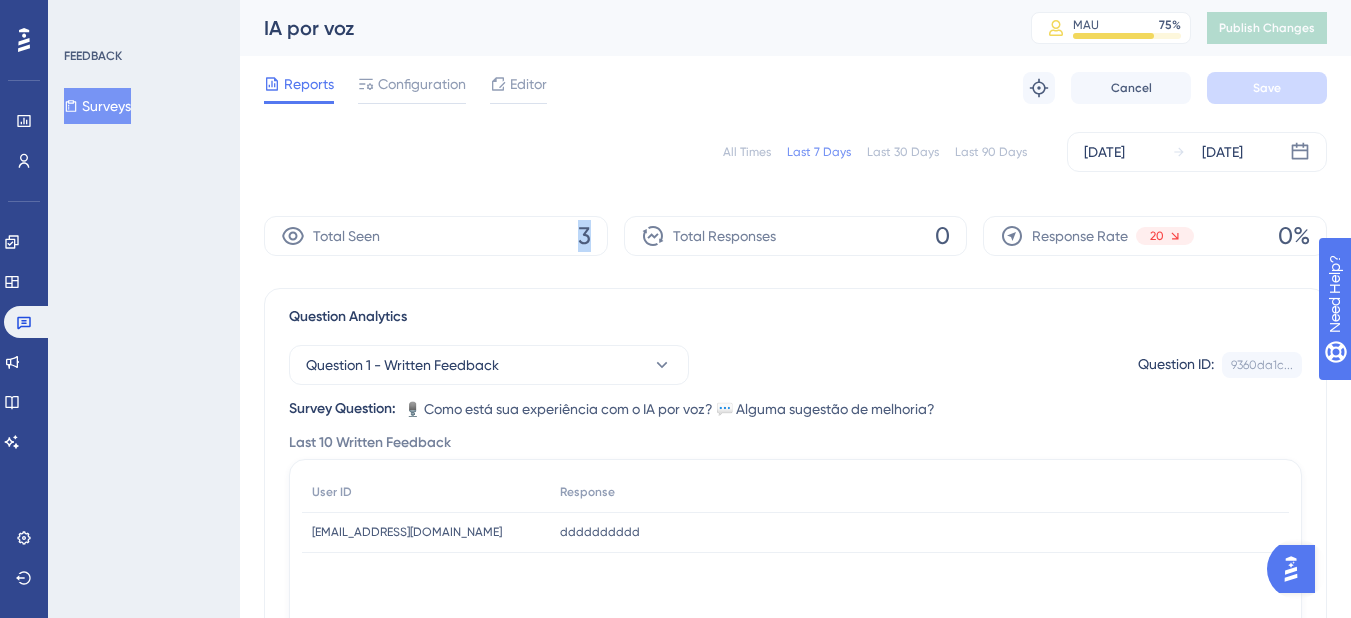 click on "Total Seen 3" at bounding box center (436, 236) 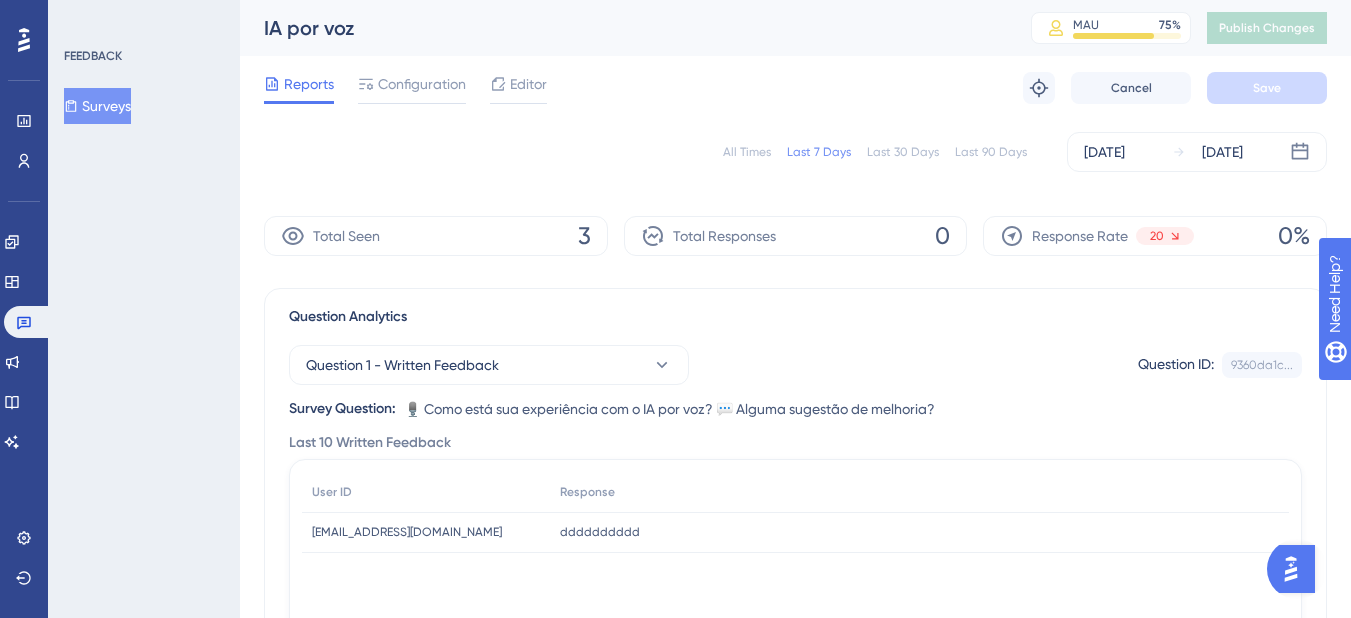 click on "3" at bounding box center (584, 236) 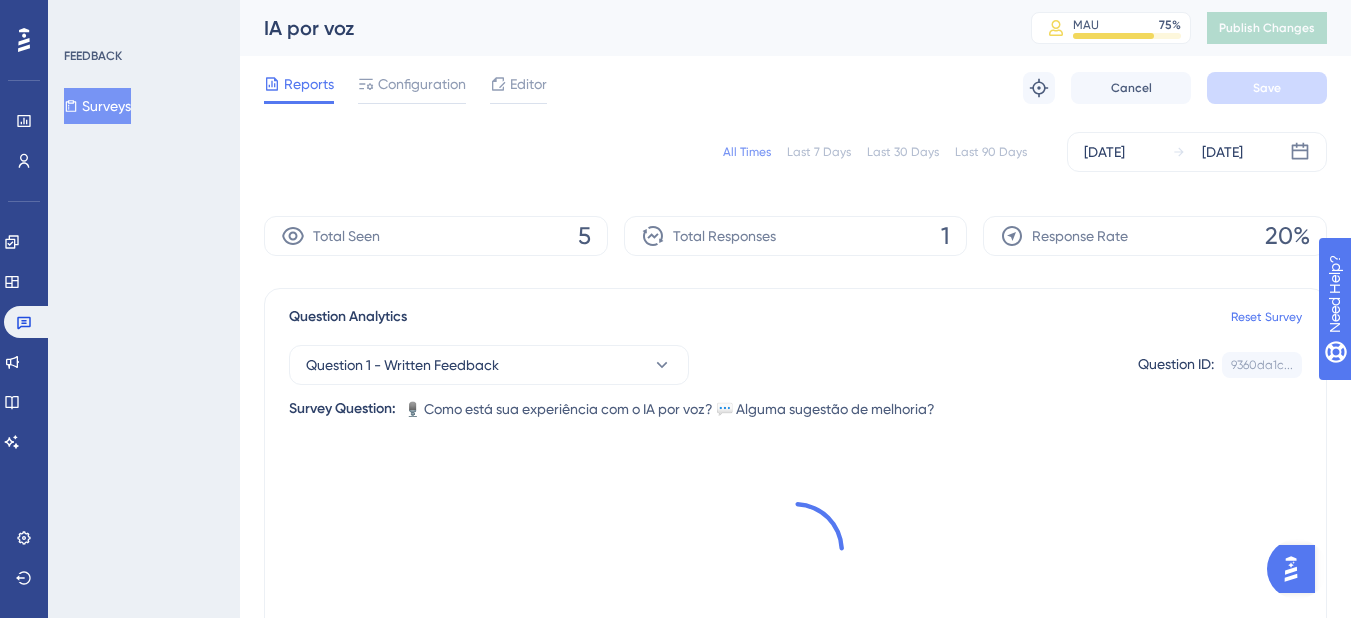 click on "Total Seen 5" at bounding box center [436, 236] 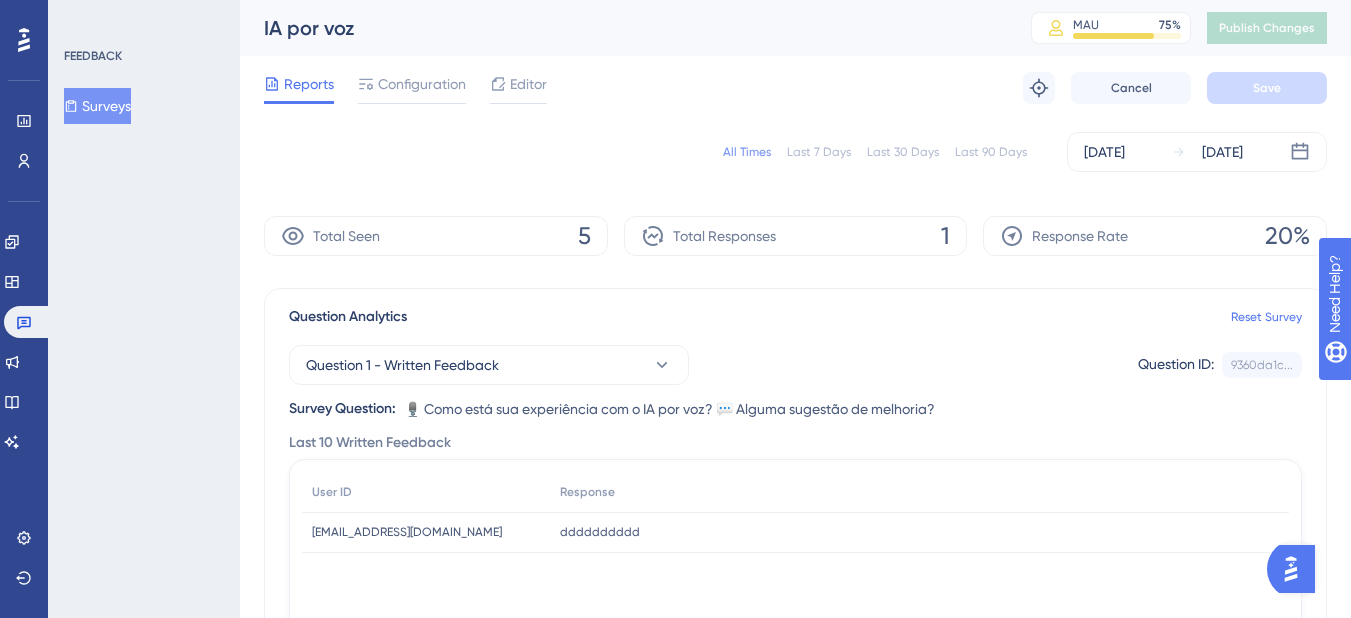 click 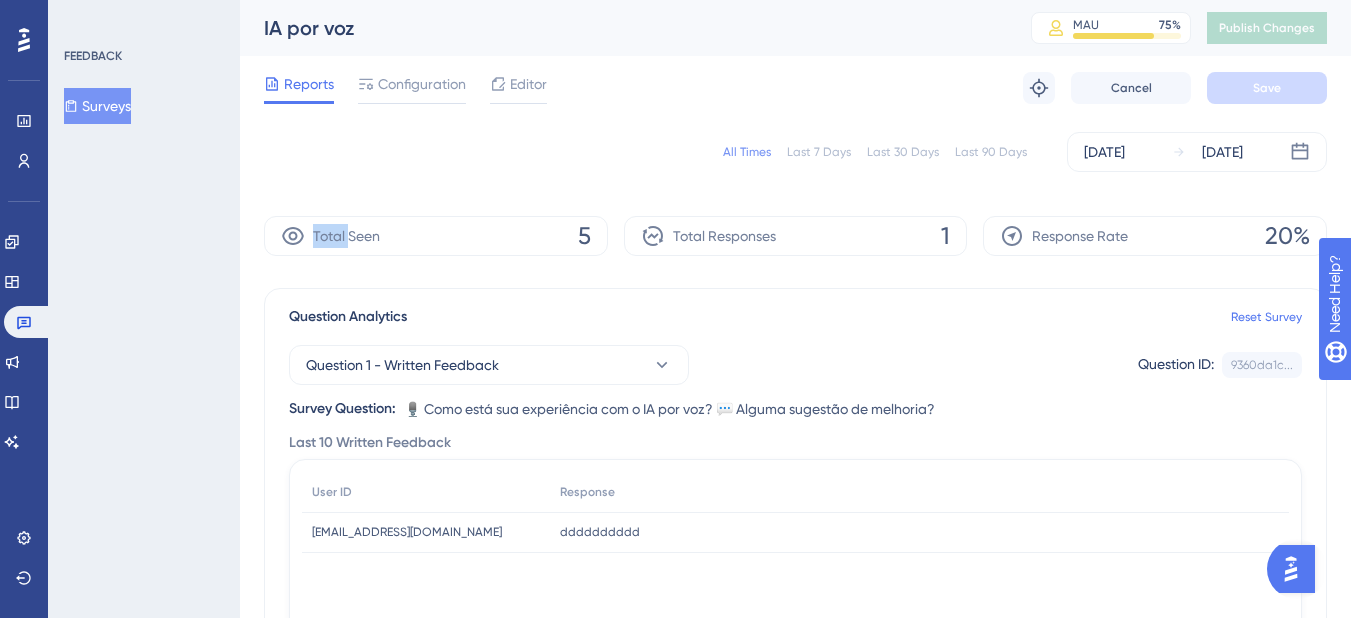 click 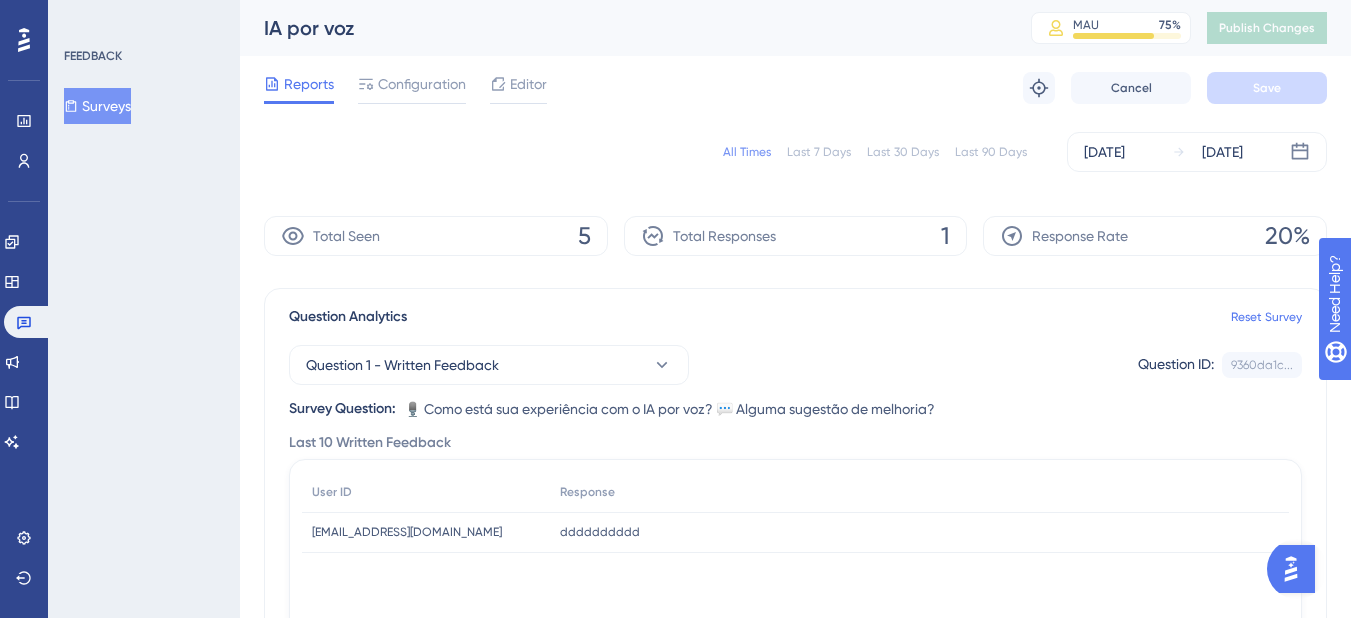 click on "Total Seen 5" at bounding box center [436, 236] 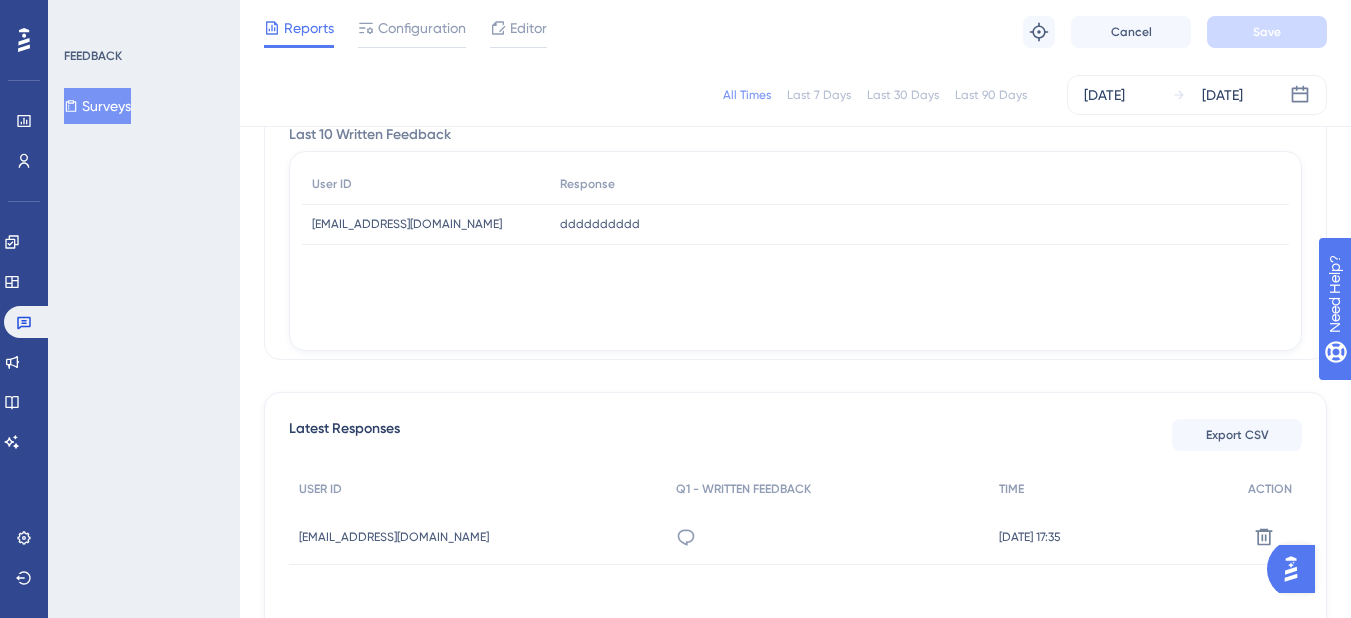 scroll, scrollTop: 0, scrollLeft: 0, axis: both 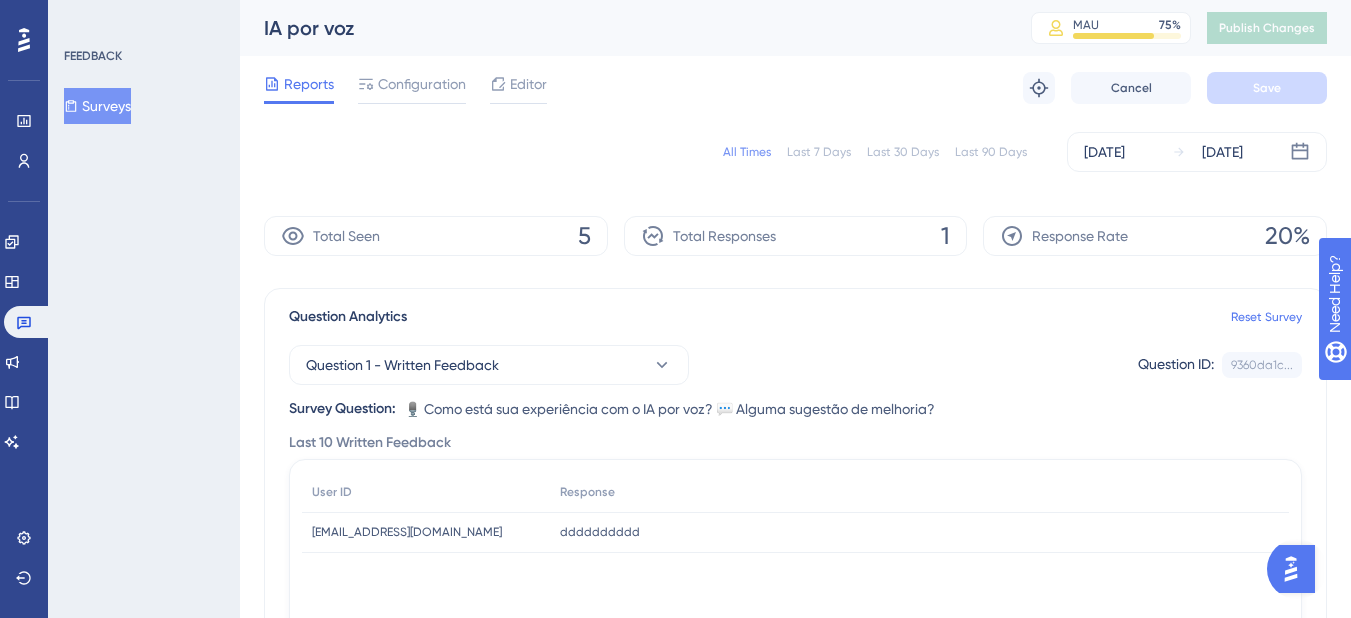 click on "Total Seen 5" at bounding box center [436, 236] 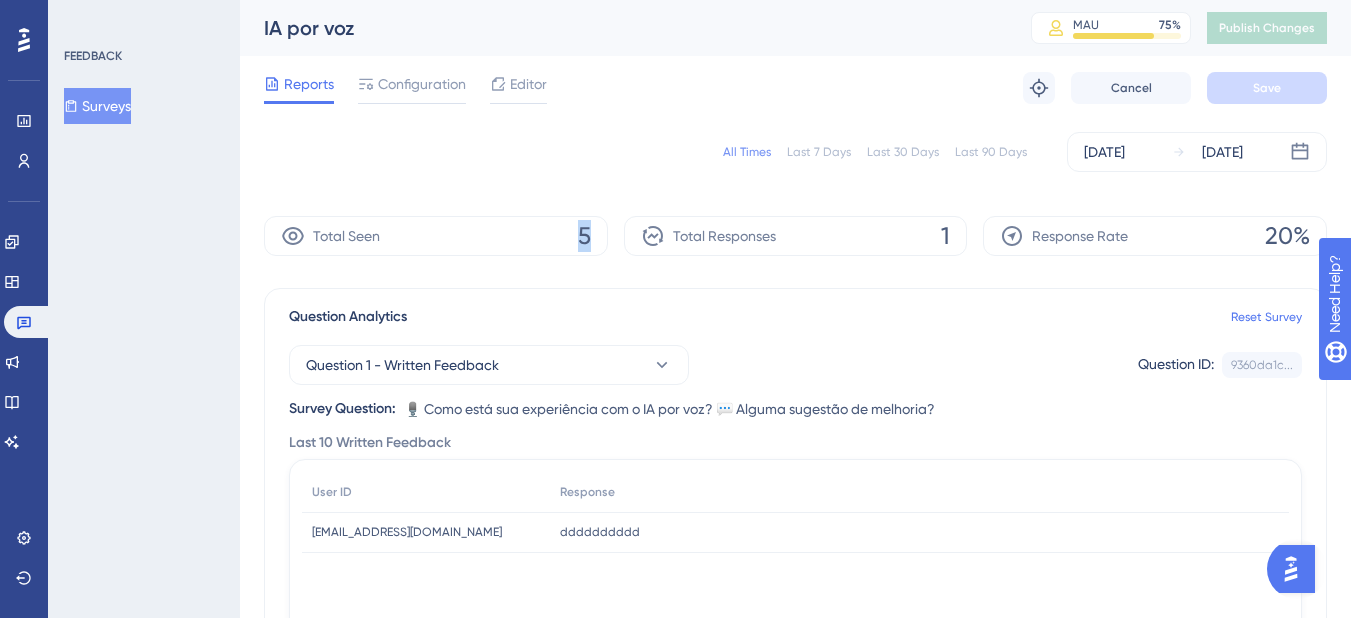 click on "5" at bounding box center [584, 236] 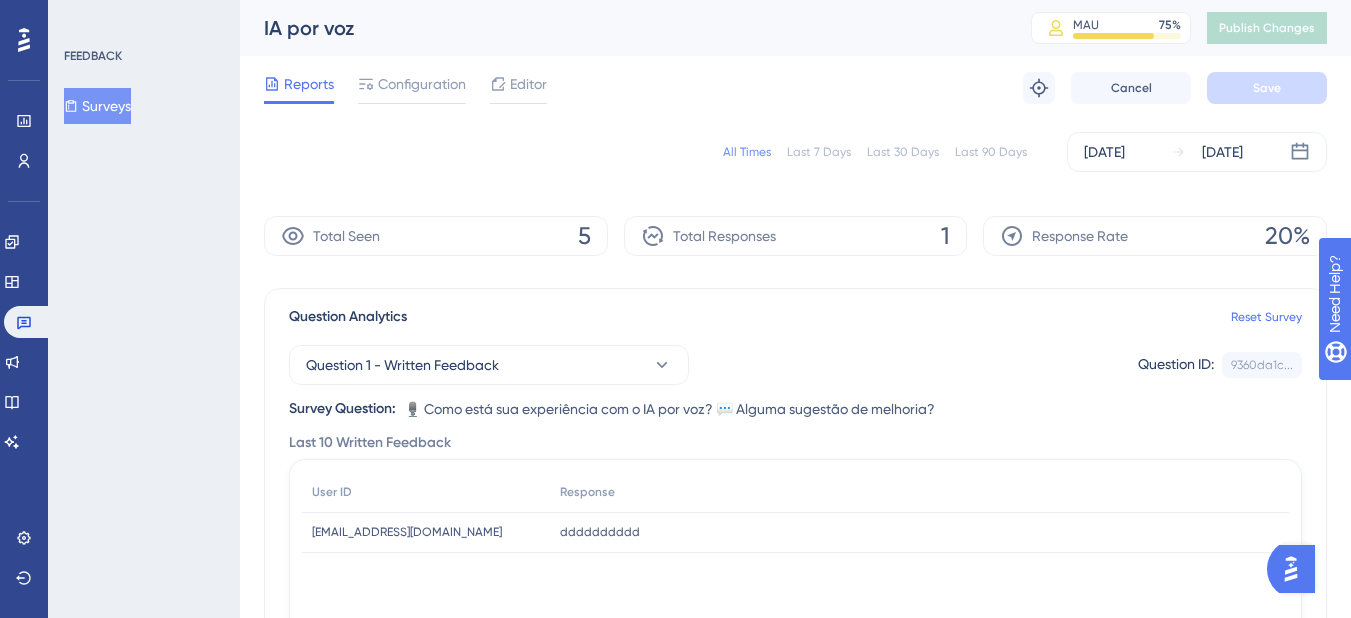 click on "Total Seen 5 Total Responses 1 Response Rate 20%" at bounding box center [795, 236] 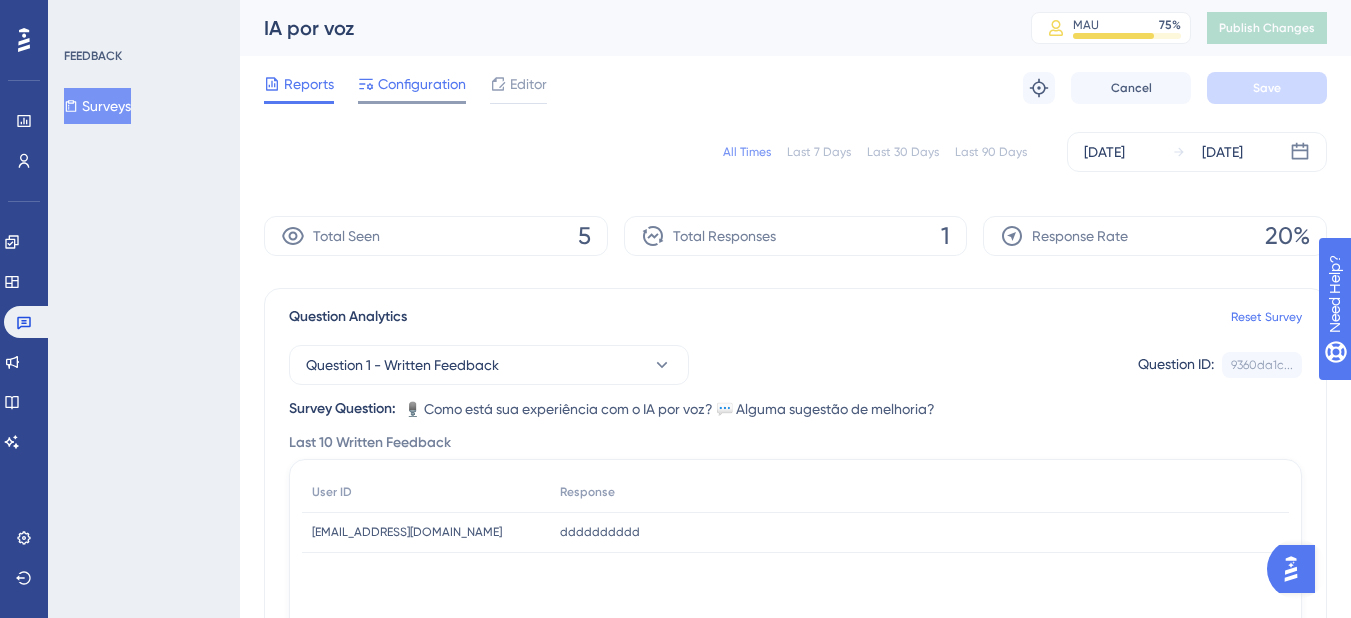 click on "Configuration" at bounding box center (422, 84) 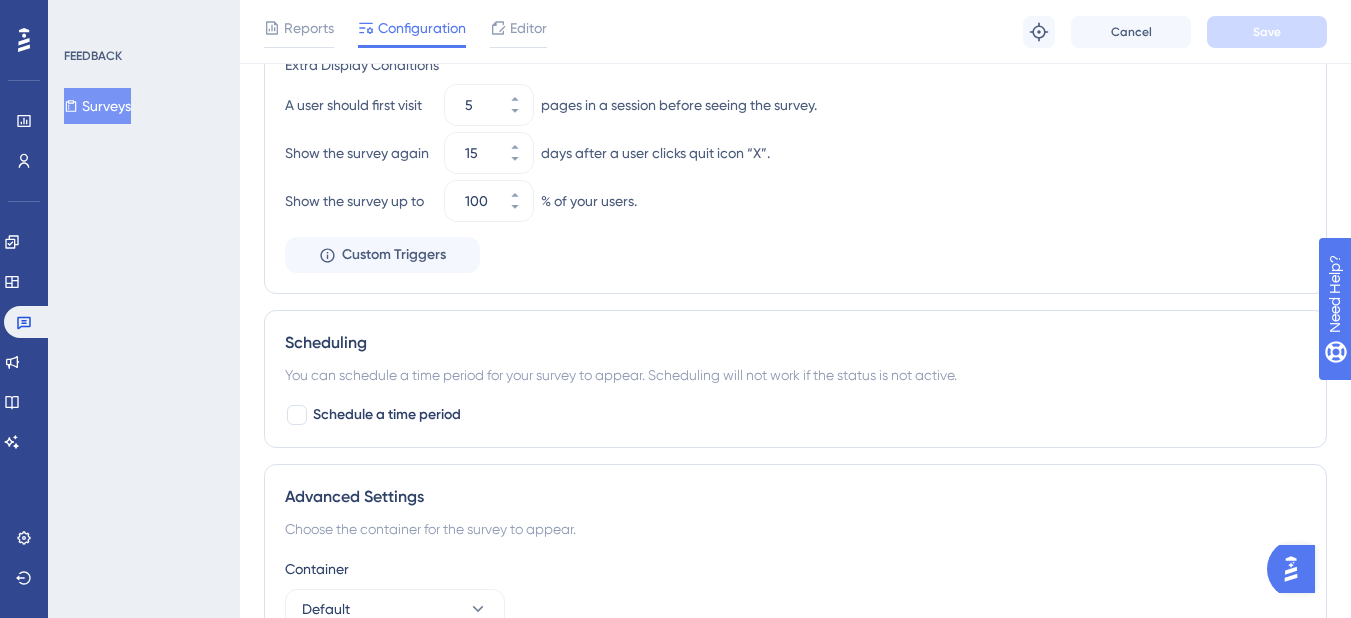 scroll, scrollTop: 1200, scrollLeft: 0, axis: vertical 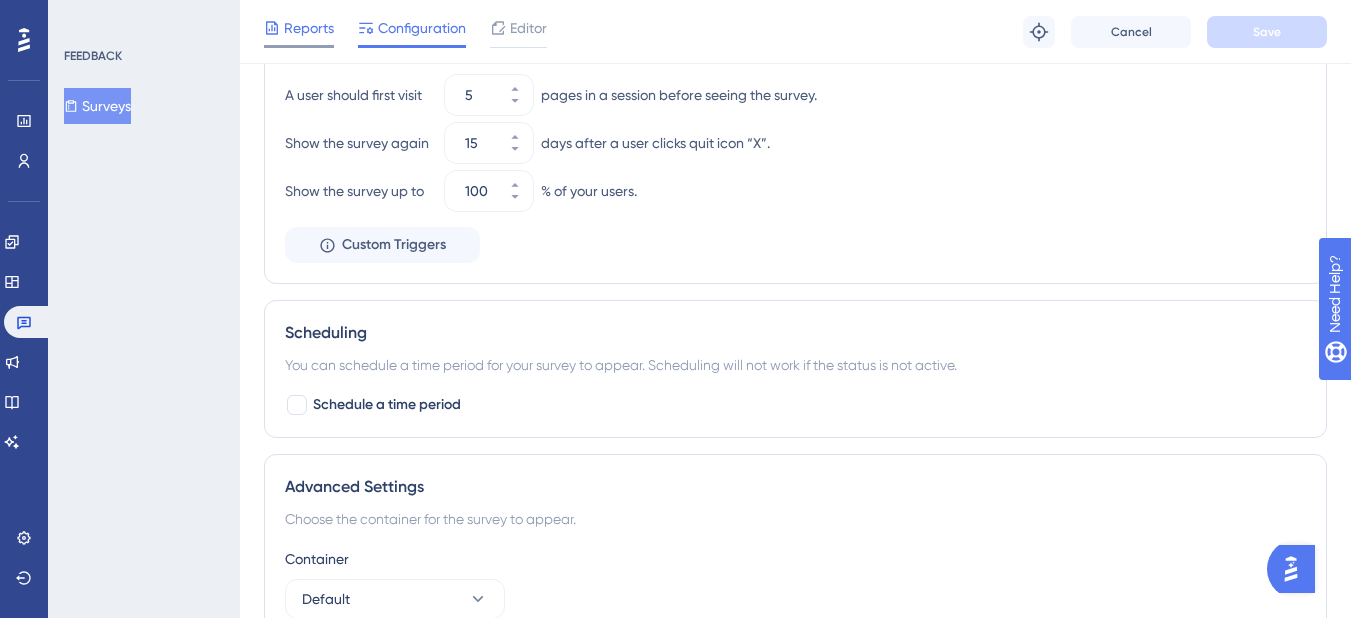 click on "Reports" at bounding box center (309, 28) 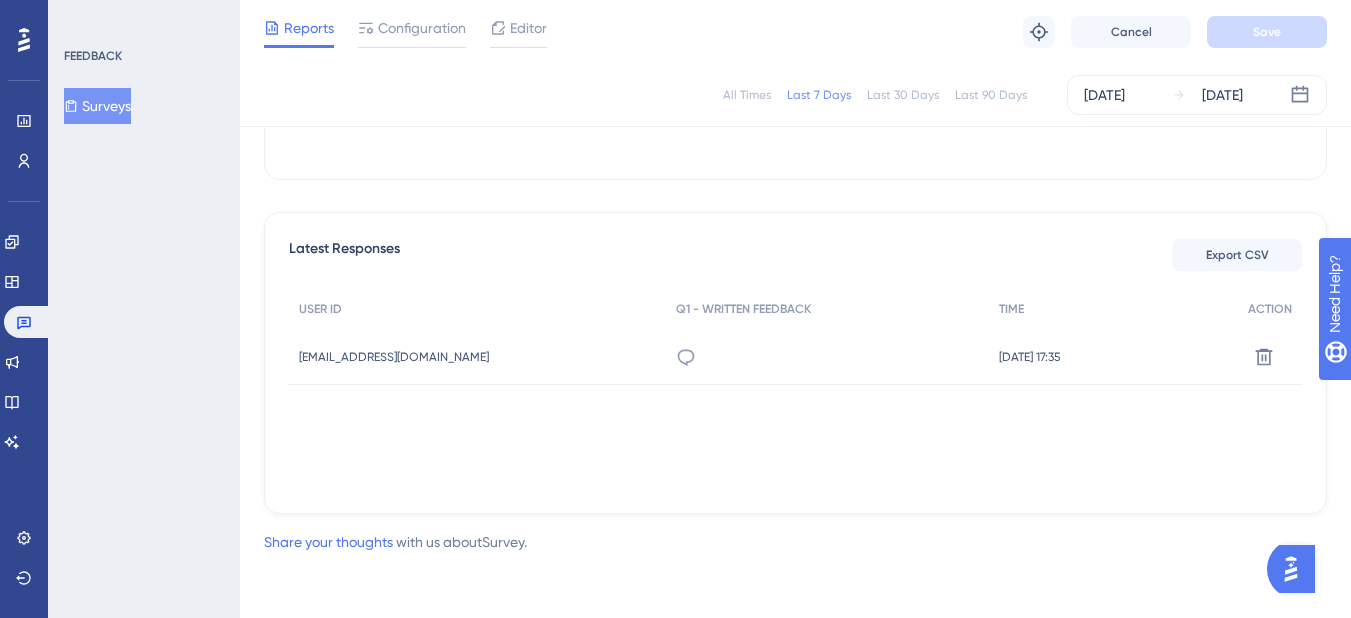 scroll, scrollTop: 0, scrollLeft: 0, axis: both 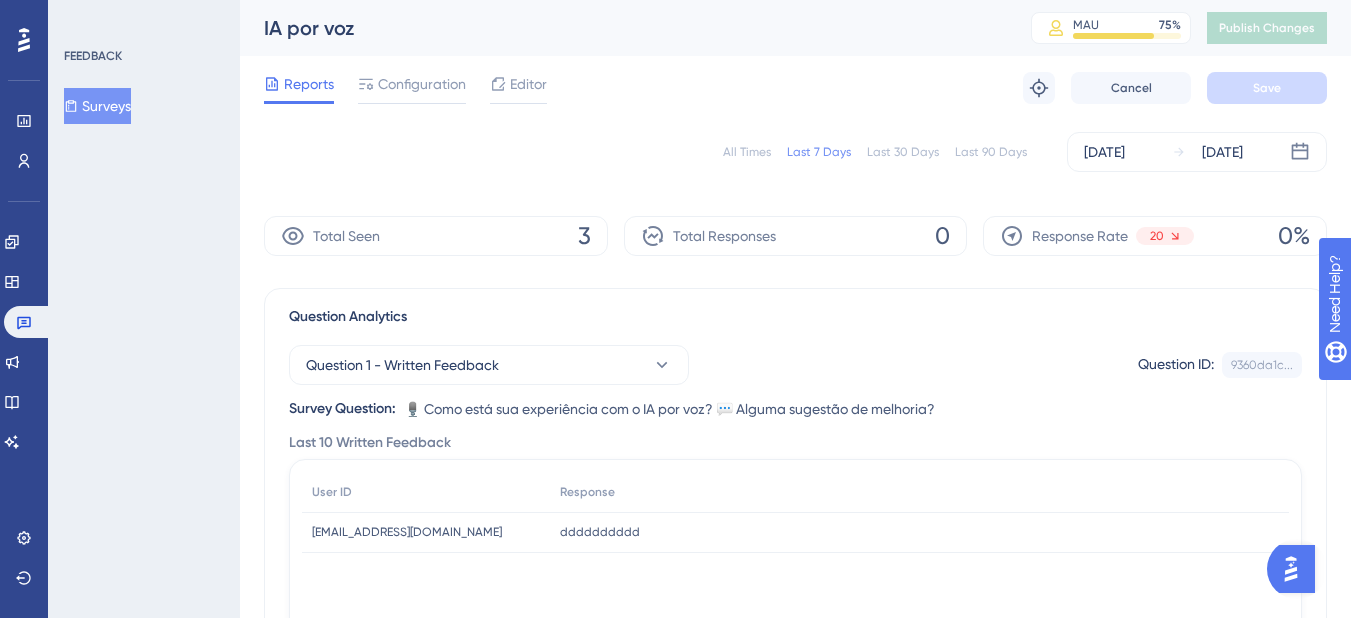 click on "Total Responses" at bounding box center [724, 236] 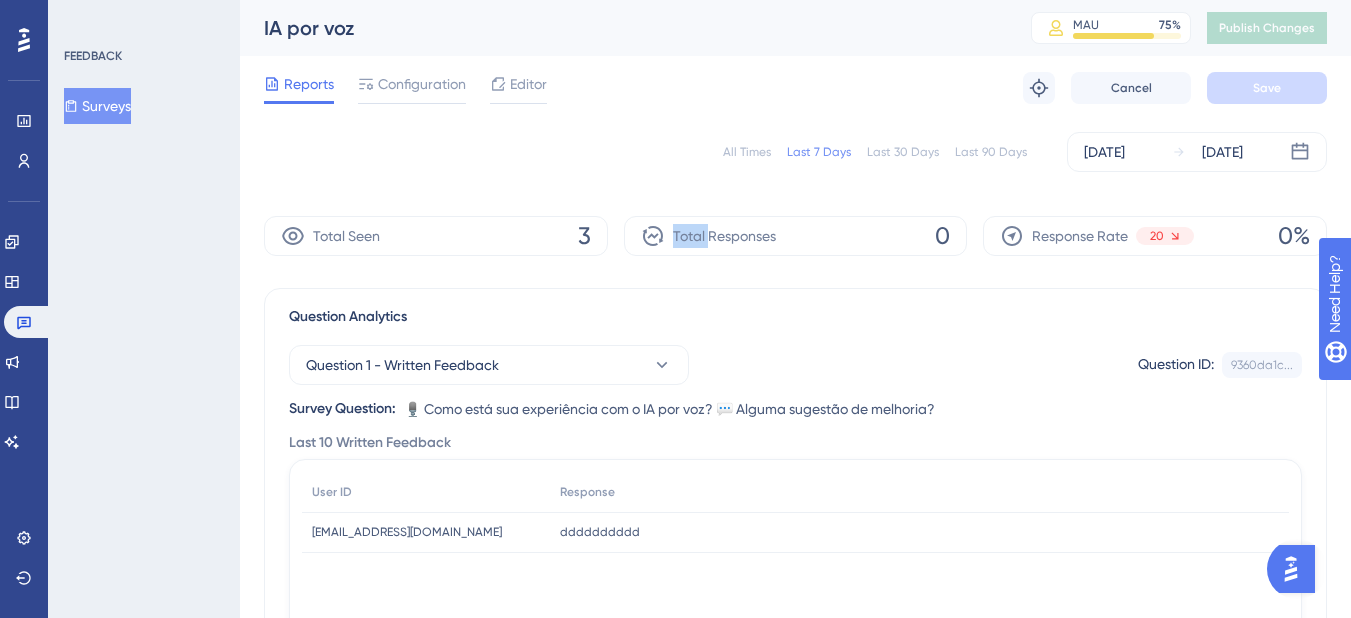 click on "Total Responses" at bounding box center [724, 236] 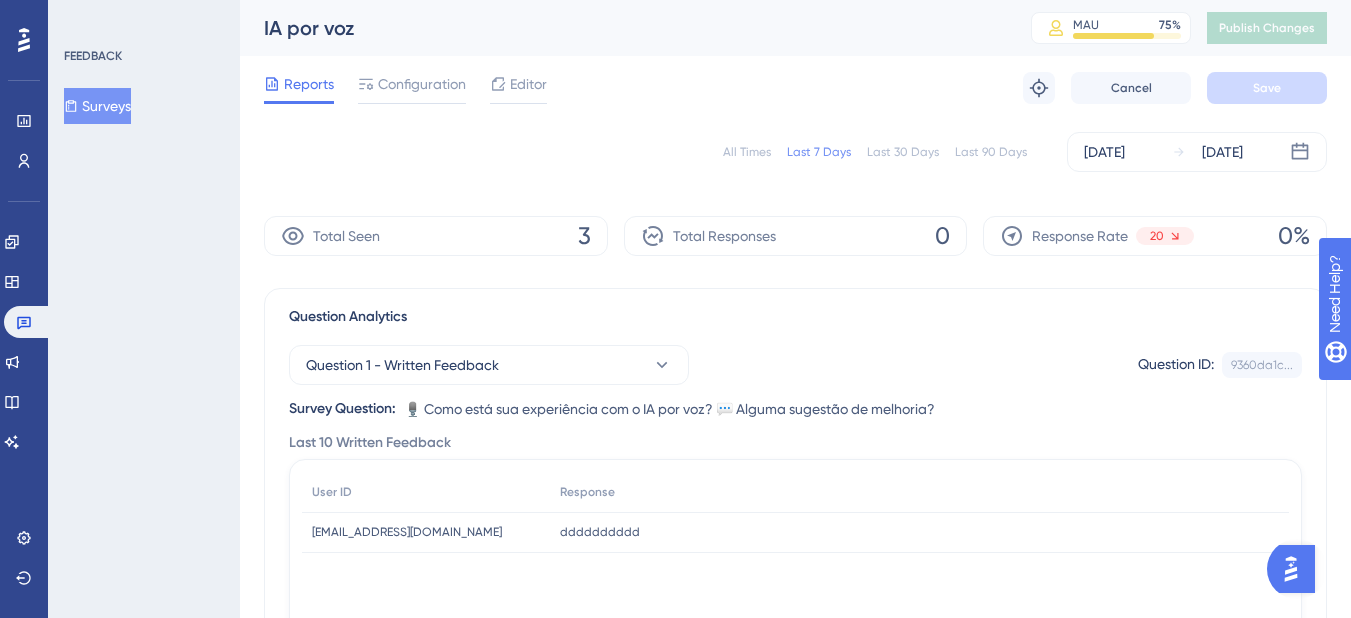 click on "Total Responses 0" at bounding box center (796, 236) 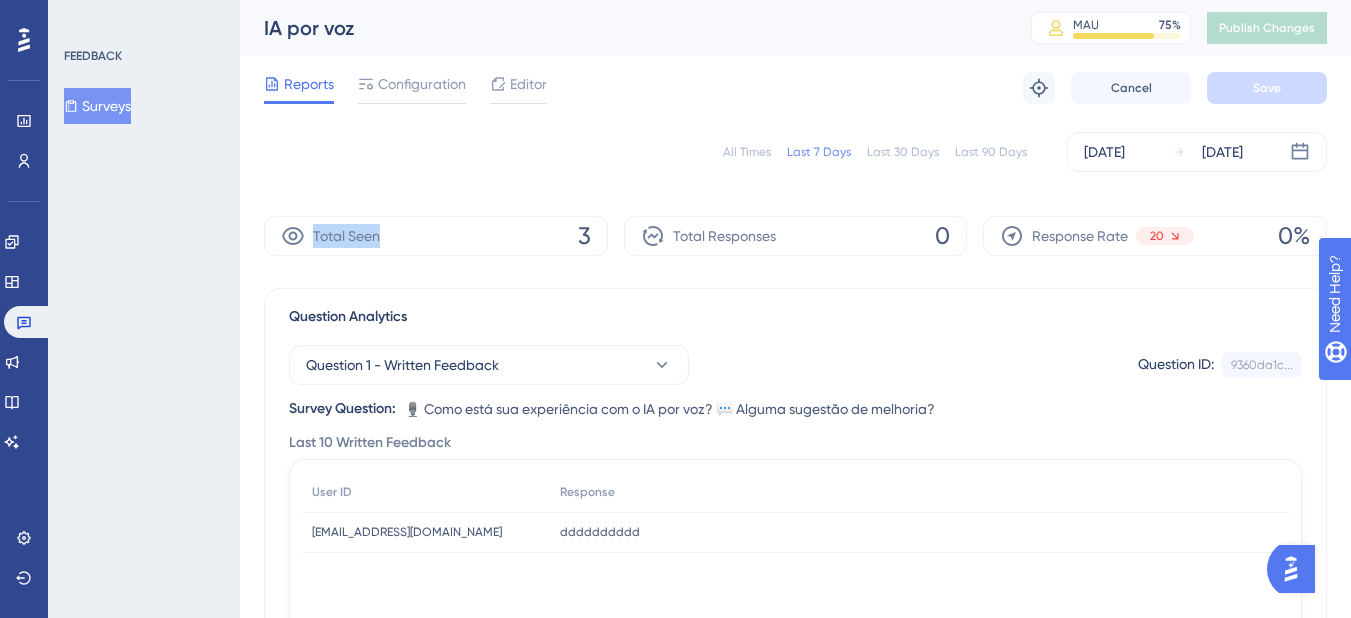 click 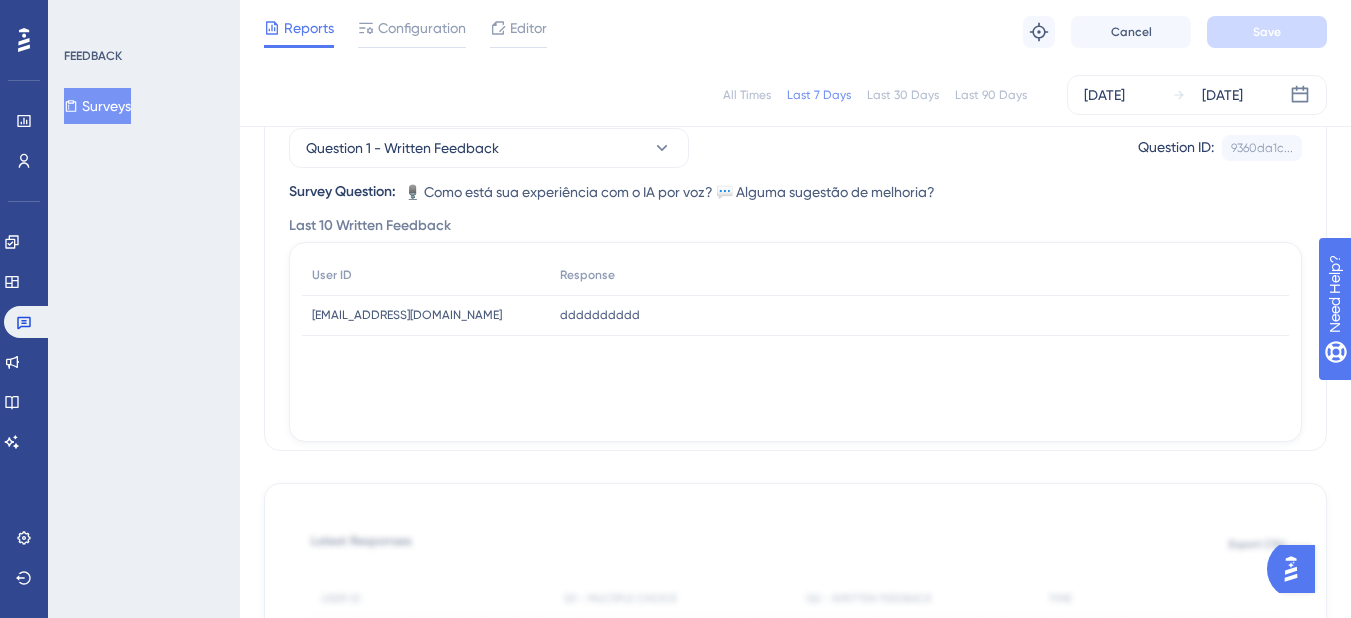 scroll, scrollTop: 0, scrollLeft: 0, axis: both 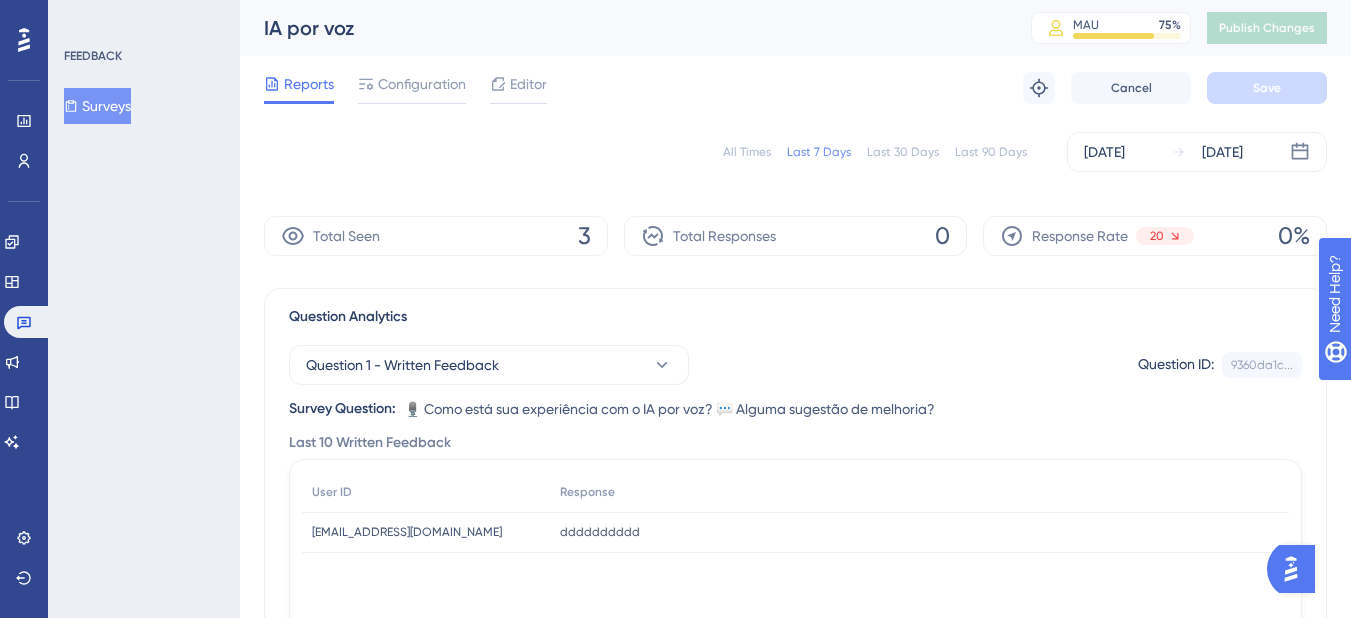 click on "Question Analytics" at bounding box center [795, 317] 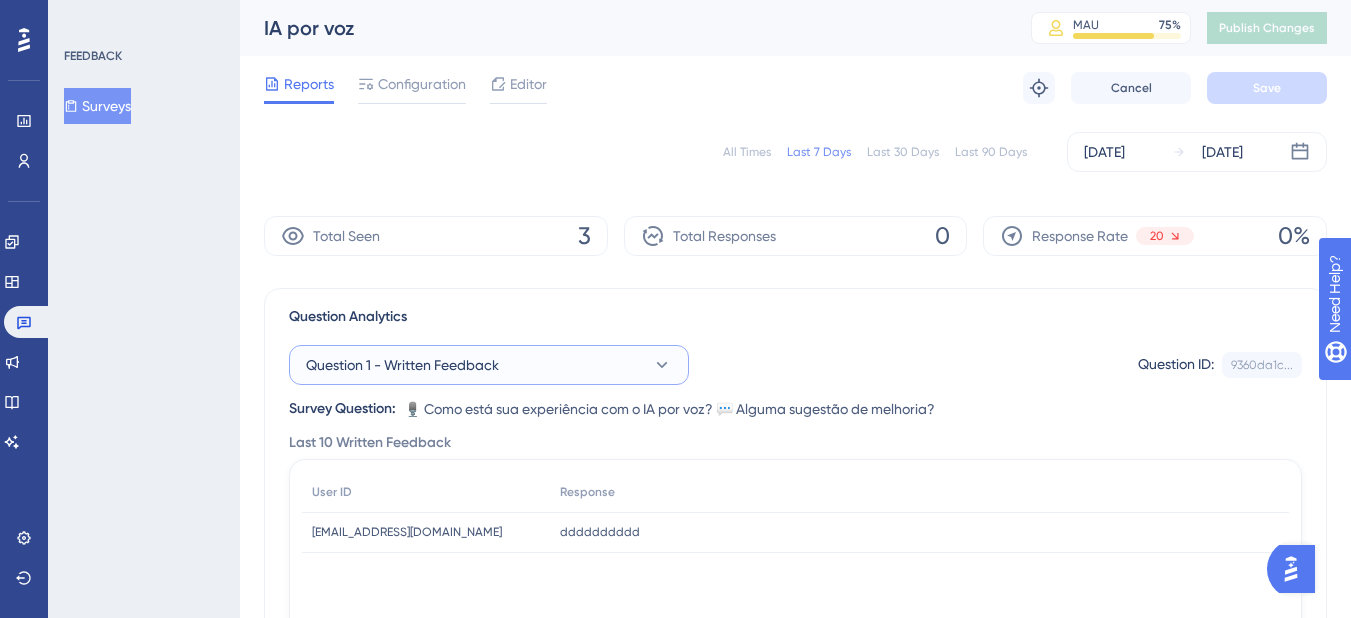 click on "Question 1 - Written Feedback" at bounding box center [489, 365] 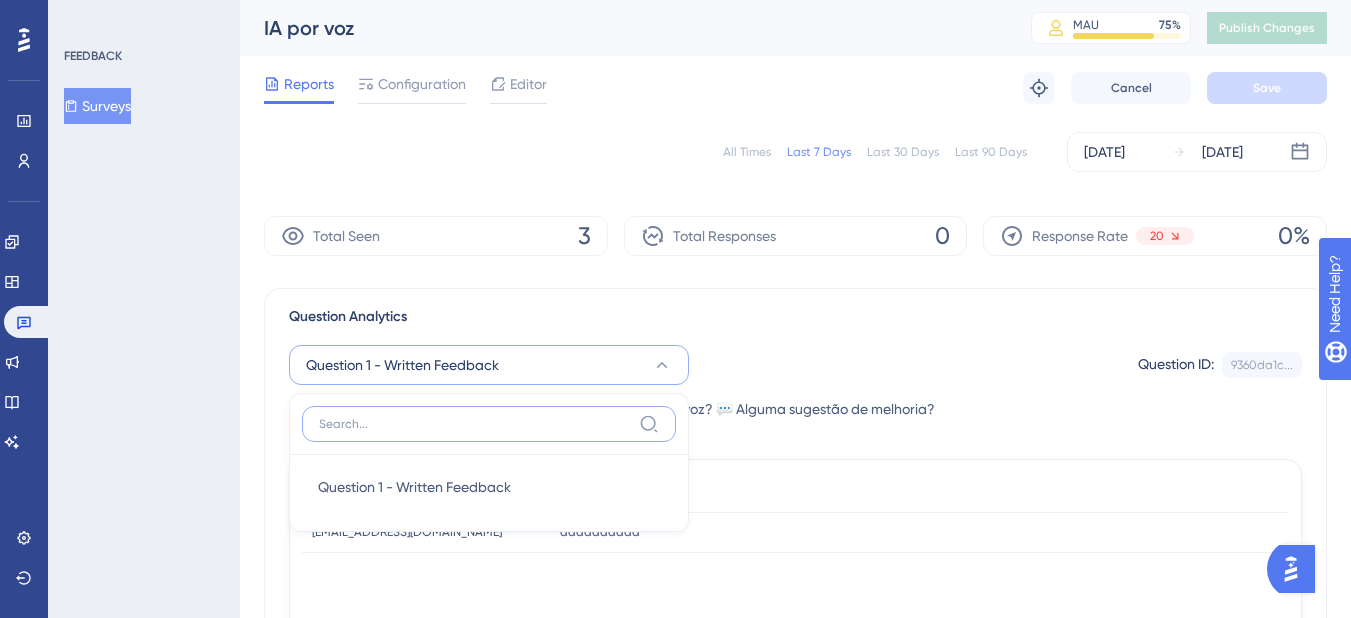 scroll, scrollTop: 154, scrollLeft: 0, axis: vertical 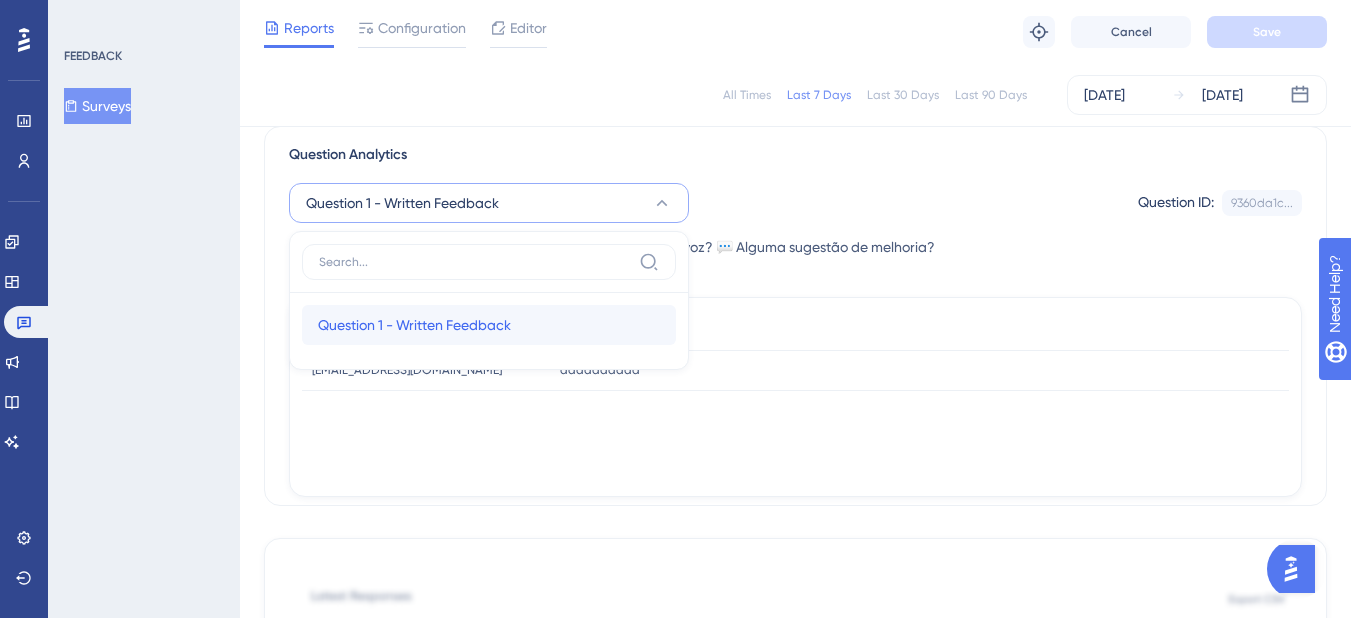 click on "Question 1 - Written Feedback Question 1 - Written Feedback" at bounding box center [489, 325] 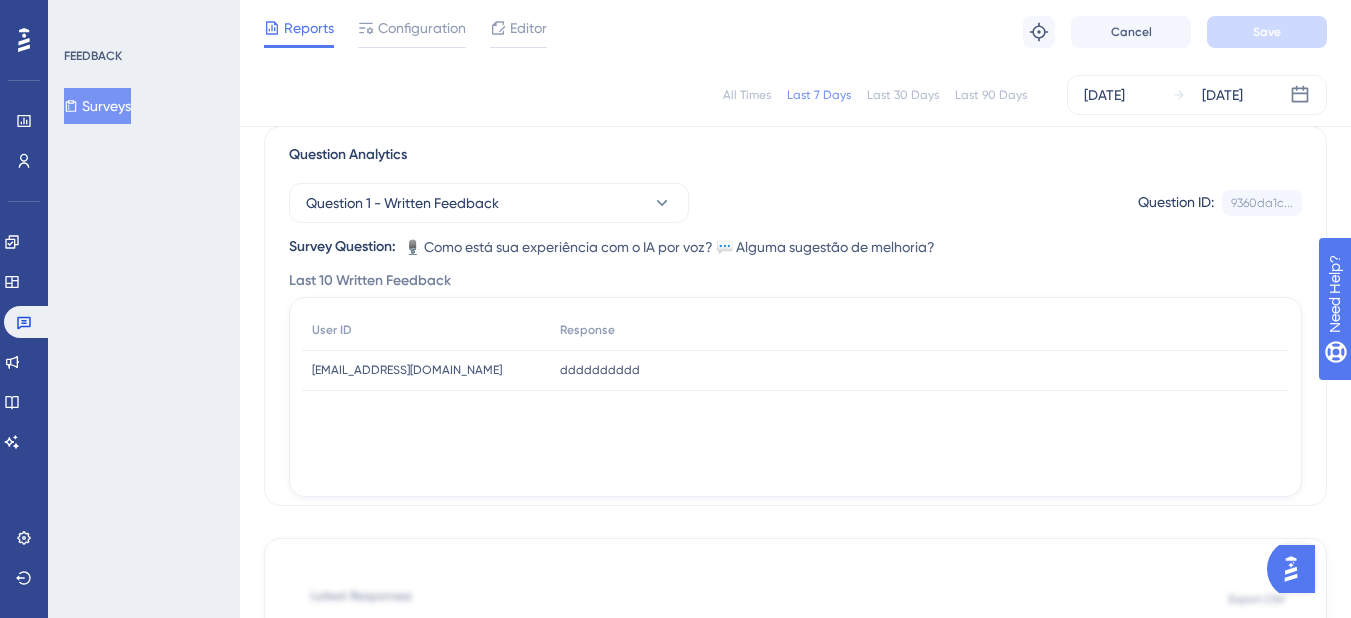 click on "Question 1 - Written Feedback Question ID: 9360da1c... Copy" at bounding box center [795, 203] 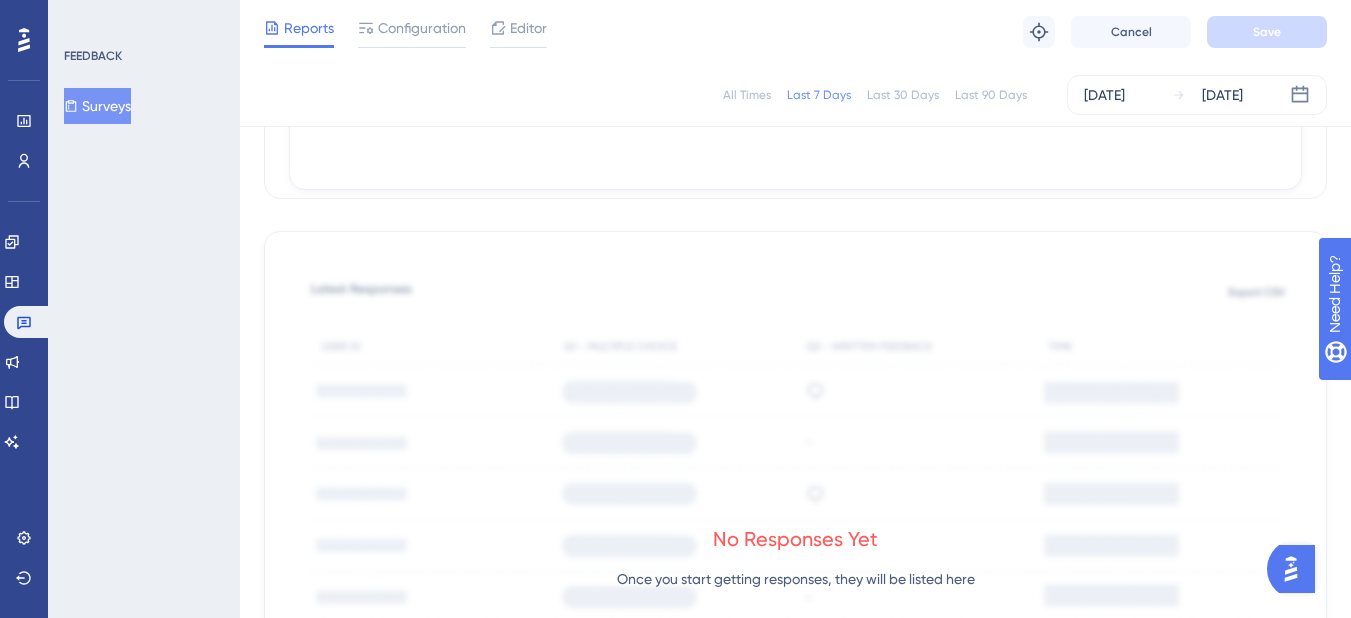 scroll, scrollTop: 61, scrollLeft: 0, axis: vertical 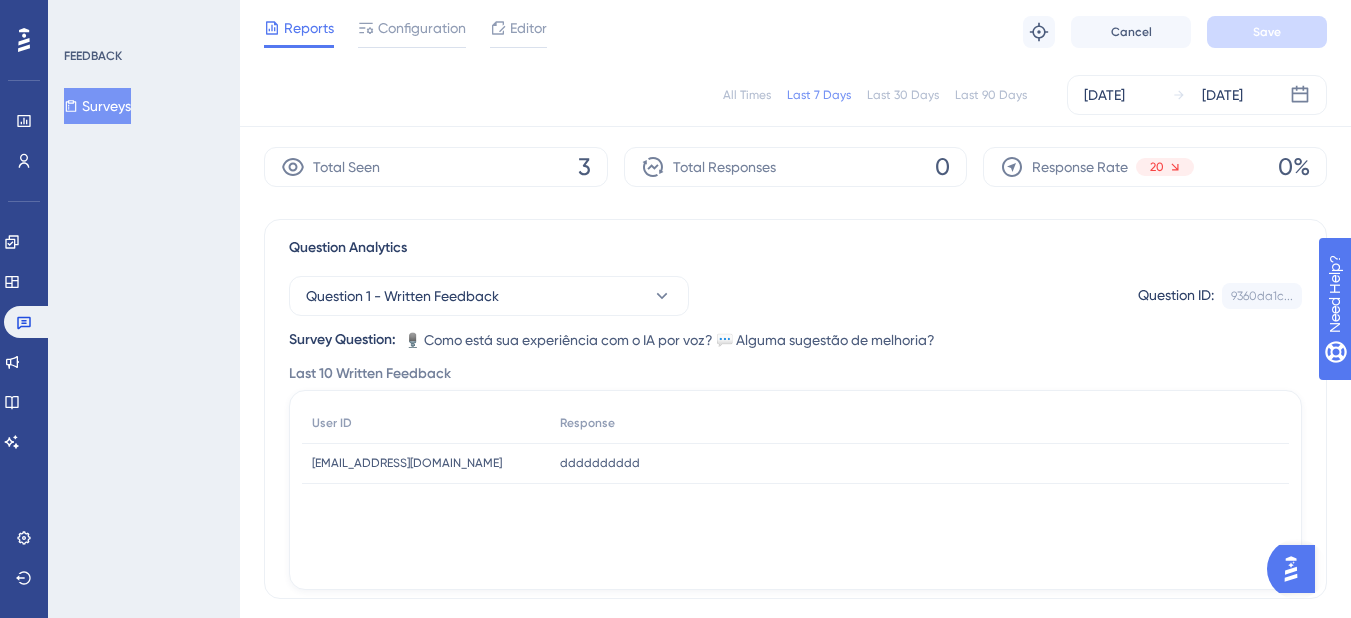 click on "All Times Last 7 Days Last 30 Days Last 90 Days Jul 08 2025 Jul 10 2025" at bounding box center (795, 95) 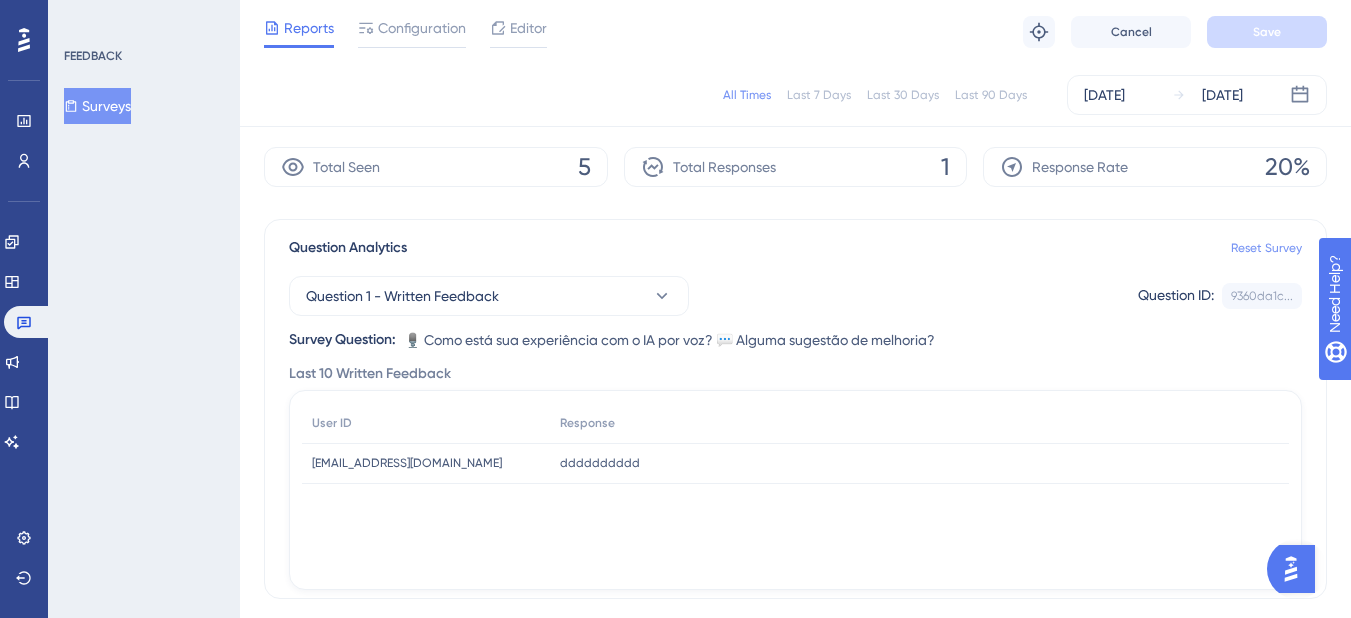 click on "Reset Survey" at bounding box center (1266, 248) 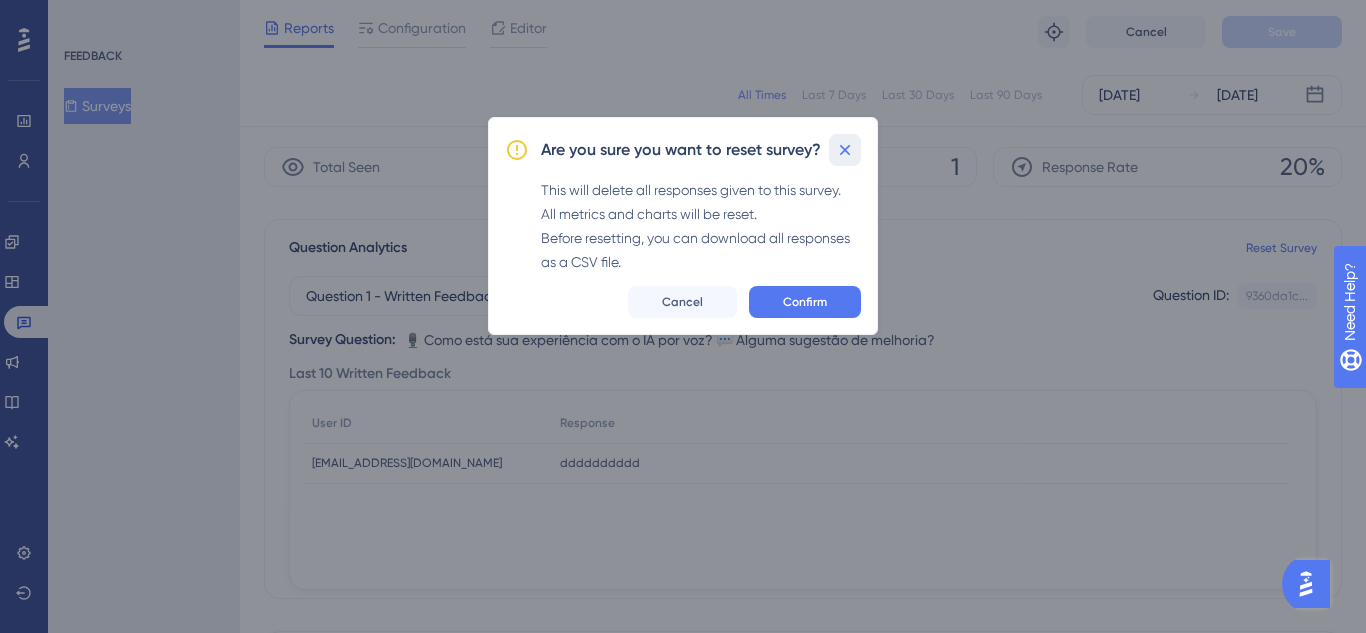 click 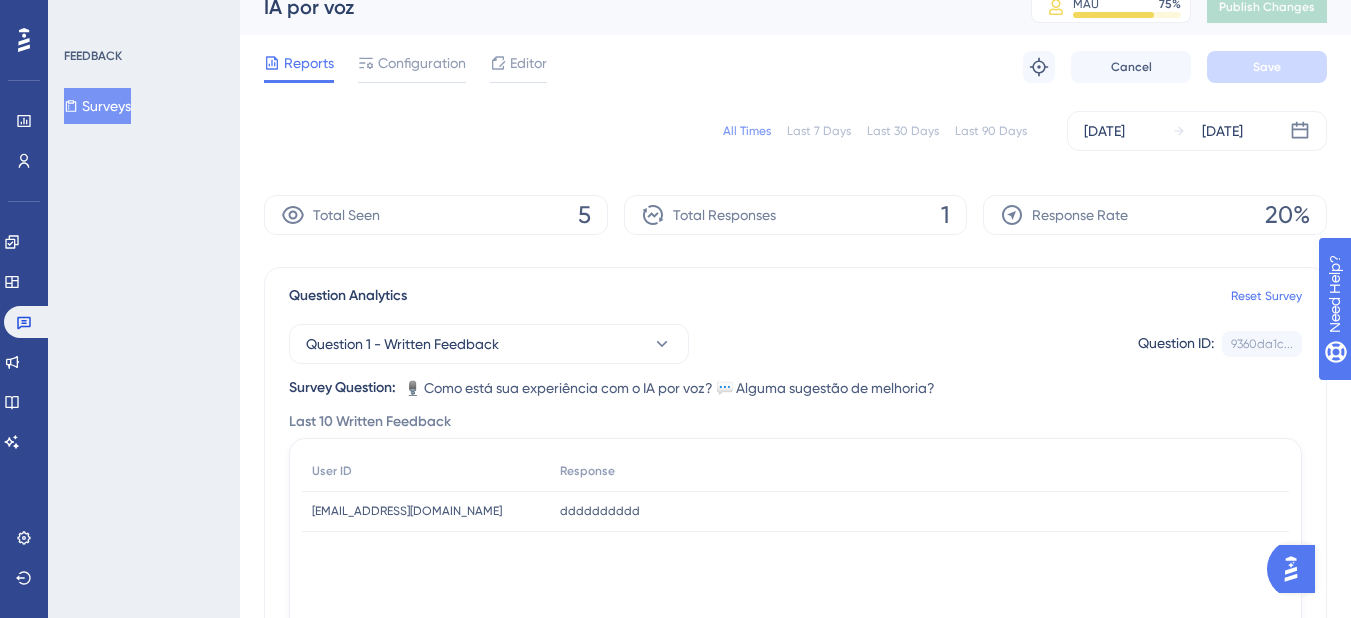 scroll, scrollTop: 0, scrollLeft: 0, axis: both 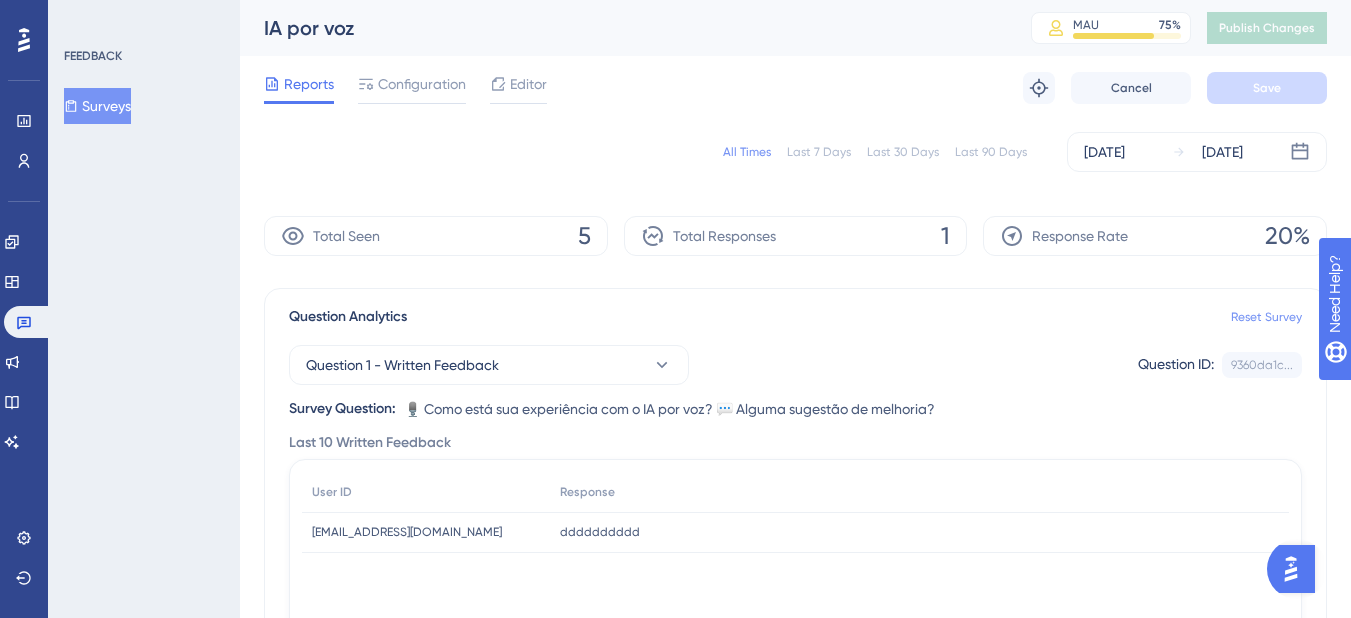click on "Reset Survey" at bounding box center [1266, 317] 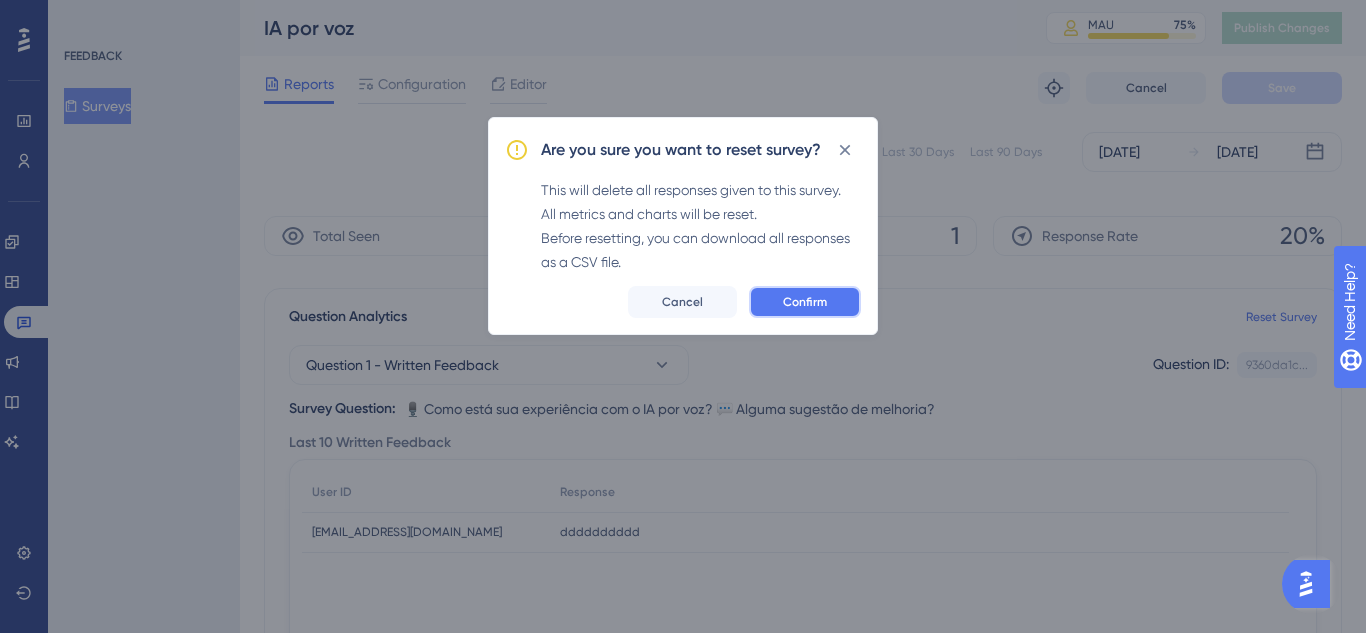 click on "Confirm" at bounding box center [805, 302] 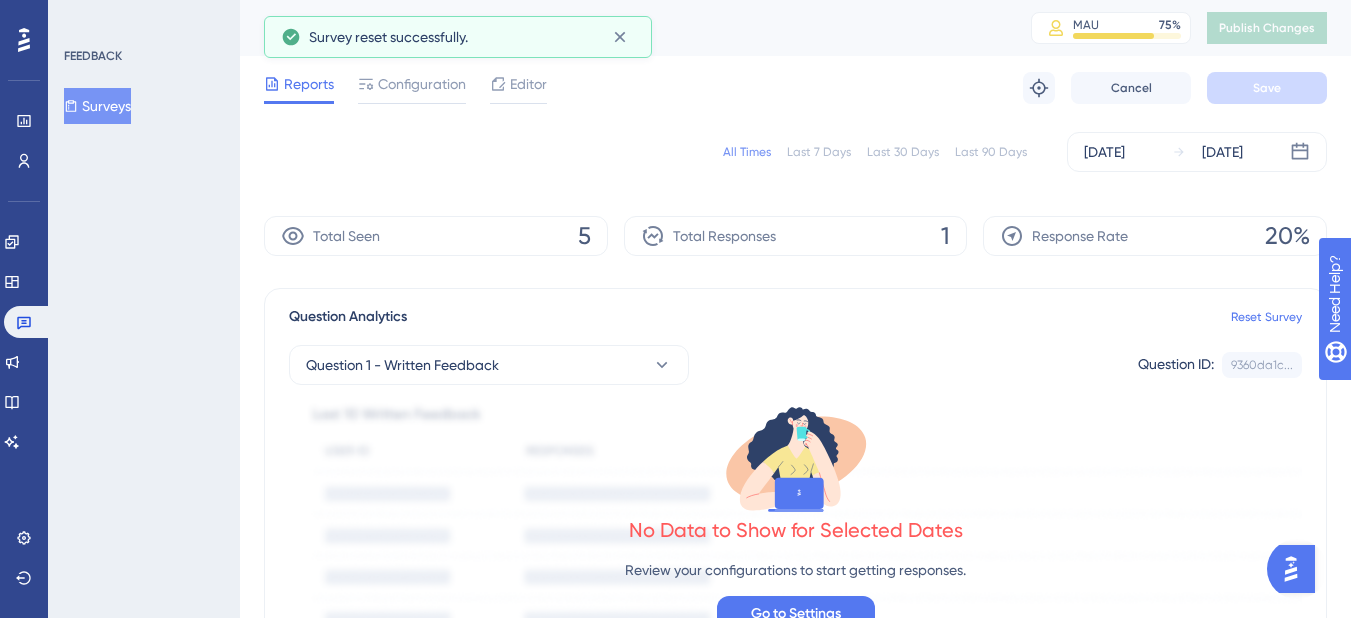 click on "Surveys" at bounding box center [97, 106] 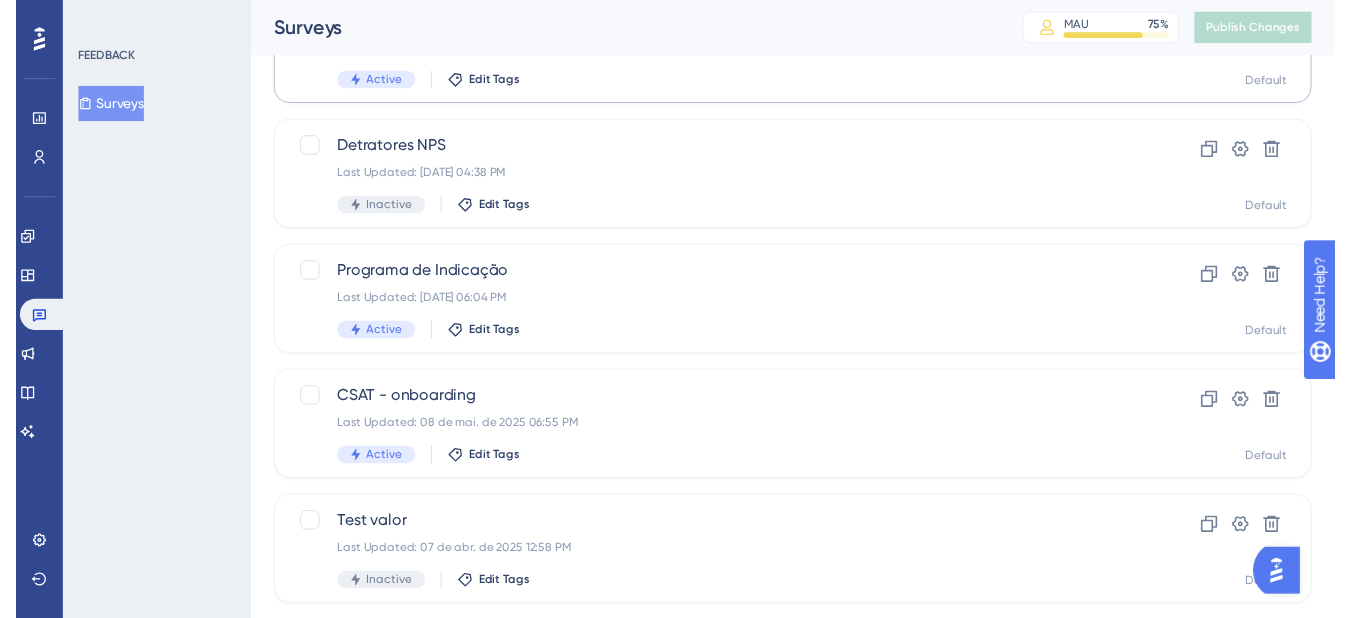 scroll, scrollTop: 0, scrollLeft: 0, axis: both 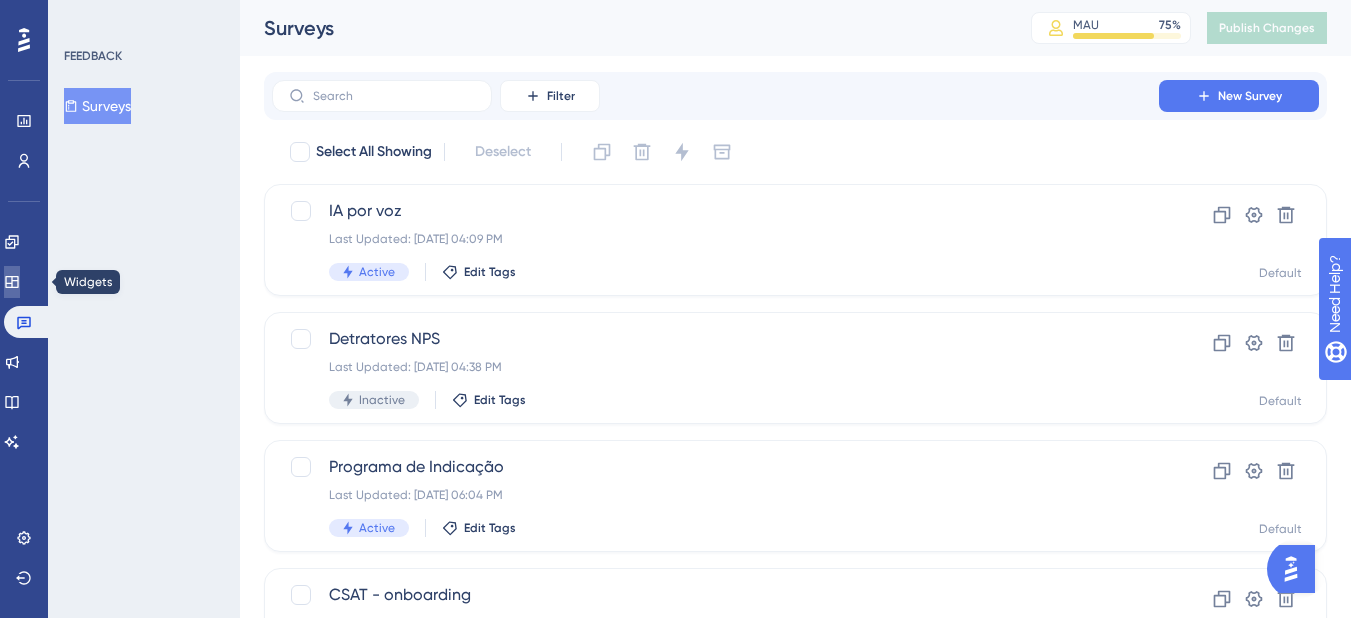 click 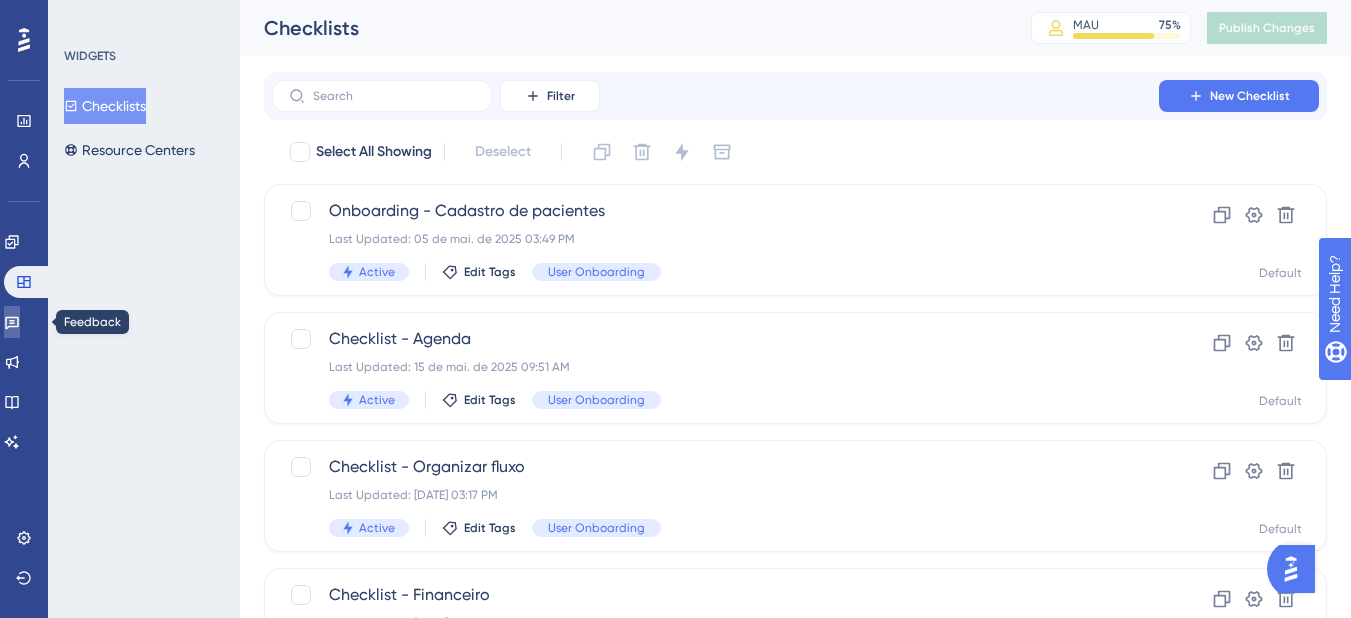 click 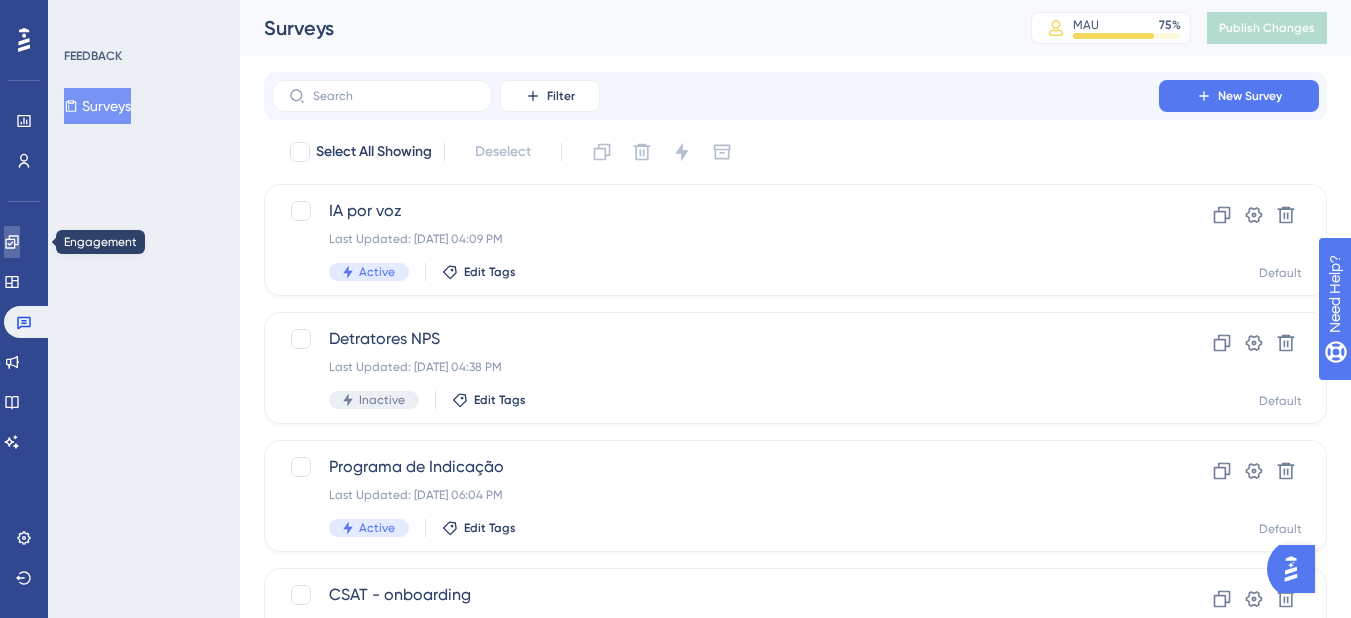 click at bounding box center [12, 242] 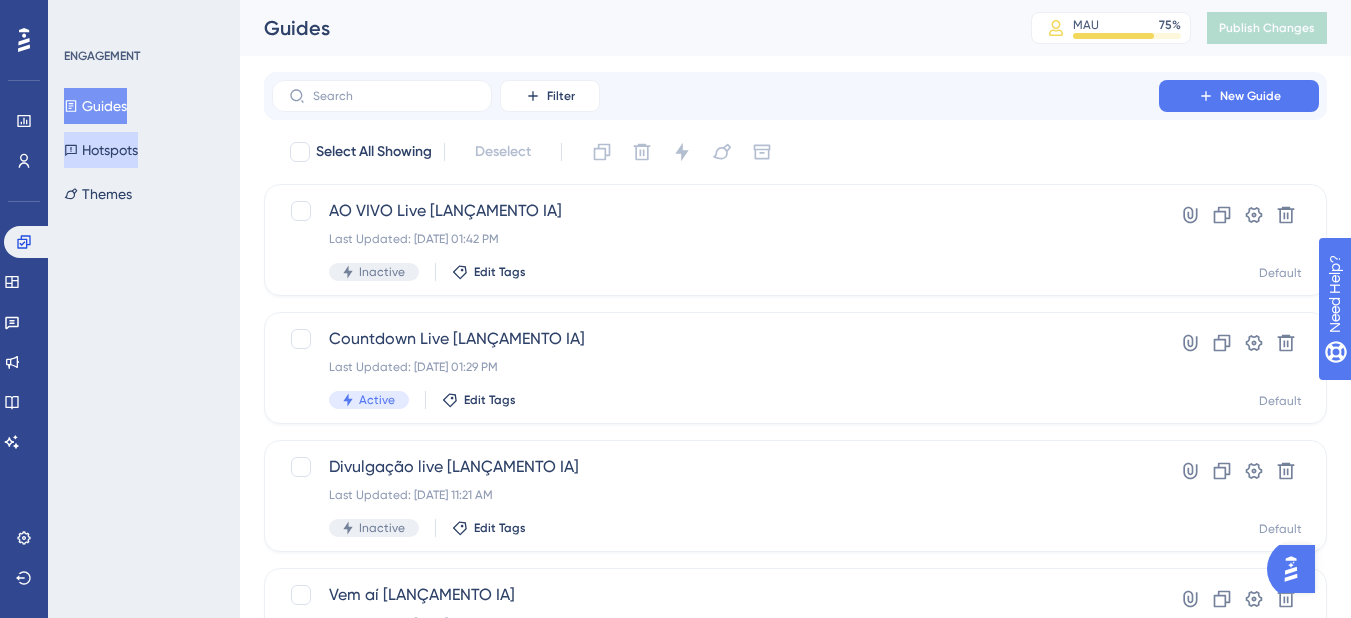 click on "Hotspots" at bounding box center (101, 150) 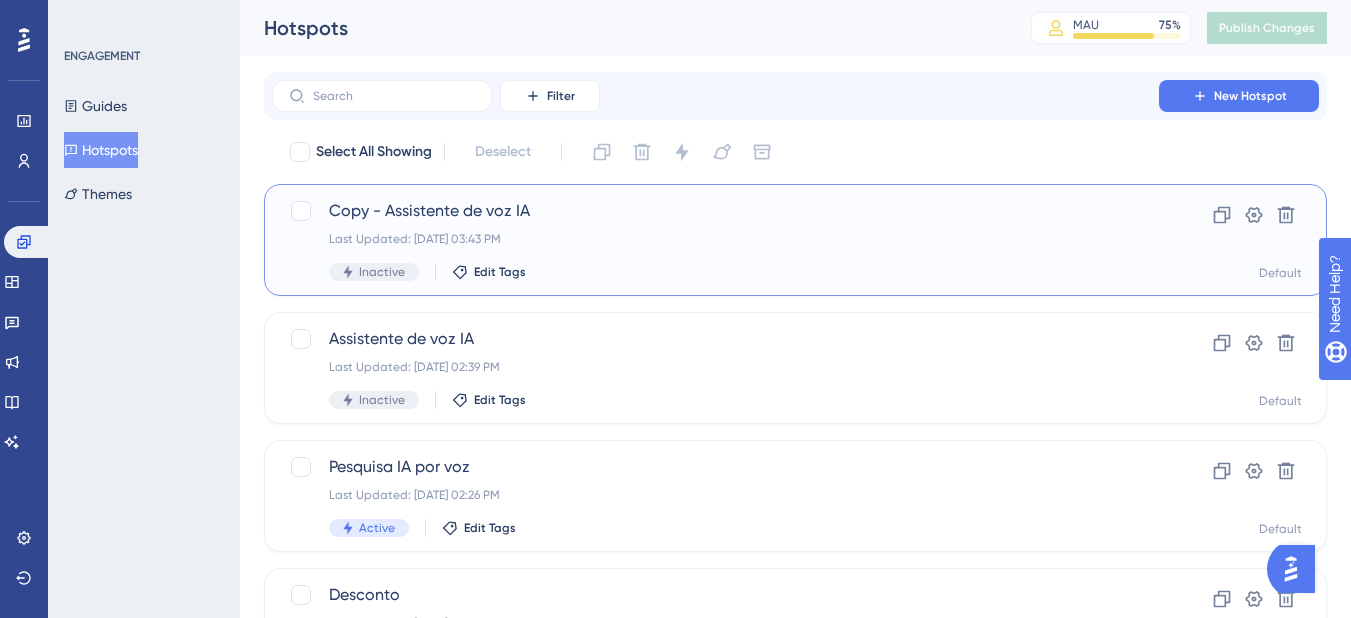 click on "Copy - Assistente de voz IA Last Updated: 10 de jul. de 2025 03:43 PM Inactive Edit Tags" at bounding box center (715, 240) 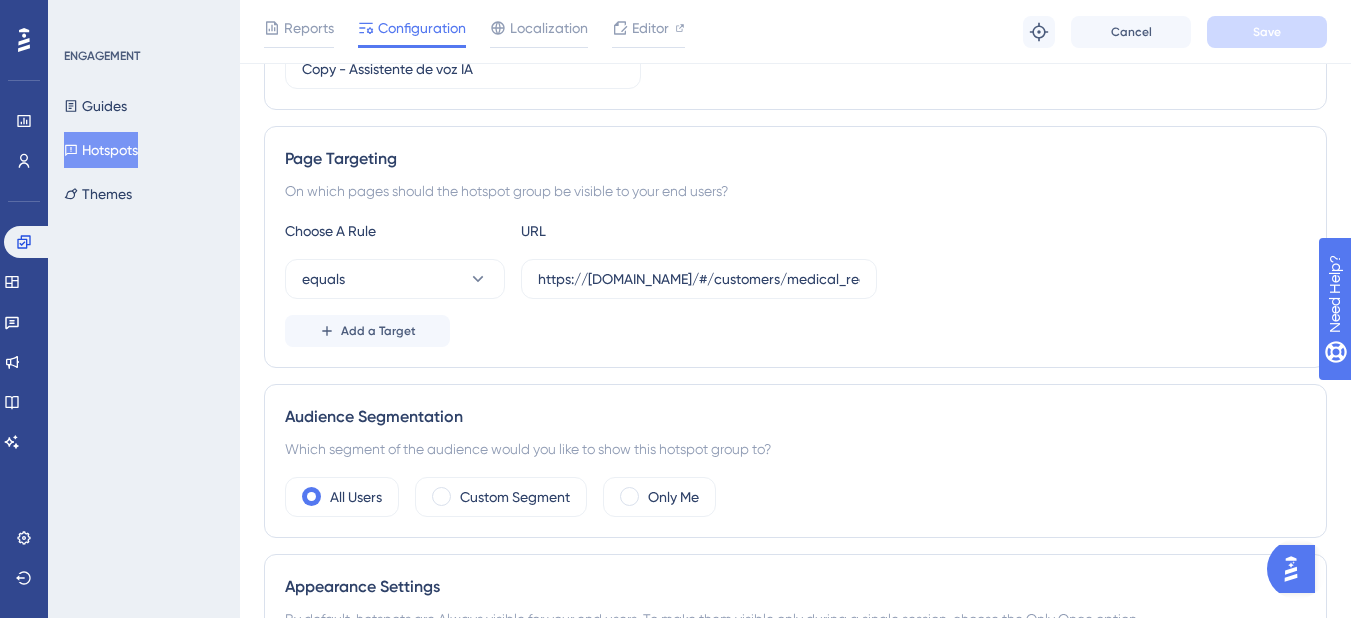 scroll, scrollTop: 0, scrollLeft: 0, axis: both 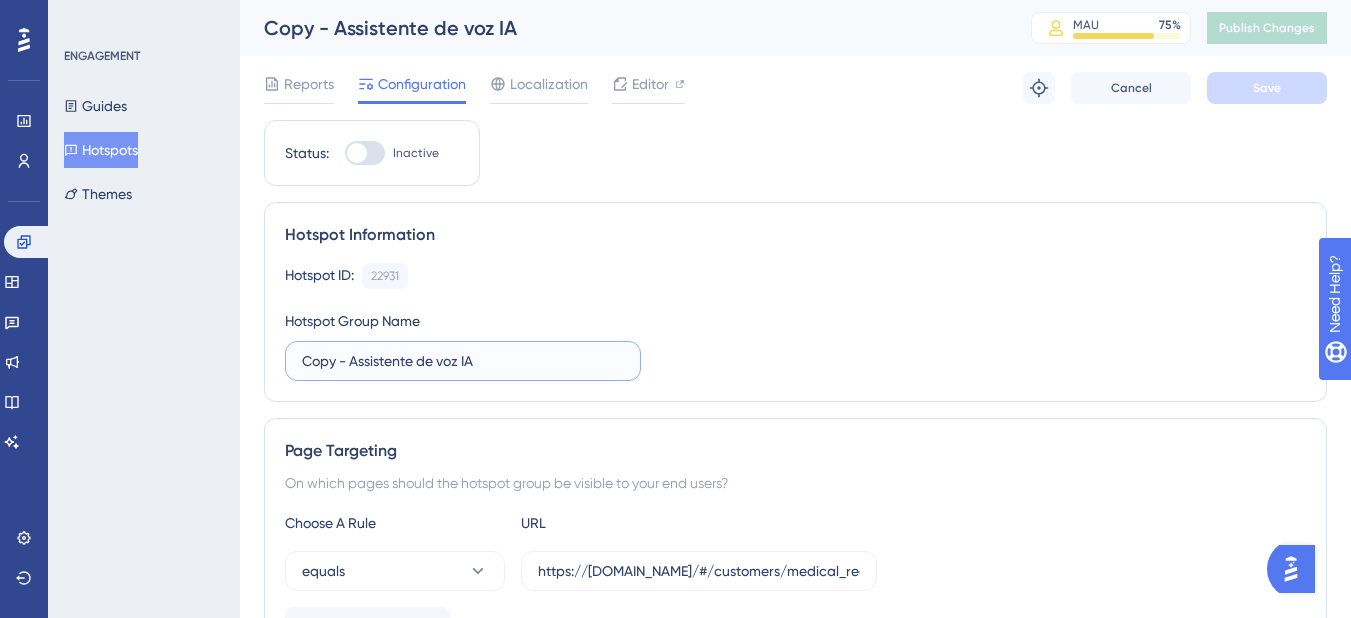 drag, startPoint x: 352, startPoint y: 364, endPoint x: 194, endPoint y: 360, distance: 158.05063 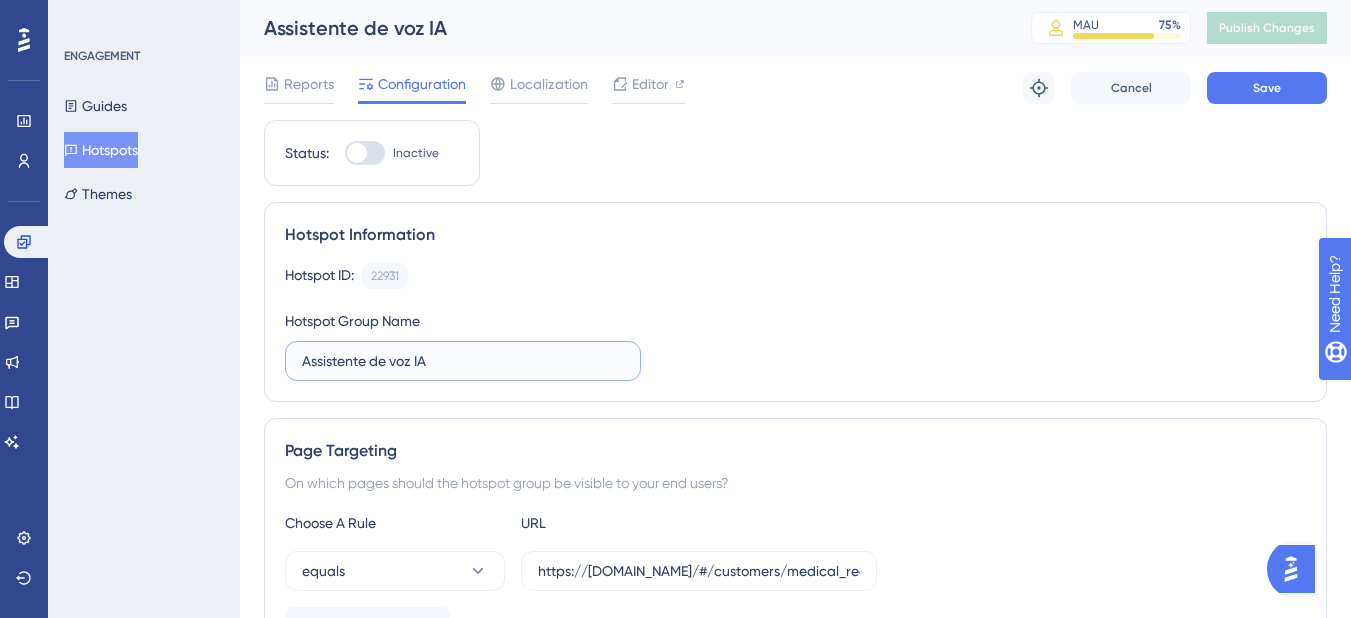click on "Assistente de voz IA" at bounding box center [463, 361] 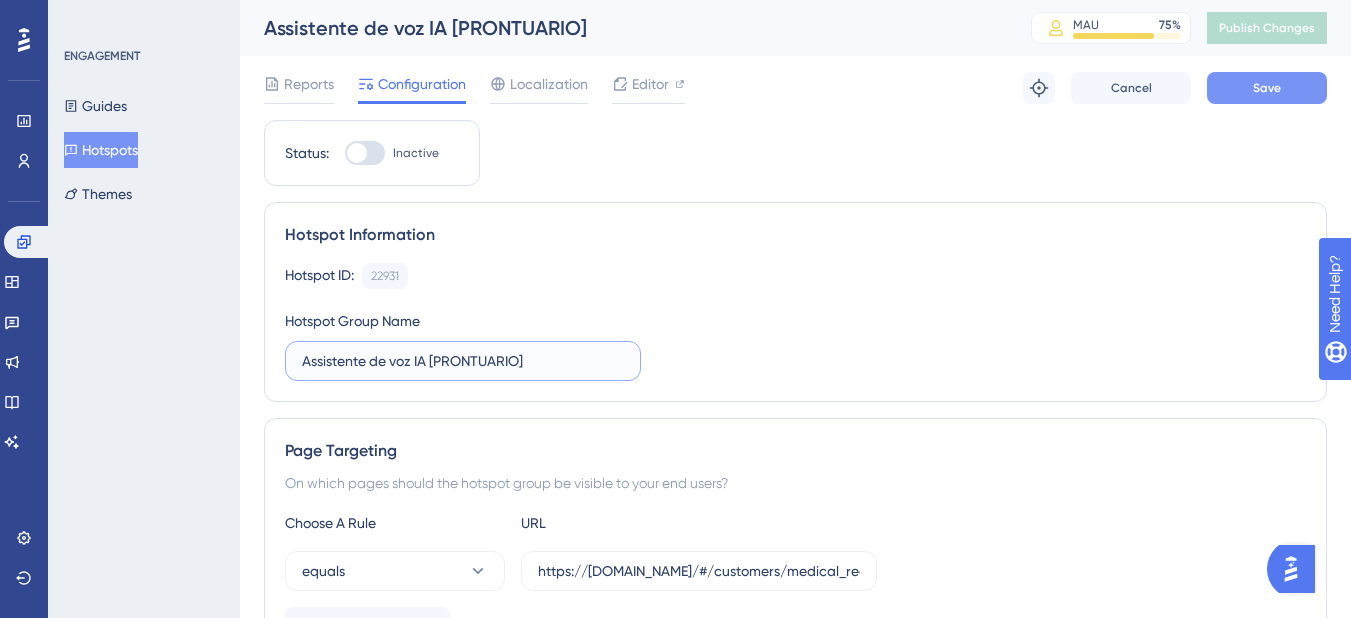 type on "Assistente de voz IA [PRONTUARIO]" 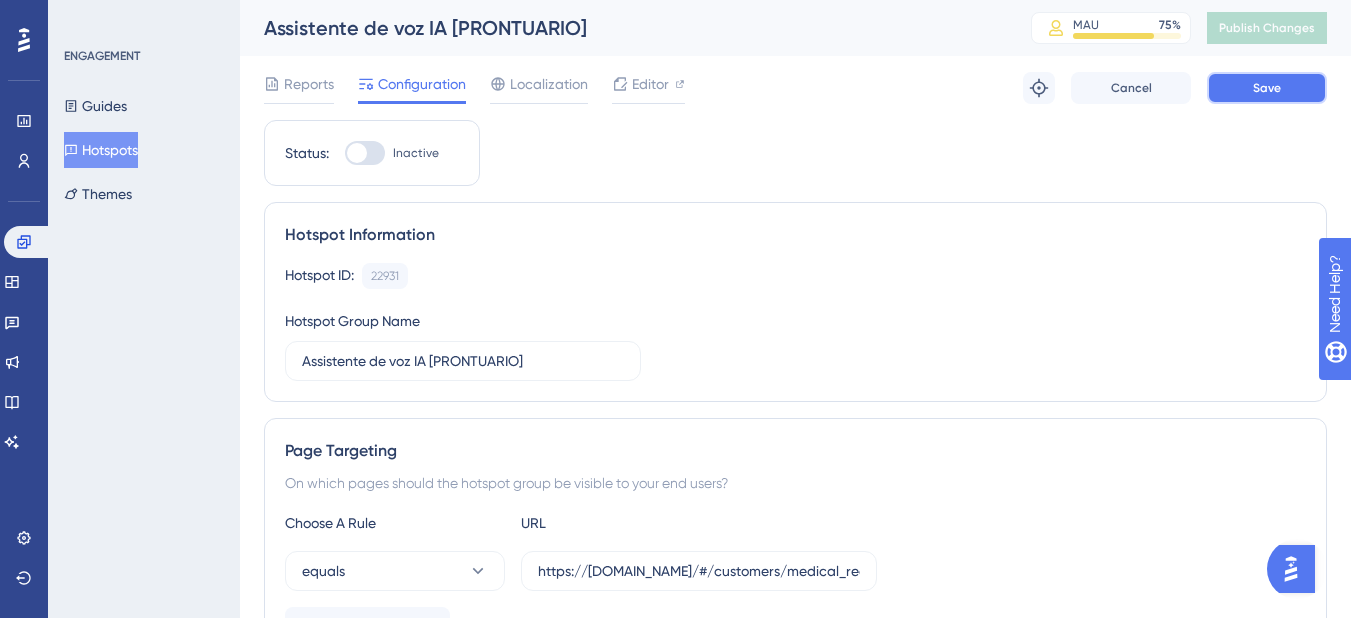 click on "Save" at bounding box center (1267, 88) 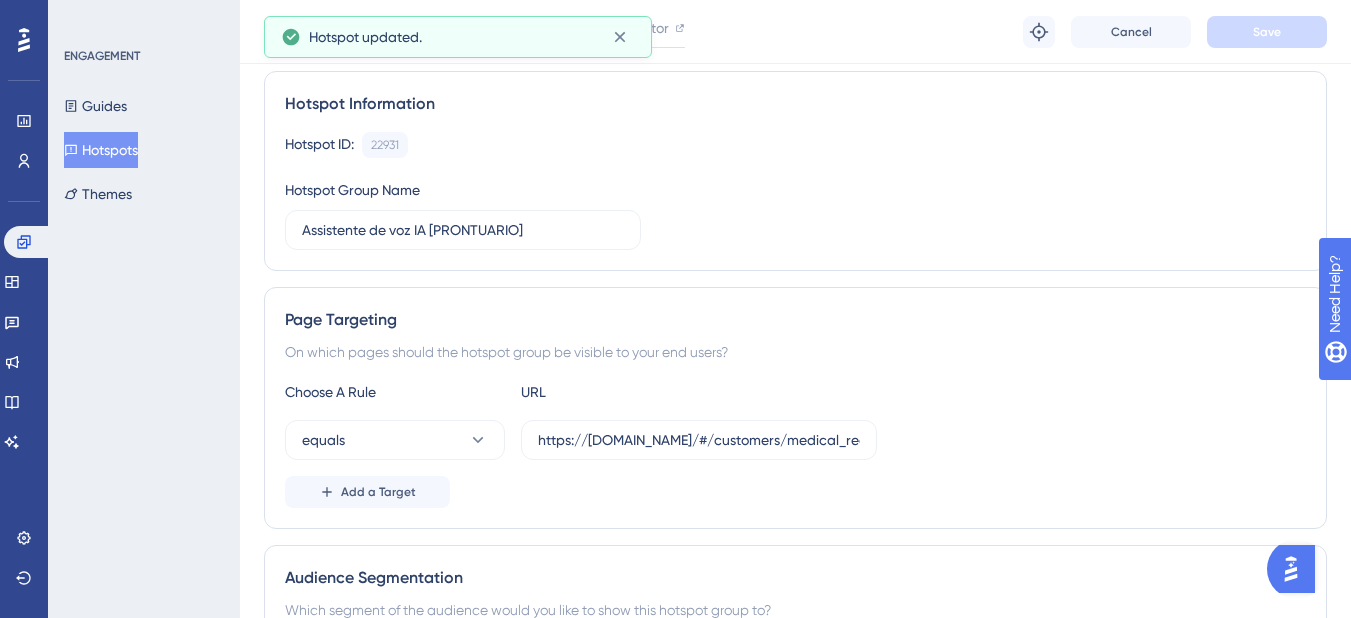 scroll, scrollTop: 300, scrollLeft: 0, axis: vertical 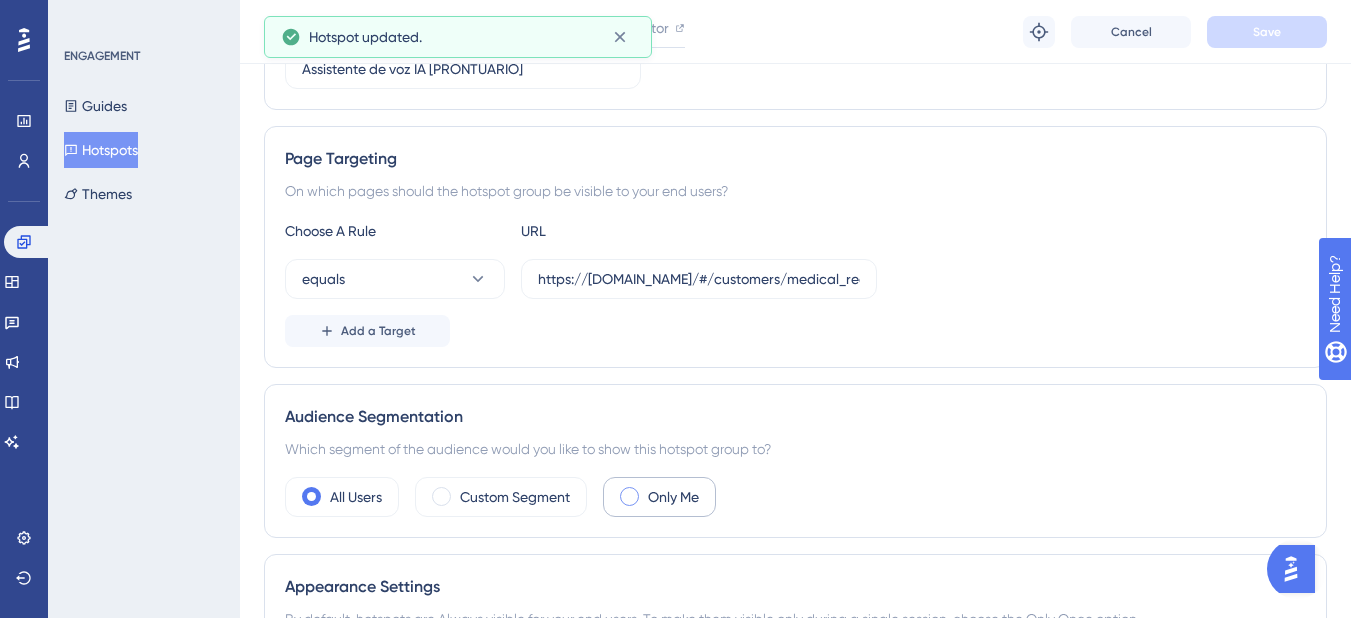 click on "Only Me" at bounding box center [673, 497] 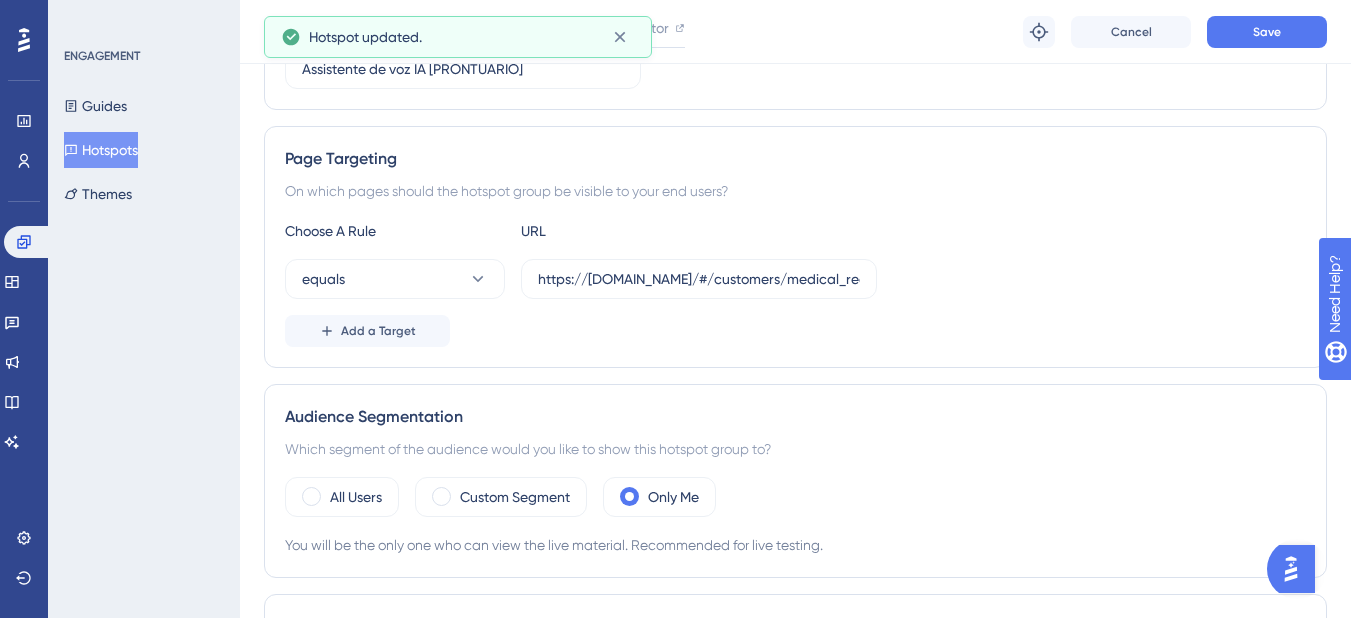 scroll, scrollTop: 0, scrollLeft: 0, axis: both 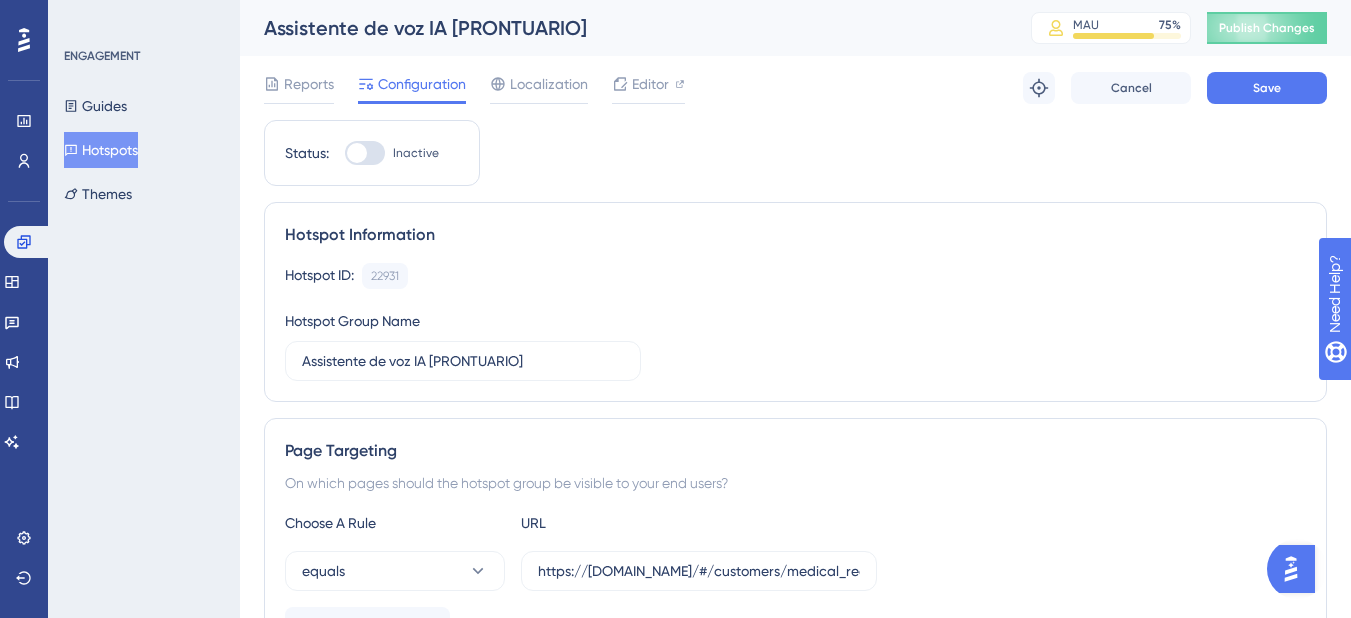 click at bounding box center (365, 153) 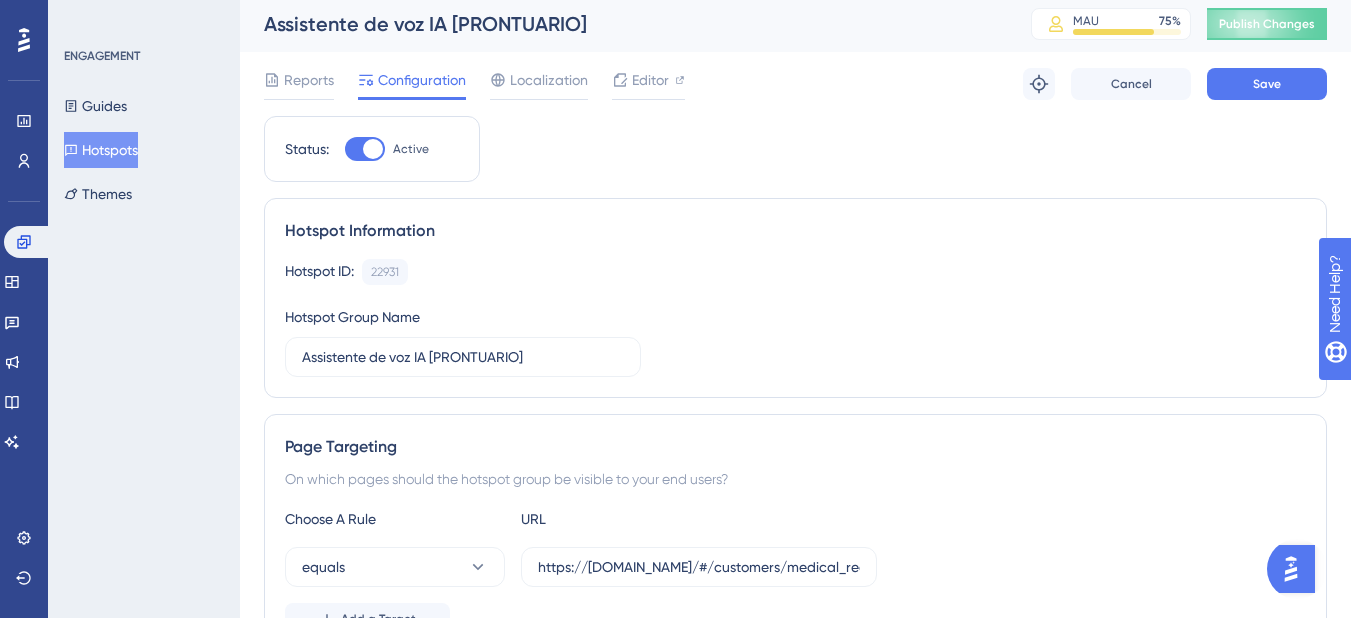 scroll, scrollTop: 0, scrollLeft: 0, axis: both 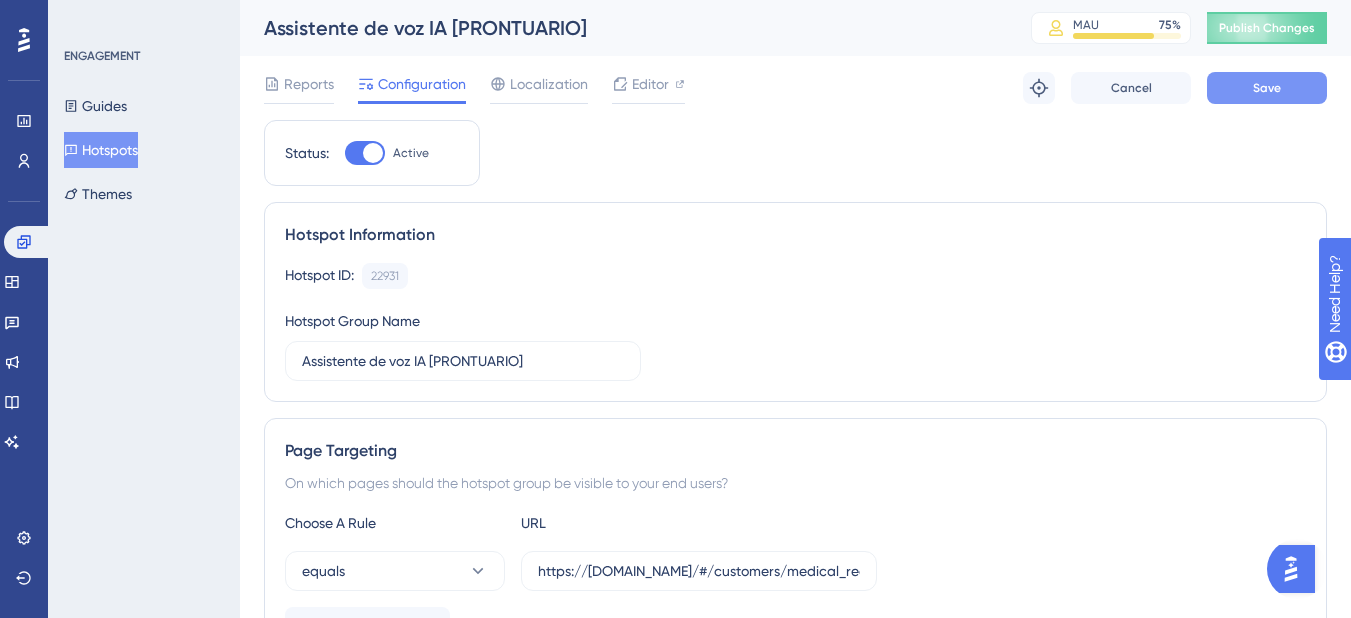 click on "Save" at bounding box center [1267, 88] 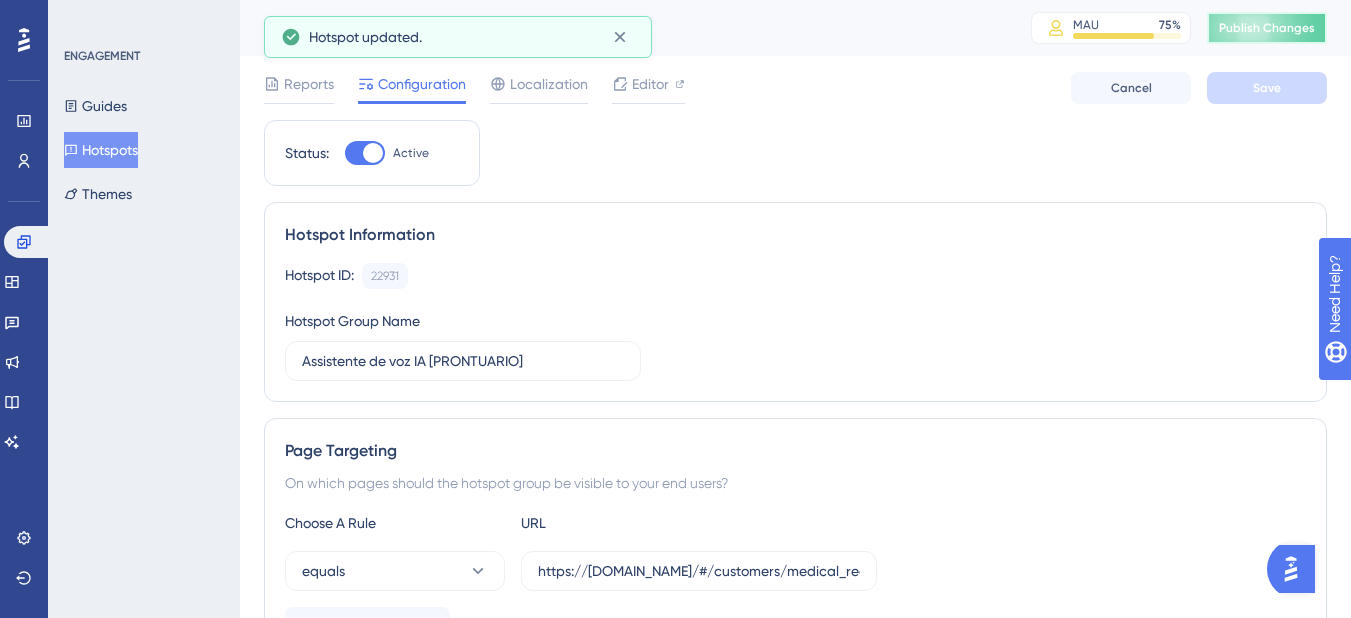 click on "Publish Changes" at bounding box center [1267, 28] 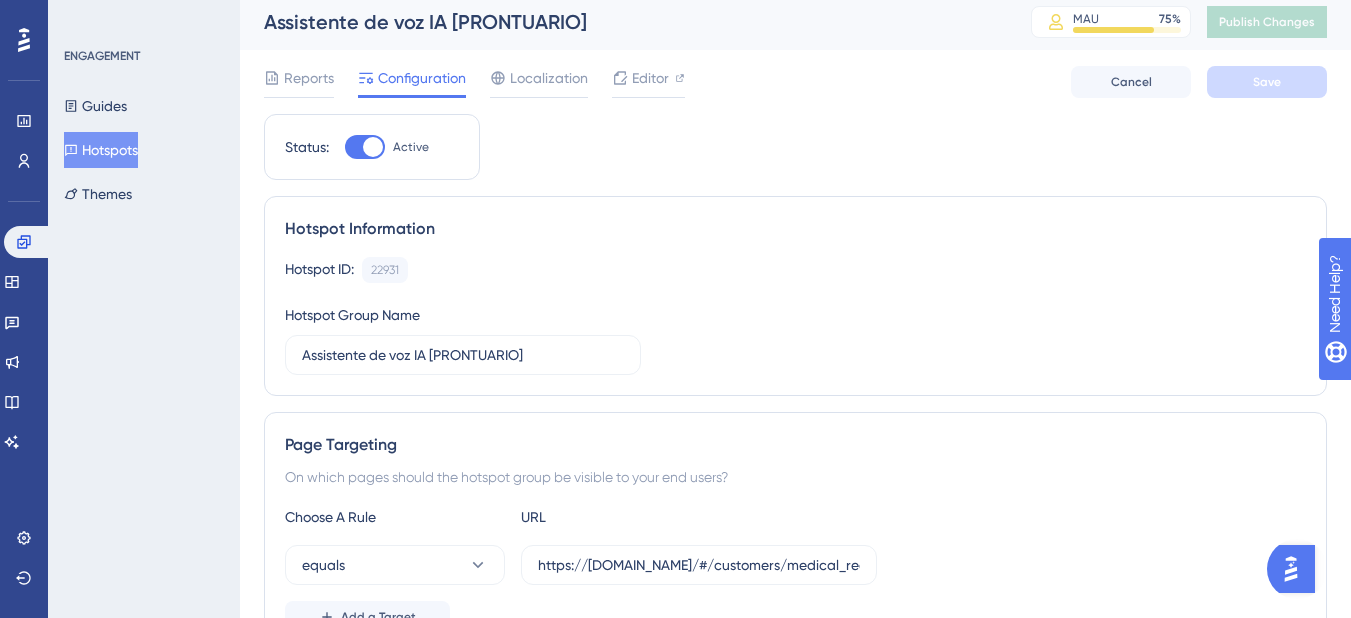 scroll, scrollTop: 0, scrollLeft: 0, axis: both 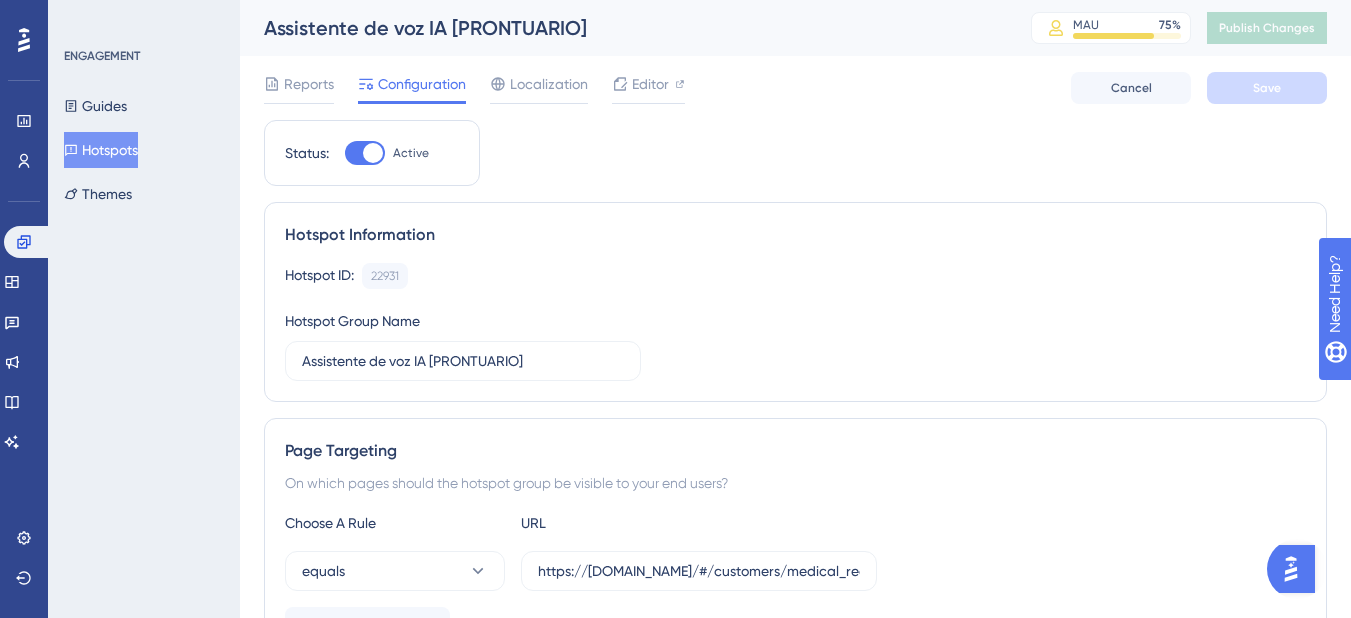 click on "Hotspots" at bounding box center [101, 150] 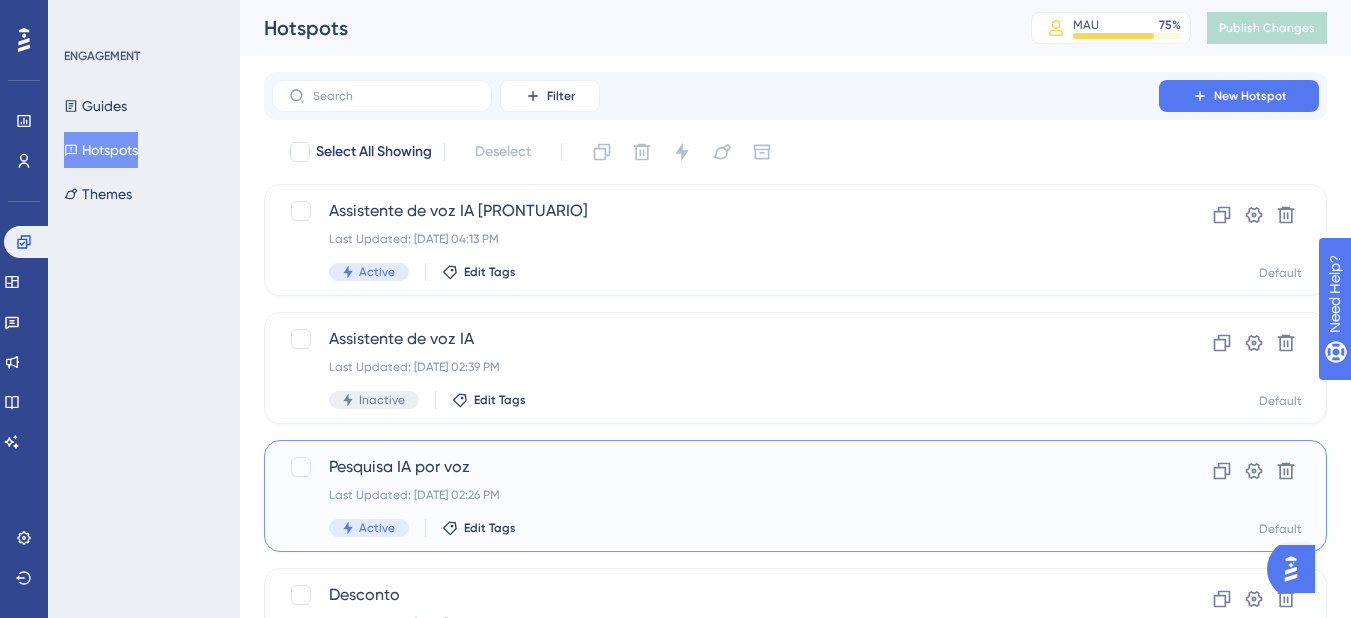 click on "Pesquisa IA por voz Last Updated: 10 de jul. de 2025 02:26 PM Active Edit Tags" at bounding box center [715, 496] 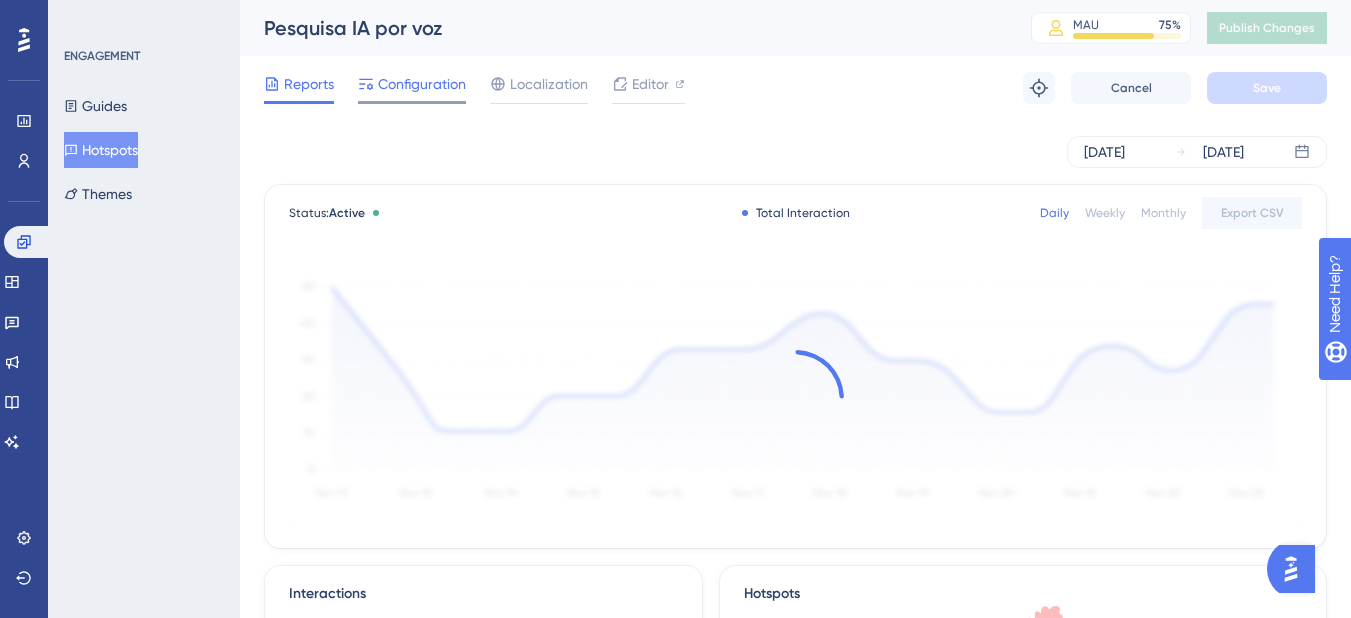 click on "Configuration" at bounding box center [422, 84] 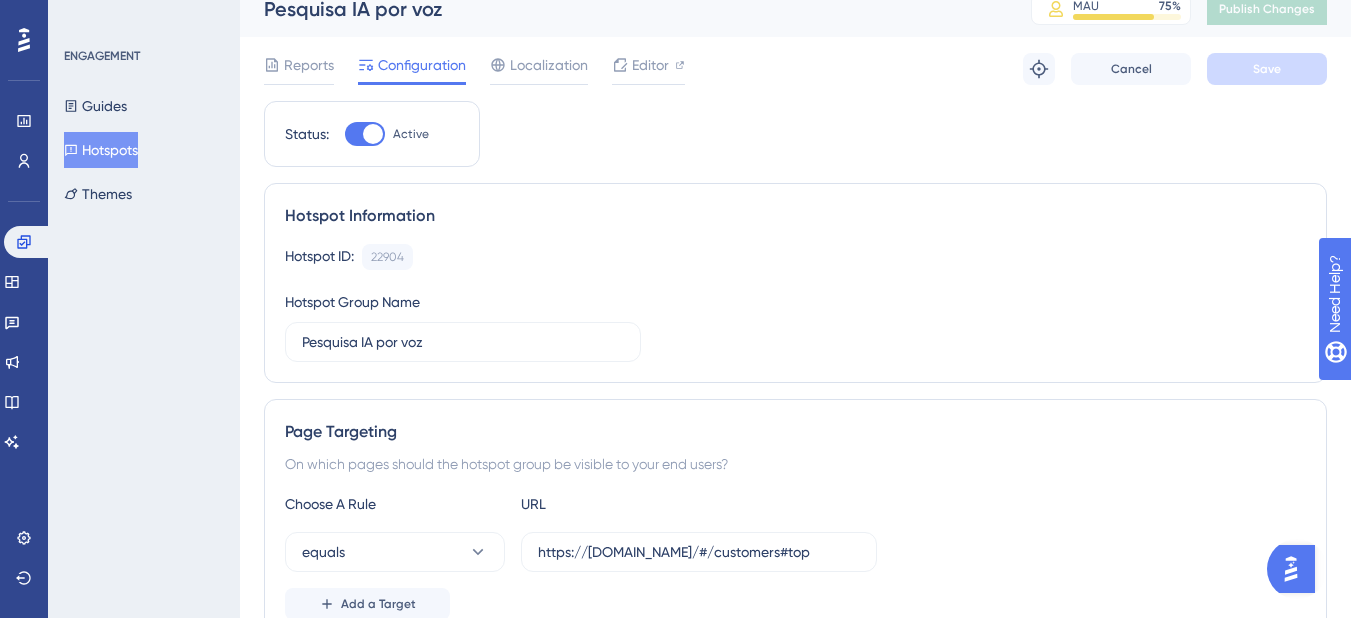 scroll, scrollTop: 0, scrollLeft: 0, axis: both 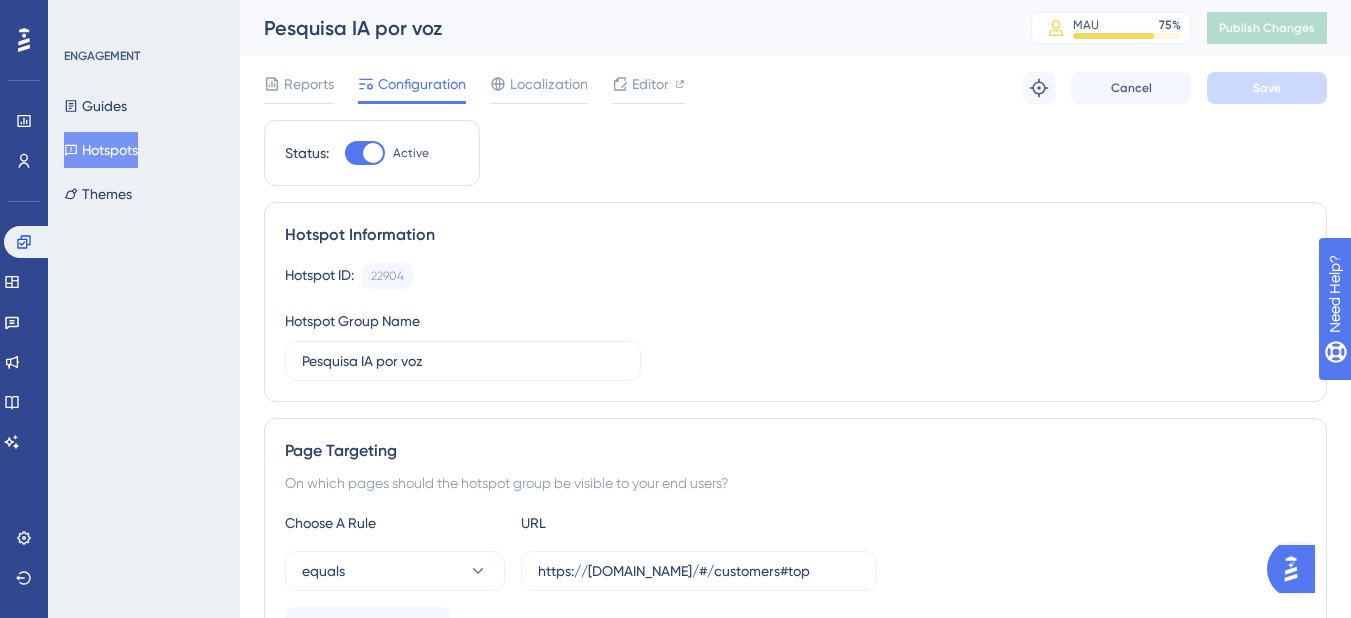 click at bounding box center [365, 153] 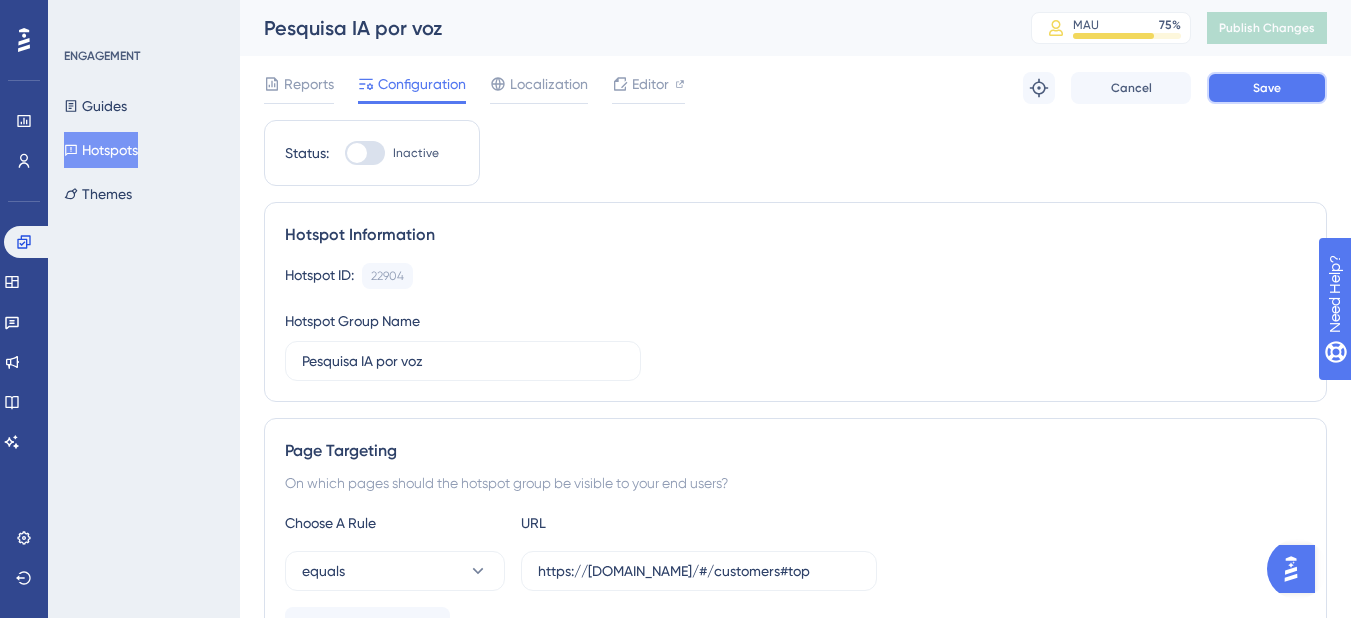 click on "Save" at bounding box center (1267, 88) 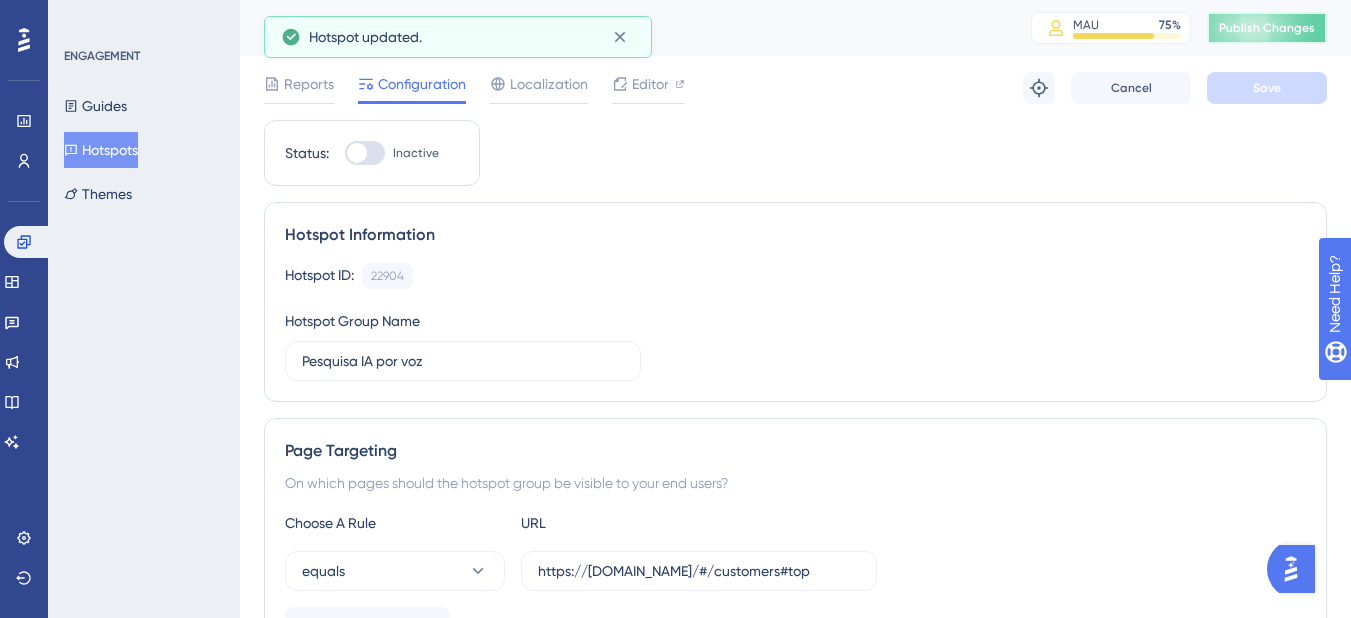 click on "Publish Changes" at bounding box center (1267, 28) 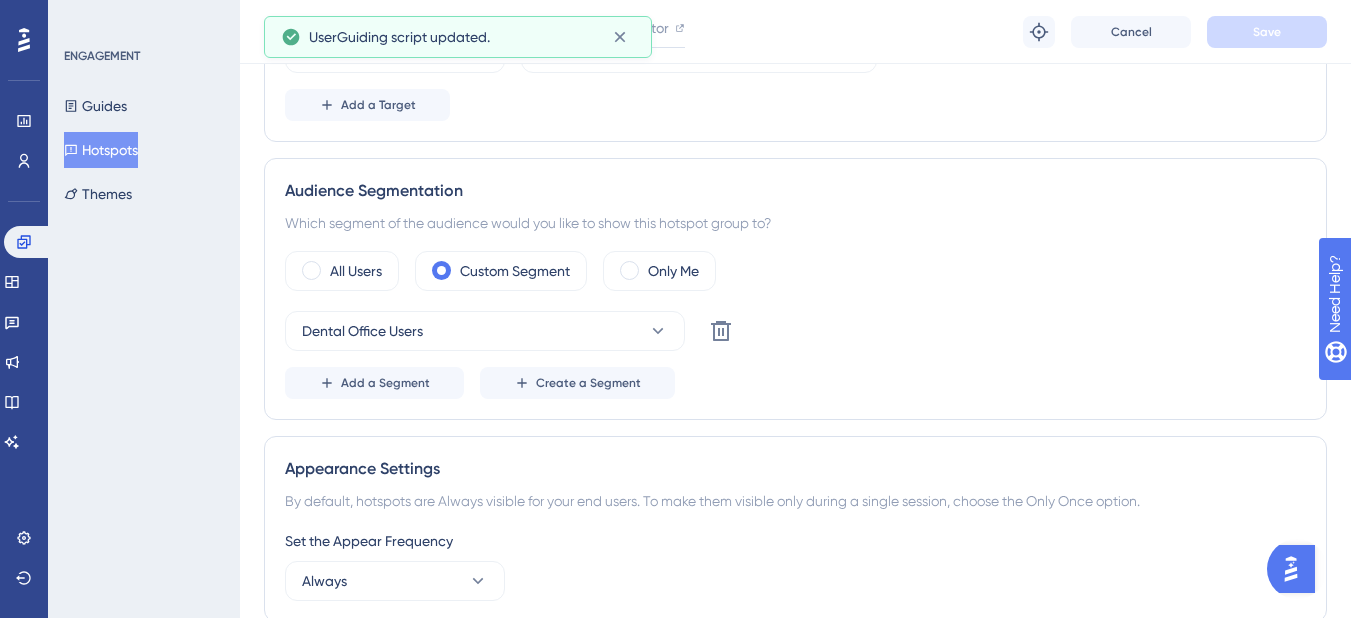 scroll, scrollTop: 126, scrollLeft: 0, axis: vertical 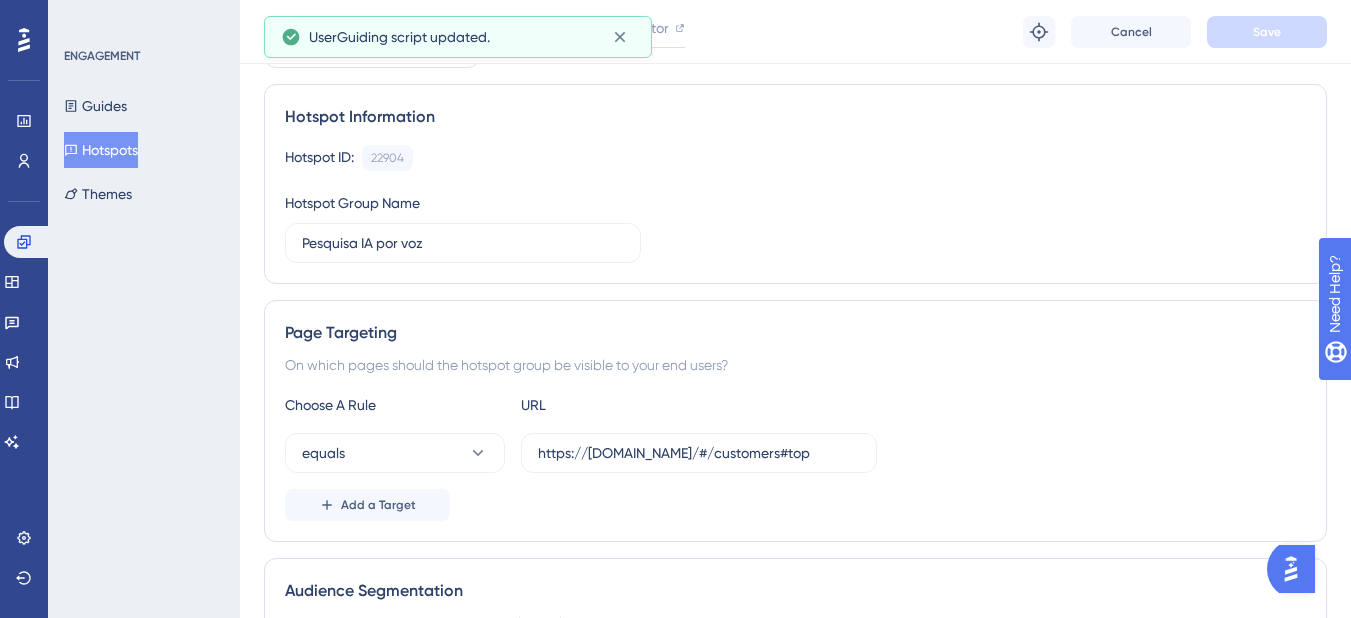 click on "Hotspots" at bounding box center [101, 150] 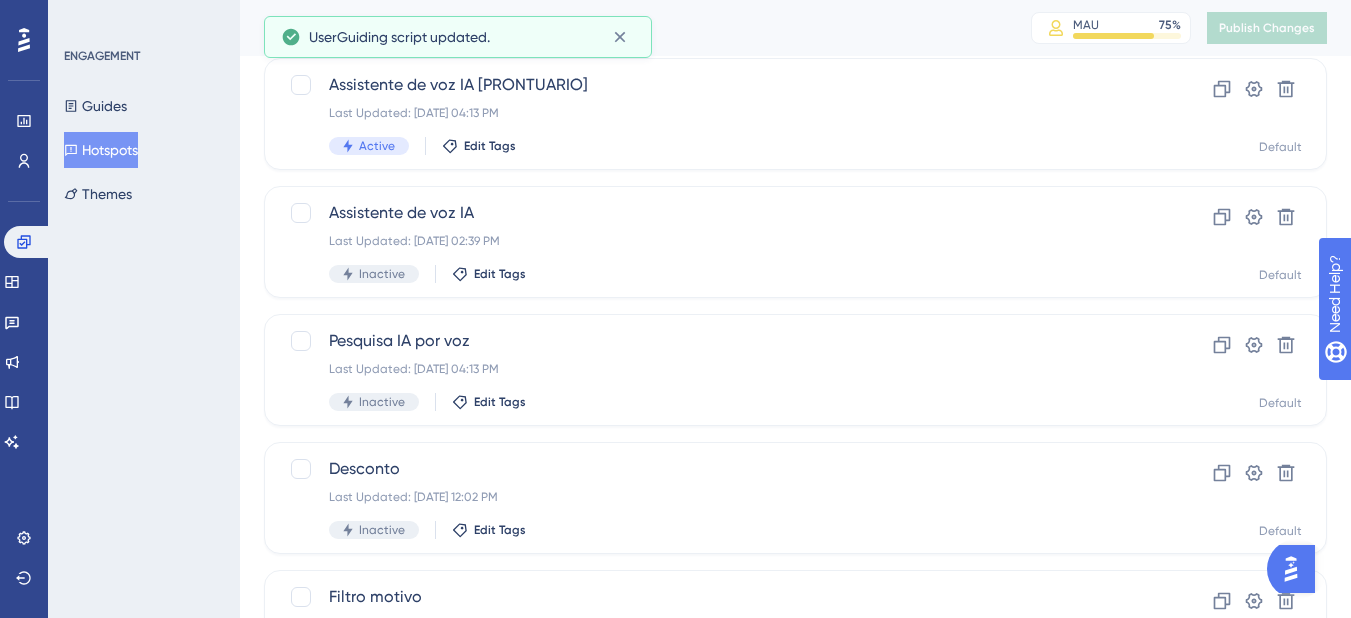 scroll, scrollTop: 0, scrollLeft: 0, axis: both 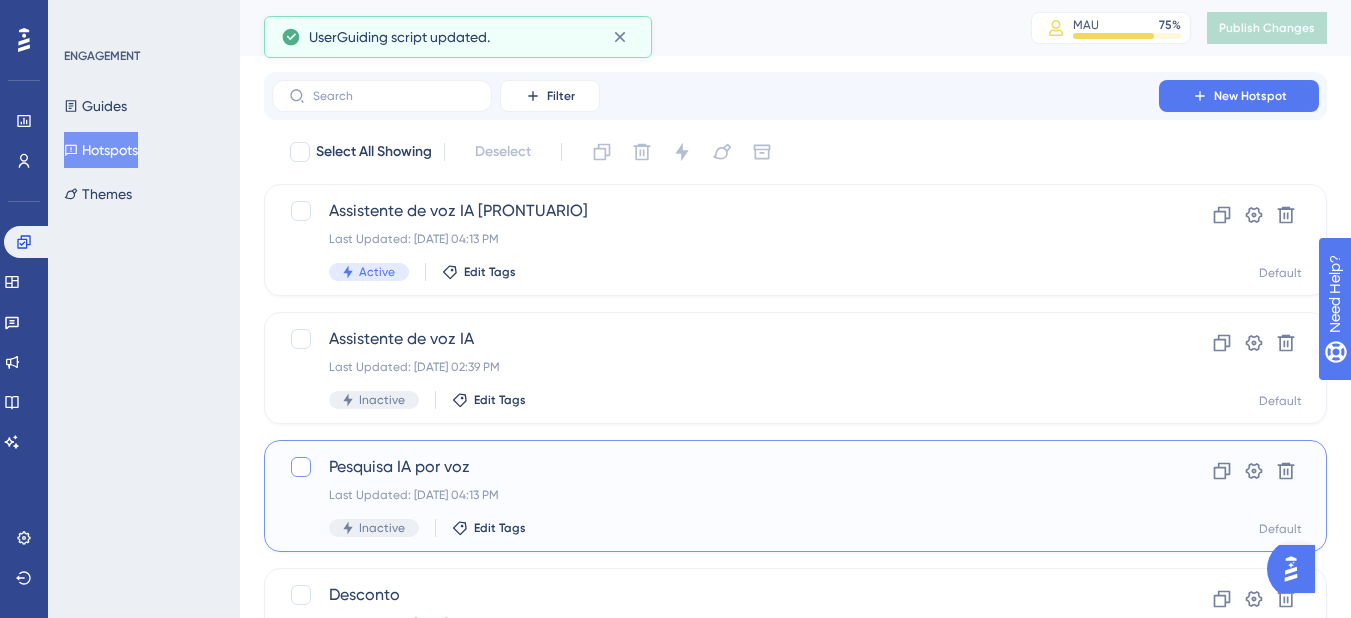 click at bounding box center [301, 467] 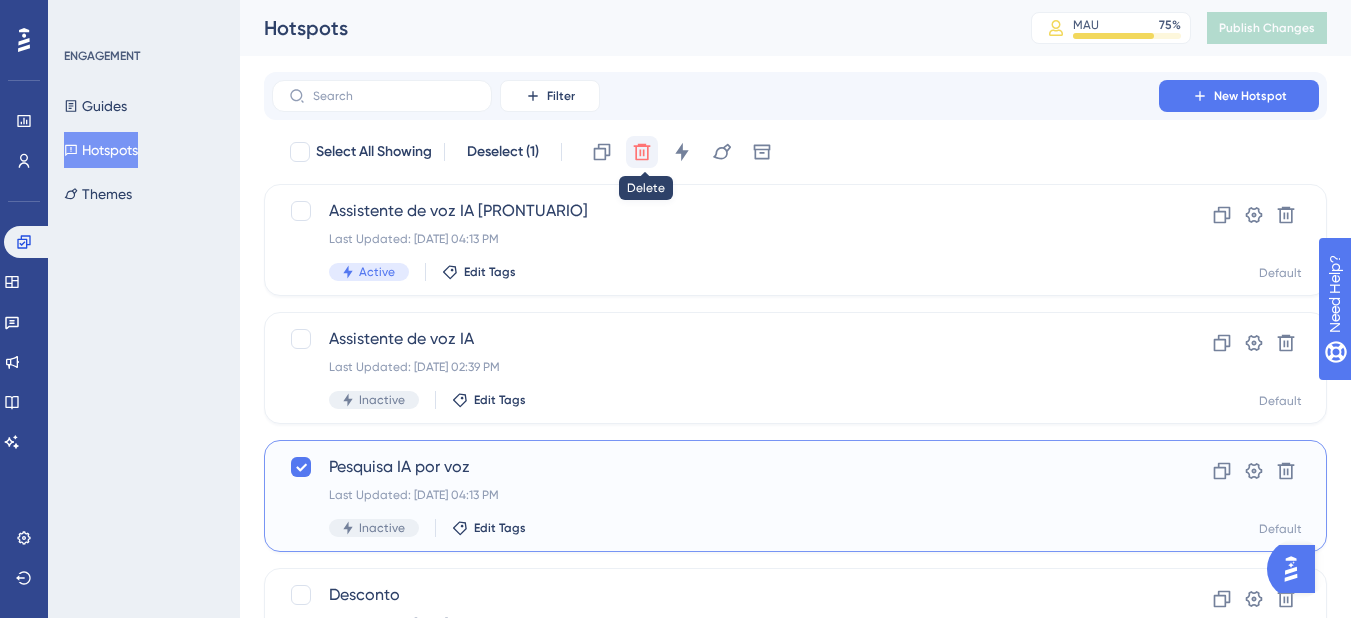 click 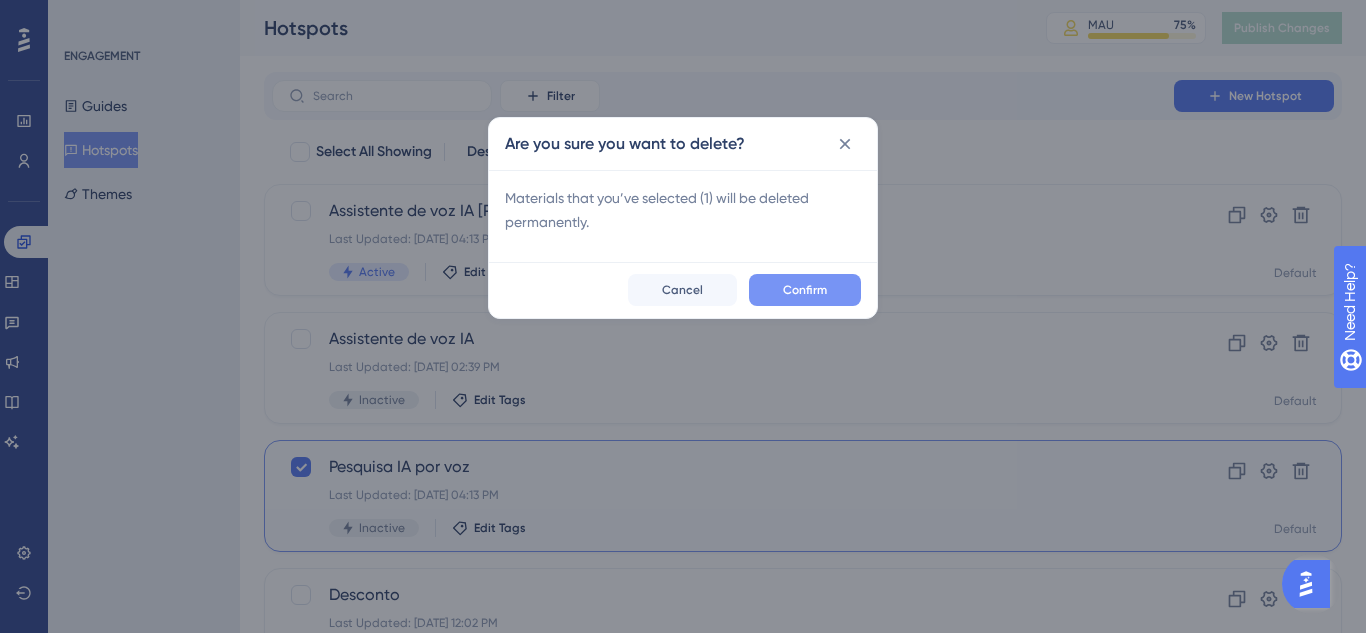 click on "Confirm" at bounding box center (805, 290) 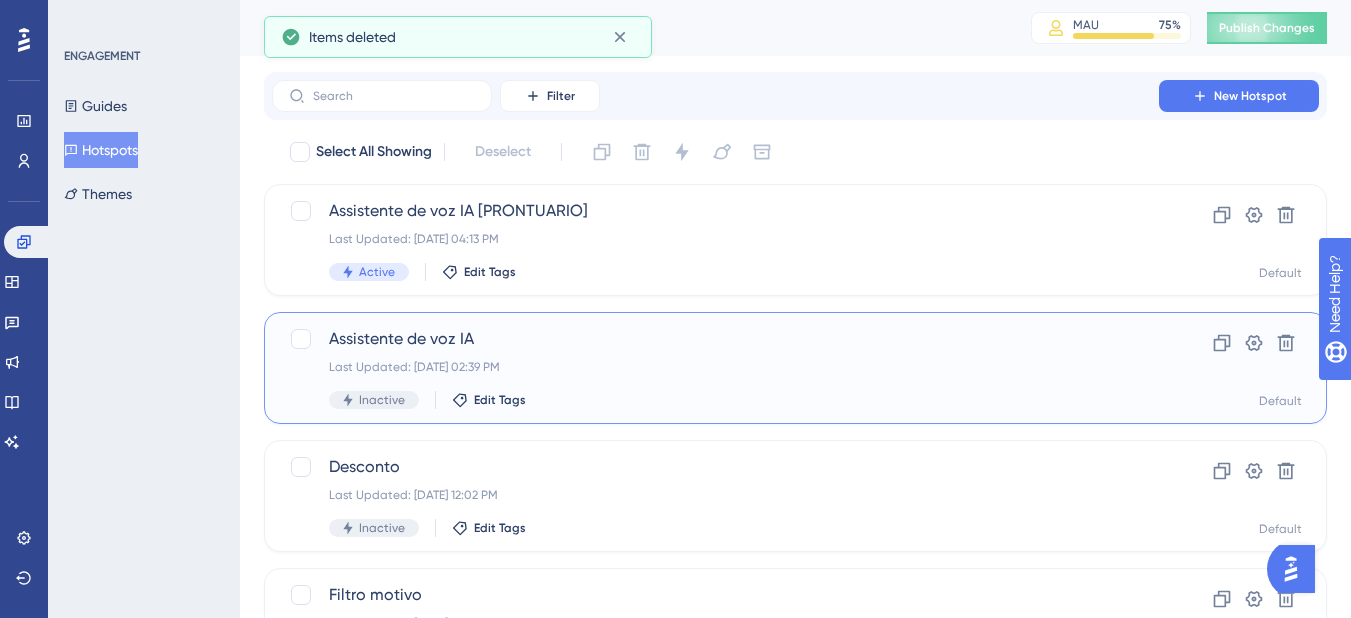 click on "Assistente de voz IA" at bounding box center (715, 339) 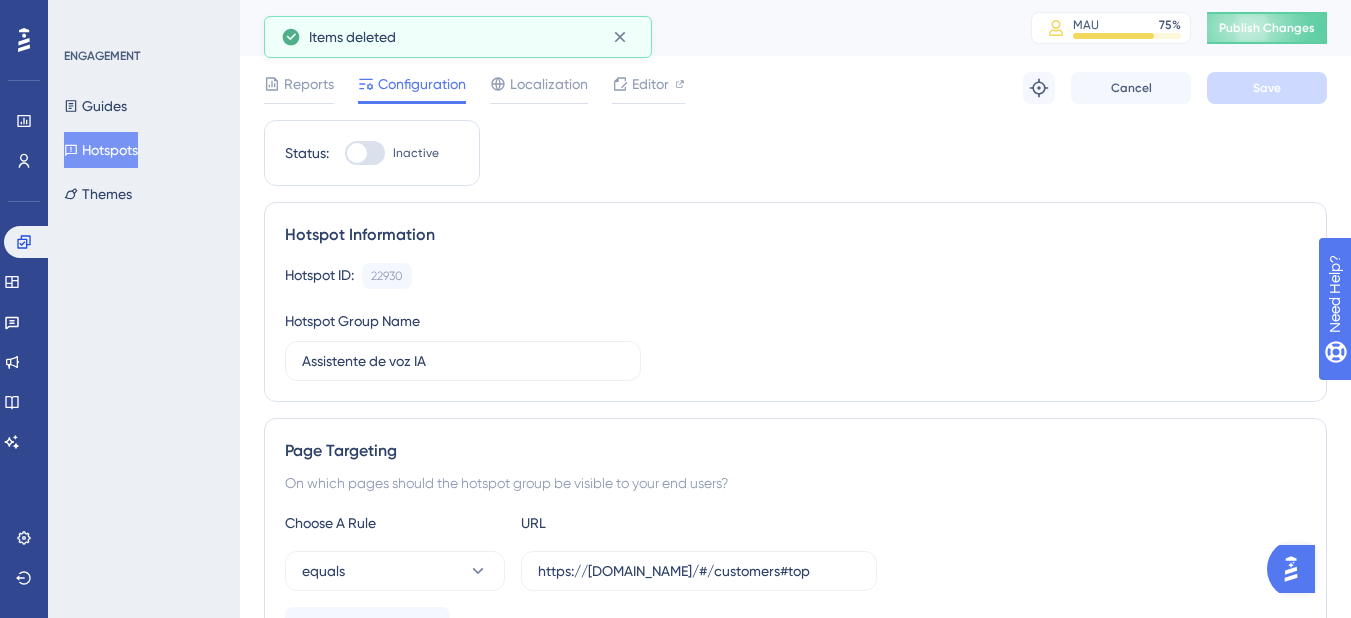 click at bounding box center (357, 153) 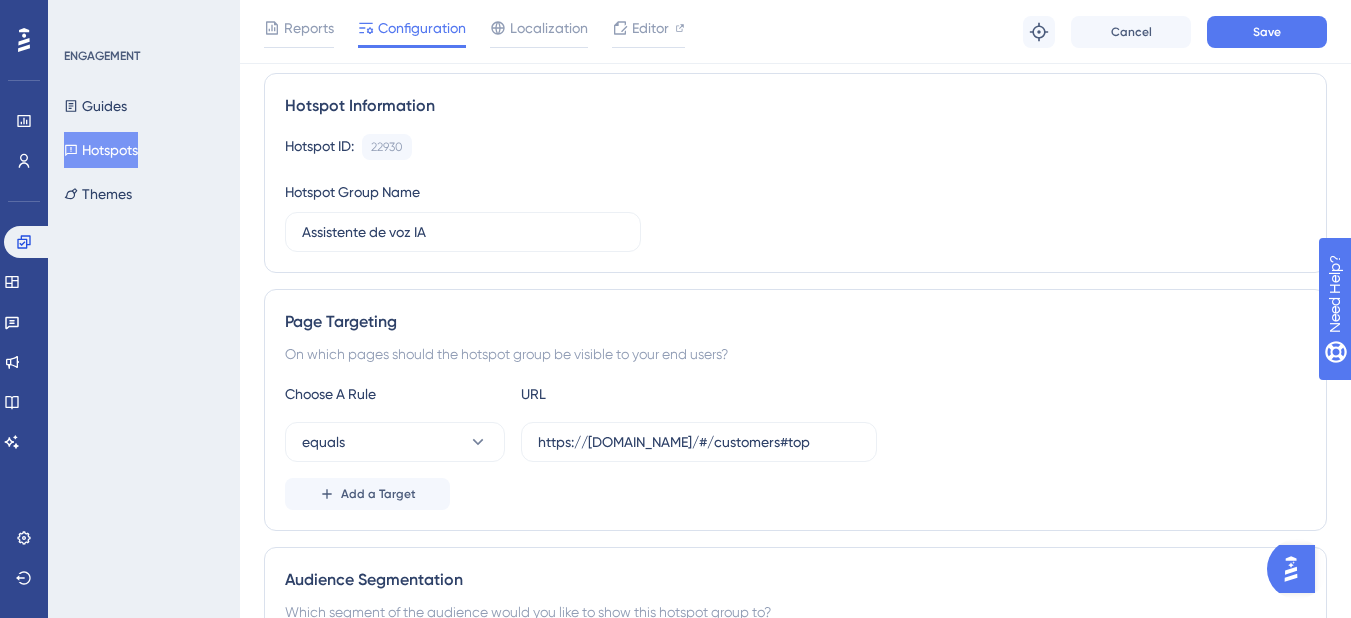 scroll, scrollTop: 300, scrollLeft: 0, axis: vertical 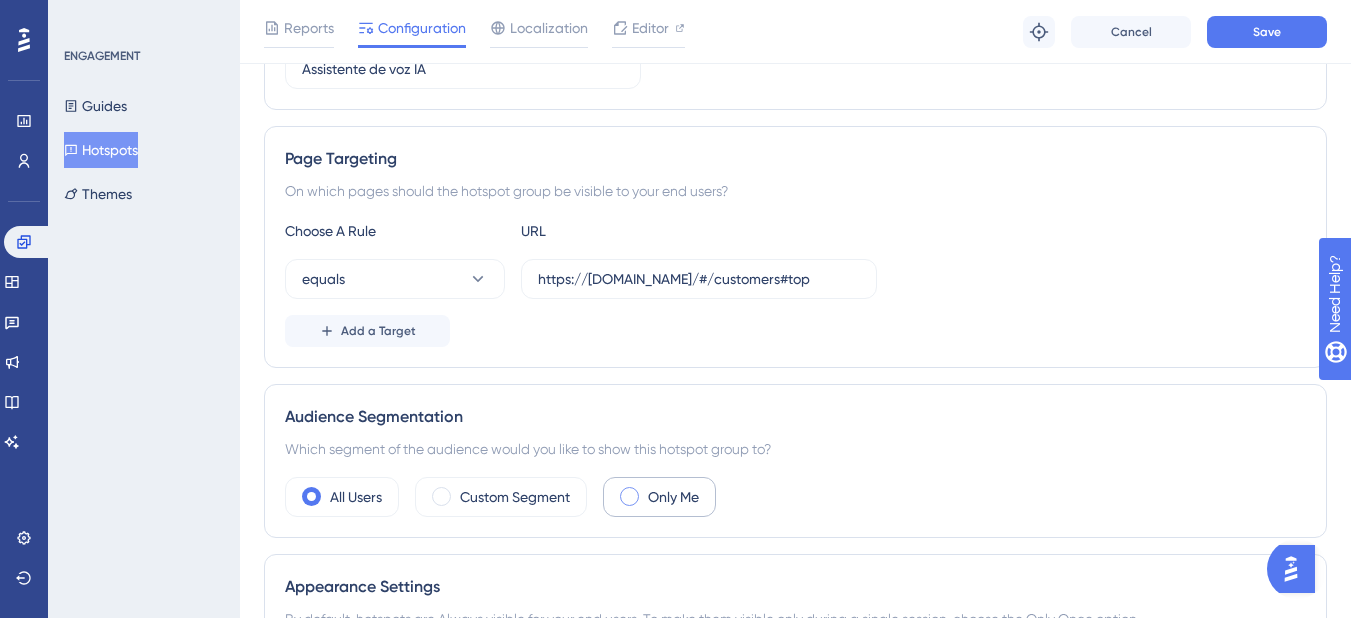 click at bounding box center [629, 496] 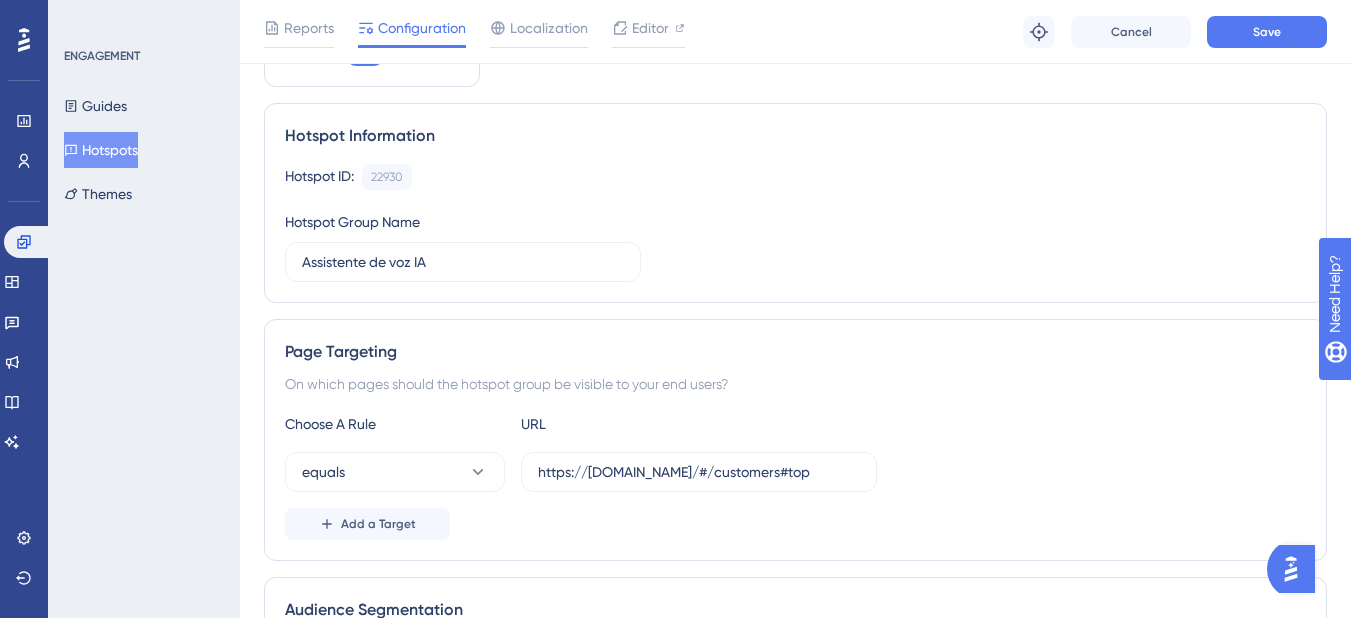 scroll, scrollTop: 100, scrollLeft: 0, axis: vertical 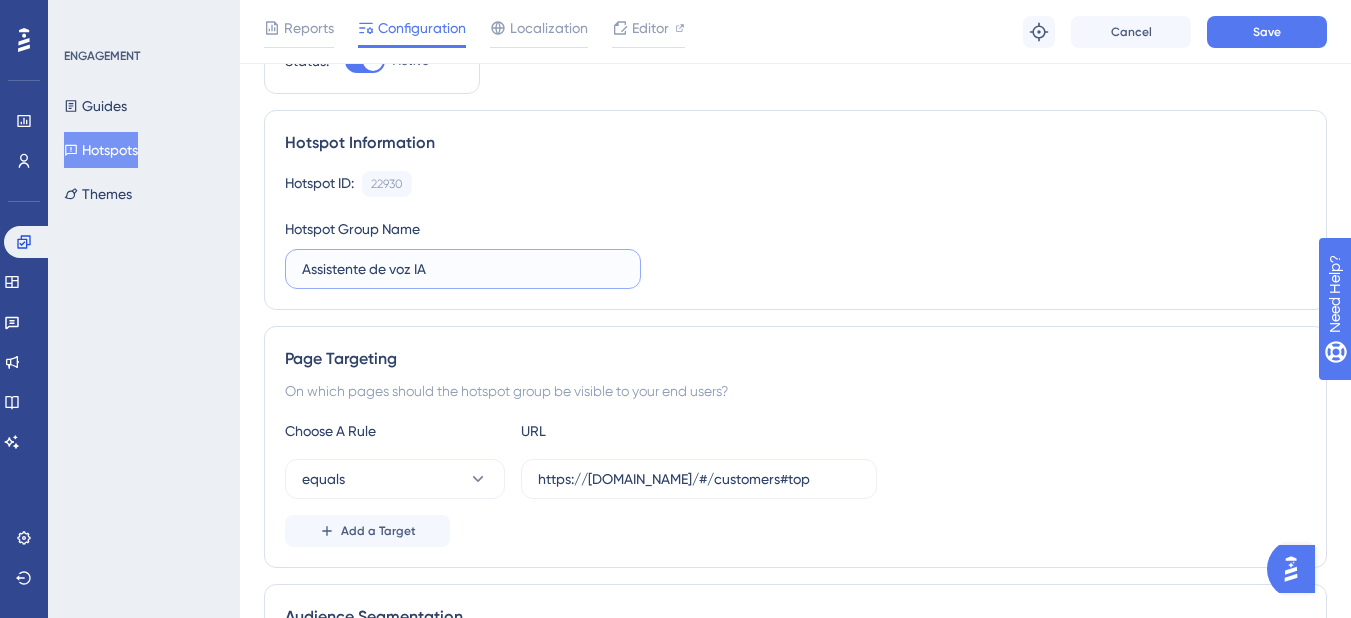 click on "Assistente de voz IA" at bounding box center [463, 269] 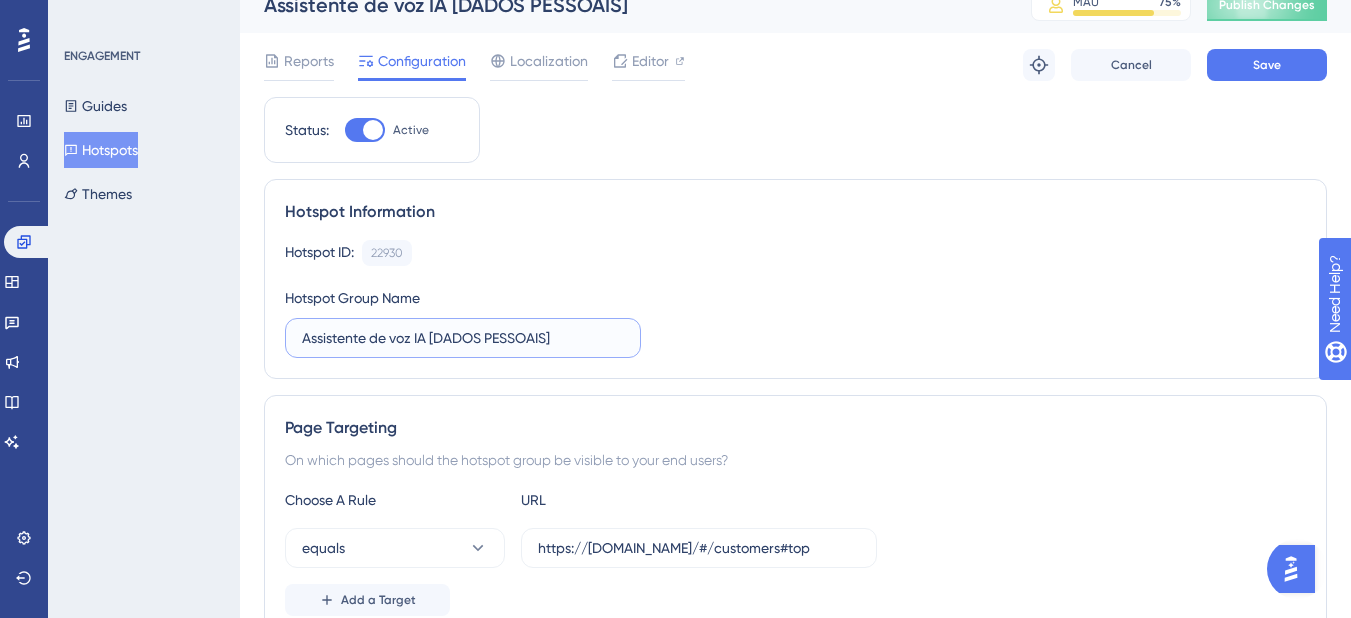 scroll, scrollTop: 0, scrollLeft: 0, axis: both 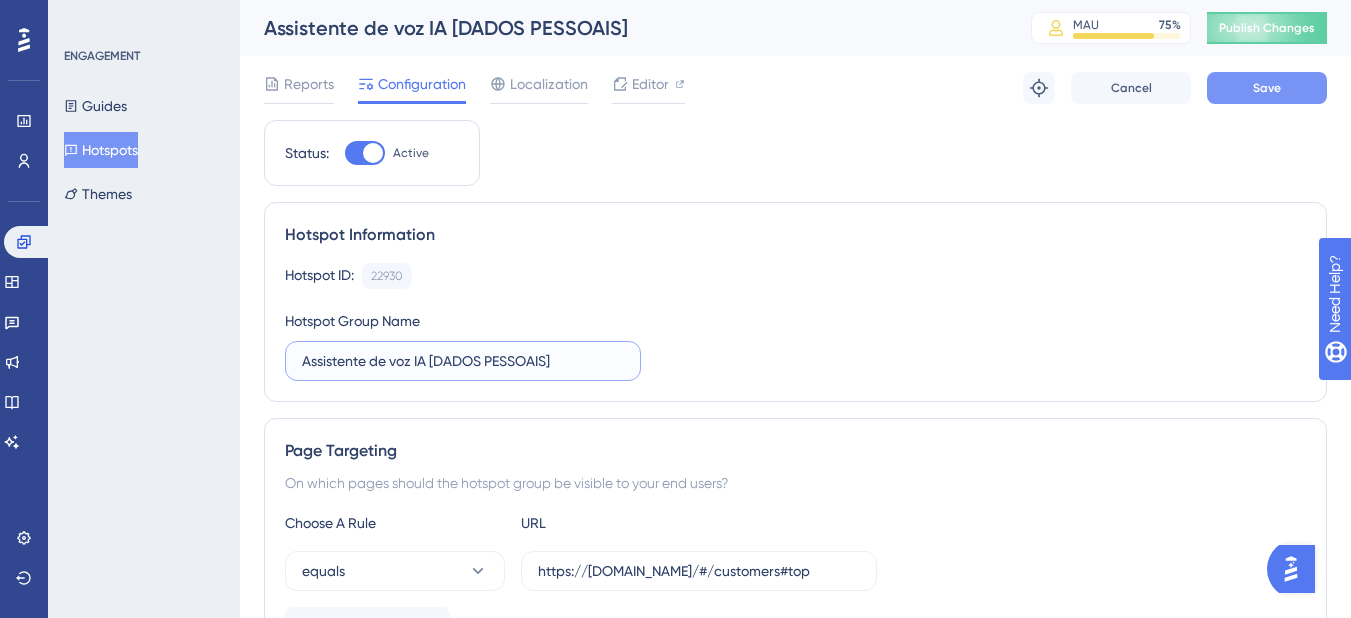 type on "Assistente de voz IA [DADOS PESSOAIS]" 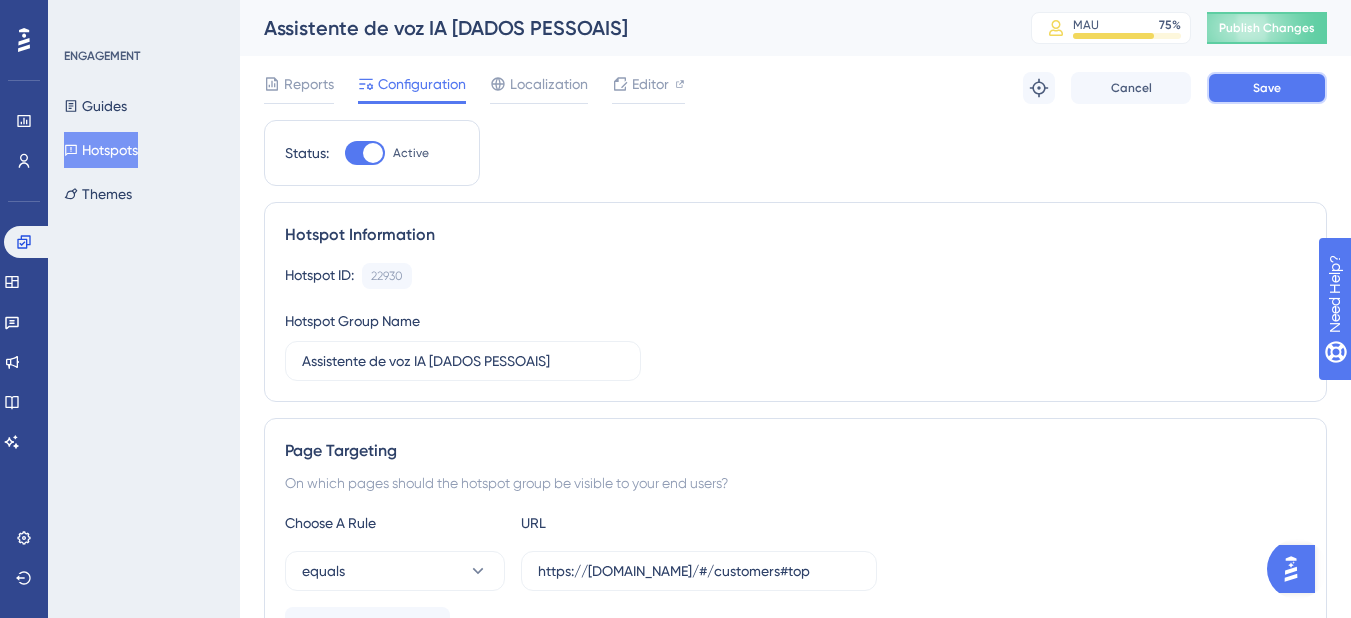 click on "Save" at bounding box center [1267, 88] 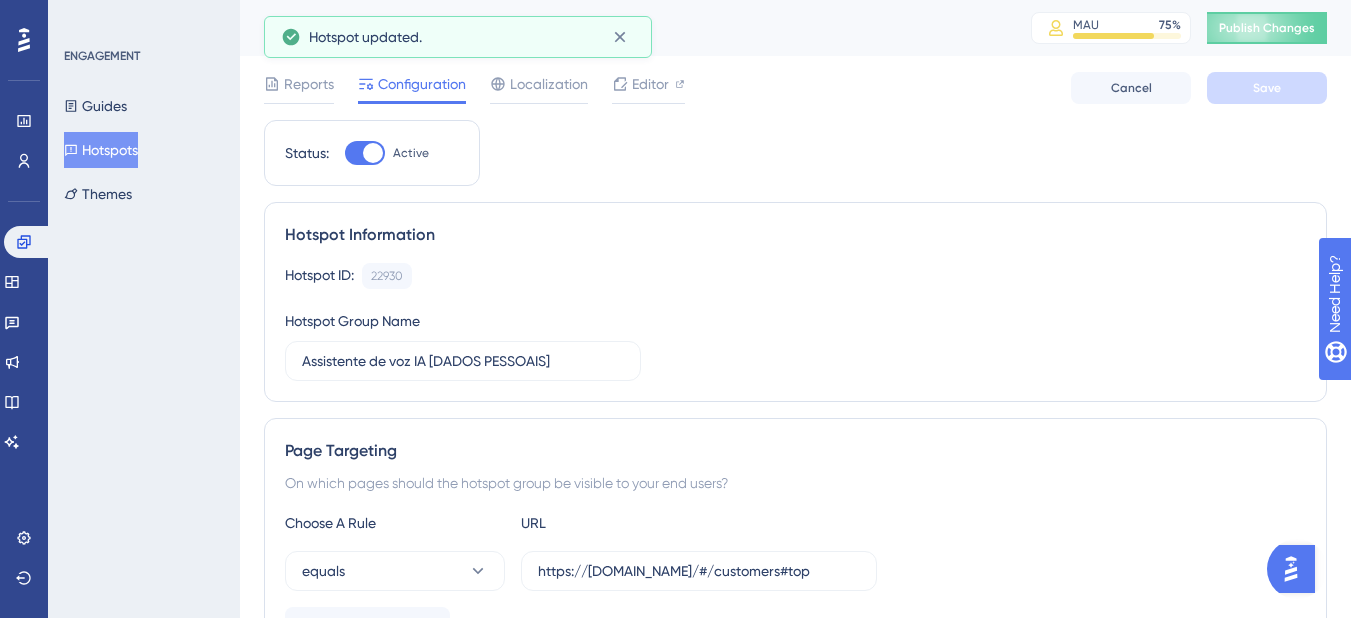 click on "Publish Changes" at bounding box center (1267, 28) 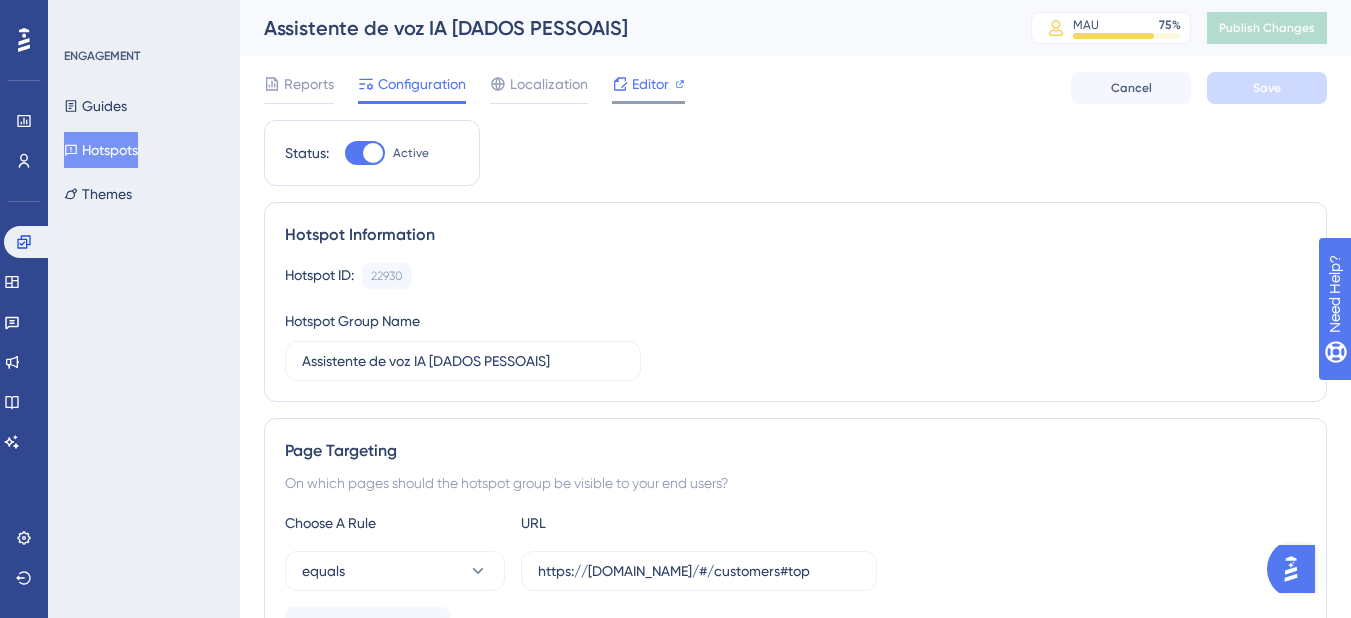 click on "Editor" at bounding box center (648, 88) 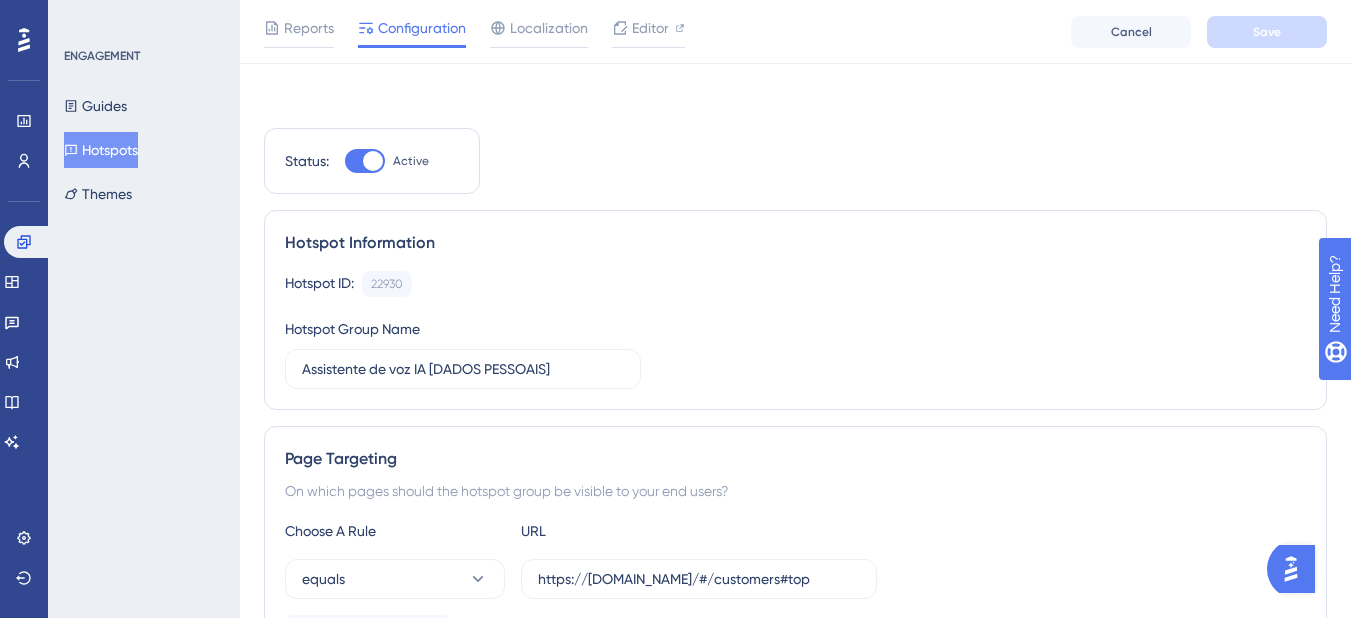 click on "Hotspots" at bounding box center (101, 150) 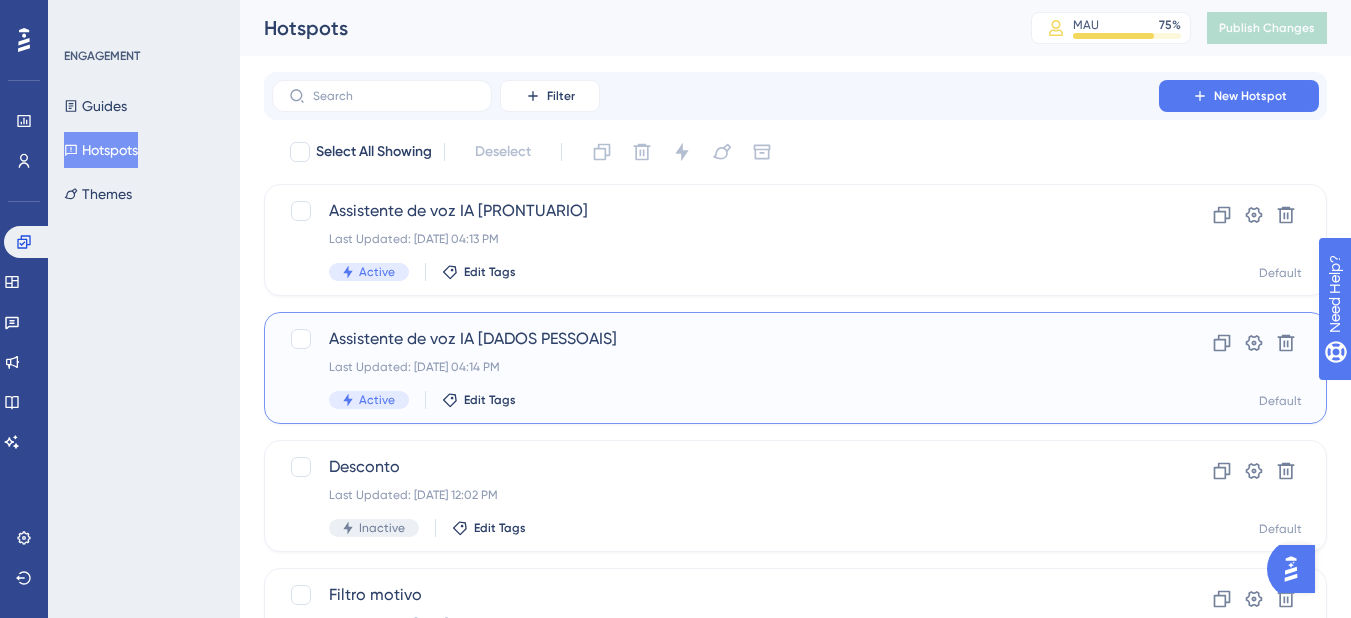 click on "Assistente de voz IA [DADOS PESSOAIS] Last Updated: 10 de jul. de 2025 04:14 PM Active Edit Tags Clone Settings Delete Default" at bounding box center (795, 368) 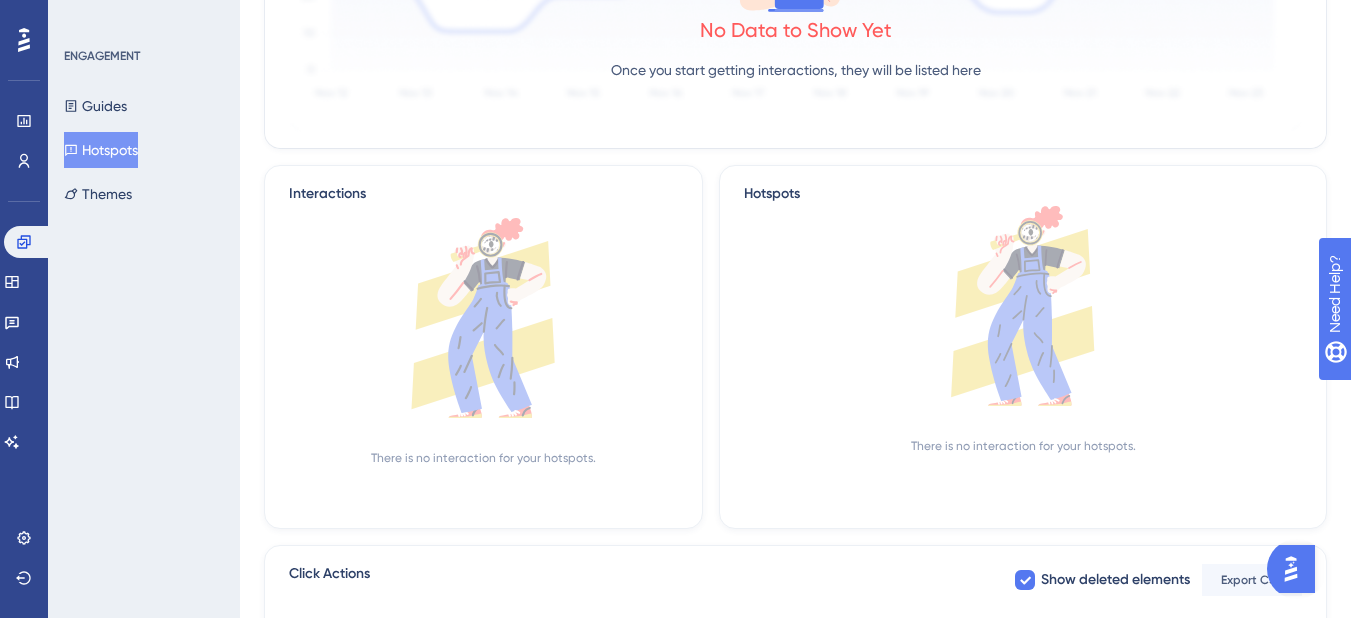 scroll, scrollTop: 0, scrollLeft: 0, axis: both 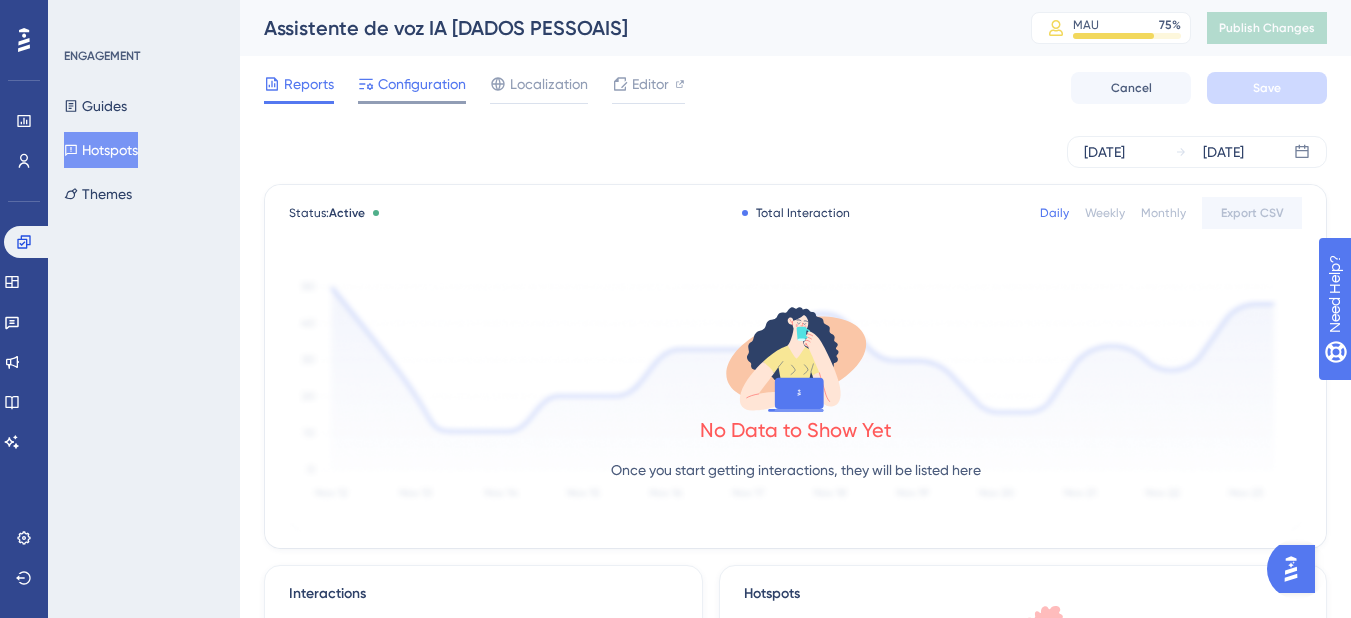 click on "Configuration" at bounding box center [422, 84] 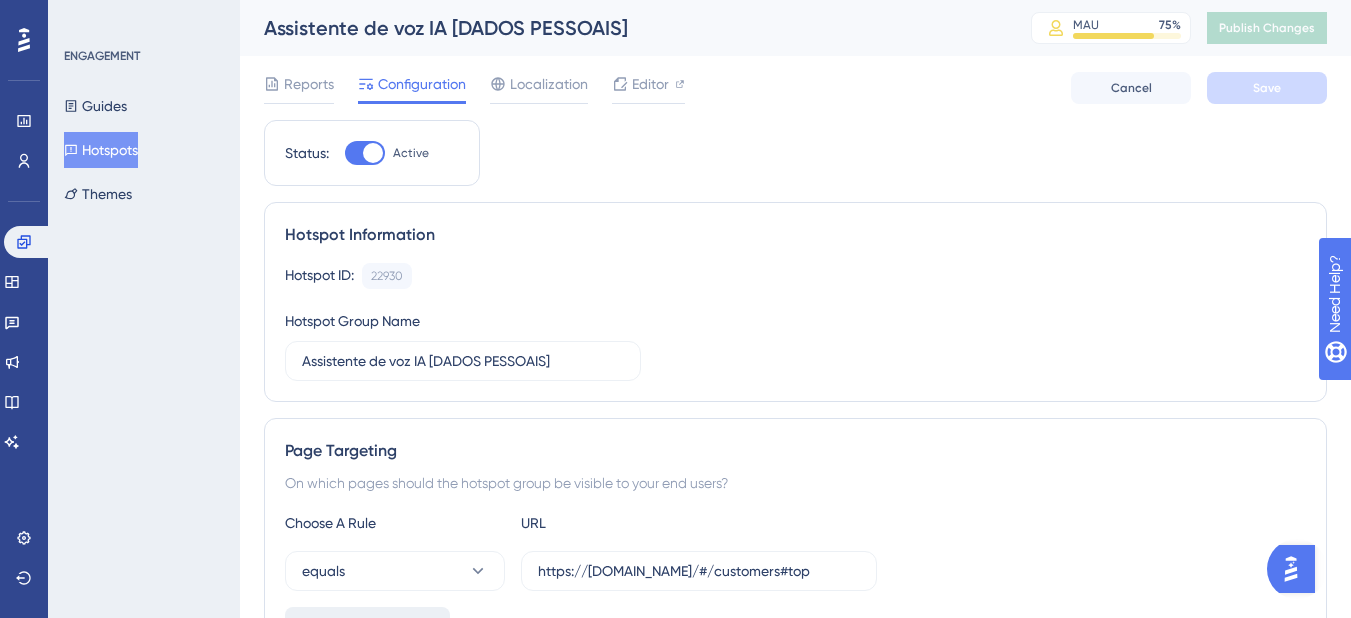 scroll, scrollTop: 300, scrollLeft: 0, axis: vertical 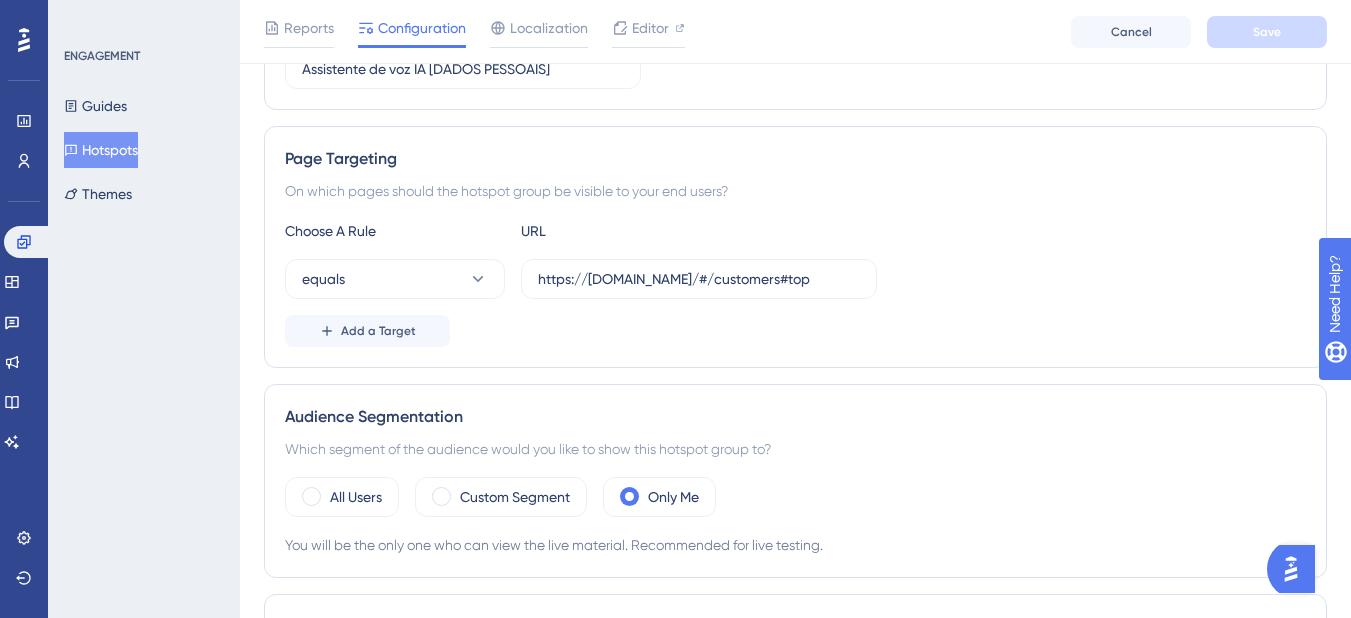 click 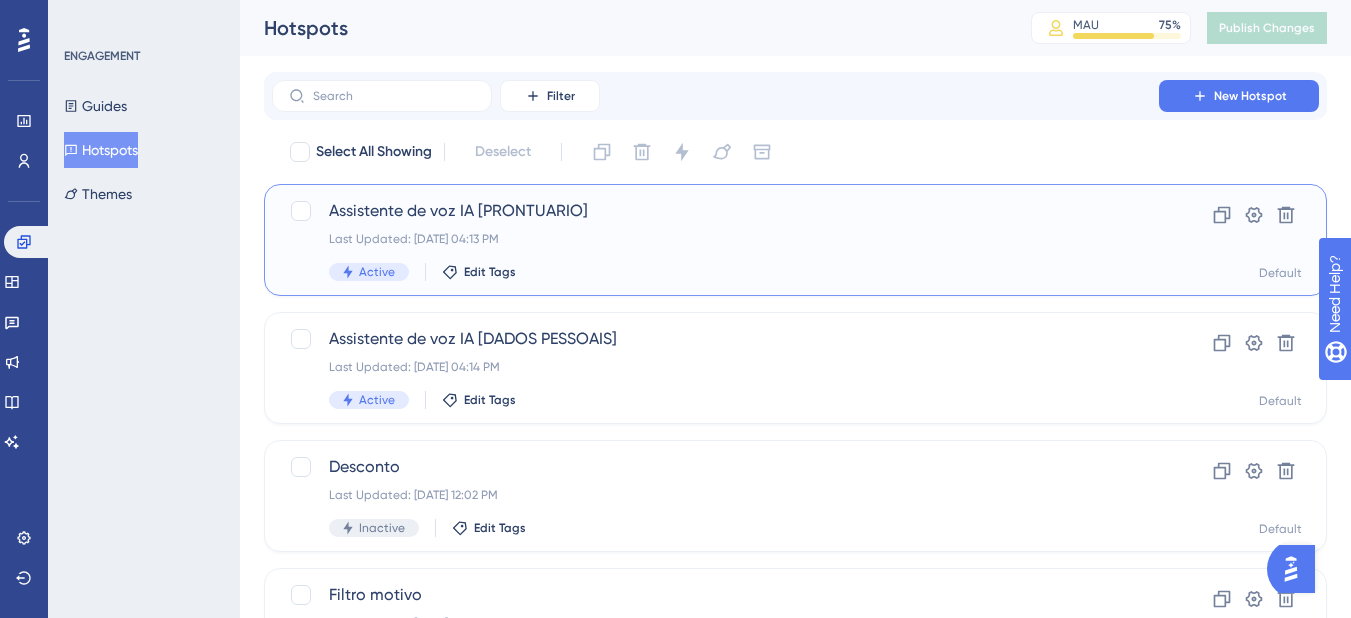 click on "Assistente de voz IA [PRONTUARIO]" at bounding box center [715, 211] 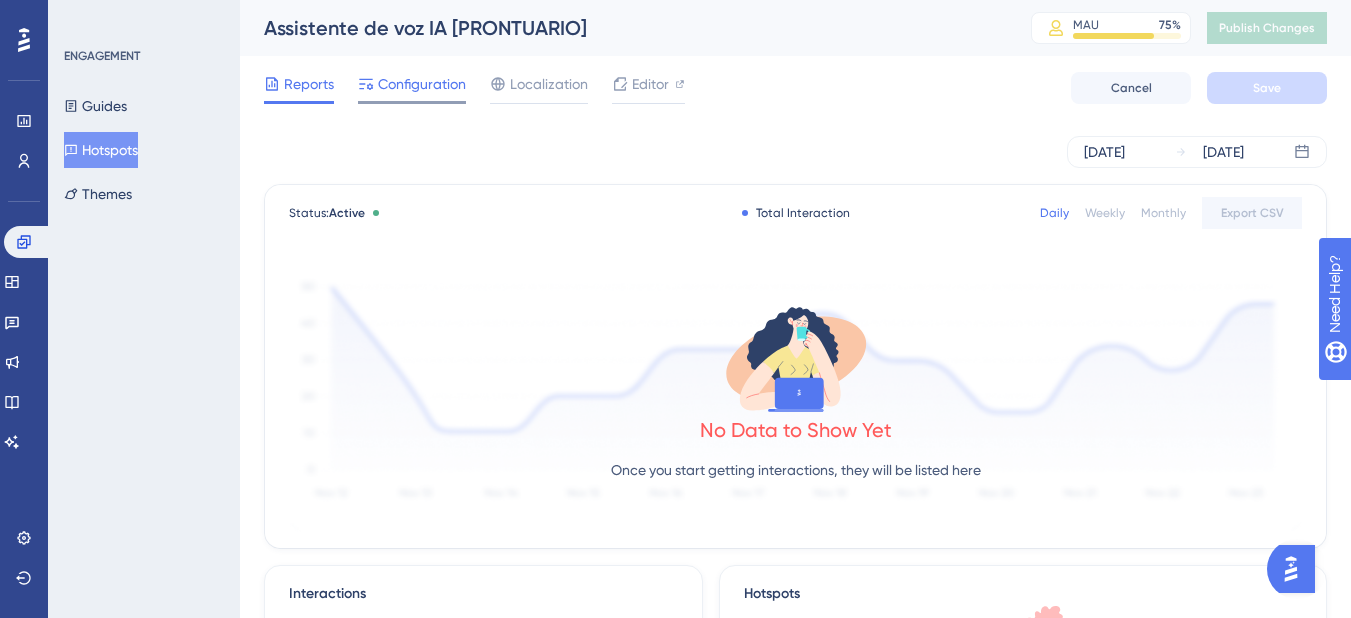 click on "Configuration" at bounding box center [422, 84] 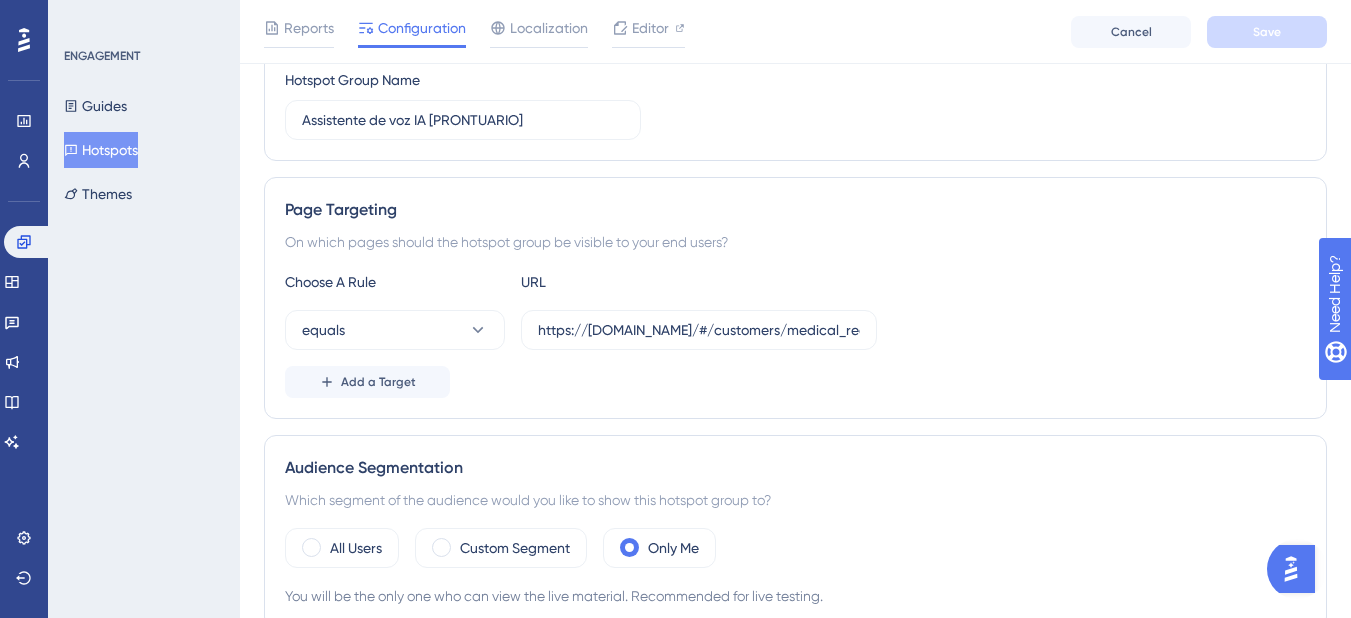 scroll, scrollTop: 500, scrollLeft: 0, axis: vertical 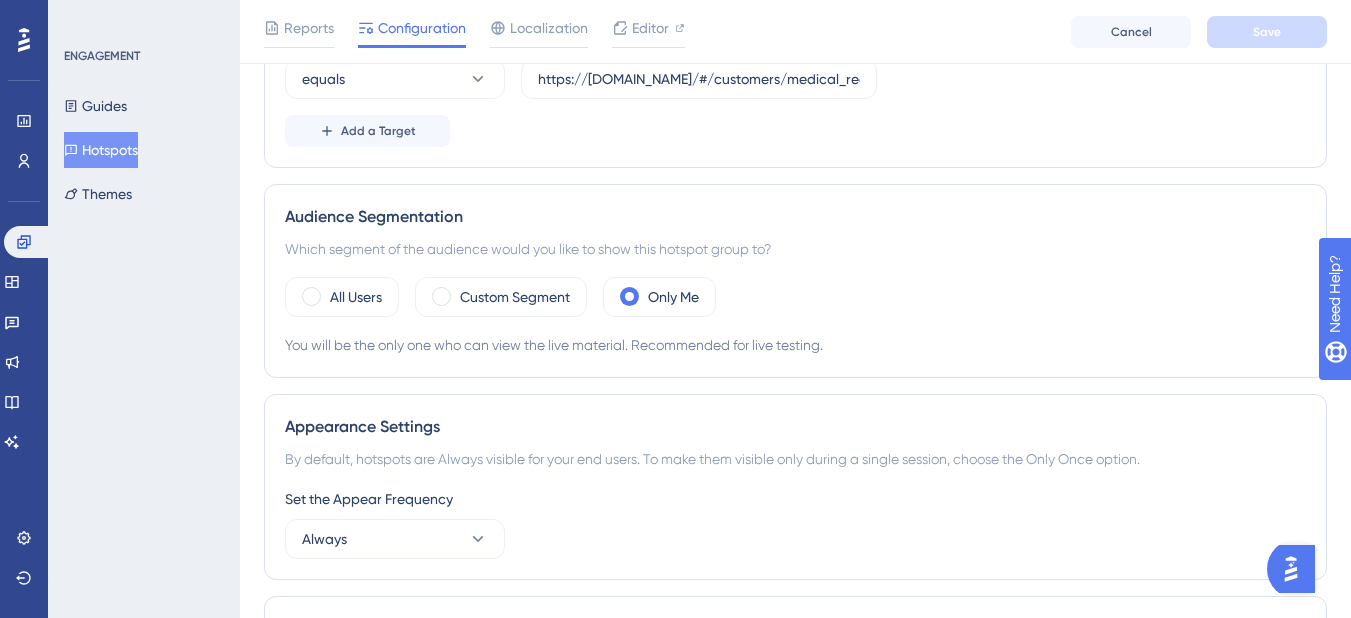 click on "Hotspots" at bounding box center (101, 150) 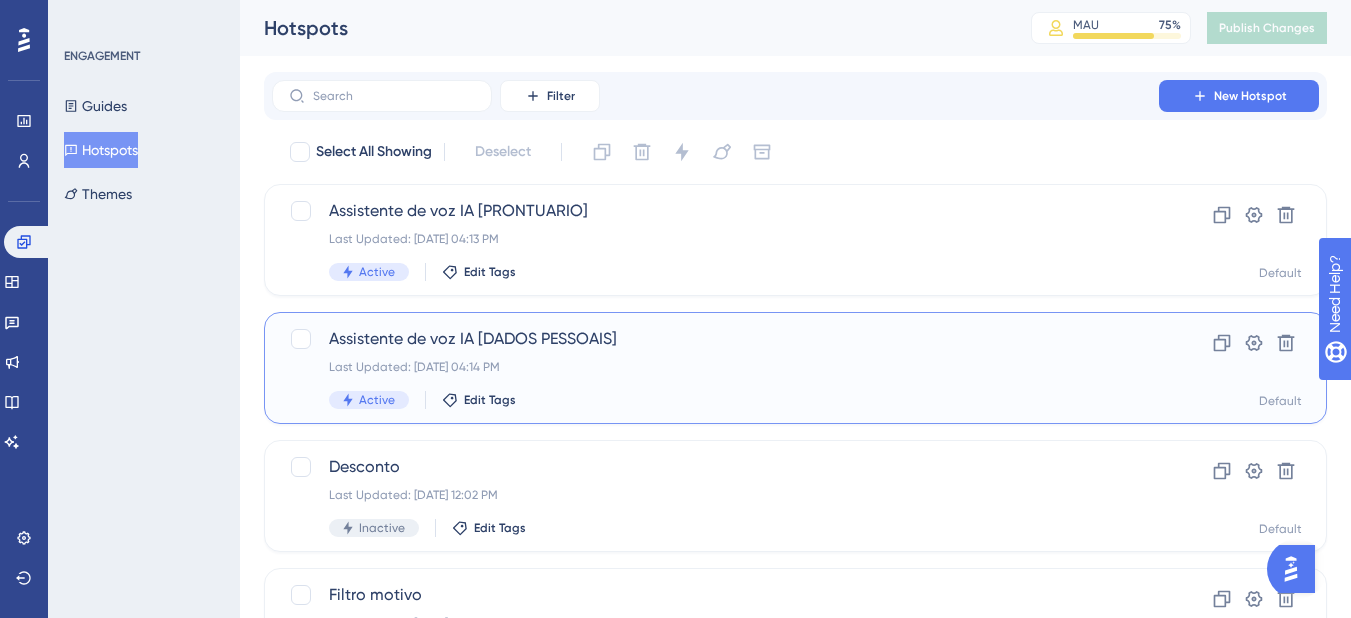 click on "Assistente de voz IA [DADOS PESSOAIS]" at bounding box center [715, 339] 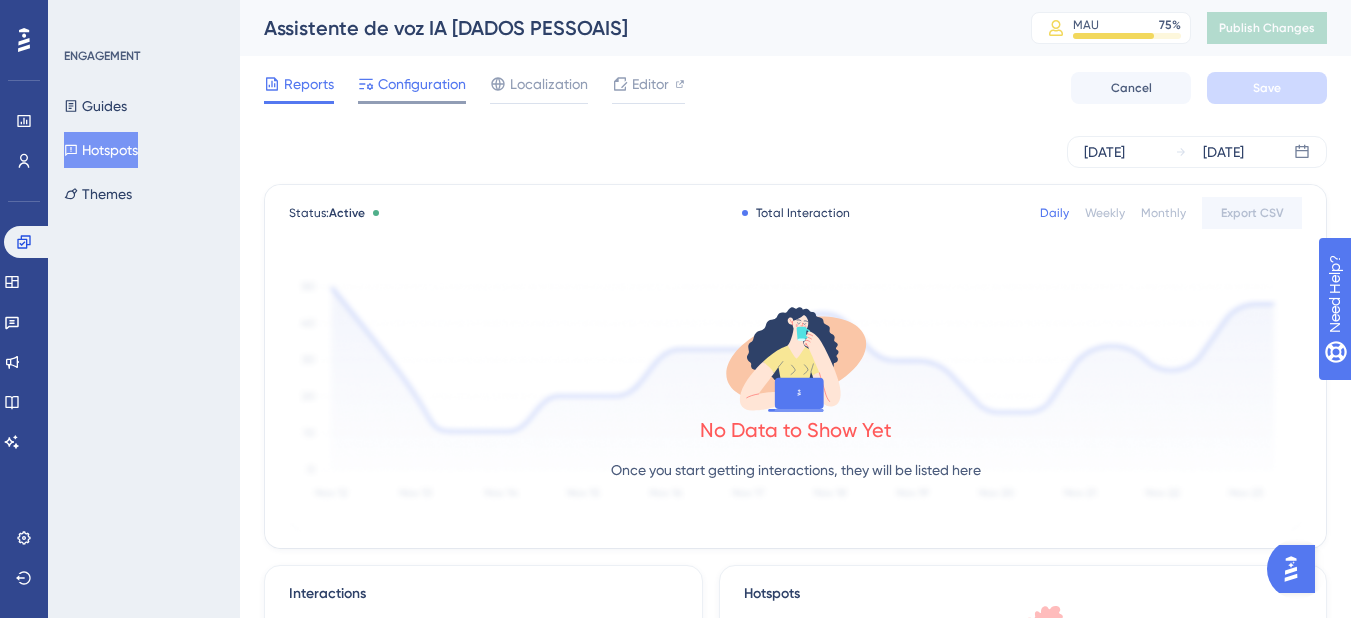 click on "Configuration" at bounding box center [422, 84] 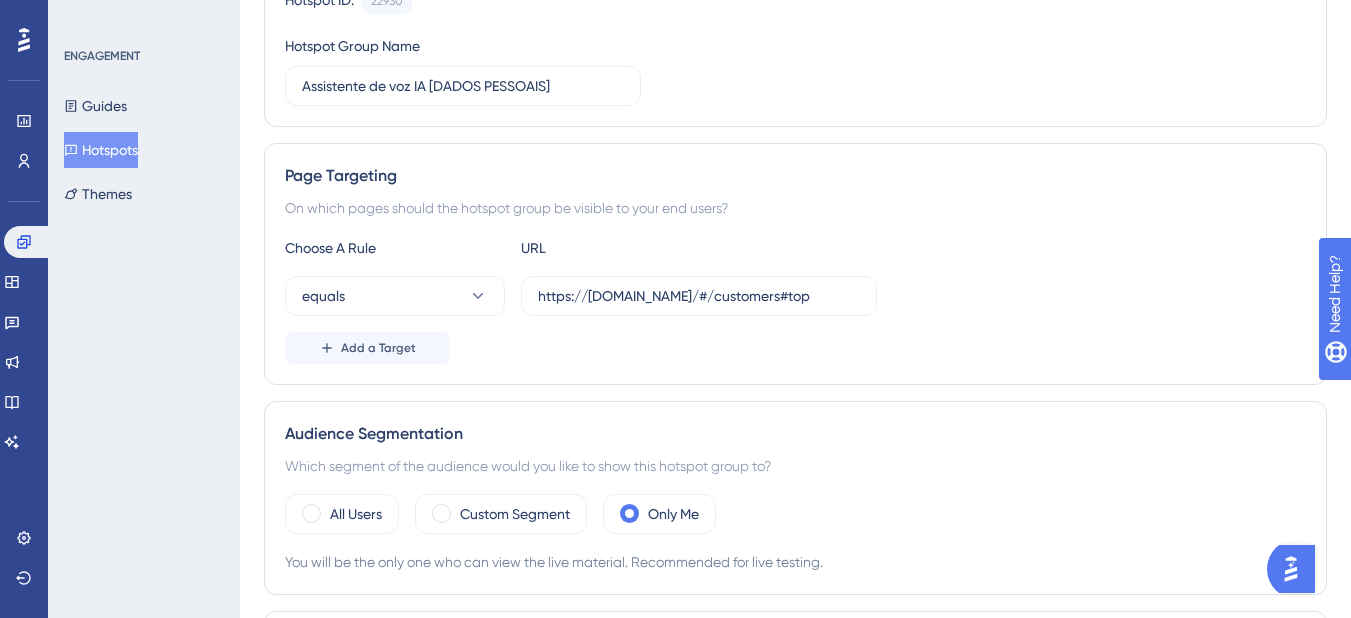 scroll, scrollTop: 400, scrollLeft: 0, axis: vertical 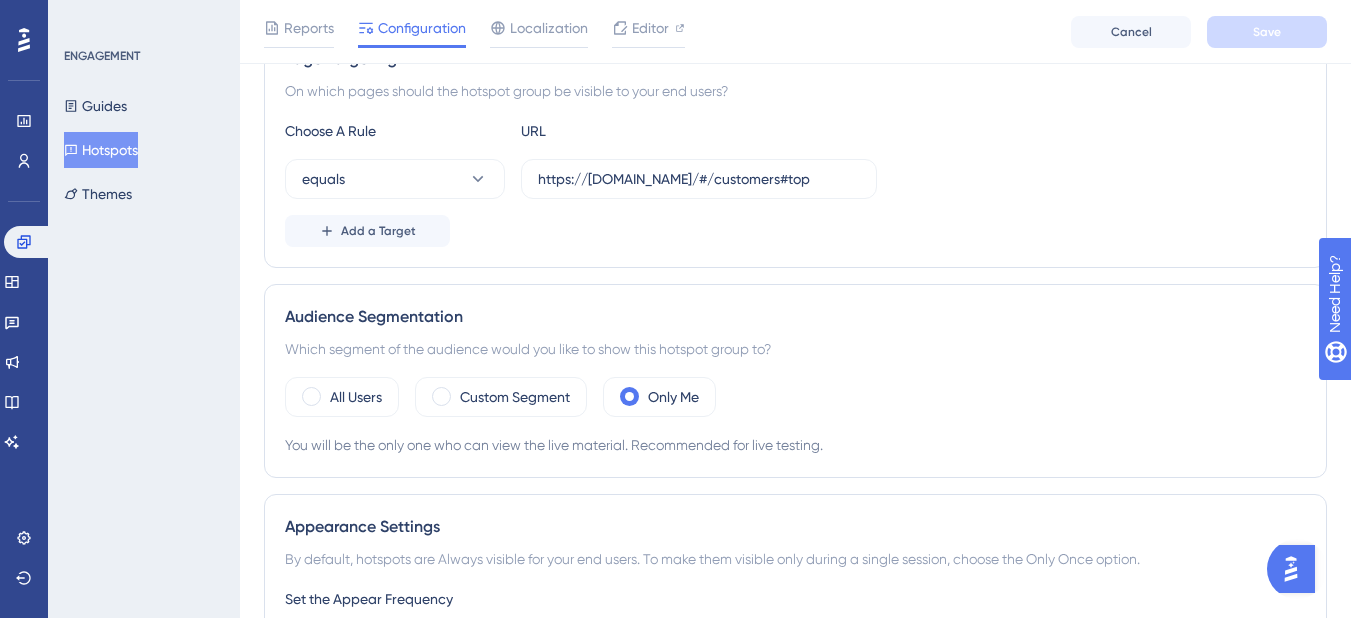 click on "Hotspots" at bounding box center [101, 150] 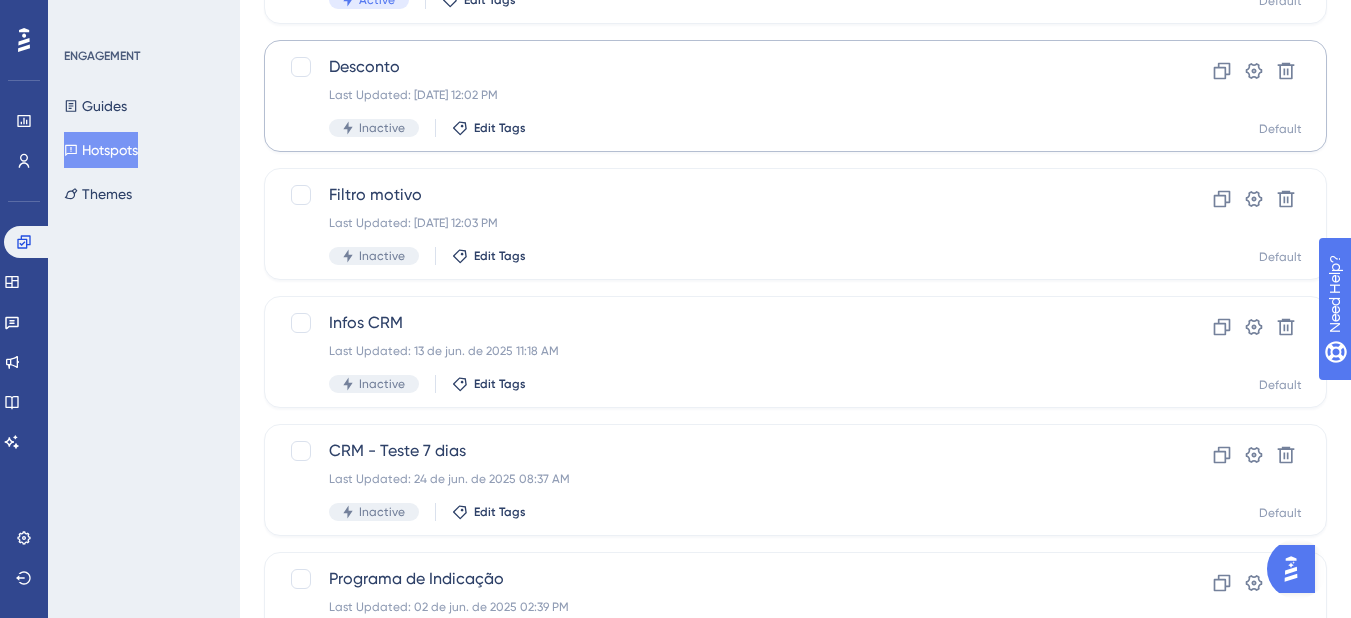 scroll, scrollTop: 0, scrollLeft: 0, axis: both 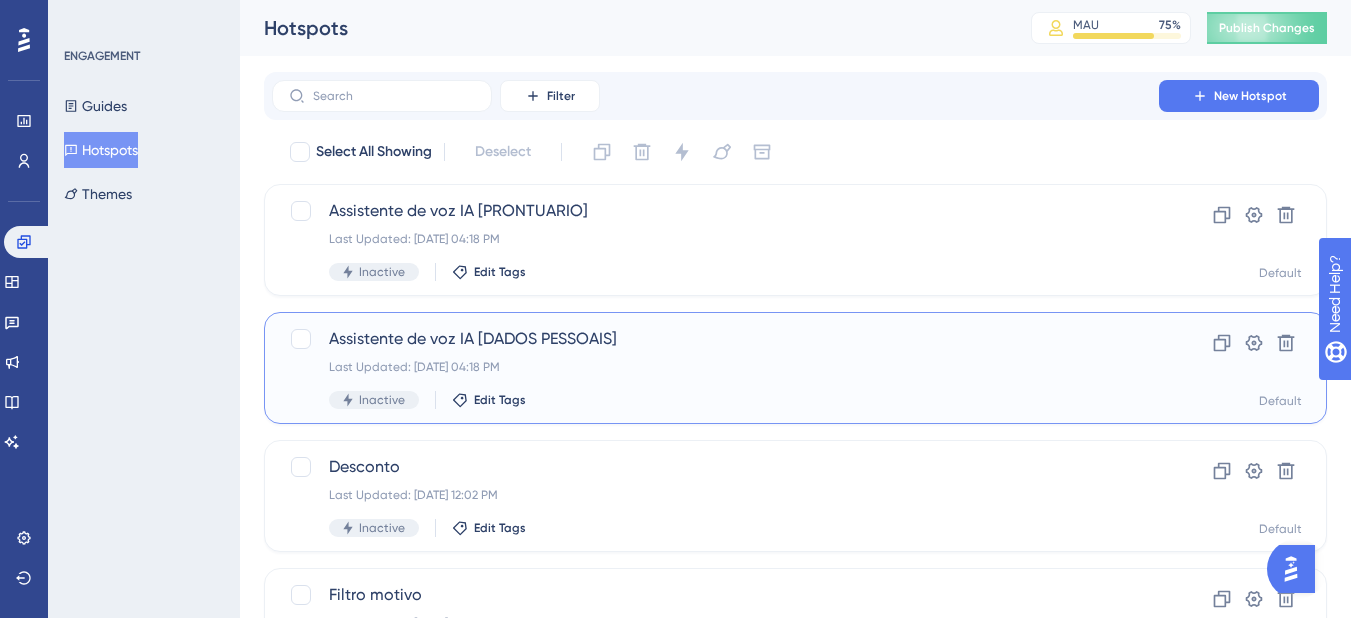 click on "Assistente de voz IA [DADOS PESSOAIS] Last Updated: 10 de jul. de 2025 04:18 PM Inactive Edit Tags" at bounding box center (715, 368) 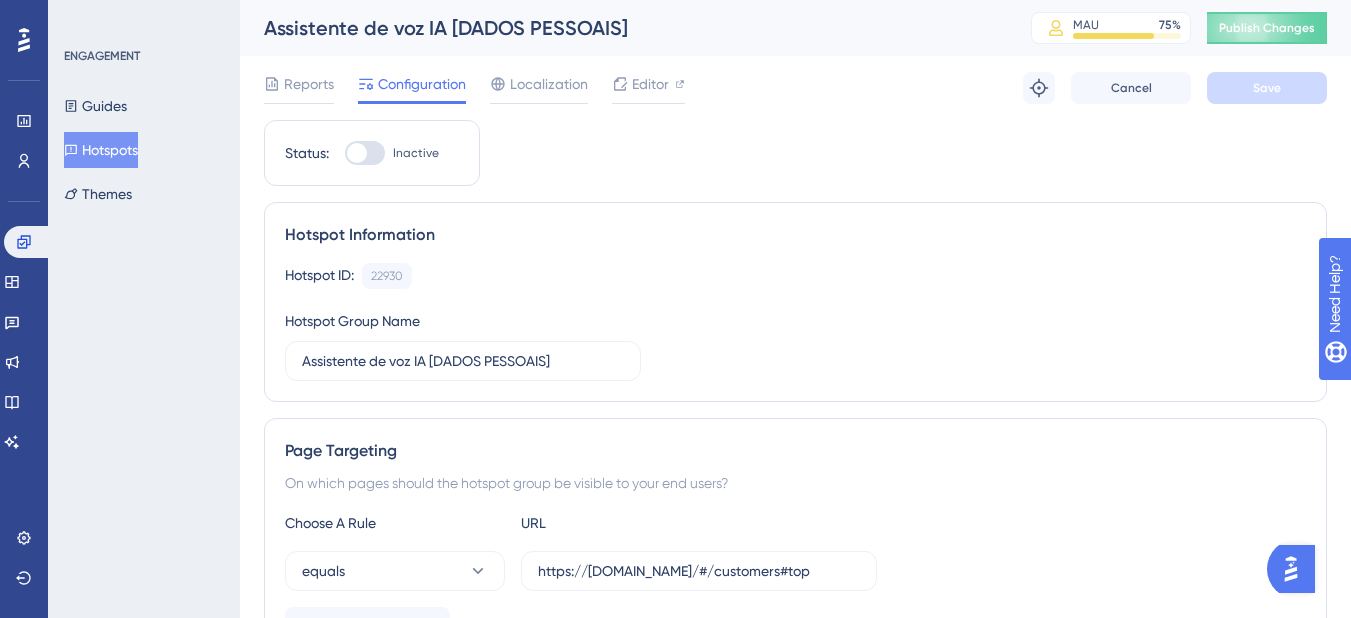 click on "Hotspots" at bounding box center [101, 150] 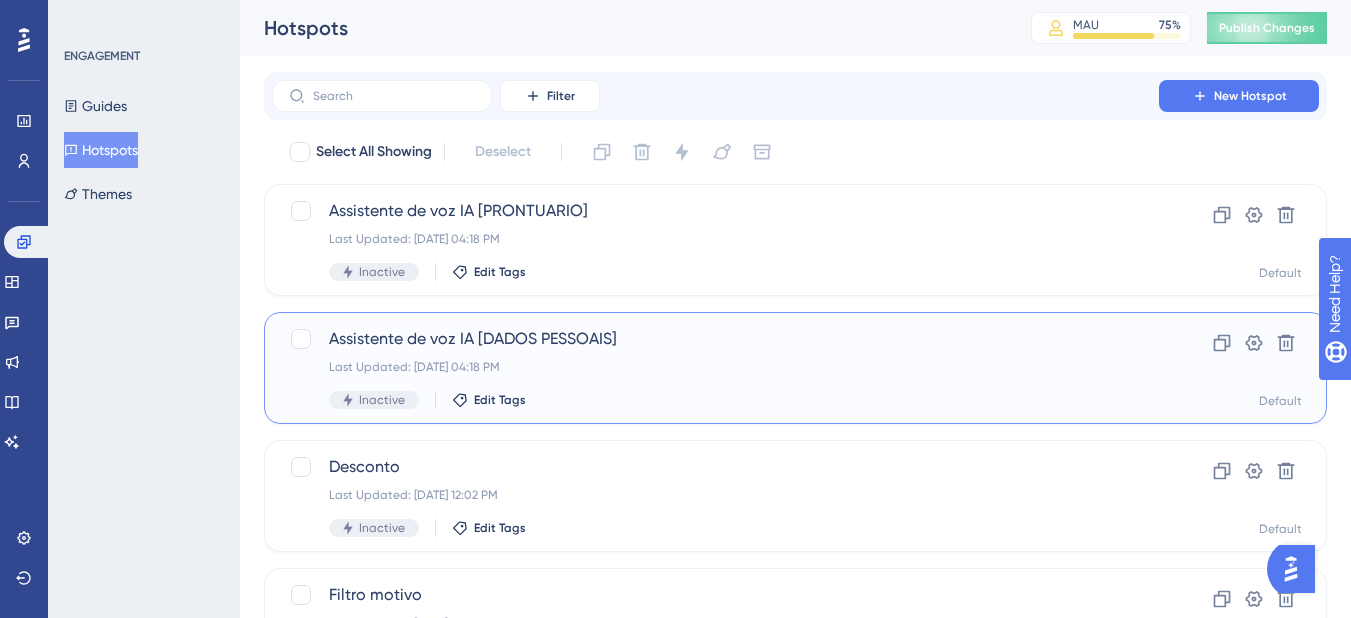 click on "Assistente de voz IA [DADOS PESSOAIS] Last Updated: 10 de jul. de 2025 04:18 PM Inactive Edit Tags Clone Settings Delete Default" at bounding box center [795, 368] 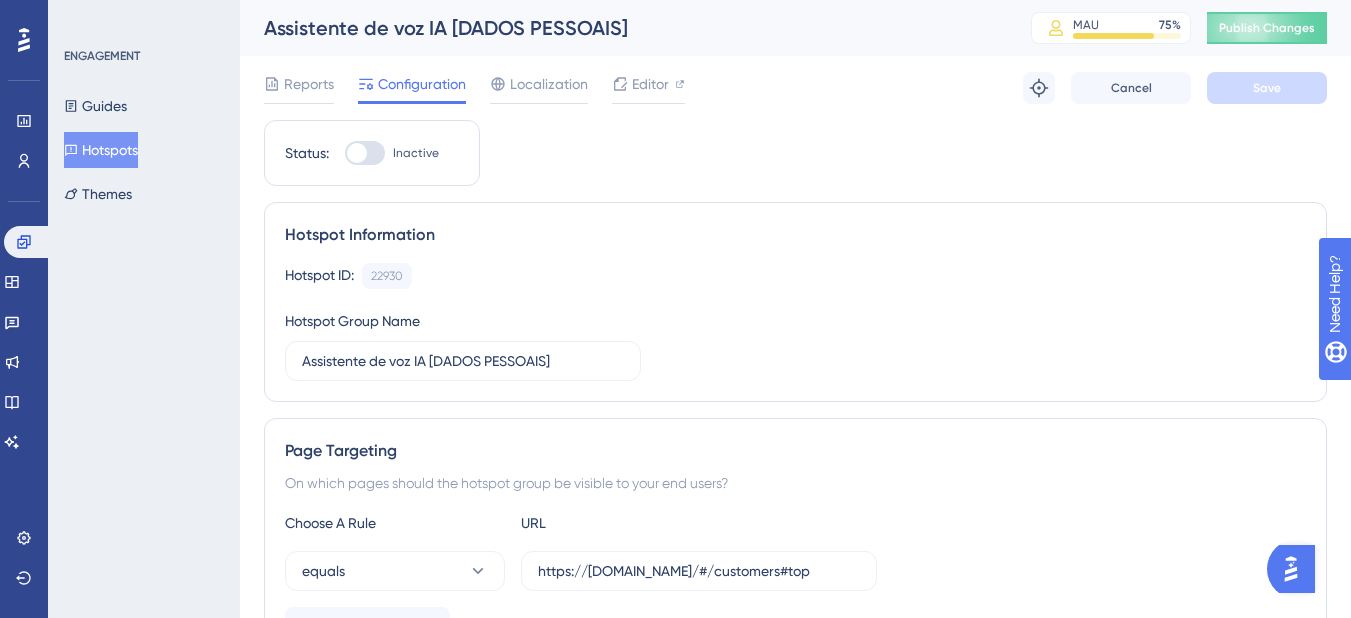 click at bounding box center [365, 153] 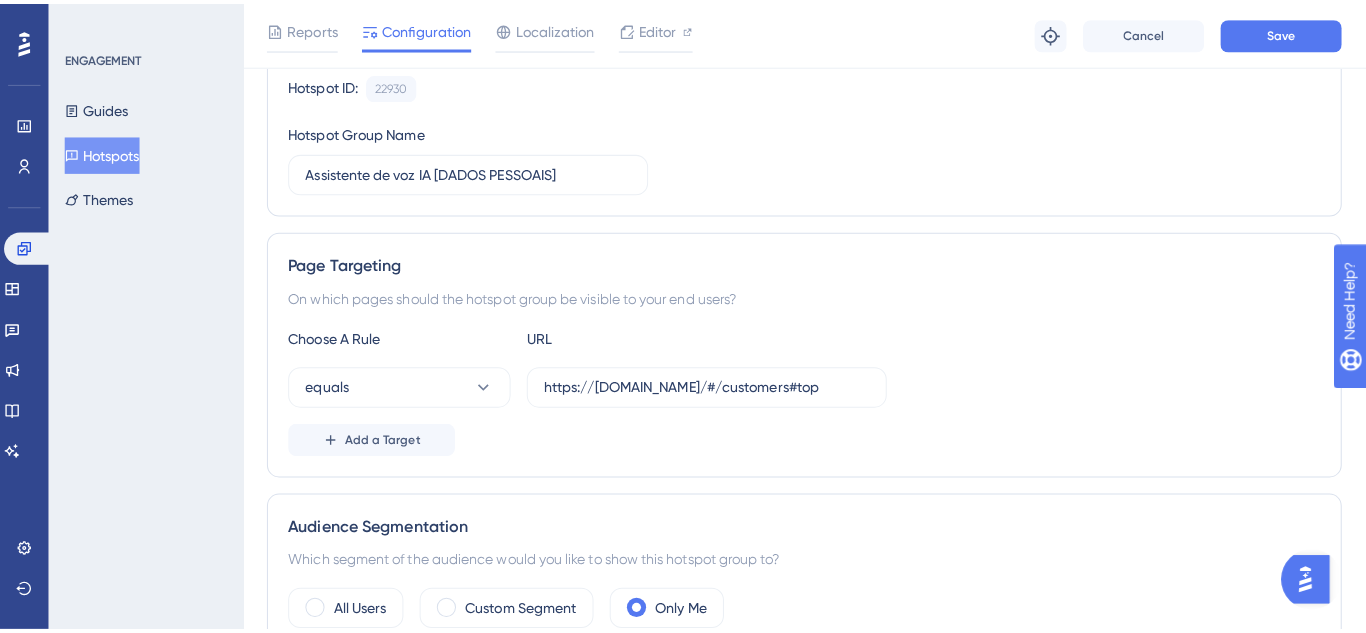 scroll, scrollTop: 400, scrollLeft: 0, axis: vertical 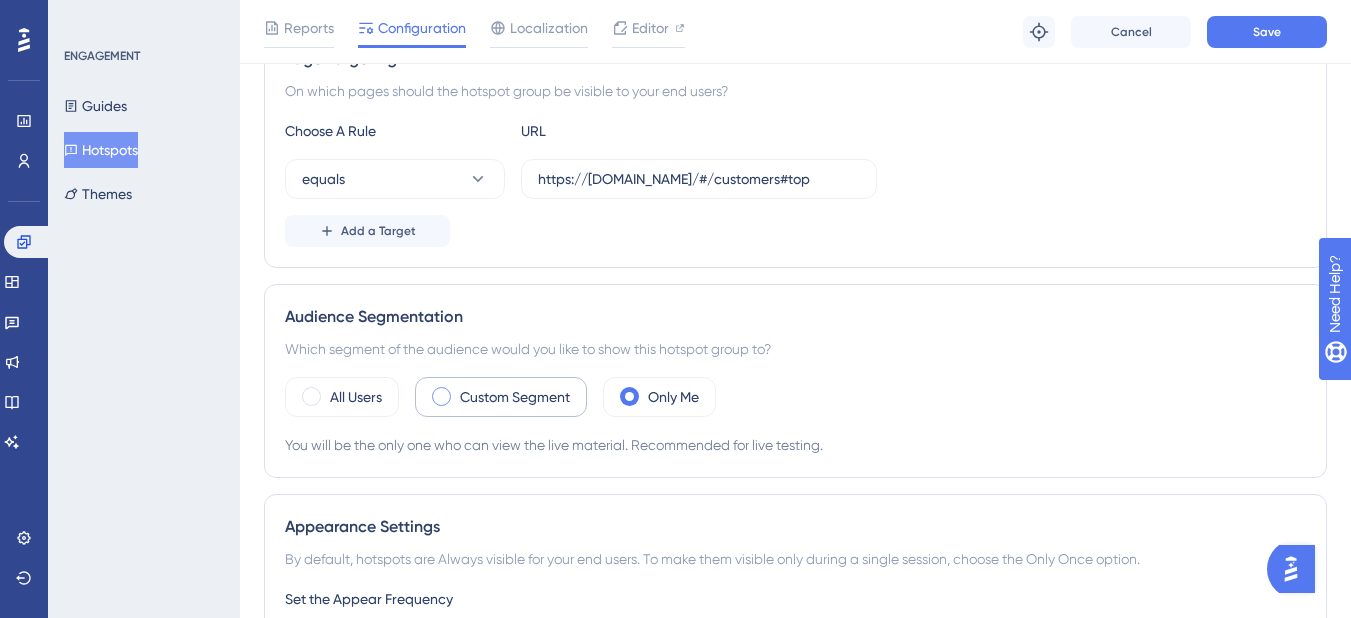 click at bounding box center (441, 396) 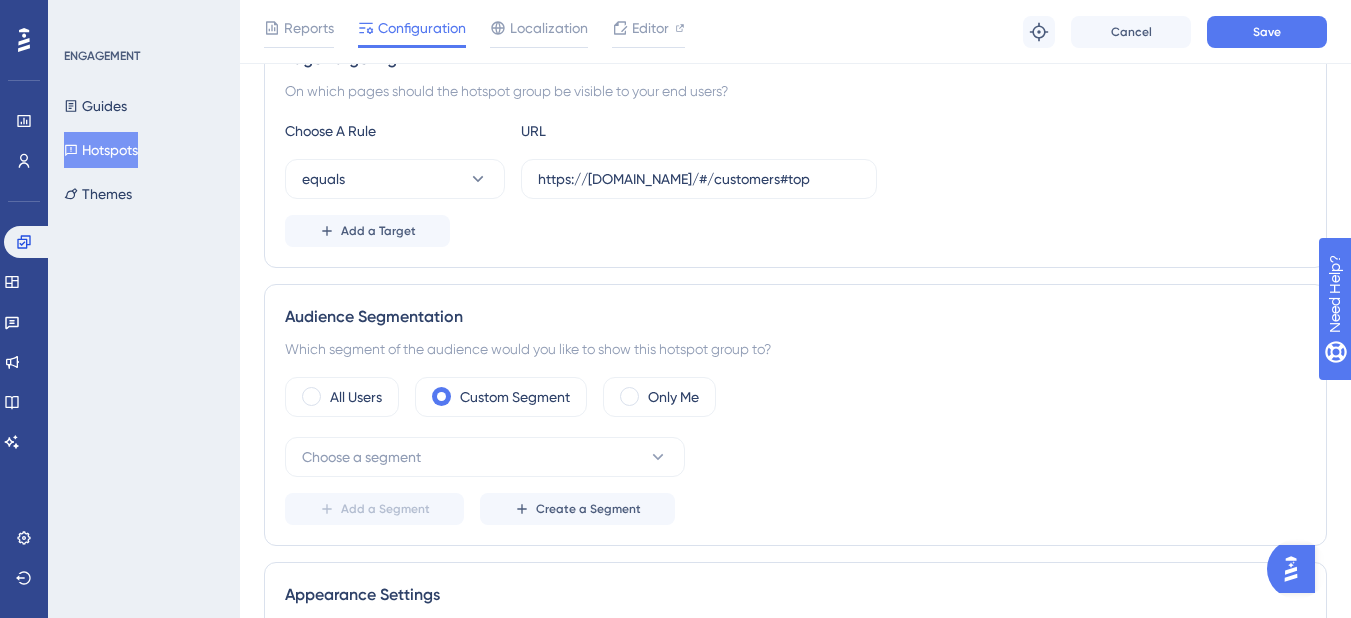 click on "Hotspots" at bounding box center [101, 150] 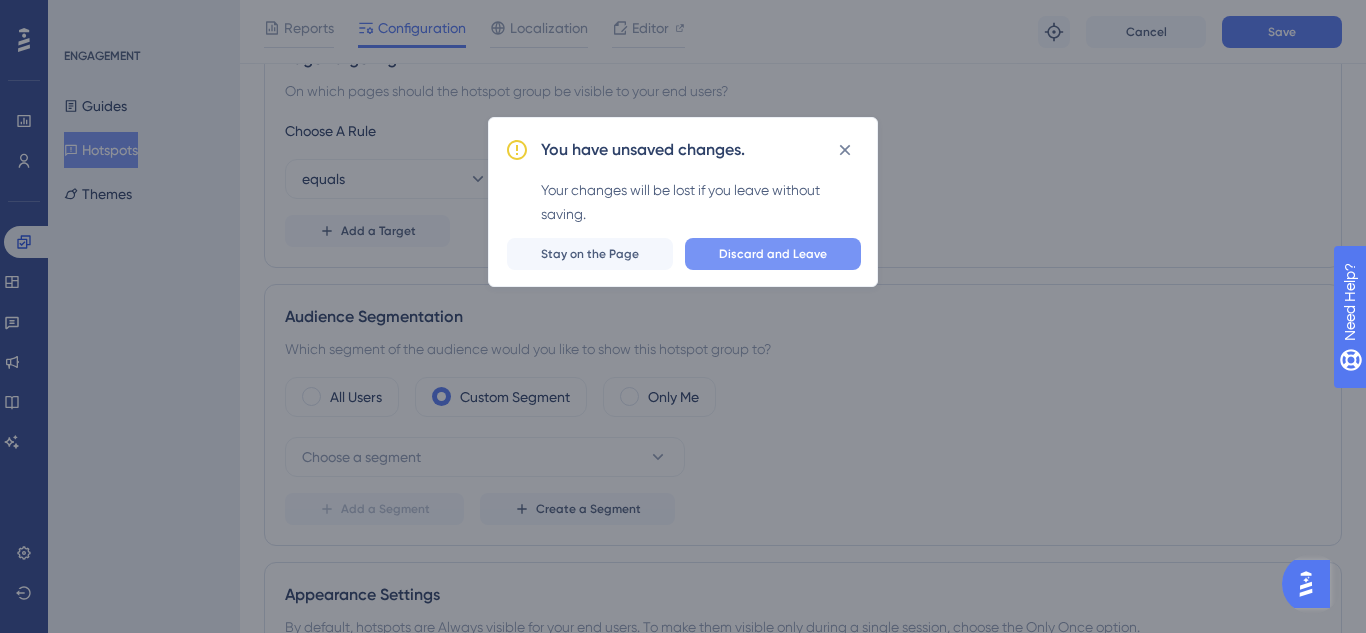 click on "Discard and Leave" at bounding box center (773, 254) 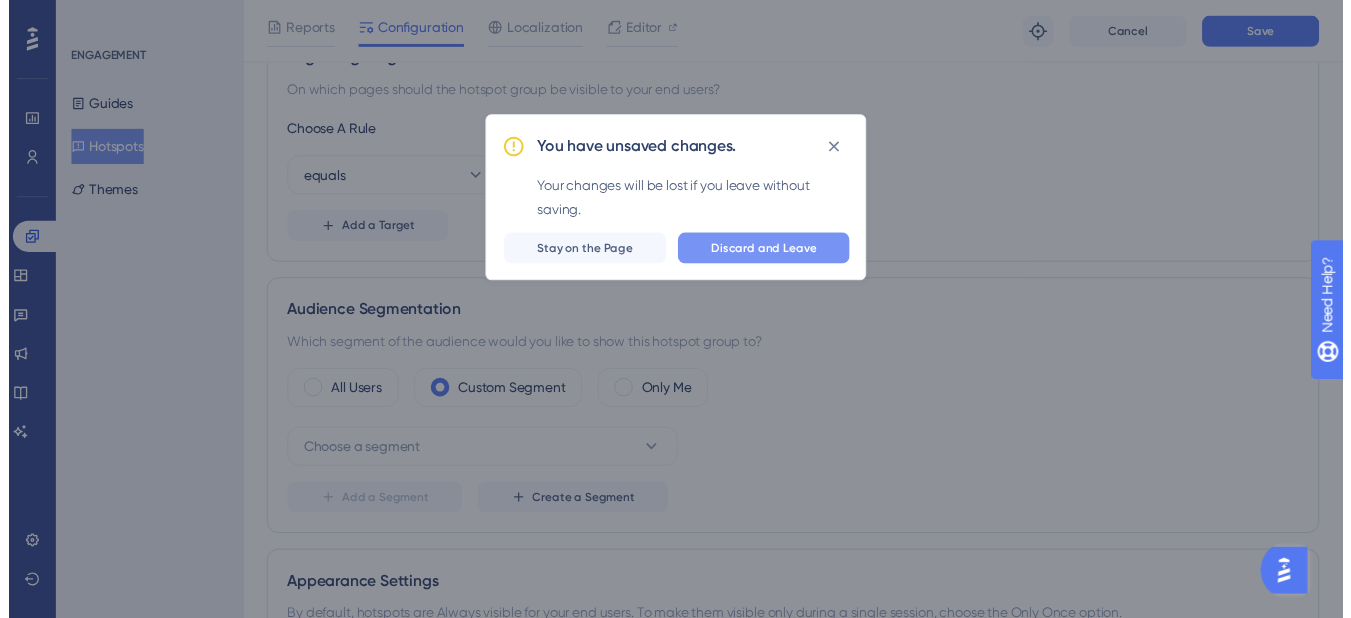 scroll, scrollTop: 0, scrollLeft: 0, axis: both 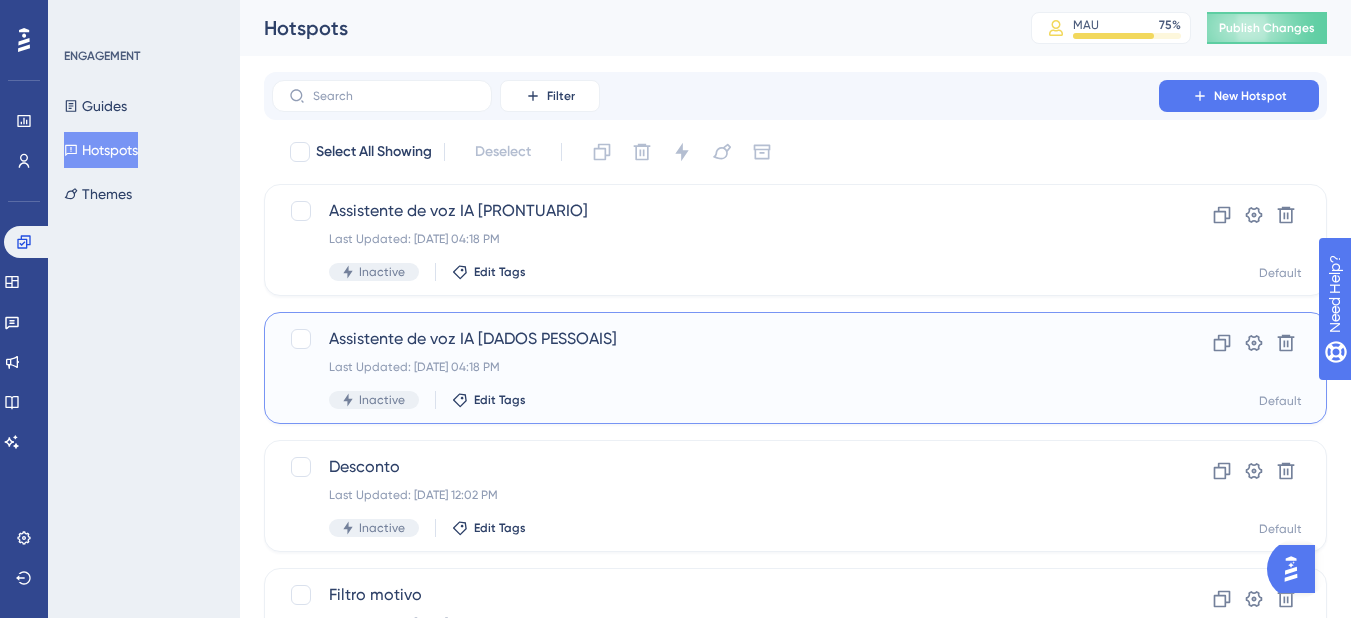 click on "Last Updated: 10 de jul. de 2025 04:18 PM" at bounding box center (715, 367) 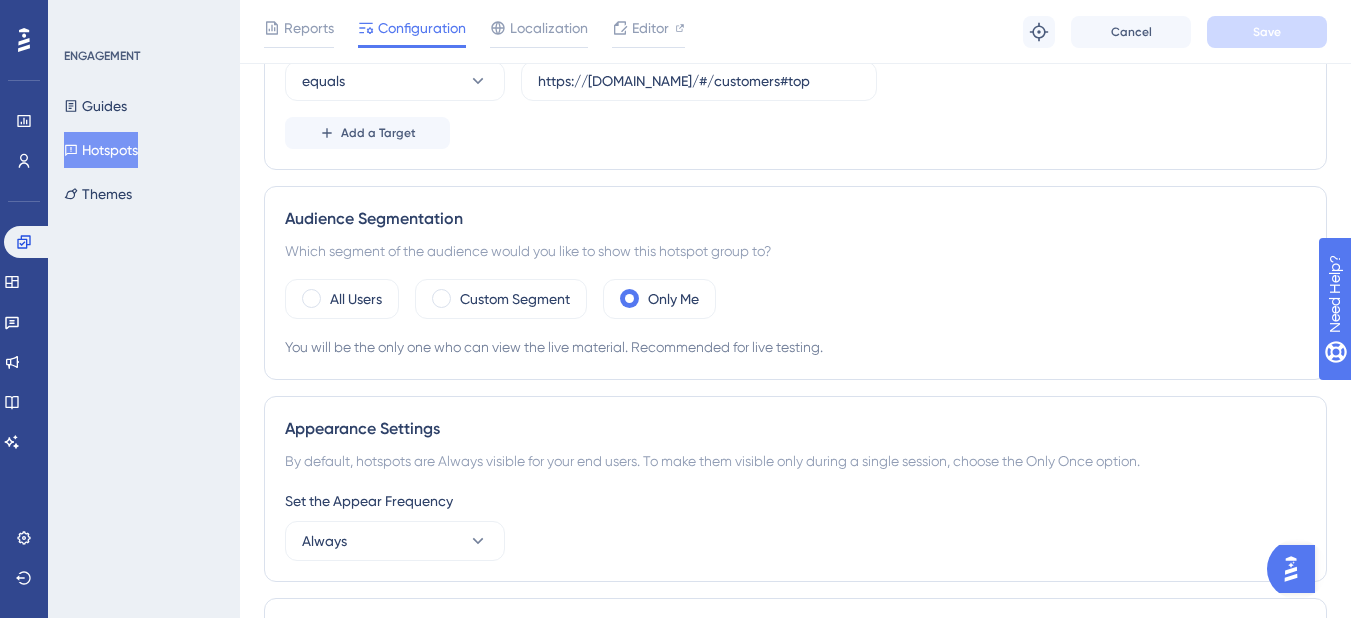 scroll, scrollTop: 500, scrollLeft: 0, axis: vertical 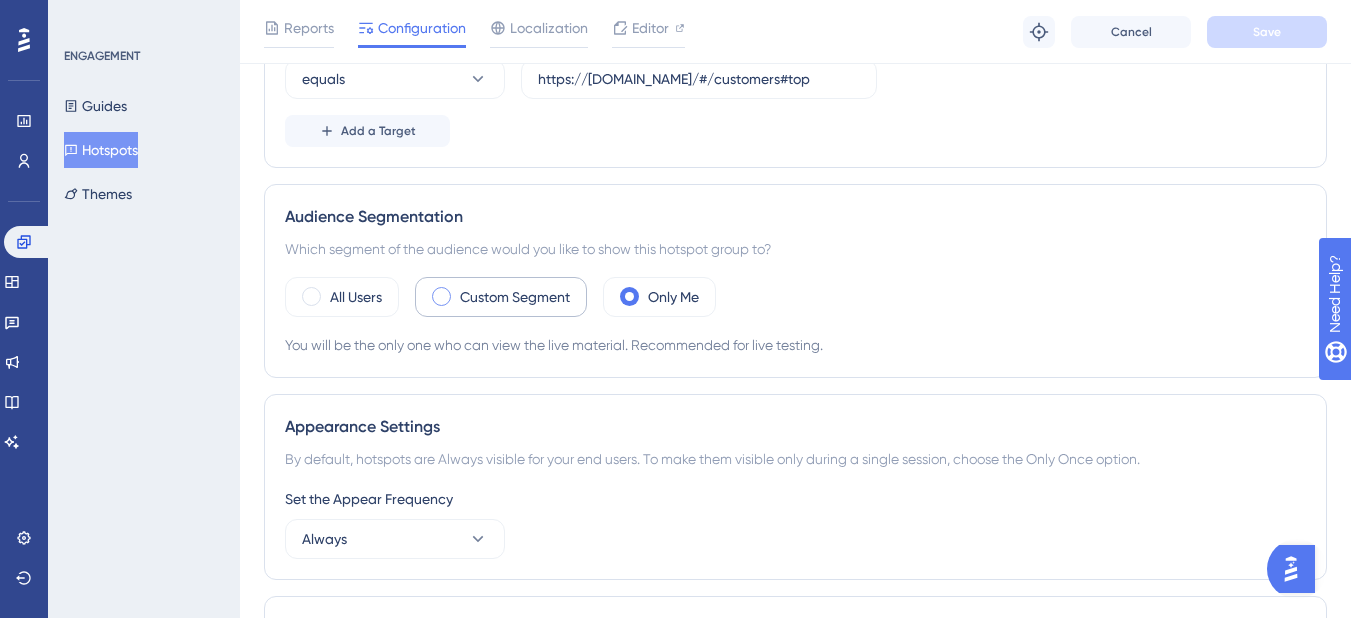 click at bounding box center [441, 296] 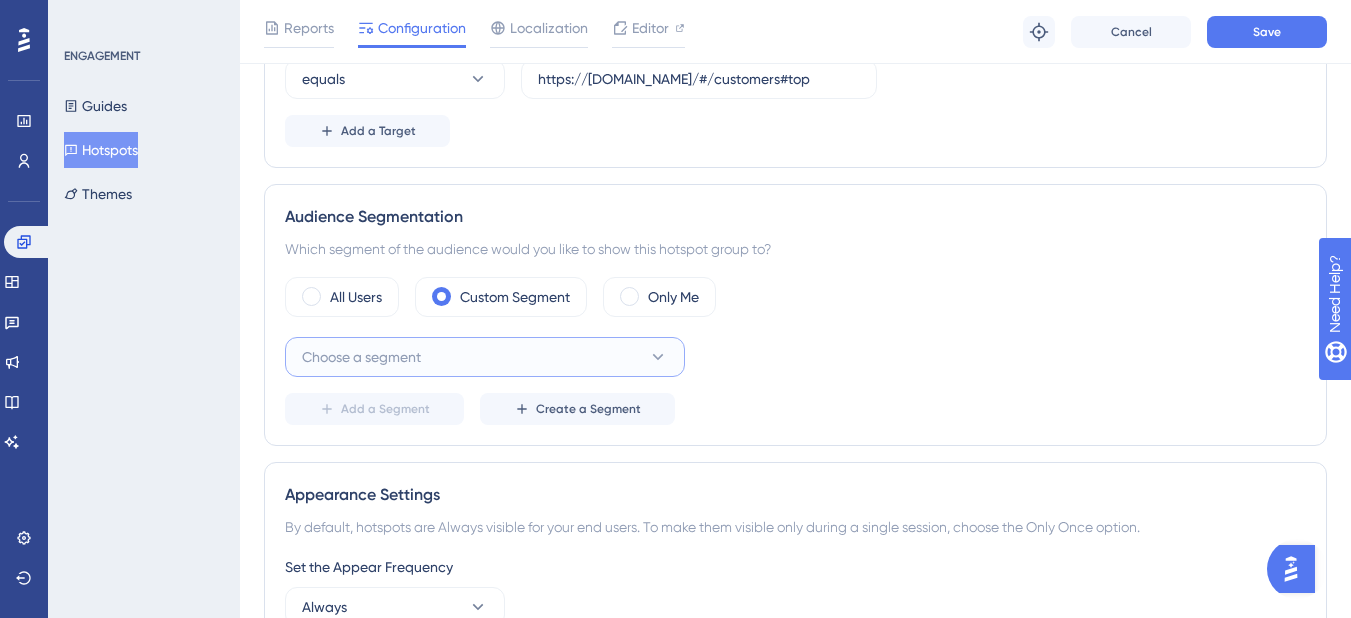 click on "Choose a segment" at bounding box center [485, 357] 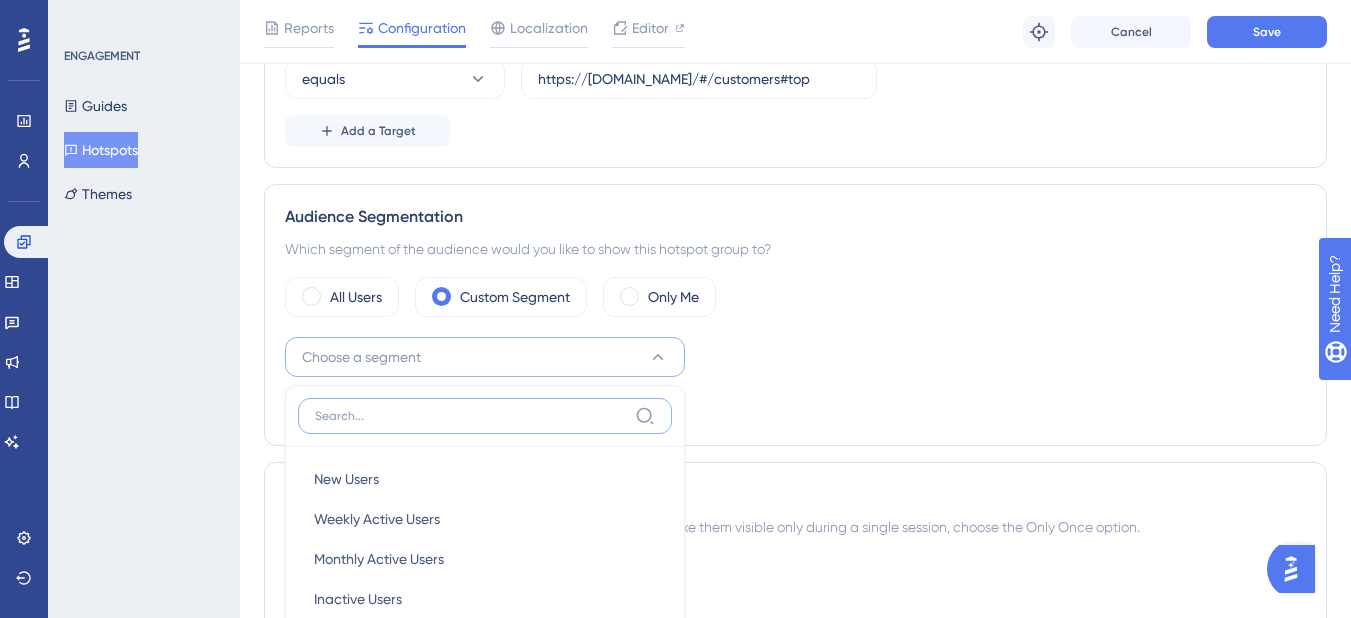 scroll, scrollTop: 774, scrollLeft: 0, axis: vertical 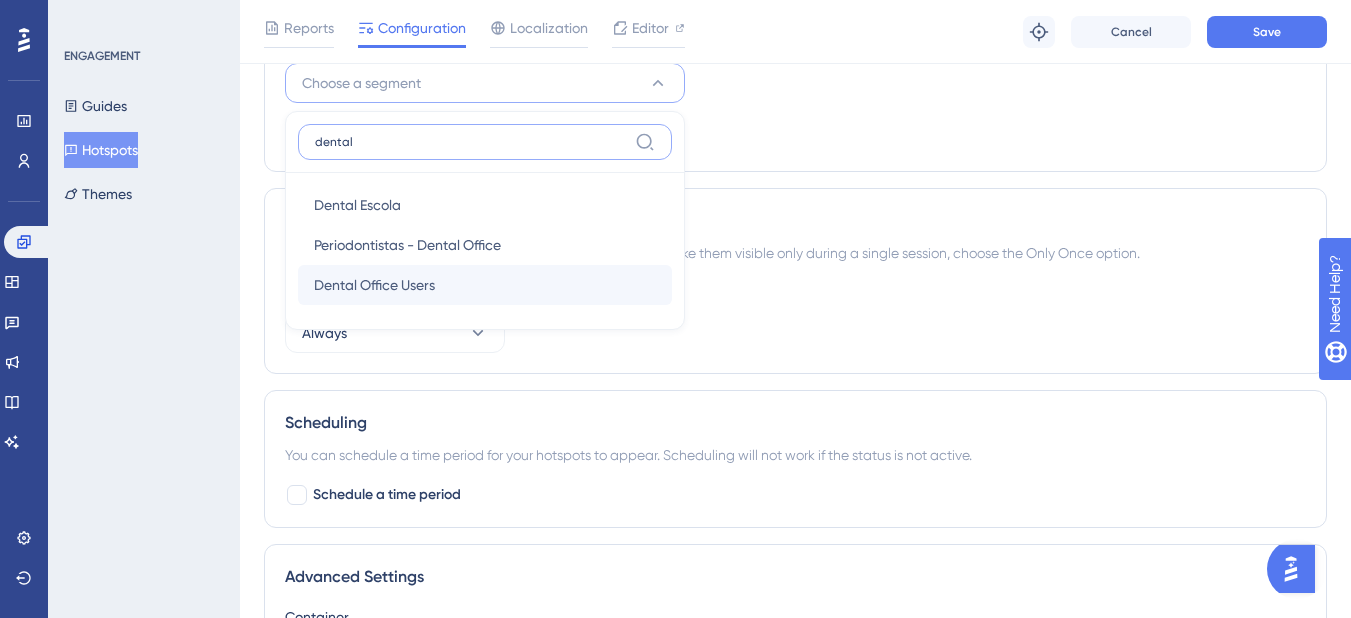 type on "dental" 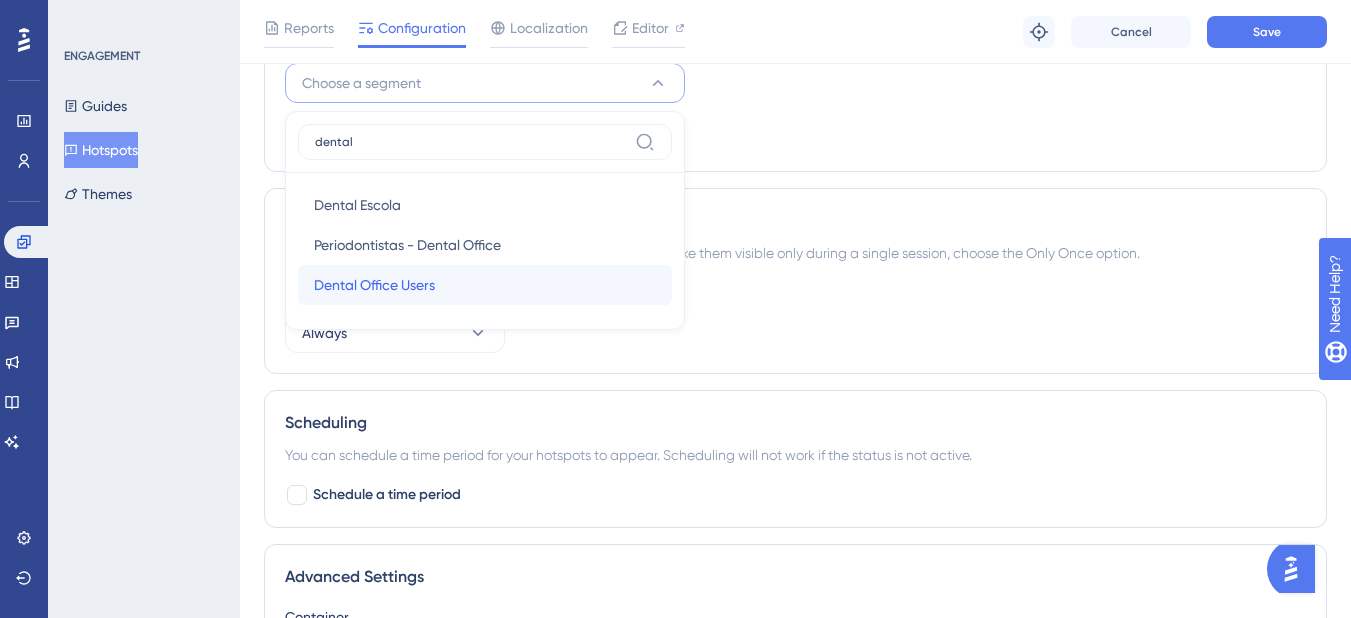 click on "Dental Office Users Dental Office Users" at bounding box center [485, 285] 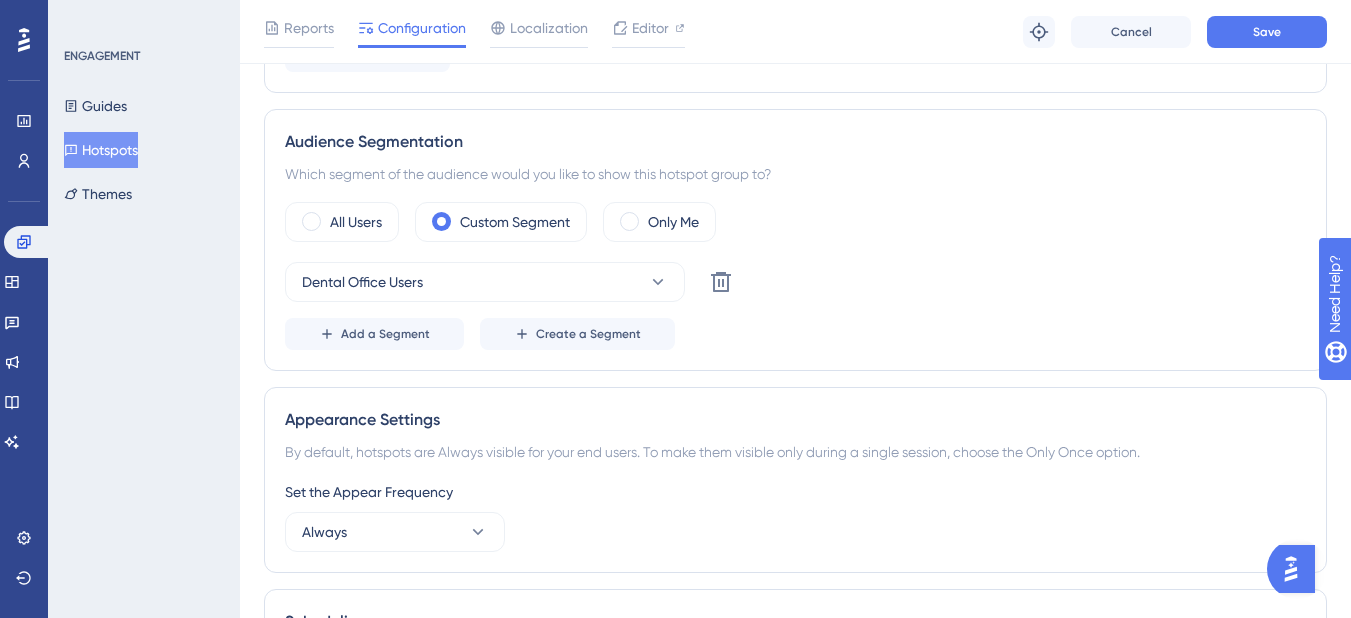 scroll, scrollTop: 574, scrollLeft: 0, axis: vertical 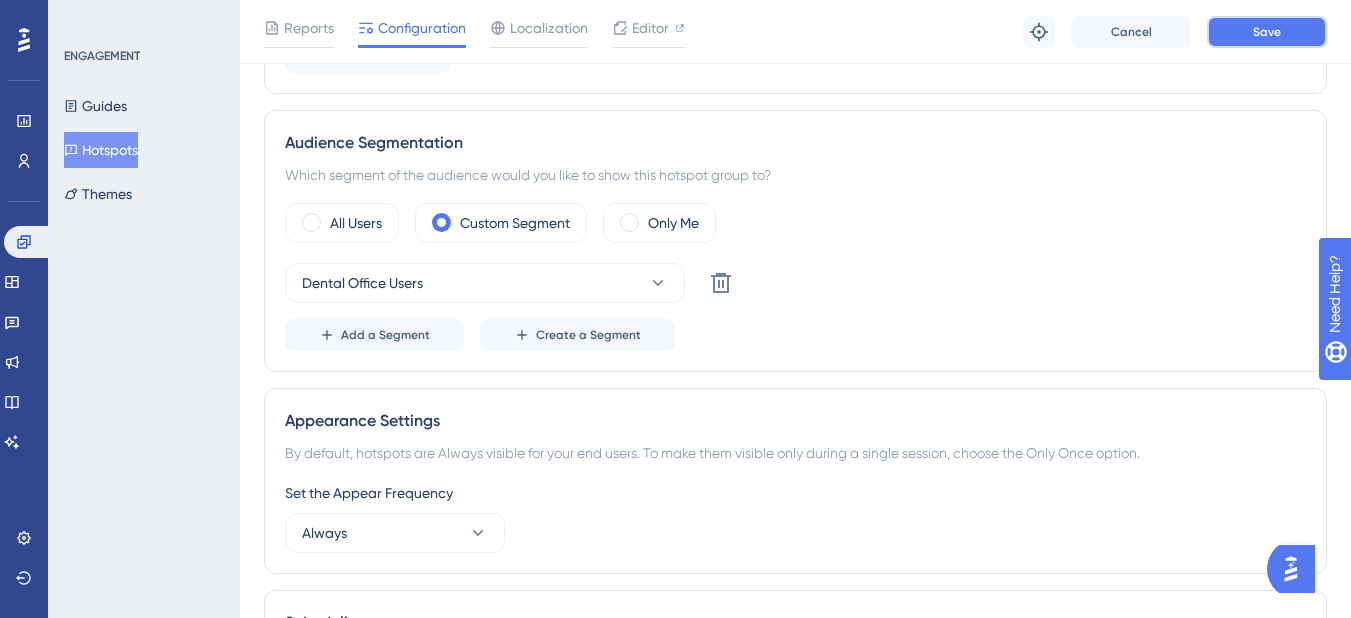click on "Save" at bounding box center (1267, 32) 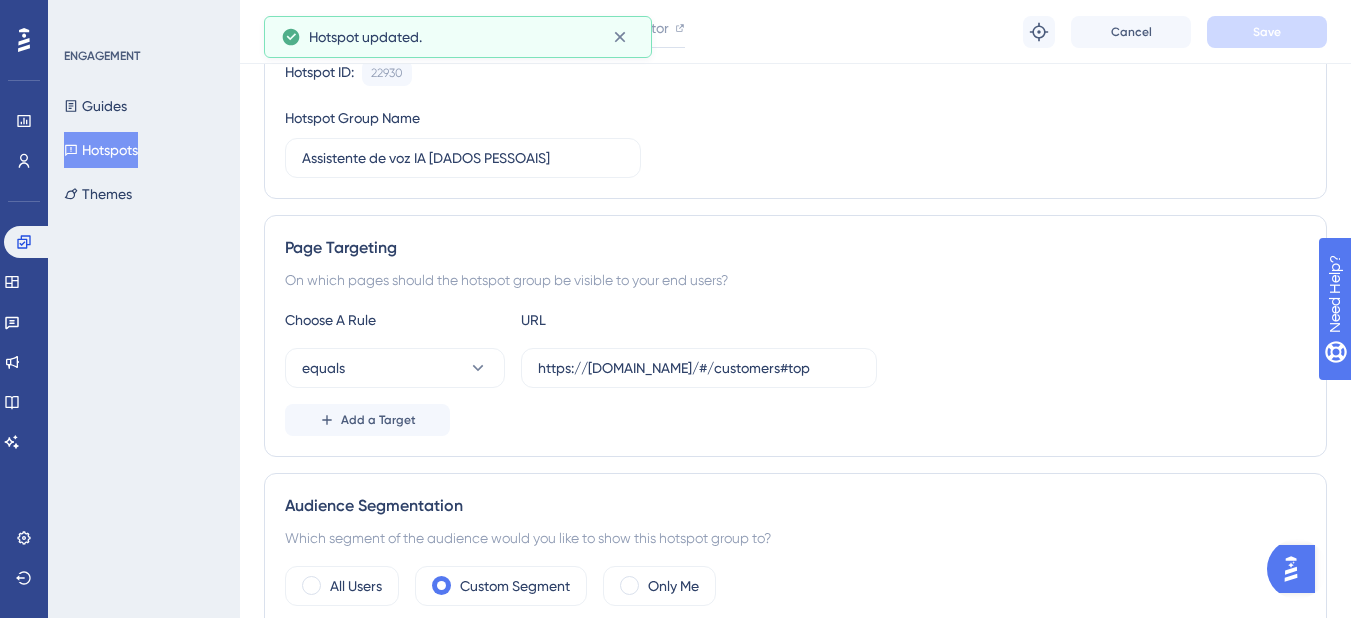 scroll, scrollTop: 0, scrollLeft: 0, axis: both 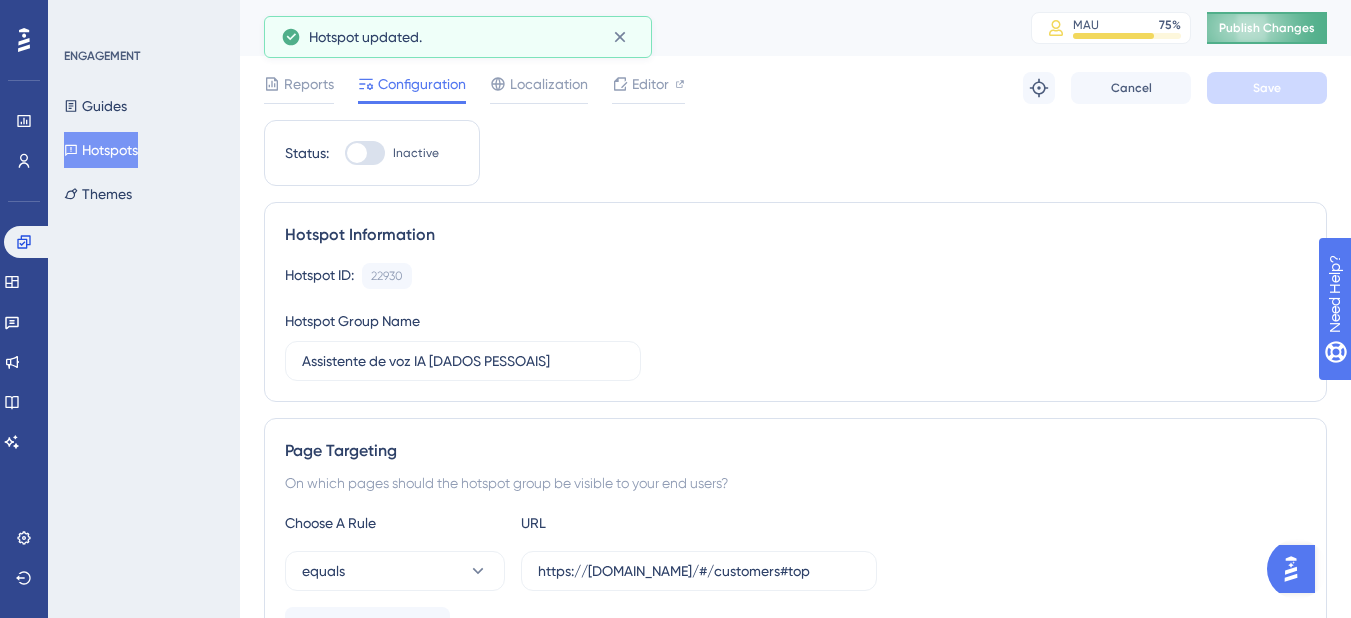 click on "Publish Changes" at bounding box center [1267, 28] 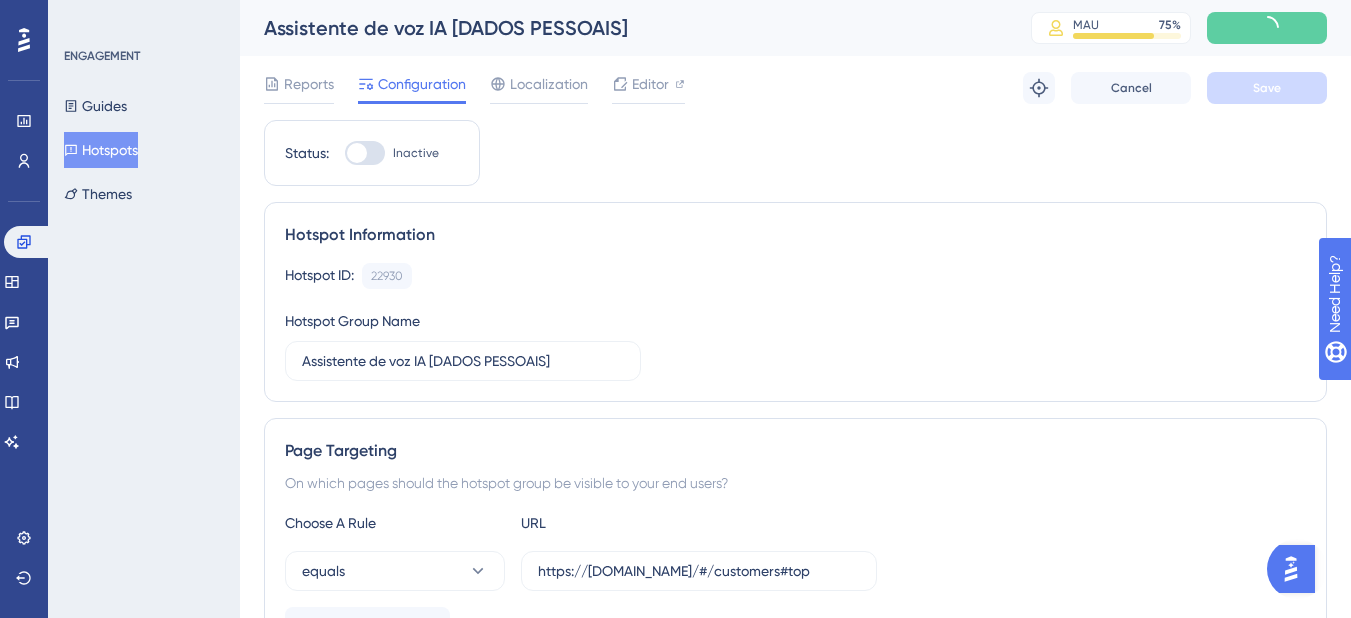 click on "Hotspots" at bounding box center (101, 150) 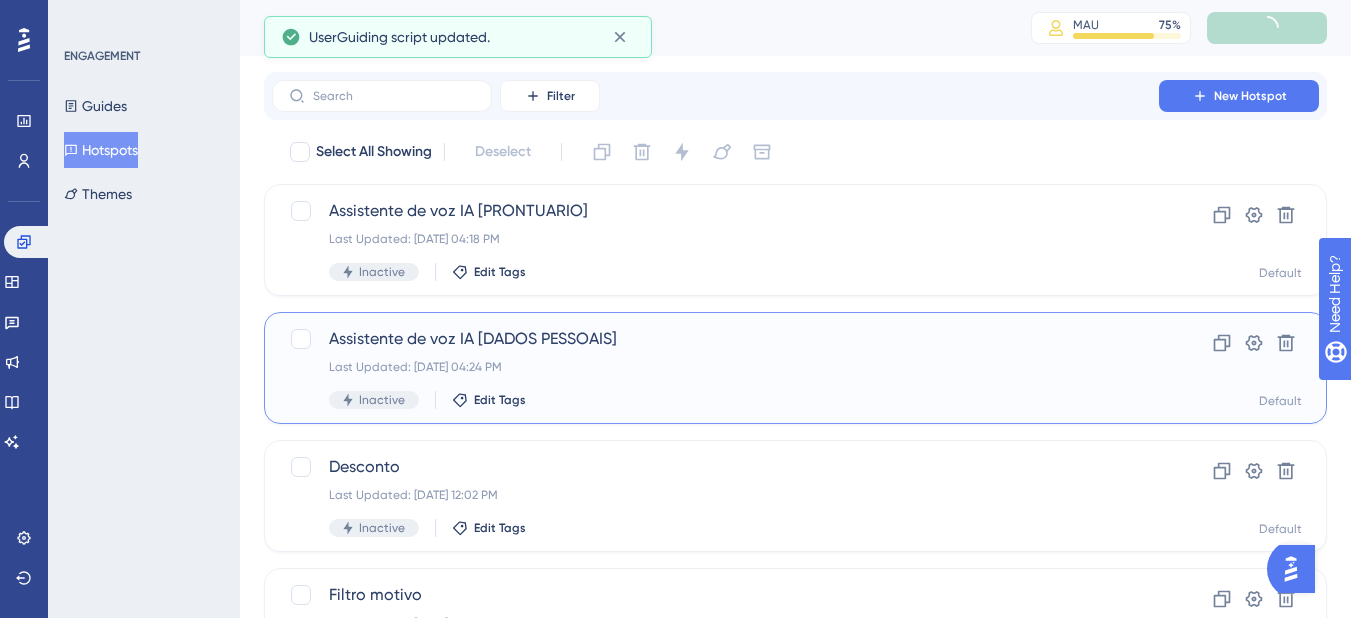 click on "Assistente de voz IA [DADOS PESSOAIS] Last Updated: 10 de jul. de 2025 04:24 PM Inactive Edit Tags" at bounding box center (715, 368) 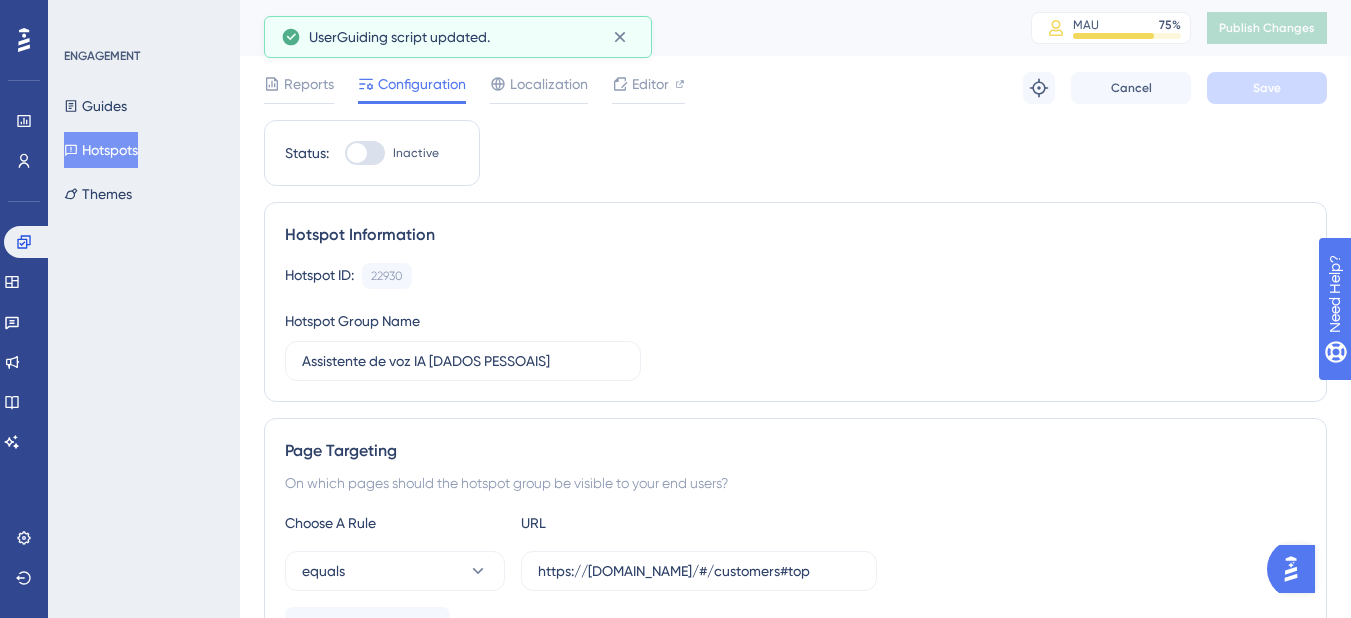 click at bounding box center (365, 153) 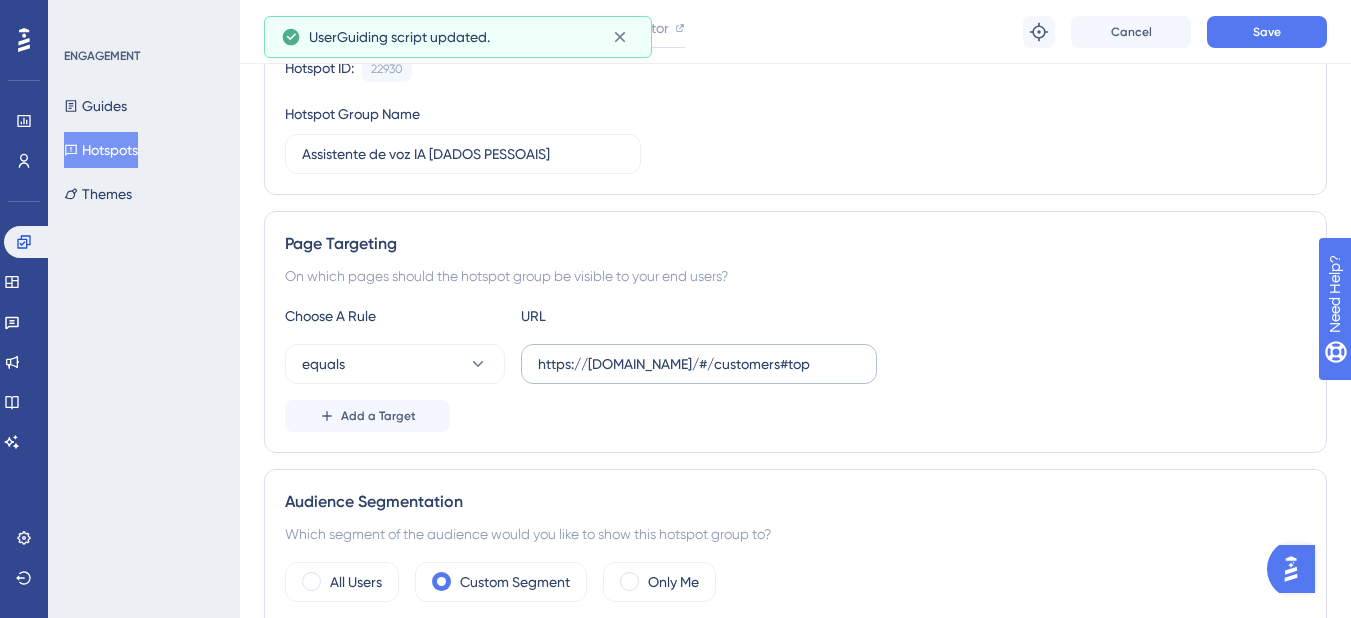 scroll, scrollTop: 500, scrollLeft: 0, axis: vertical 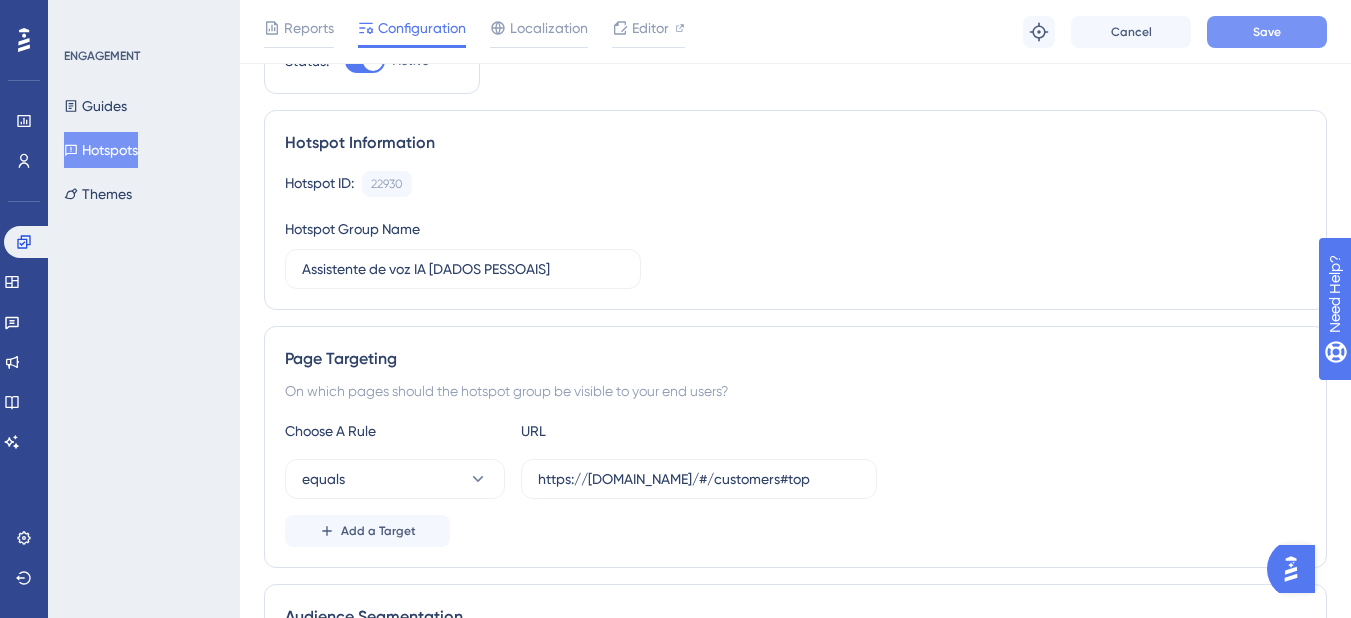 click on "Save" at bounding box center (1267, 32) 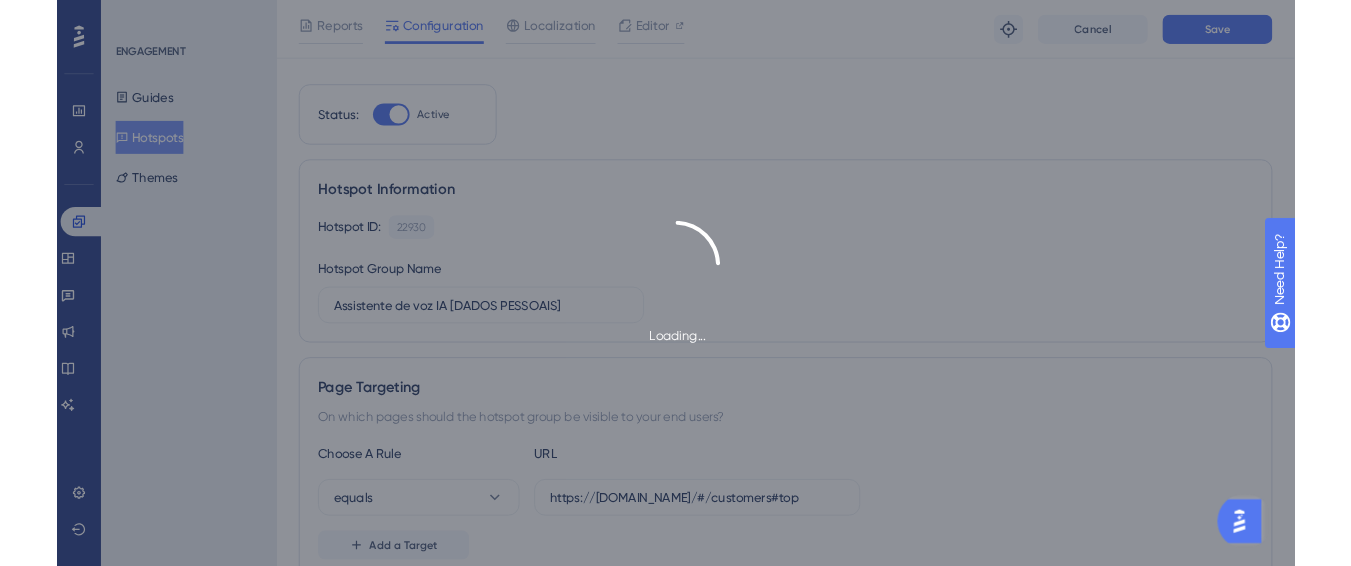 scroll, scrollTop: 0, scrollLeft: 0, axis: both 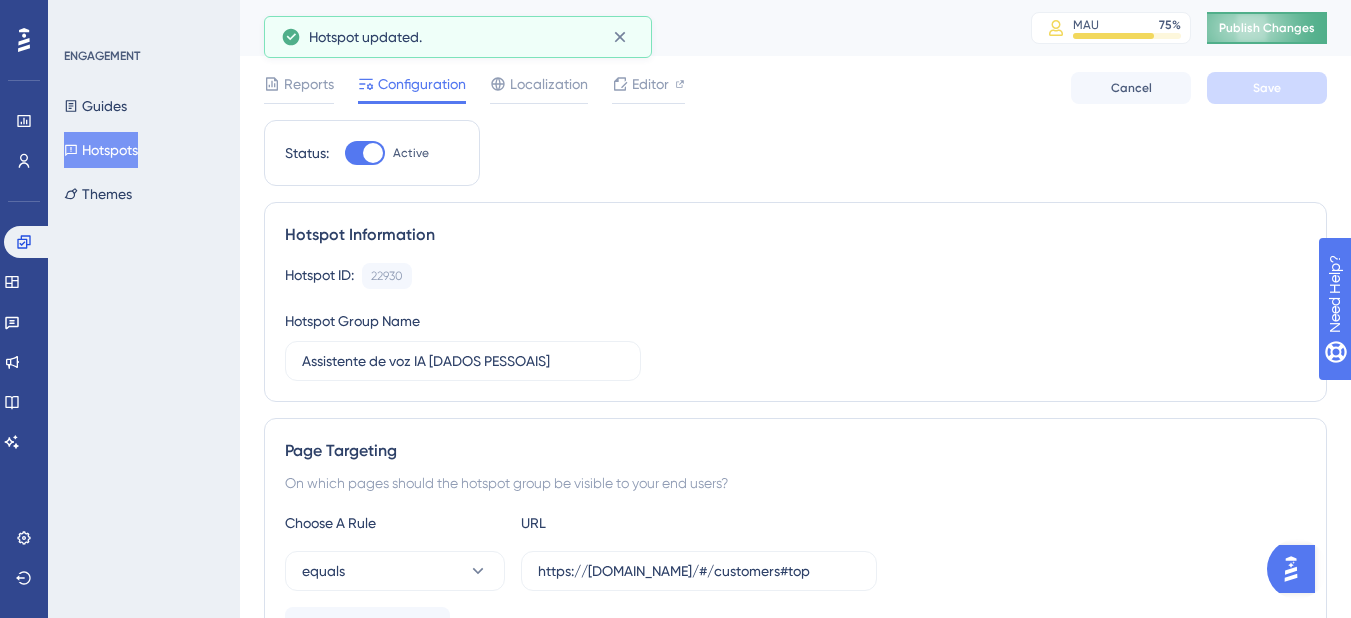 click on "Publish Changes" at bounding box center (1267, 28) 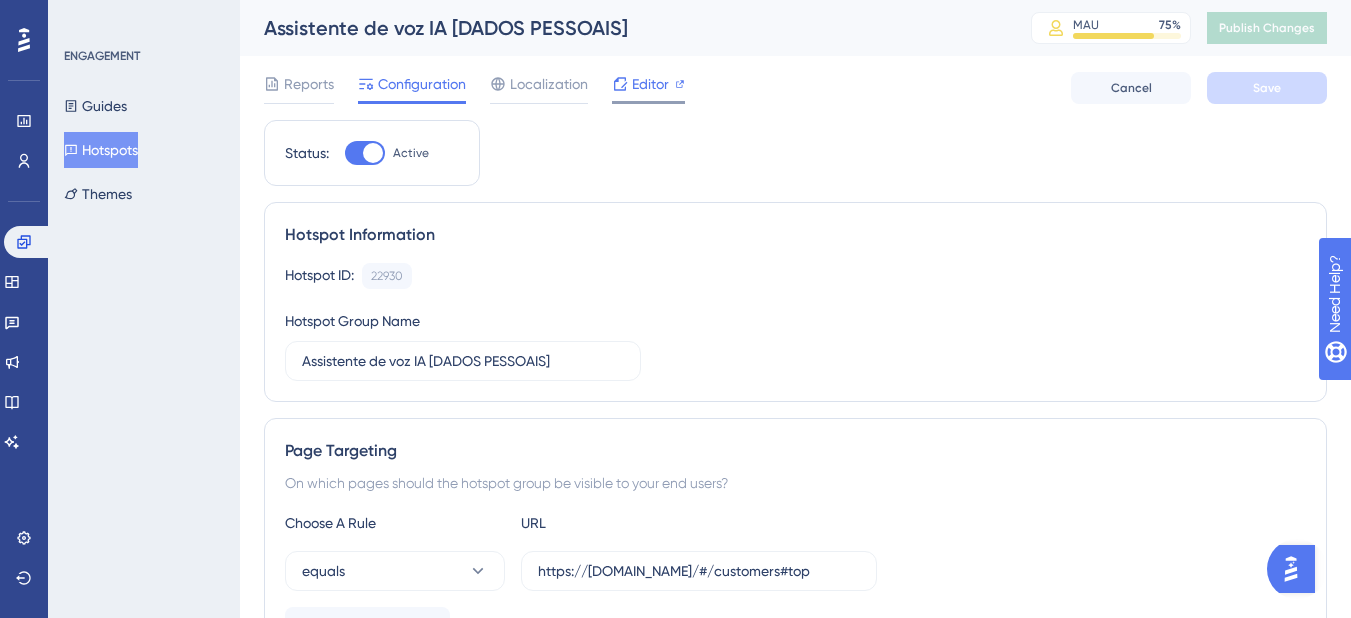 click 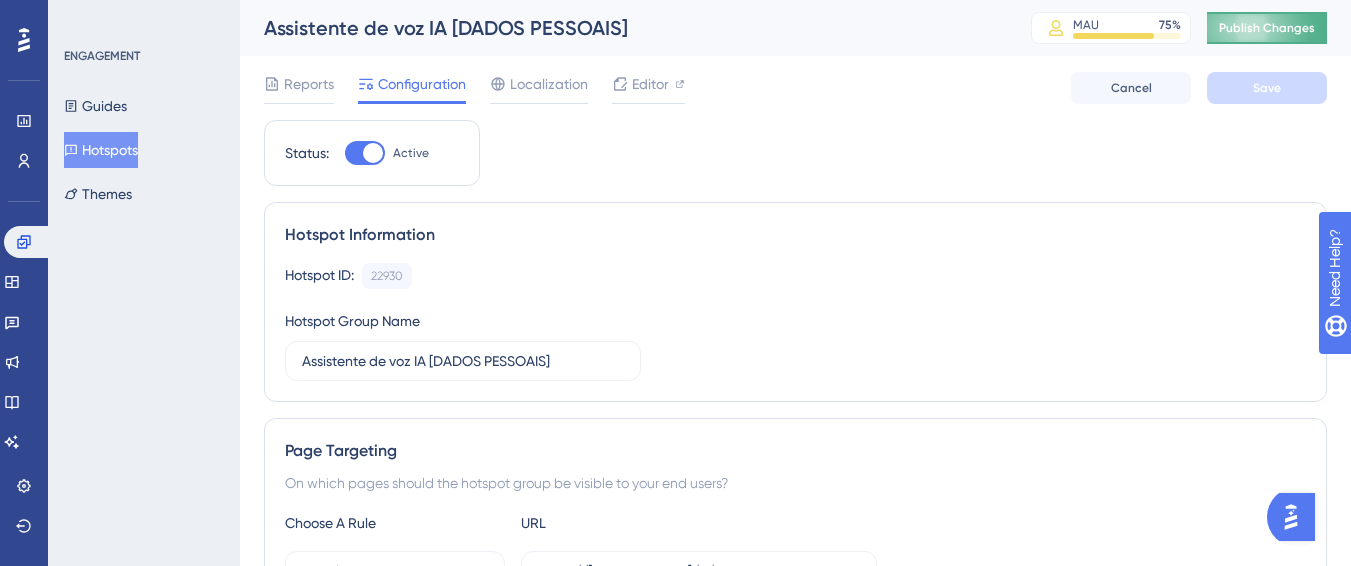click on "Publish Changes" at bounding box center [1267, 28] 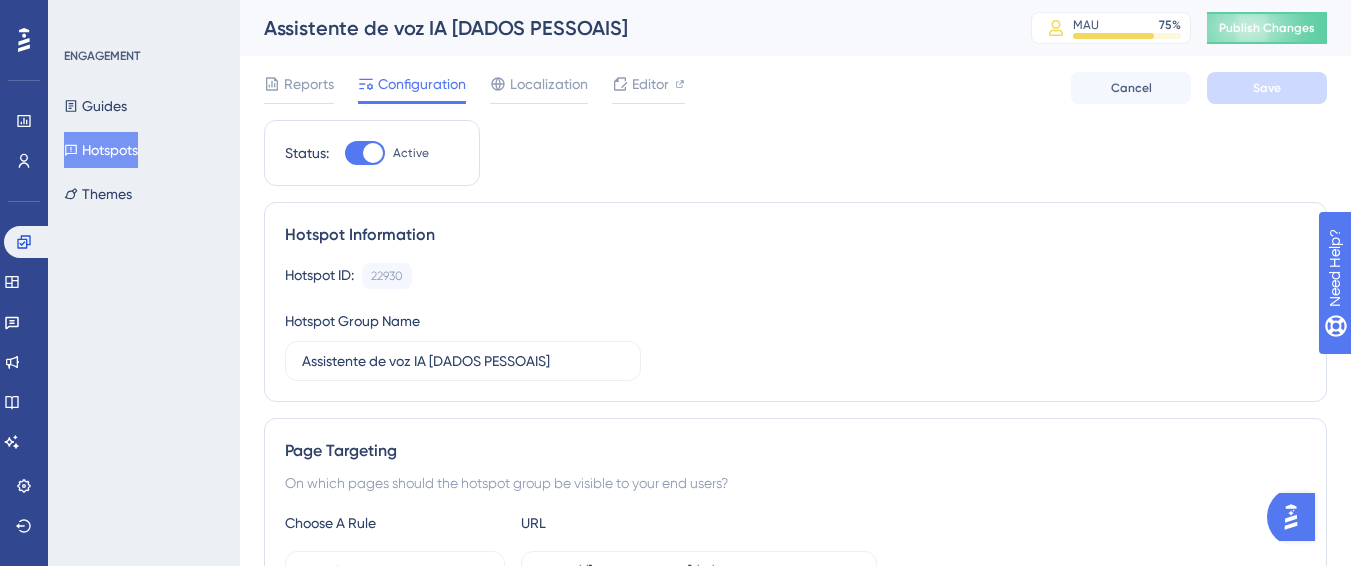 click on "Hotspots" at bounding box center (101, 150) 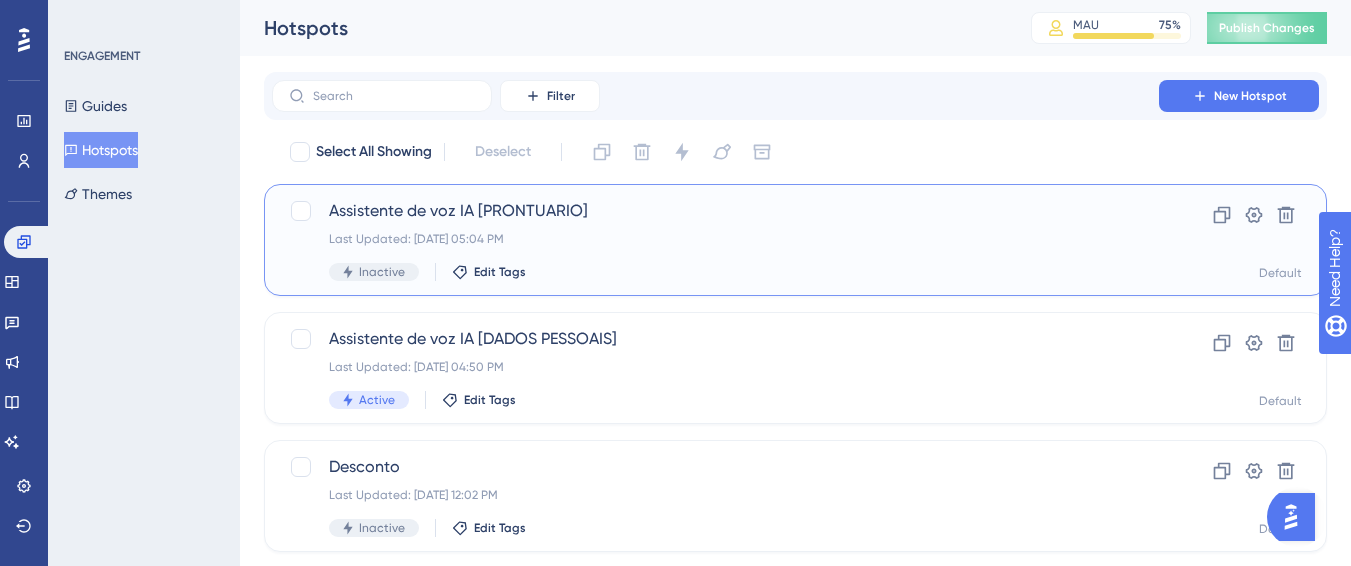 click on "Assistente de voz IA [PRONTUARIO]" at bounding box center [715, 211] 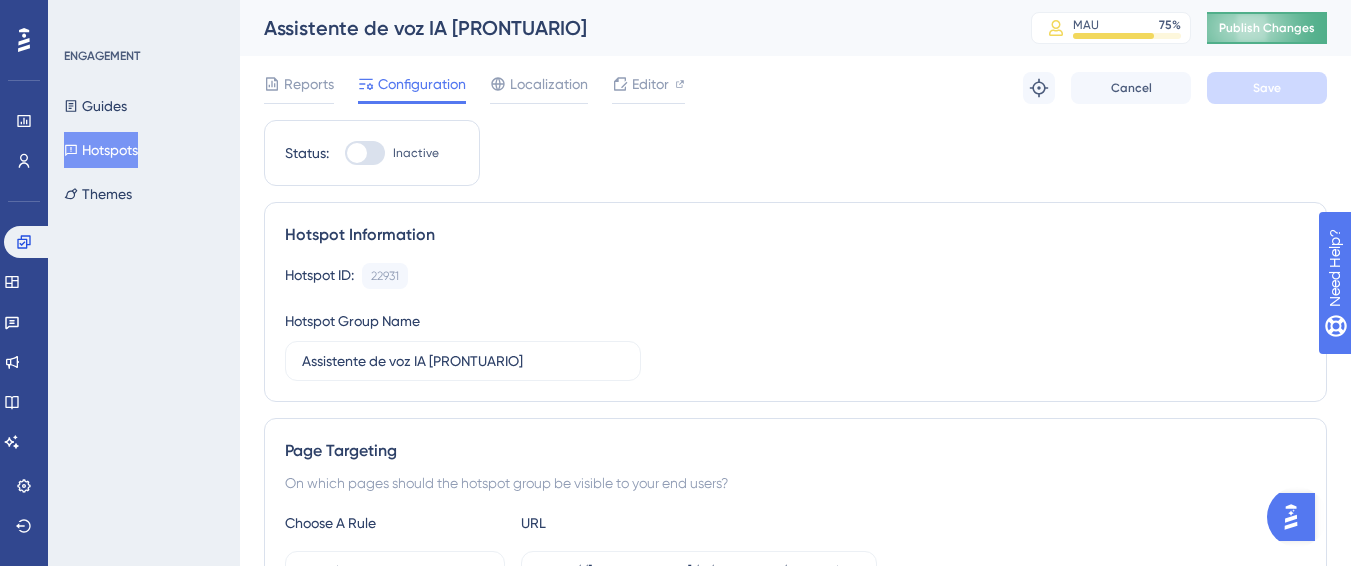 click on "Publish Changes" at bounding box center [1267, 28] 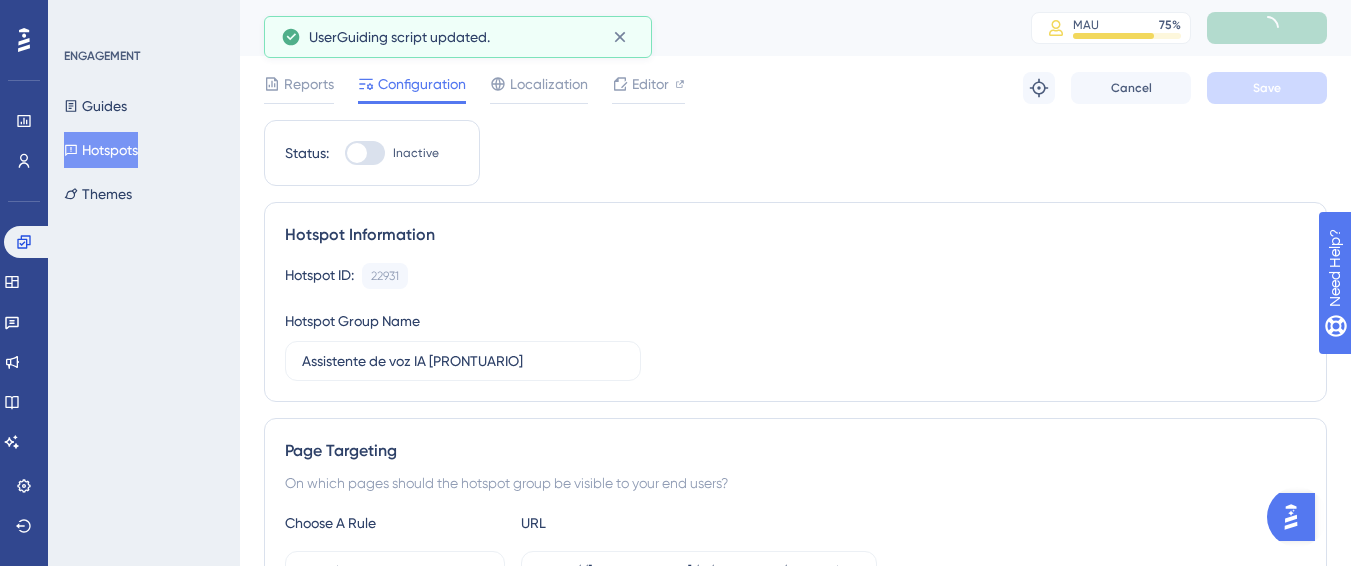 click on "Hotspots" at bounding box center (101, 150) 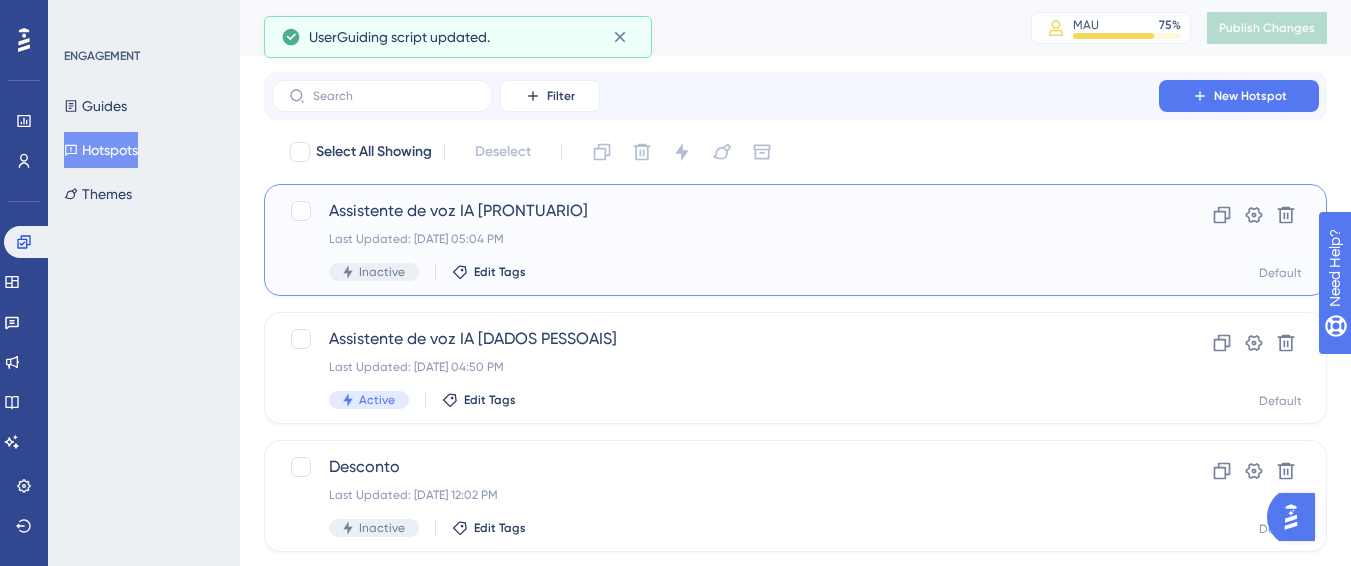 click on "Last Updated: 10 de jul. de 2025 05:04 PM" at bounding box center (715, 239) 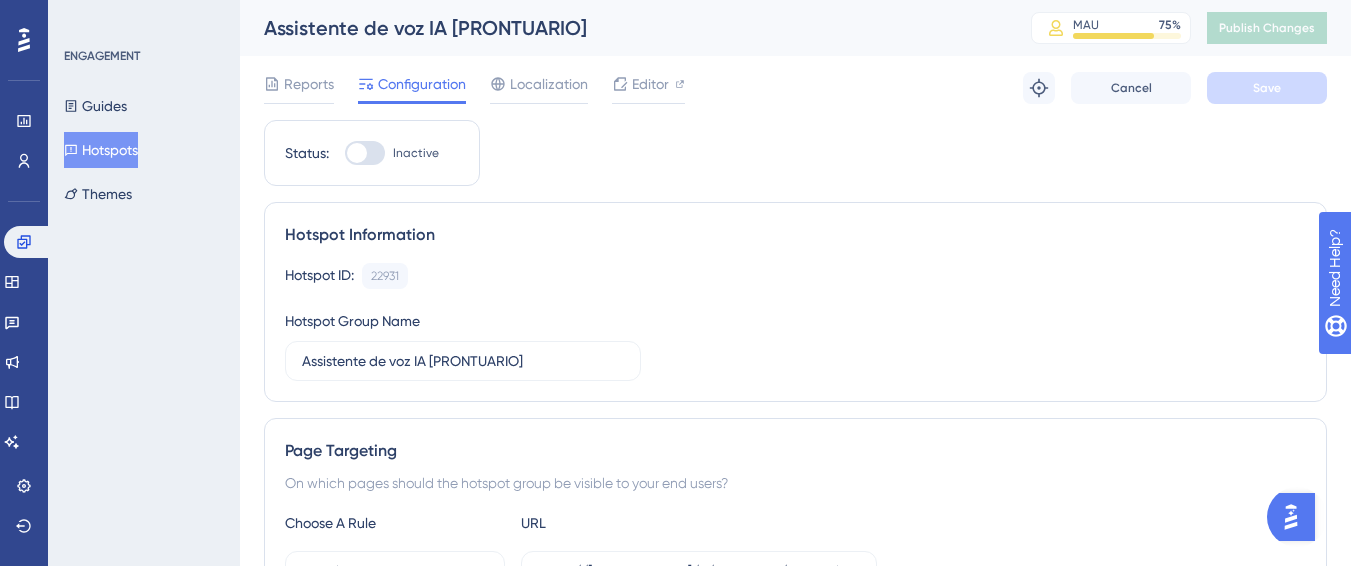 click at bounding box center [365, 153] 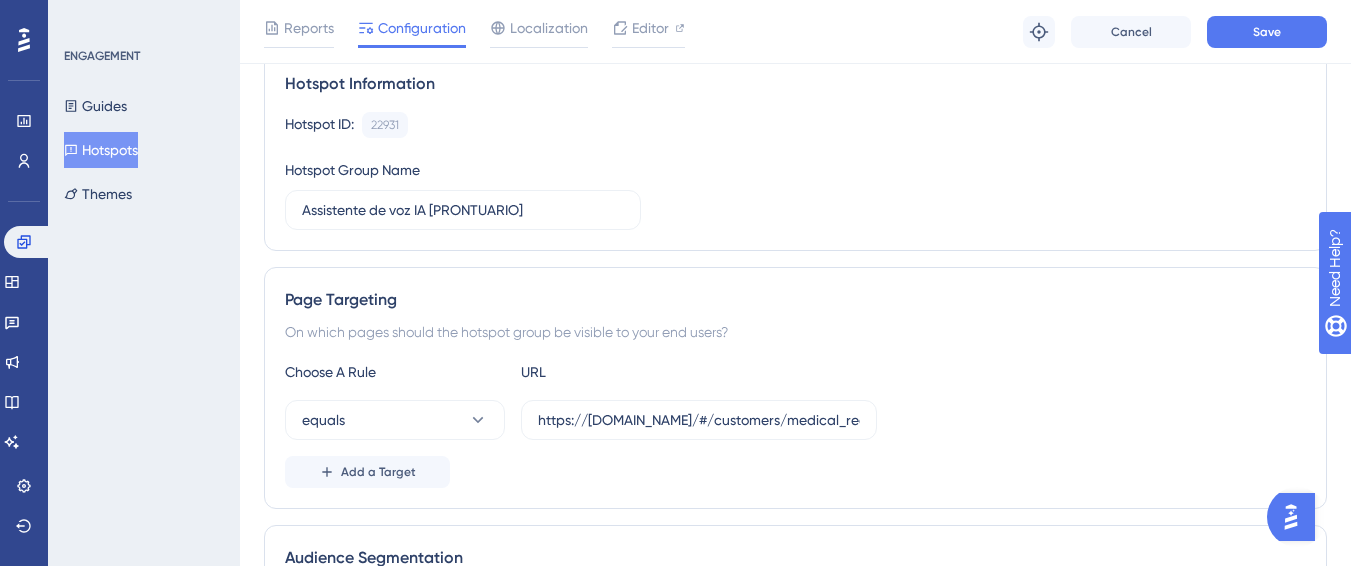 scroll, scrollTop: 400, scrollLeft: 0, axis: vertical 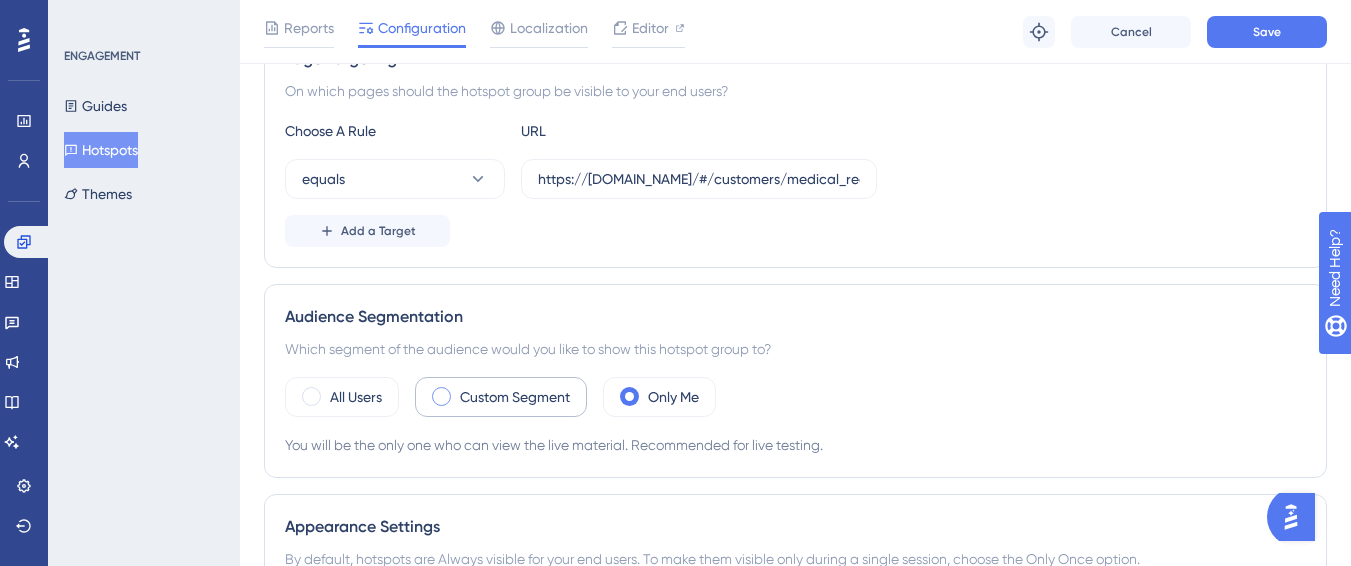 click on "Custom Segment" at bounding box center (501, 397) 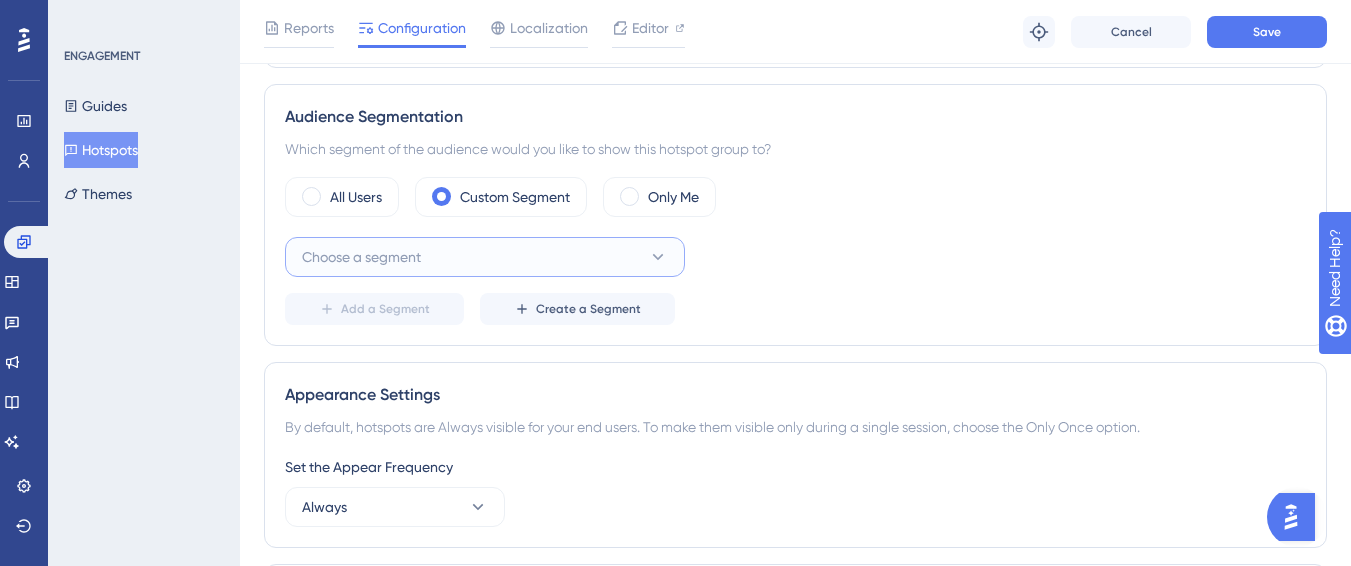 click on "Choose a segment" at bounding box center [485, 257] 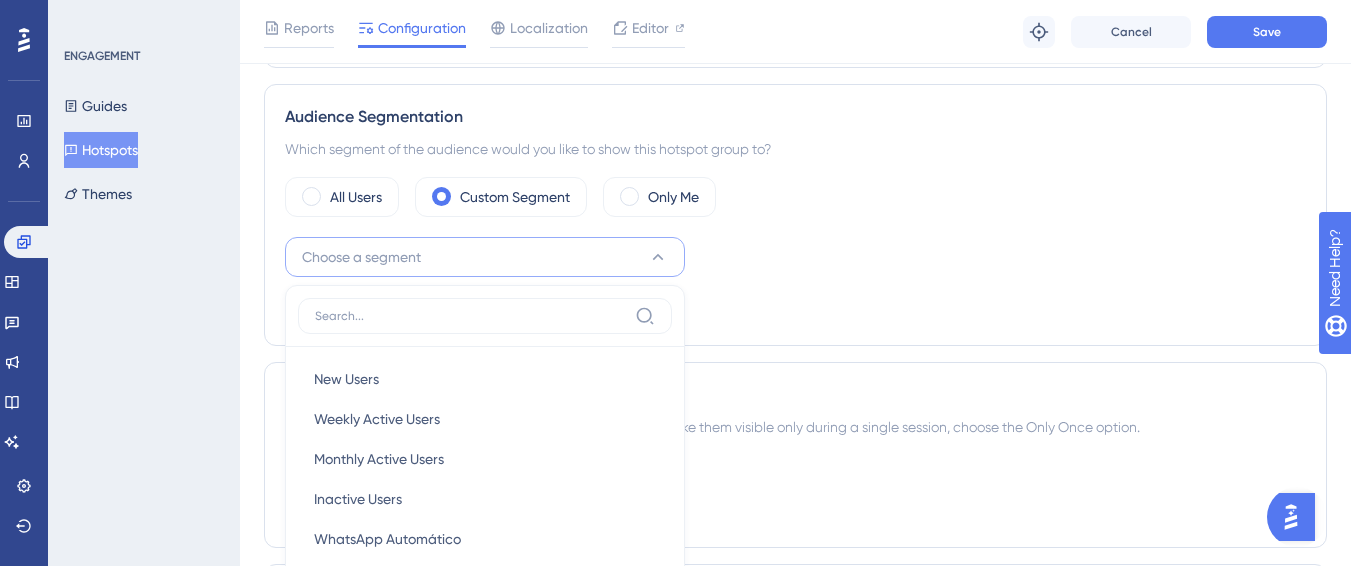 scroll, scrollTop: 788, scrollLeft: 0, axis: vertical 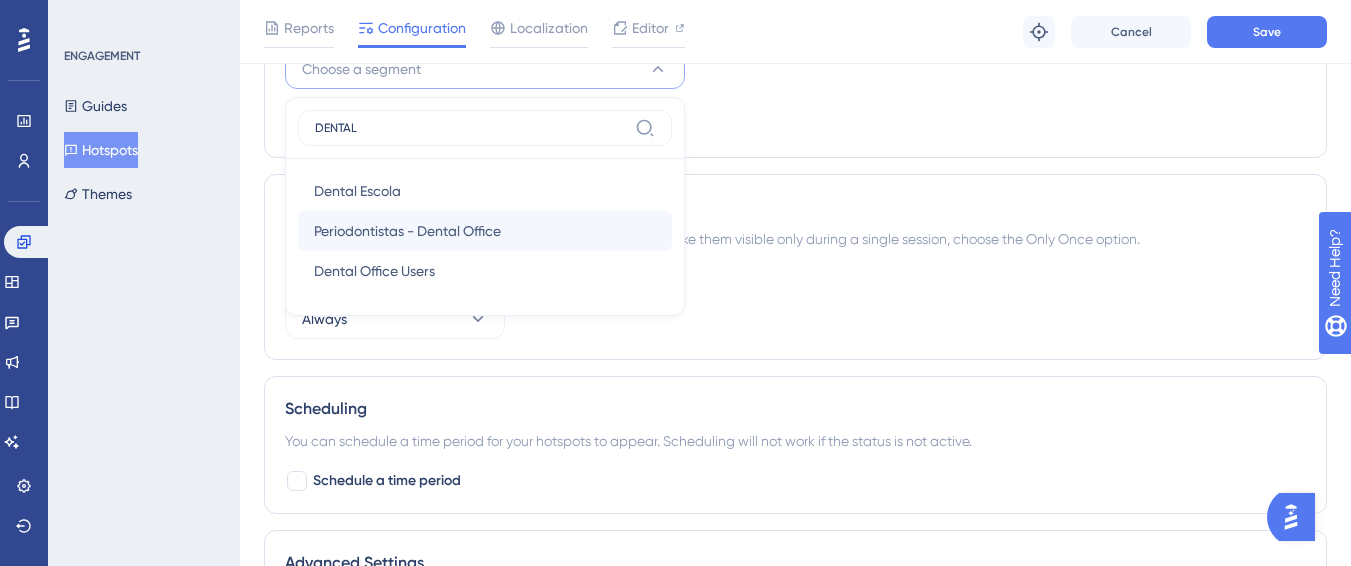 type on "DENTAL" 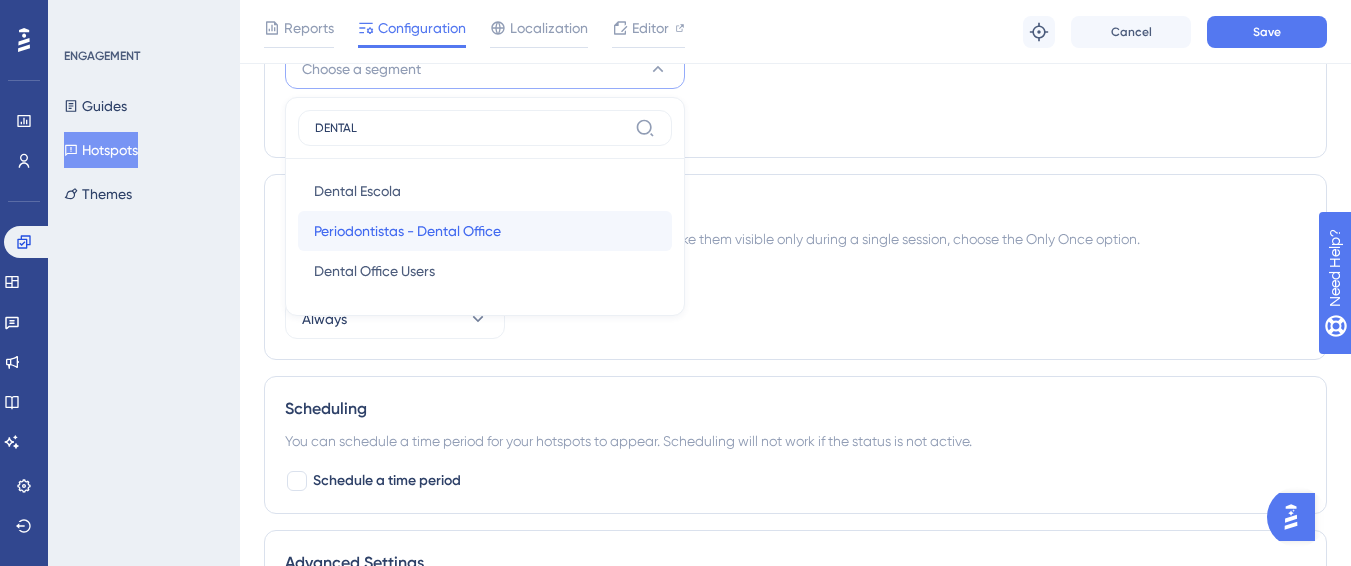 click on "Periodontistas - Dental Office" at bounding box center (407, 231) 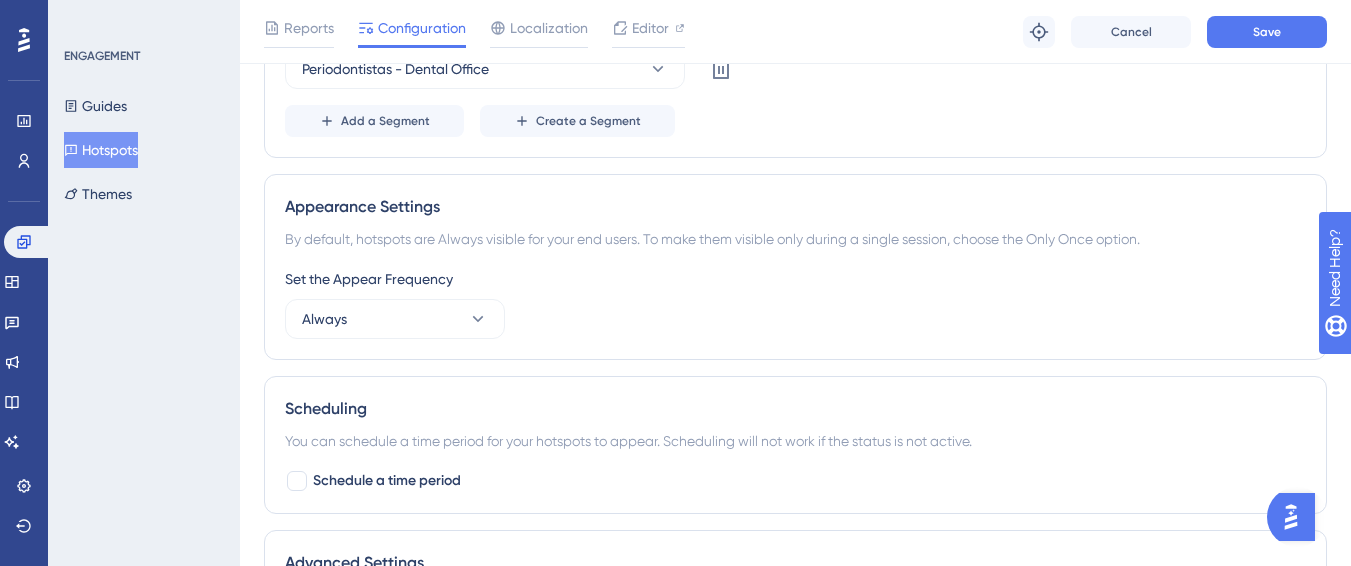 click on "Appearance Settings By default, hotspots are Always visible for your end users. To make them
visible only during a single session, choose the Only Once option. Set the Appear Frequency Always" at bounding box center [795, 267] 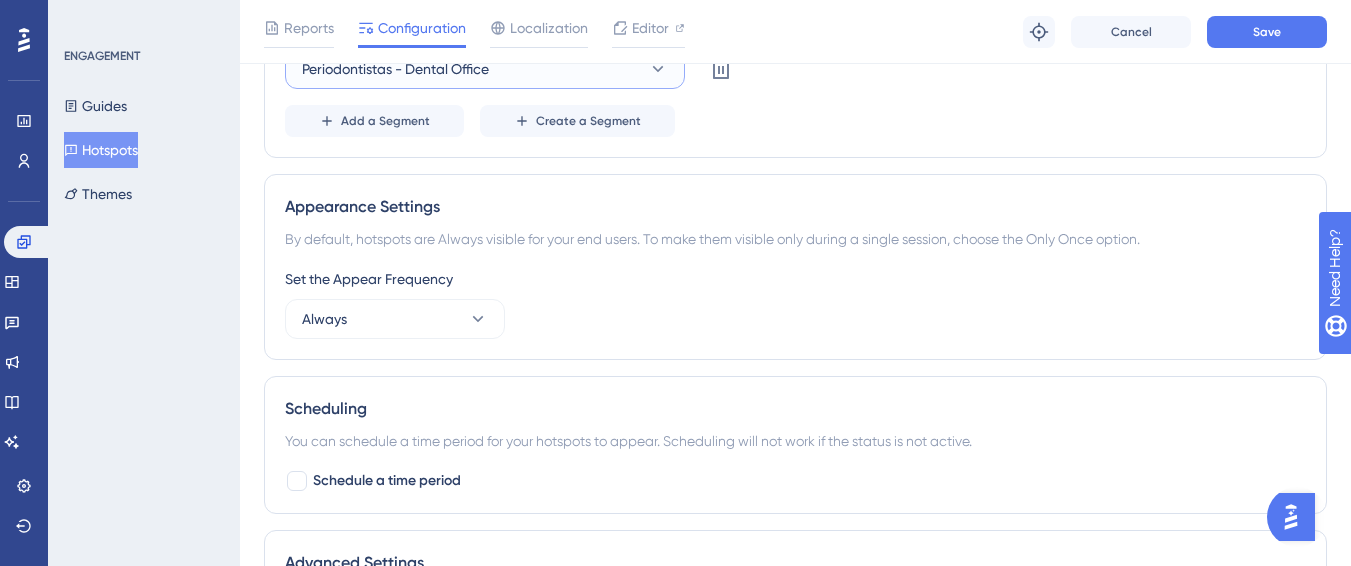 click on "Periodontistas - Dental Office" at bounding box center [485, 69] 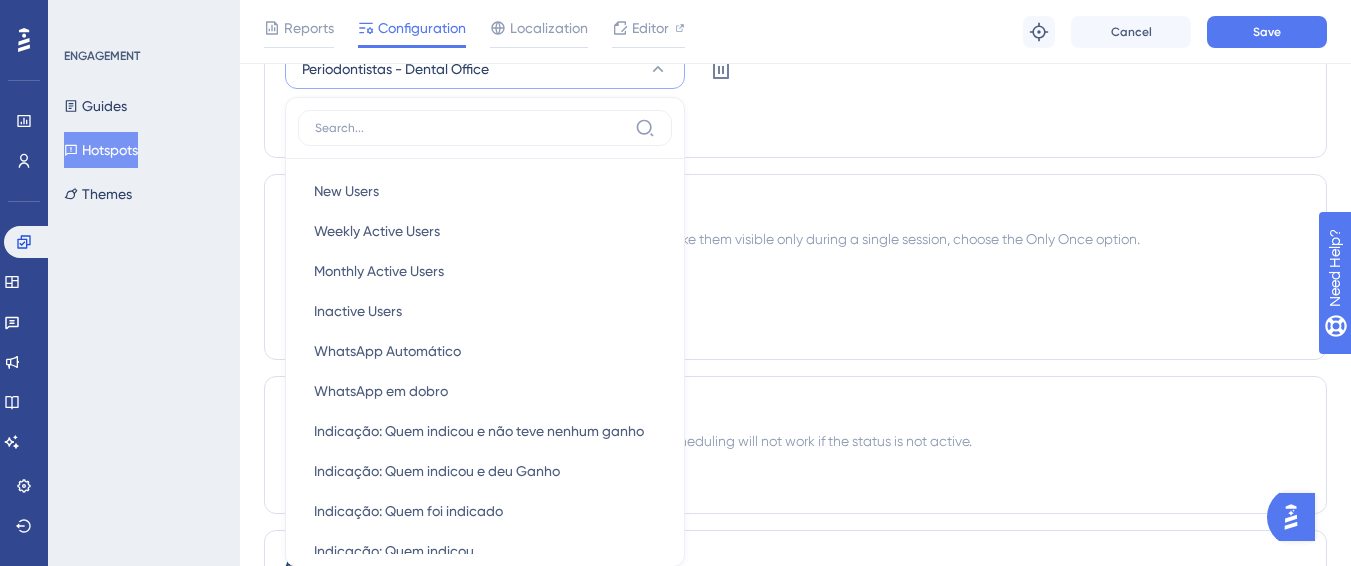 scroll, scrollTop: 819, scrollLeft: 0, axis: vertical 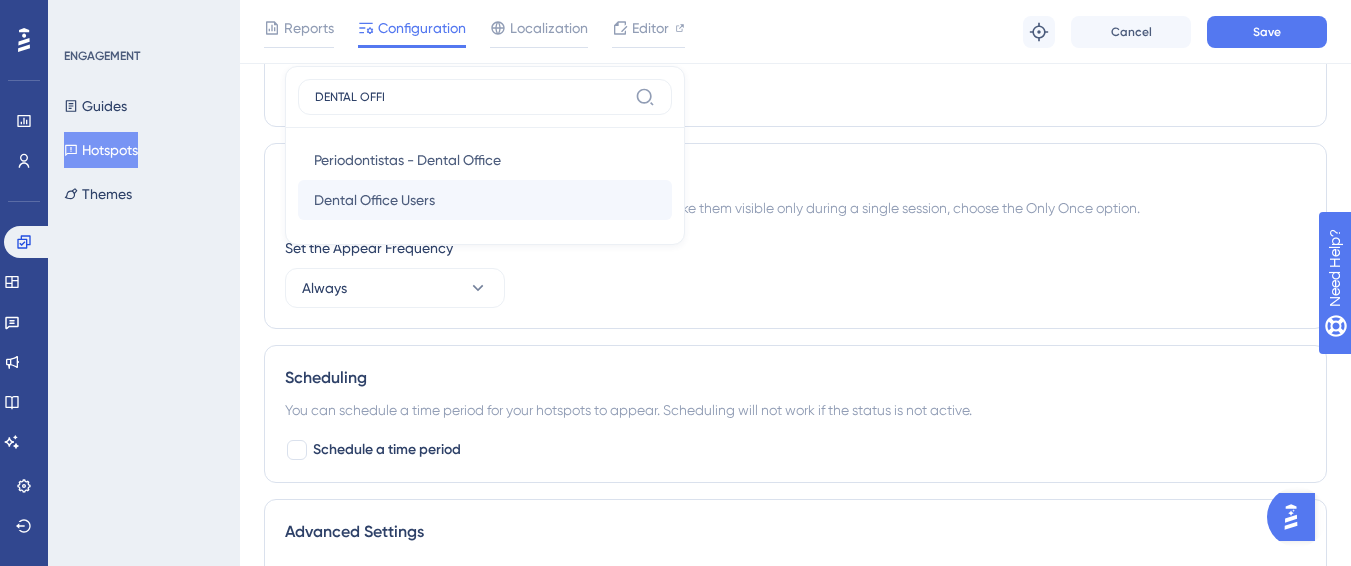 type on "DENTAL OFFI" 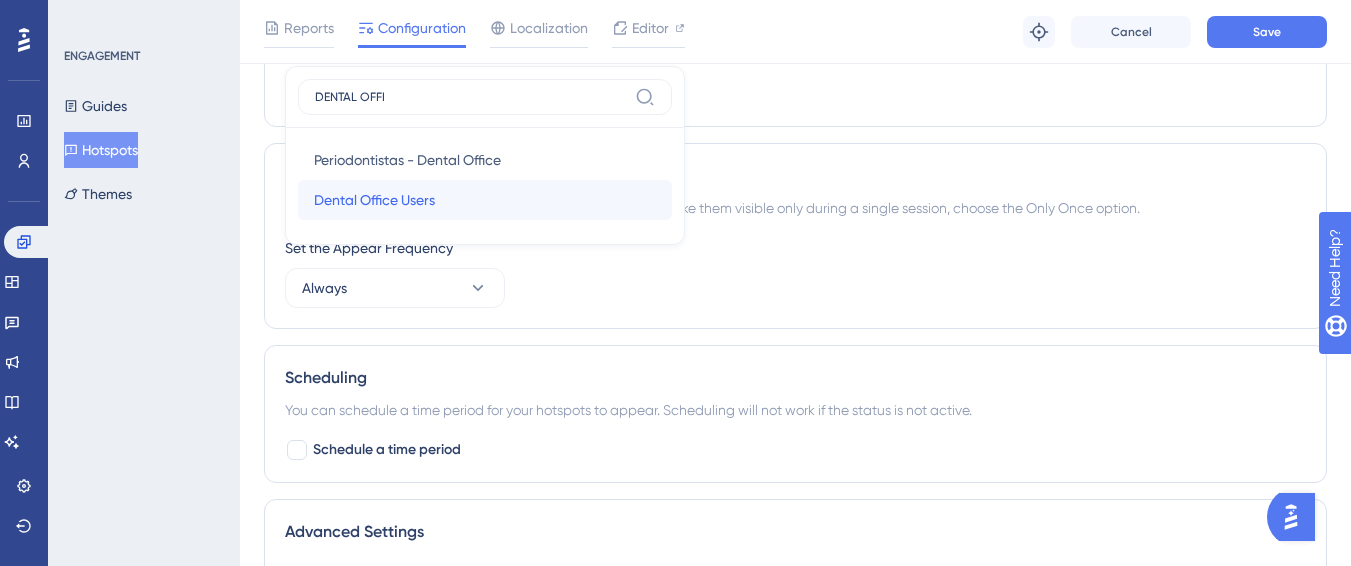 click on "Dental Office Users" at bounding box center (374, 200) 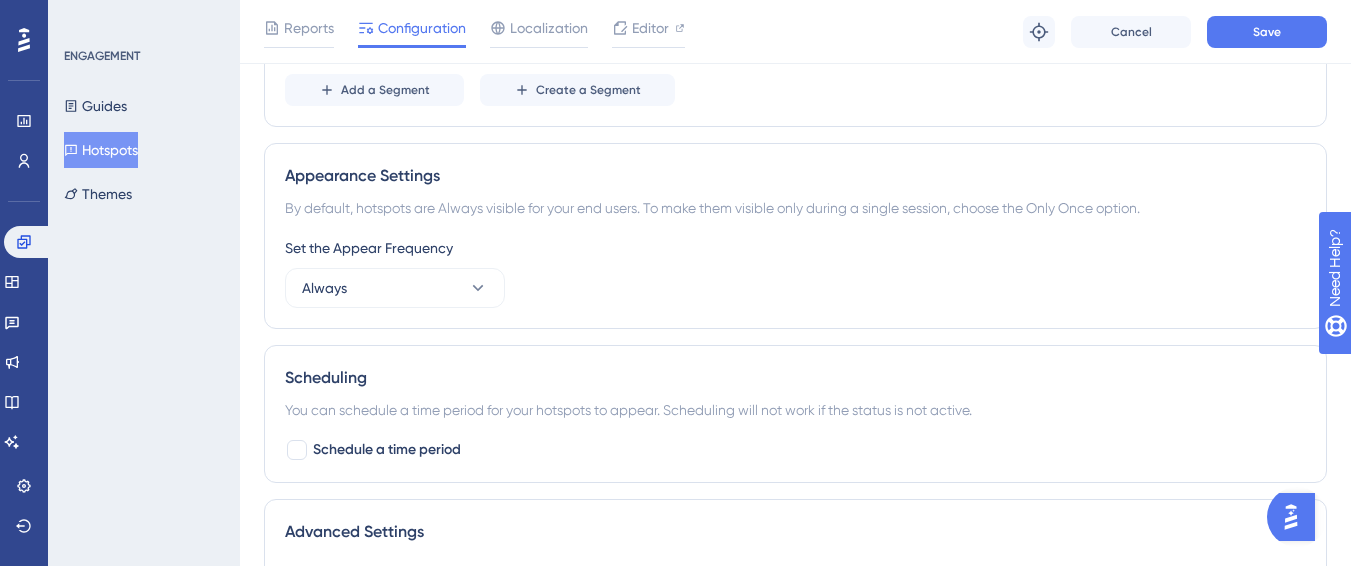 click on "Status: Active Hotspot Information Hotspot ID: 22931 Copy Hotspot Group Name Assistente de voz IA [PRONTUARIO] Page Targeting
On which pages should the hotspot group be visible to your end users?
Choose A Rule URL equals https://app.dentaloffice.com.br/#/customers/medical_record#top Add a Target Audience Segmentation Which segment of the audience would you like to show this hotspot group to? All Users Custom Segment Only Me Dental Office Users Delete Add a Segment Create a Segment Appearance Settings By default, hotspots are Always visible for your end users. To make them
visible only during a single session, choose the Only Once option. Set the Appear Frequency Always Scheduling You can schedule a time period for your hotspots to appear.
Scheduling will not work if the status is not active. Schedule a time period Advanced Settings Container Default Theme Tema branco" at bounding box center [795, 35] 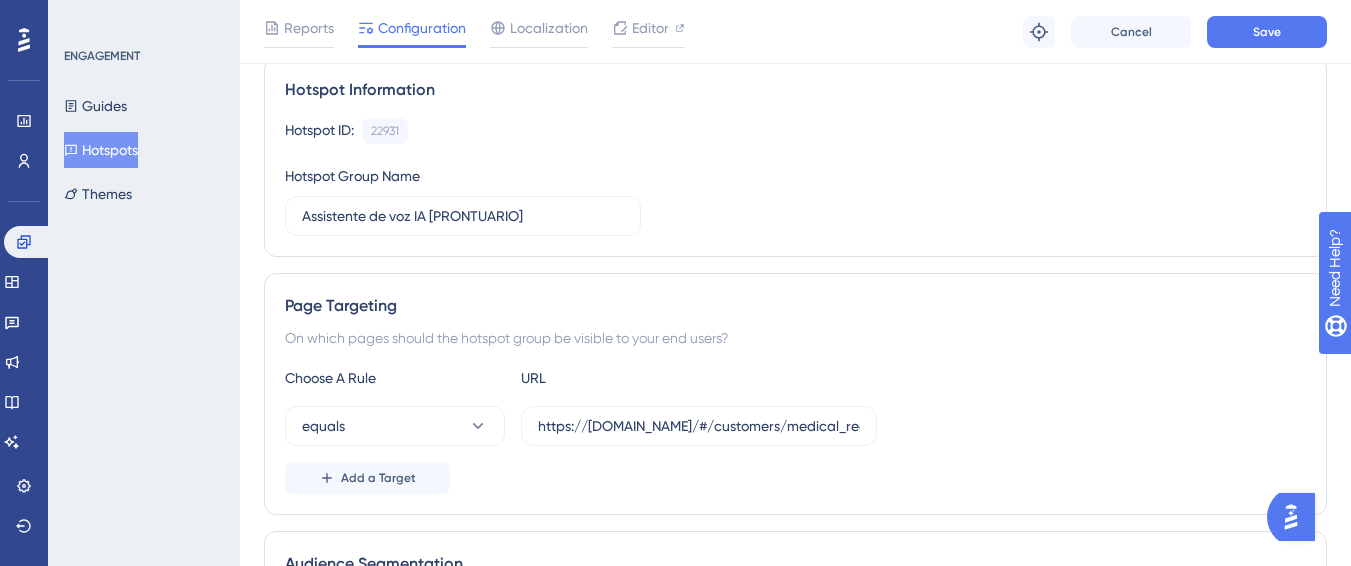 scroll, scrollTop: 119, scrollLeft: 0, axis: vertical 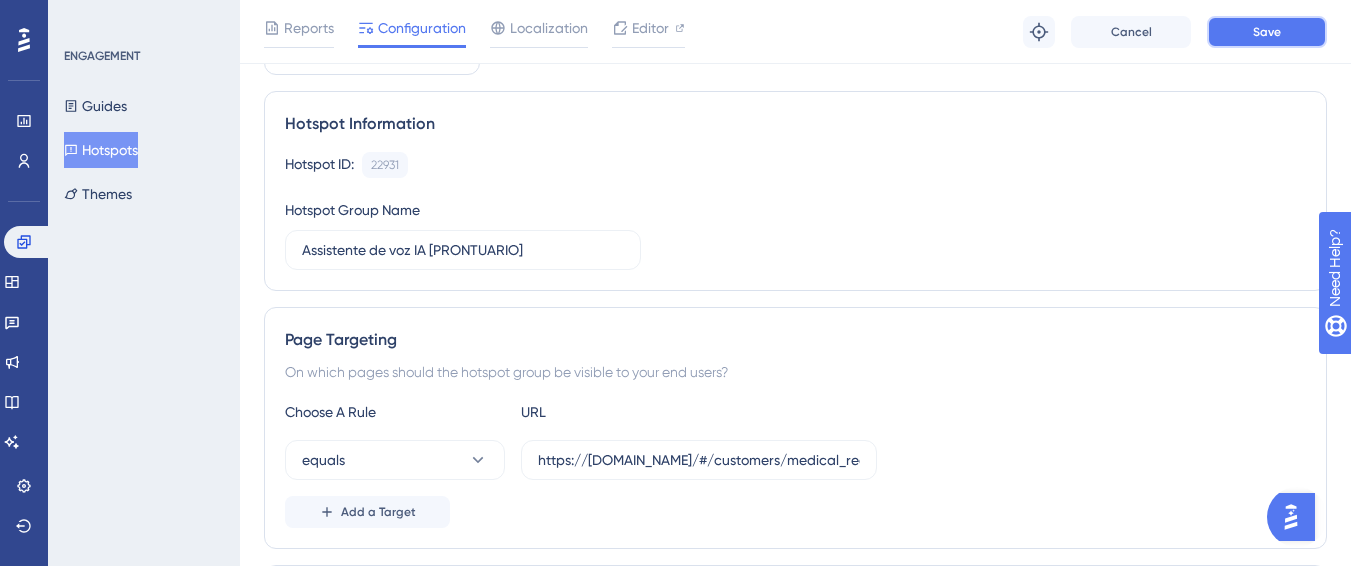 click on "Save" at bounding box center (1267, 32) 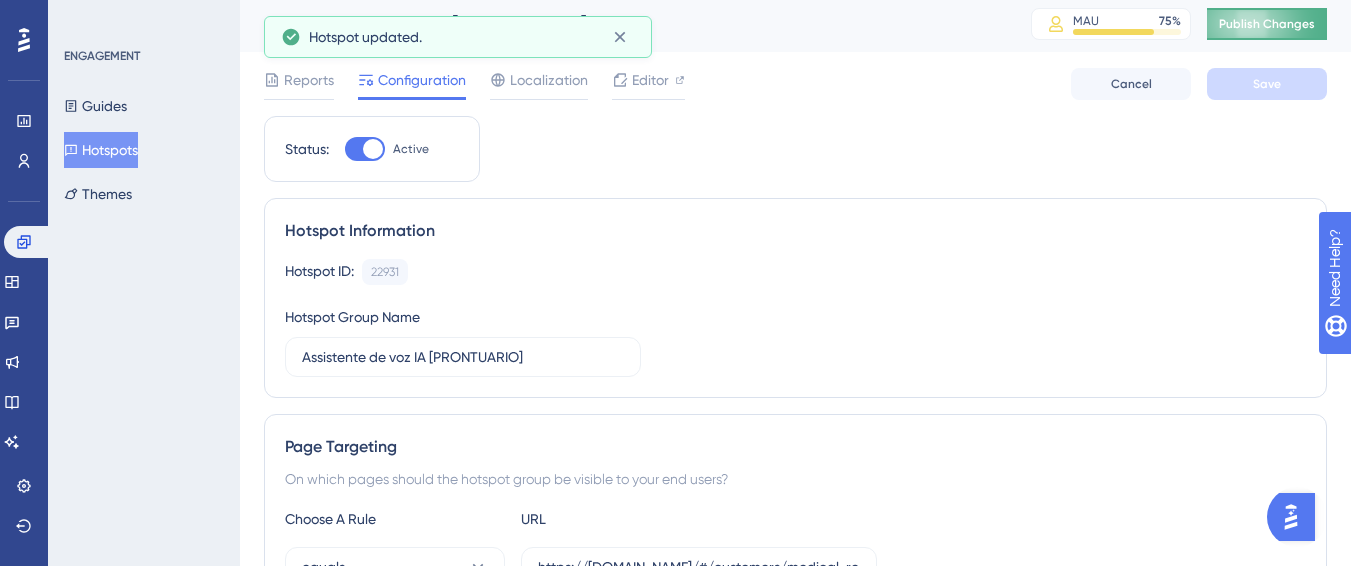scroll, scrollTop: 0, scrollLeft: 0, axis: both 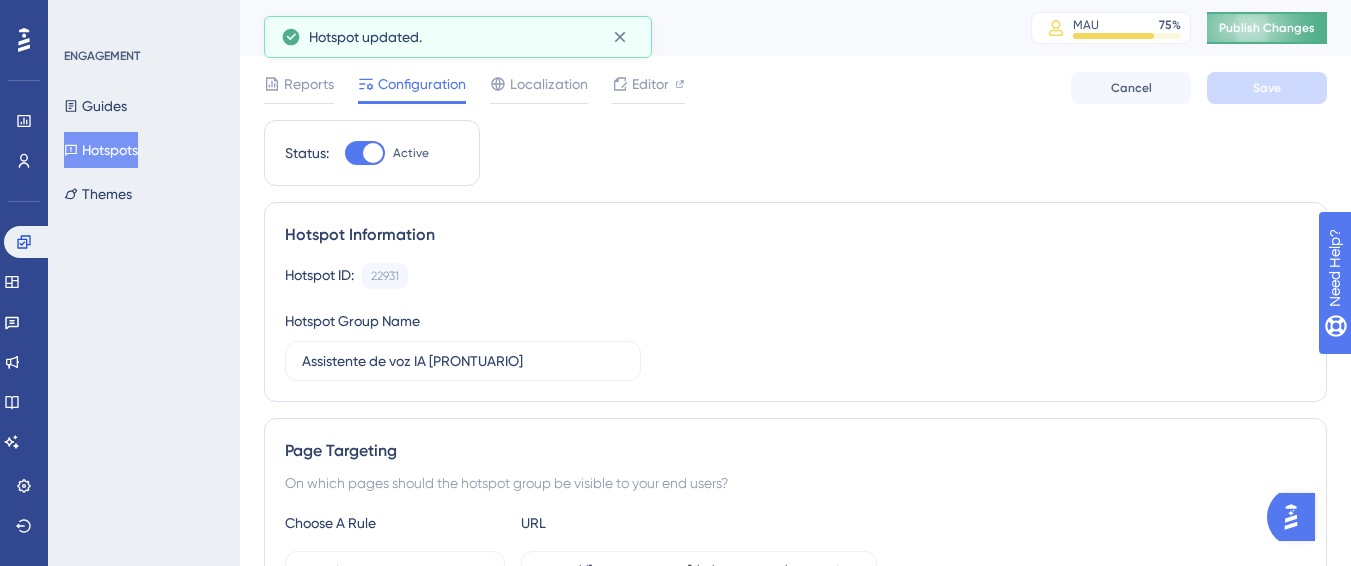 click on "Publish Changes" at bounding box center [1267, 28] 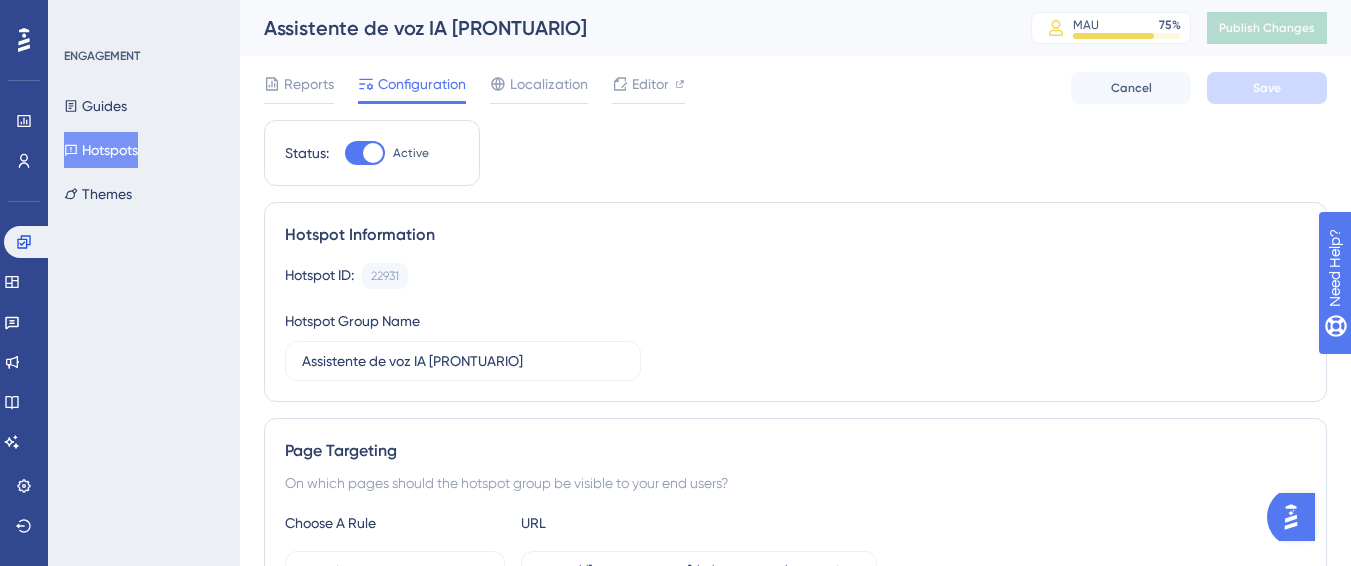 click on "Hotspots" at bounding box center [101, 150] 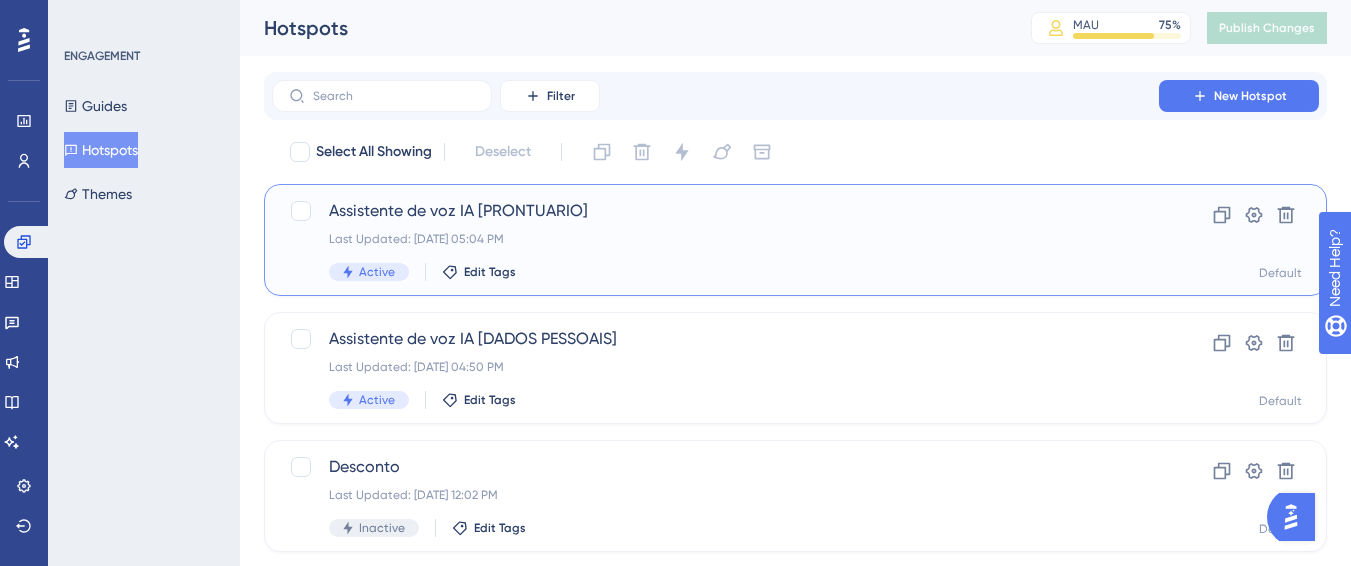 click on "Assistente de voz IA [PRONTUARIO]" at bounding box center [715, 211] 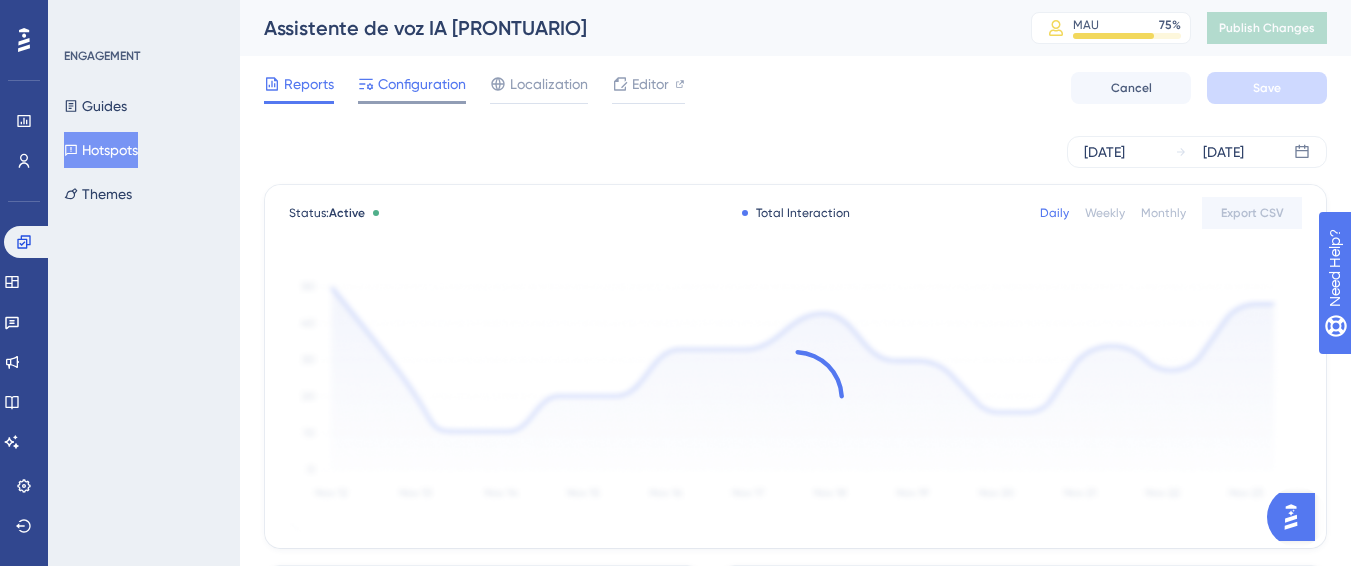 click on "Configuration" at bounding box center [422, 84] 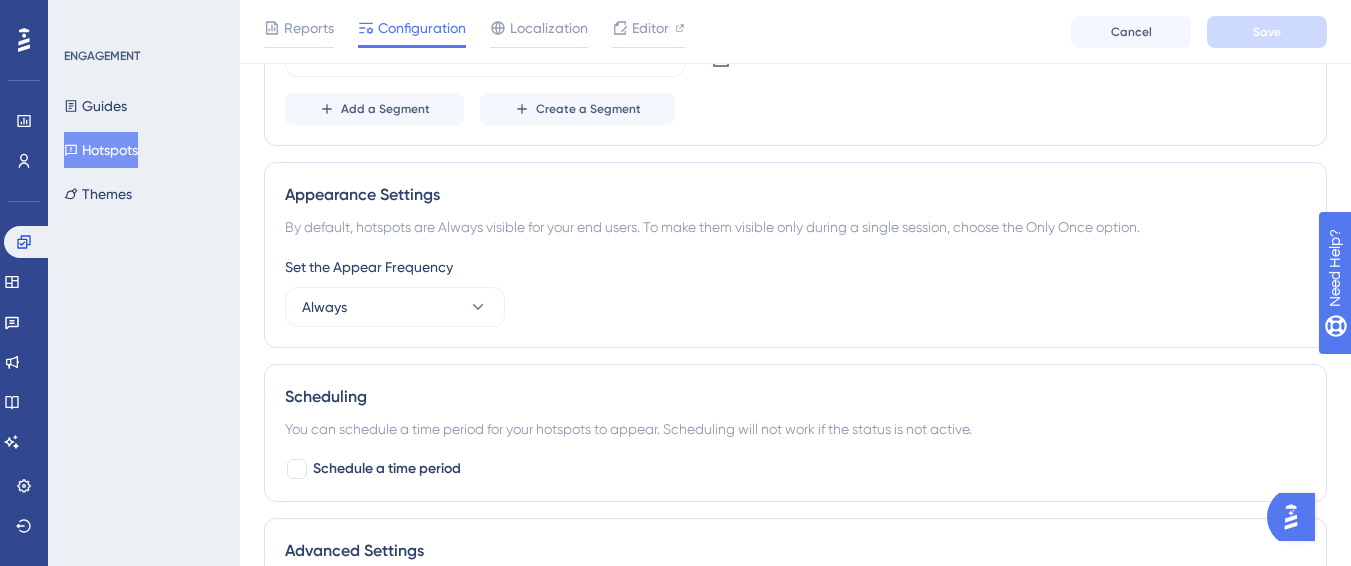 scroll, scrollTop: 1078, scrollLeft: 0, axis: vertical 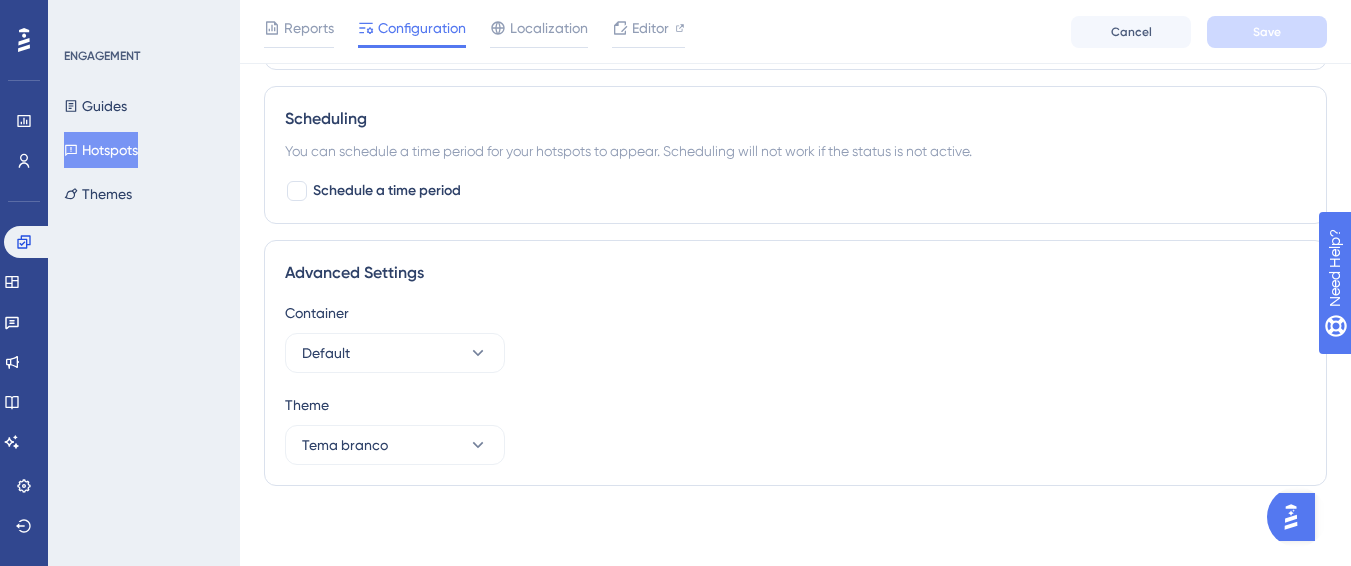 click on "Hotspots" at bounding box center (101, 150) 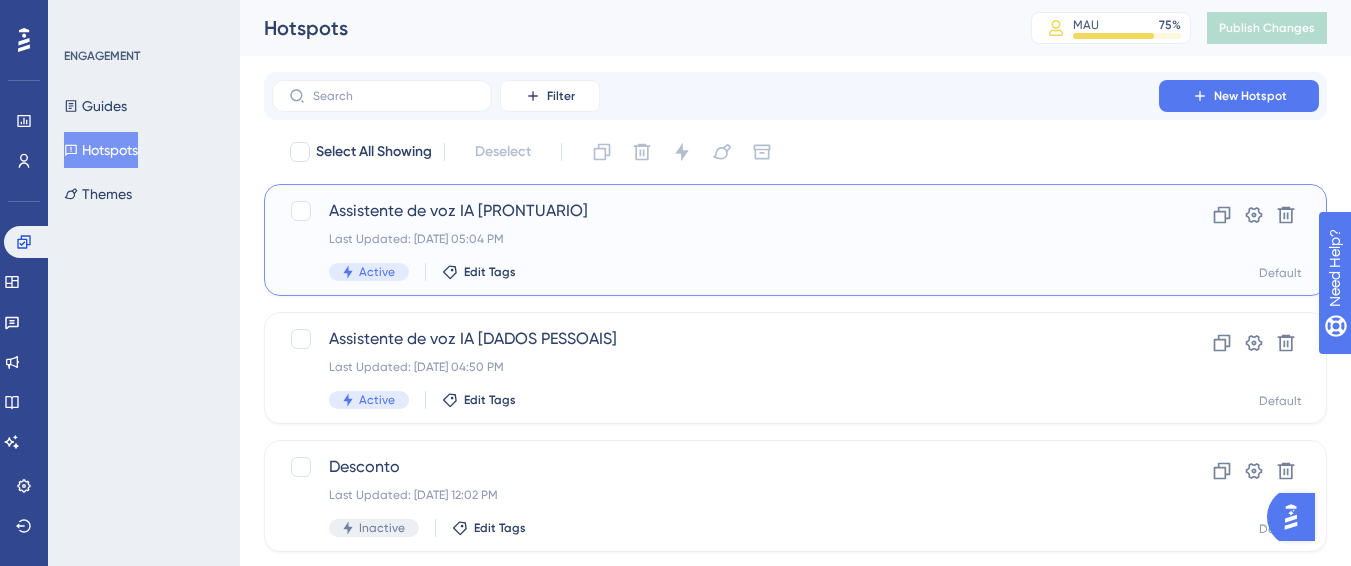 click on "Assistente de voz IA [PRONTUARIO] Last Updated: 10 de jul. de 2025 05:04 PM Active Edit Tags" at bounding box center (715, 240) 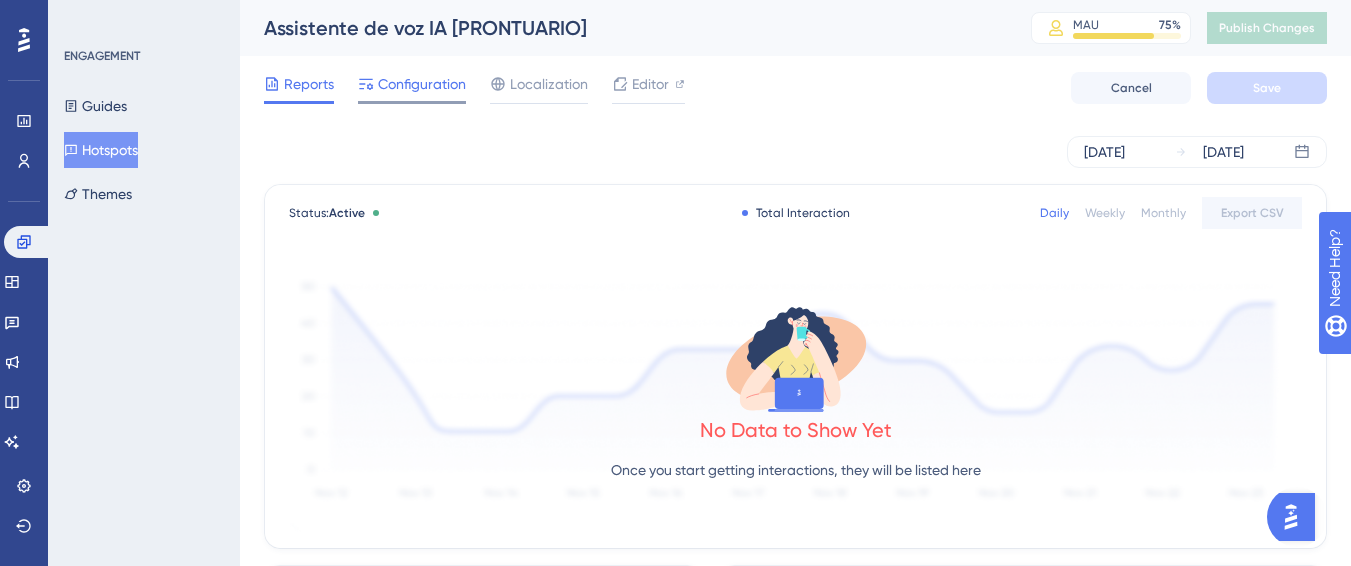click on "Configuration" at bounding box center [422, 84] 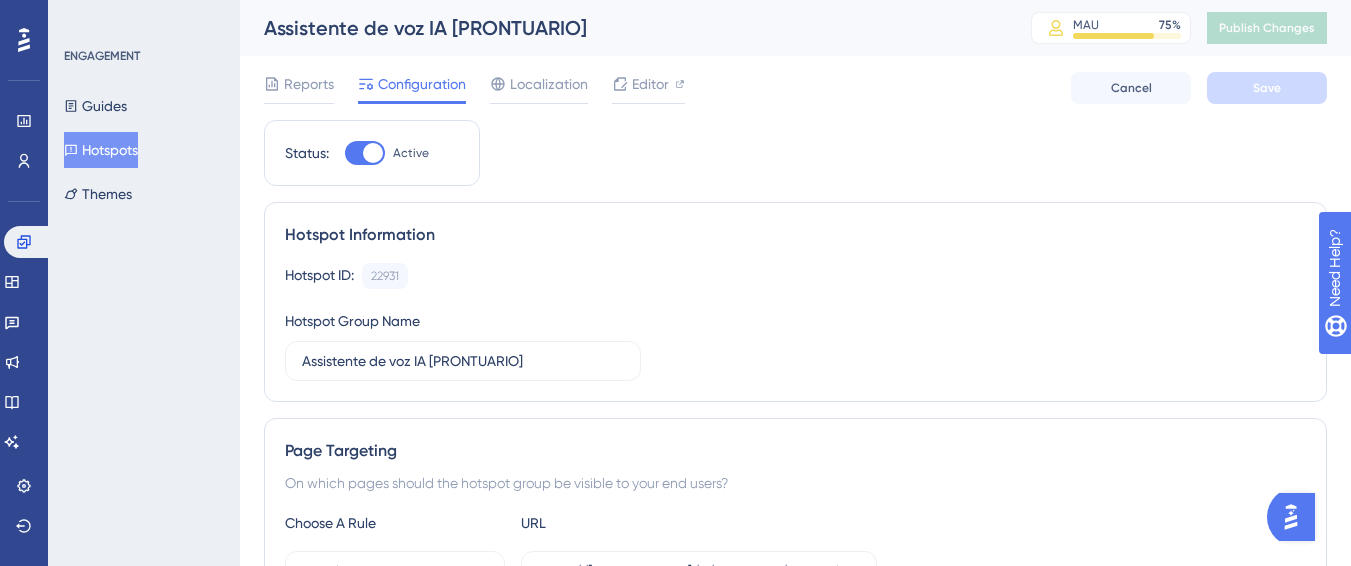click on "Hotspots" at bounding box center (101, 150) 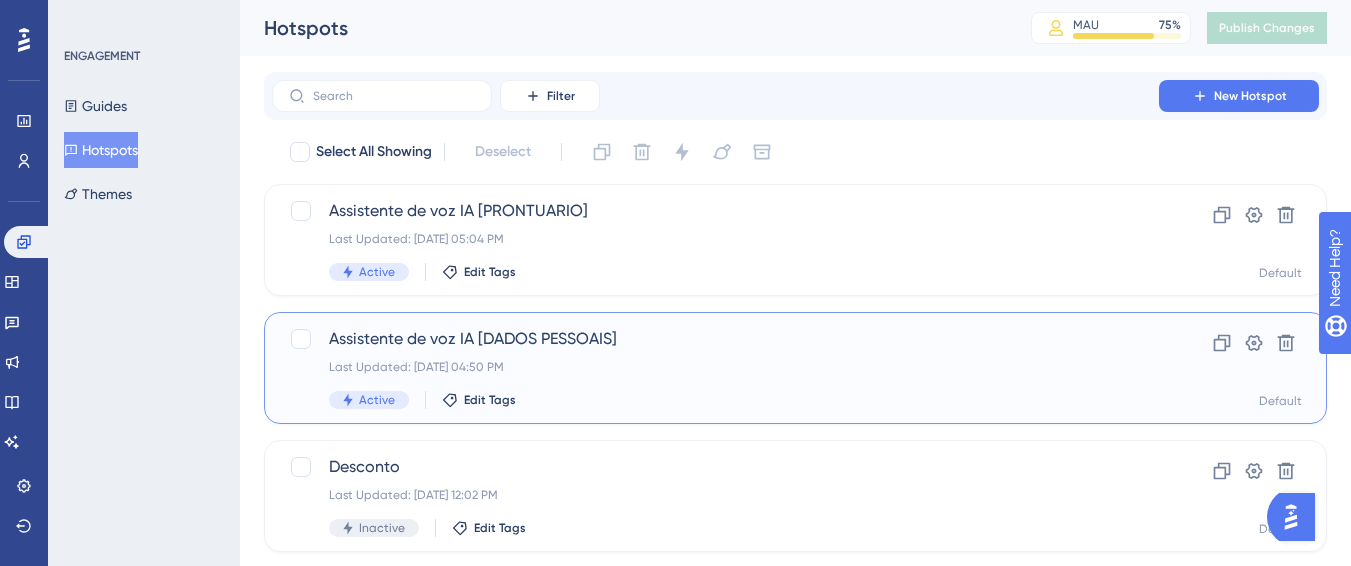 click on "Assistente de voz IA [DADOS PESSOAIS]" at bounding box center (715, 339) 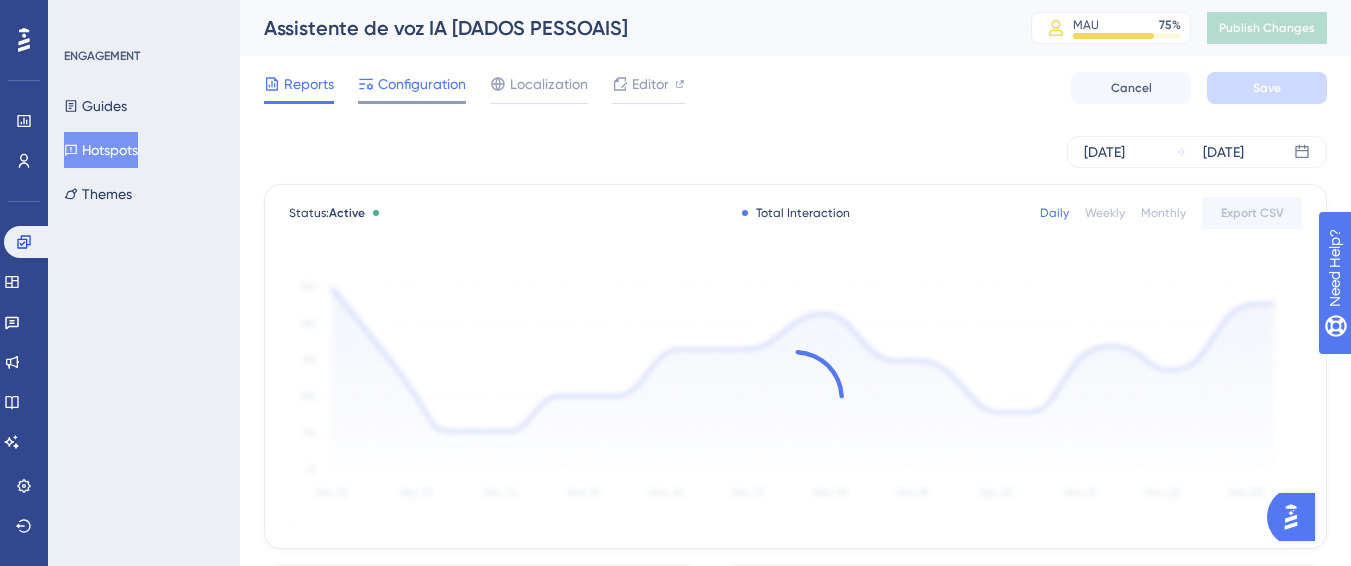 click on "Configuration" at bounding box center (422, 84) 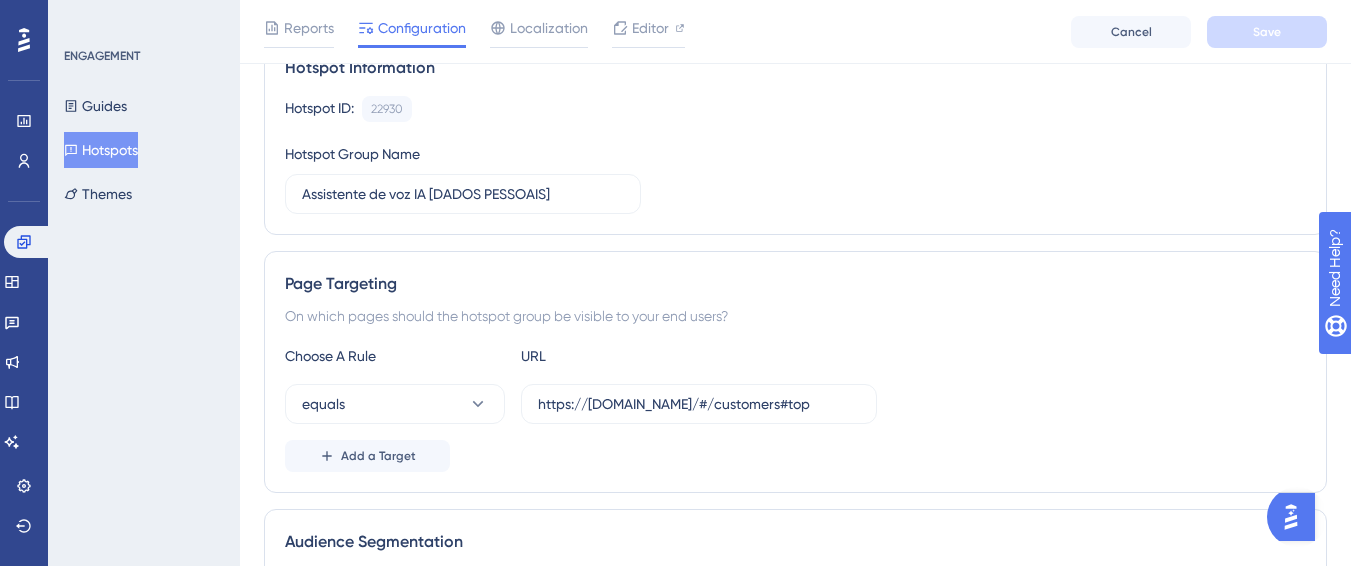 scroll, scrollTop: 500, scrollLeft: 0, axis: vertical 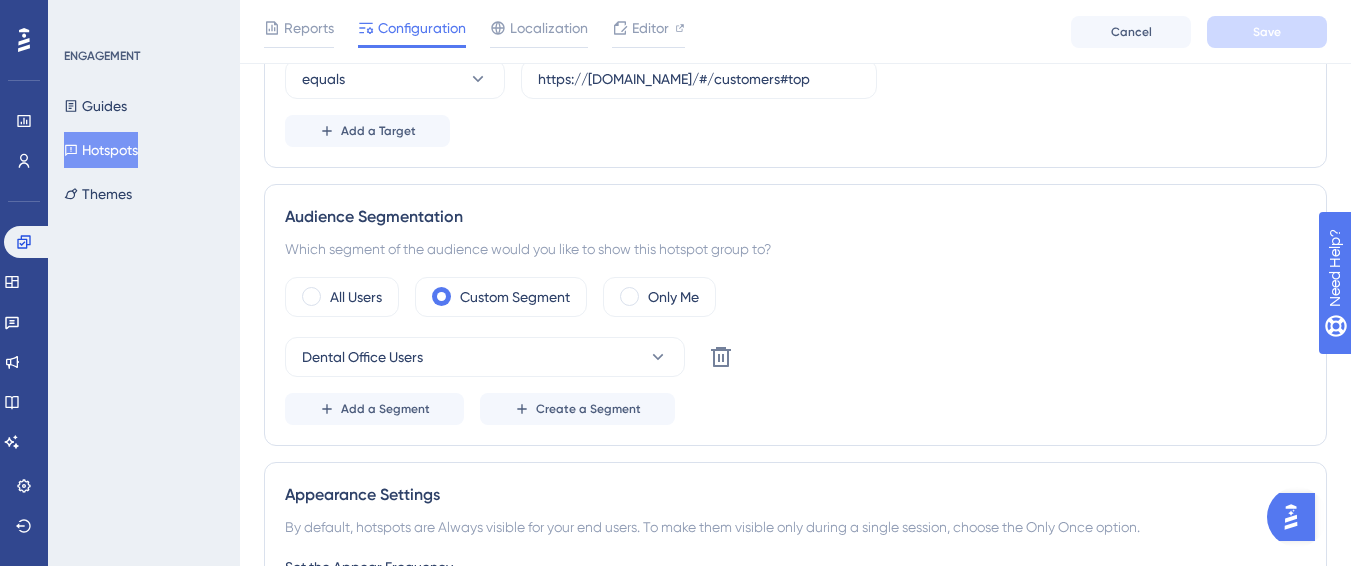 click on "Hotspots" at bounding box center (101, 150) 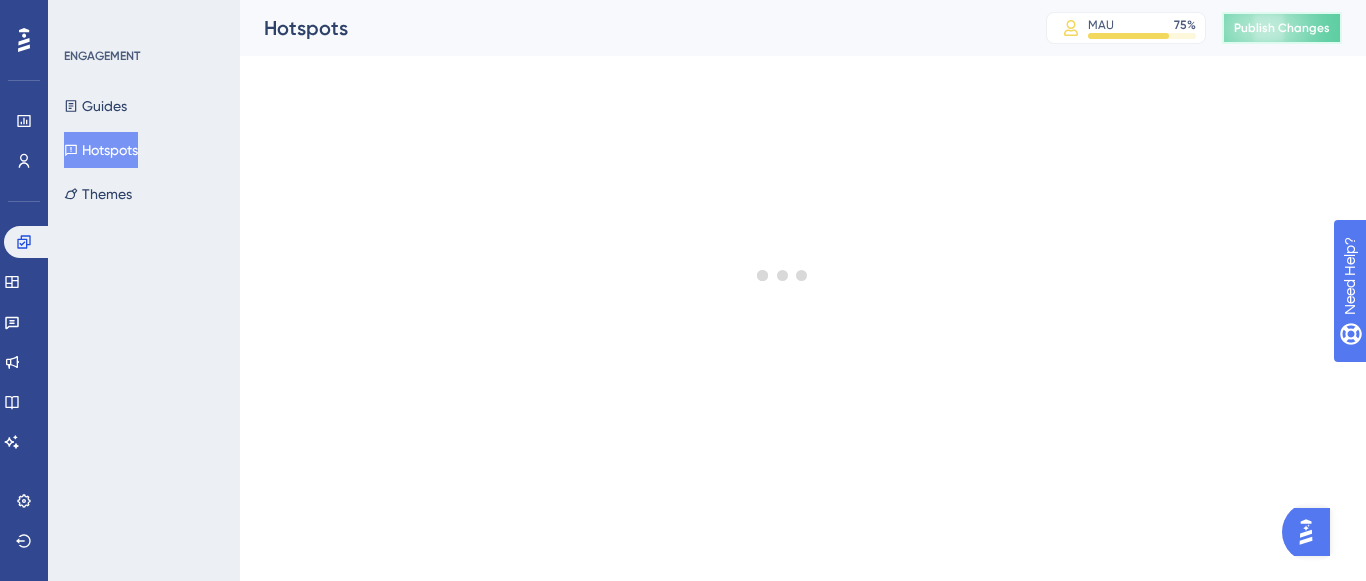 click on "Publish Changes" at bounding box center (1282, 28) 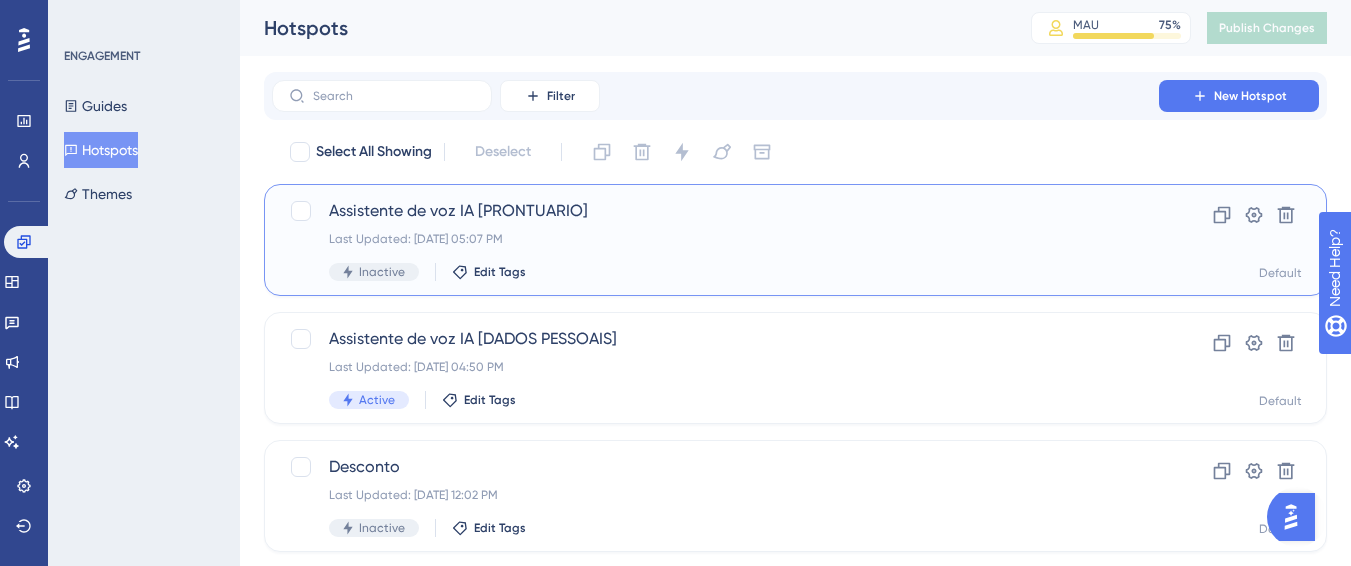 click on "Assistente de voz IA [PRONTUARIO] Last Updated: 10 de jul. de 2025 05:07 PM Inactive Edit Tags" at bounding box center [715, 240] 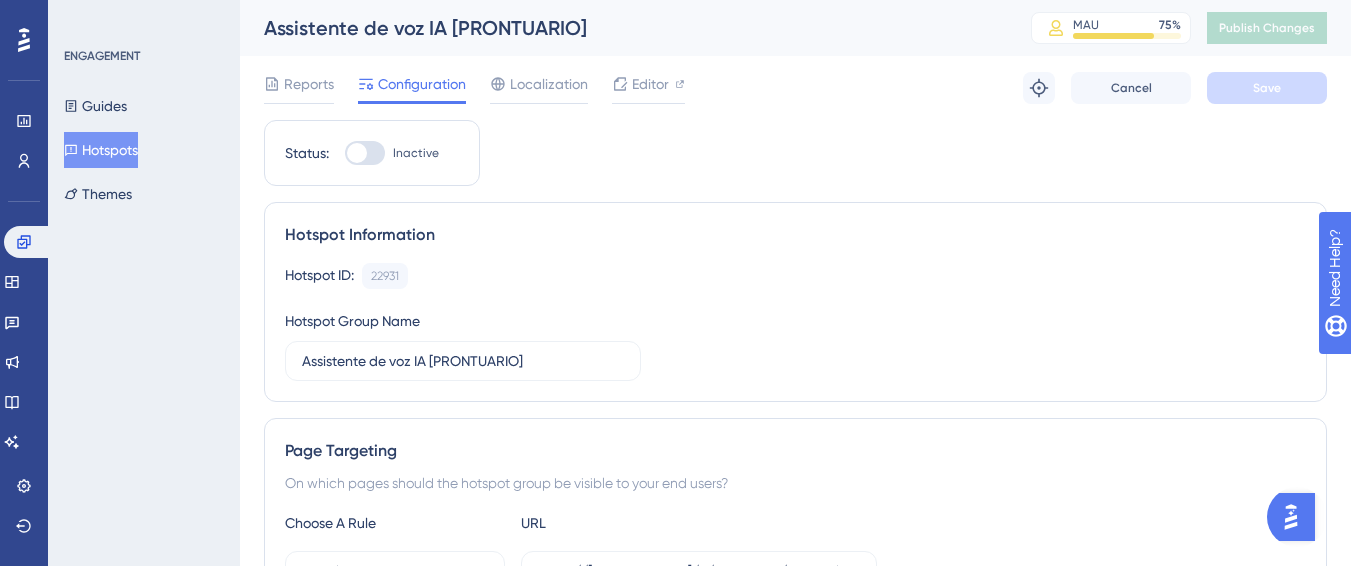 click at bounding box center (357, 153) 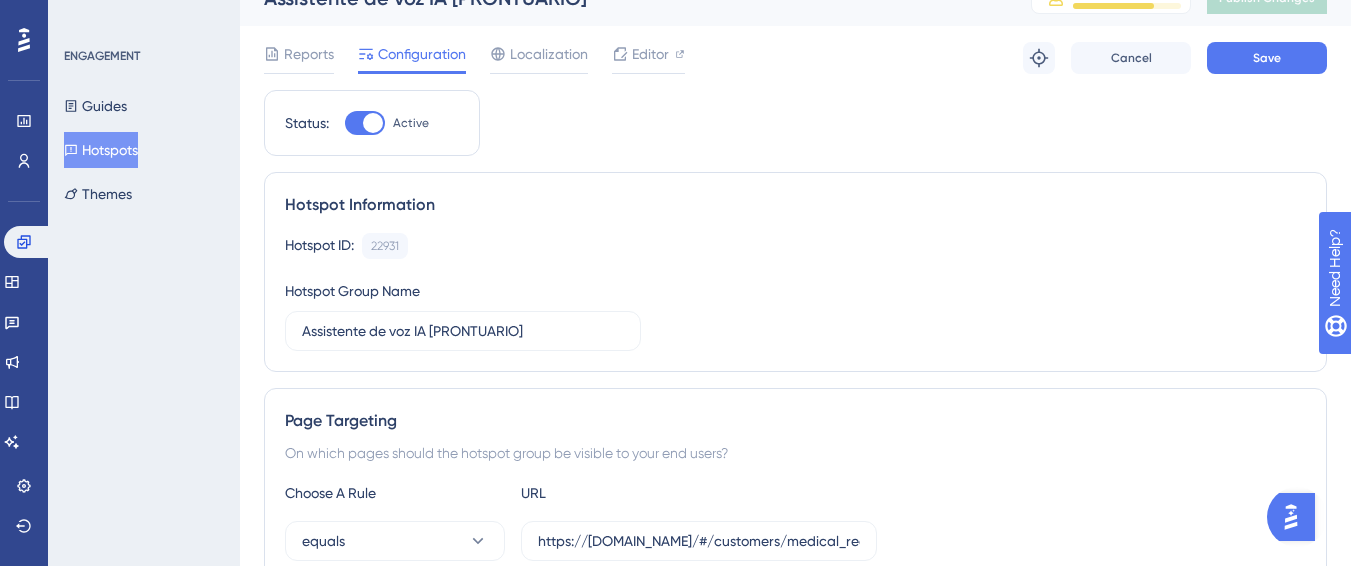 scroll, scrollTop: 300, scrollLeft: 0, axis: vertical 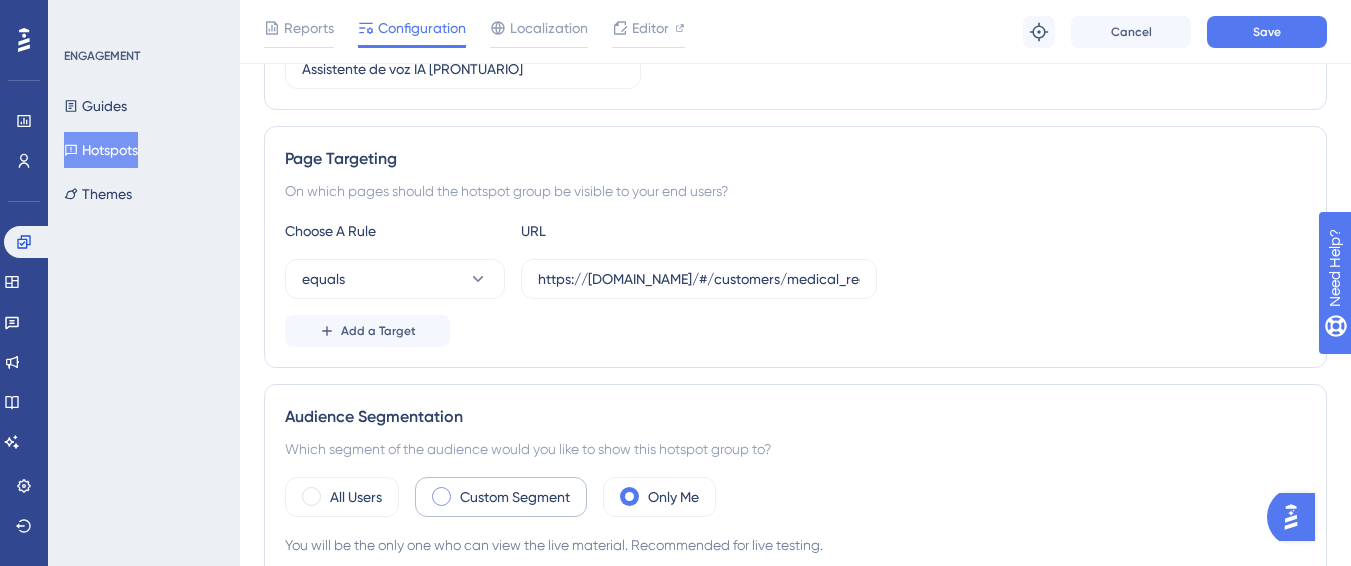 click on "Custom Segment" at bounding box center [515, 497] 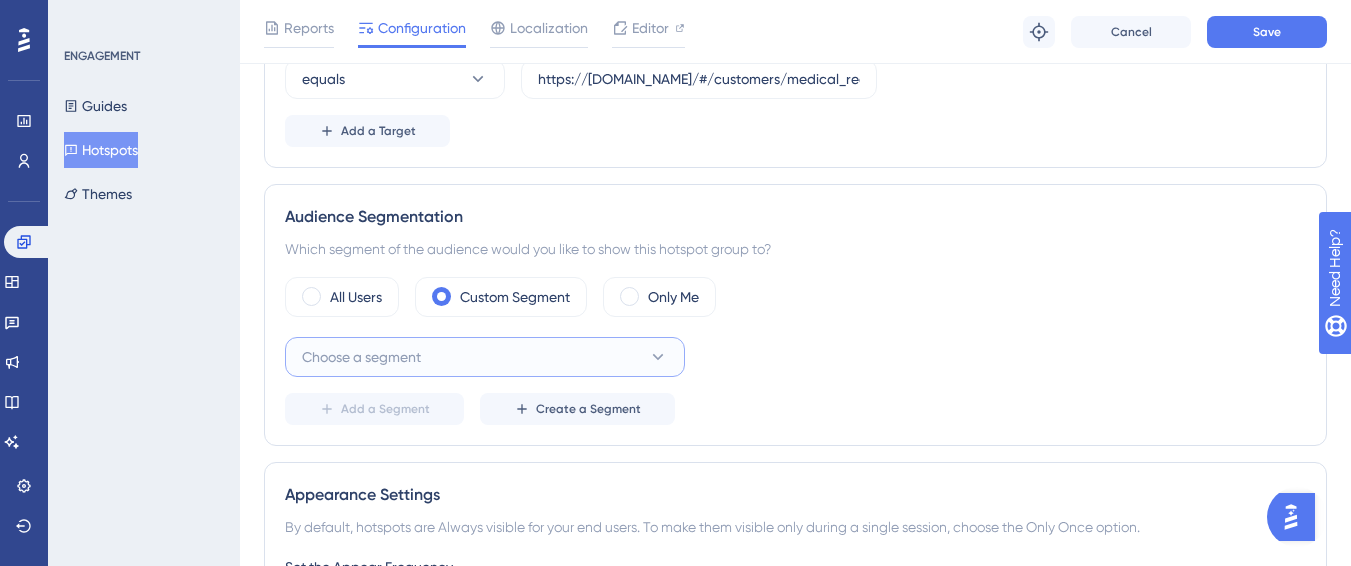 click on "Choose a segment" at bounding box center [485, 357] 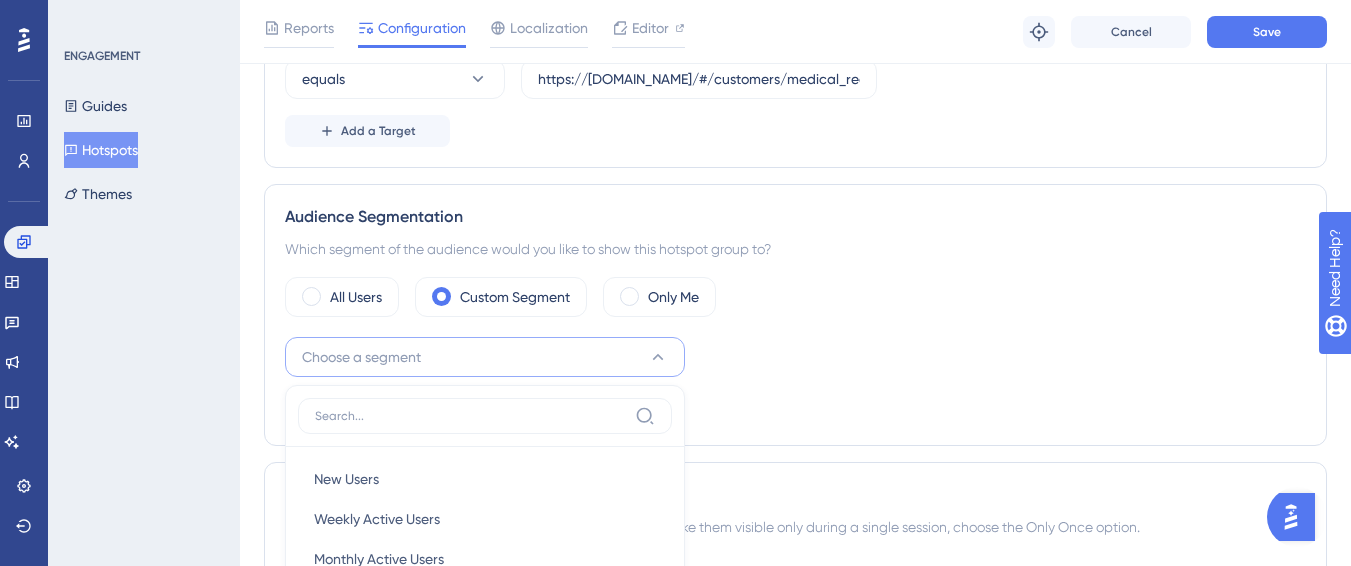 scroll, scrollTop: 803, scrollLeft: 0, axis: vertical 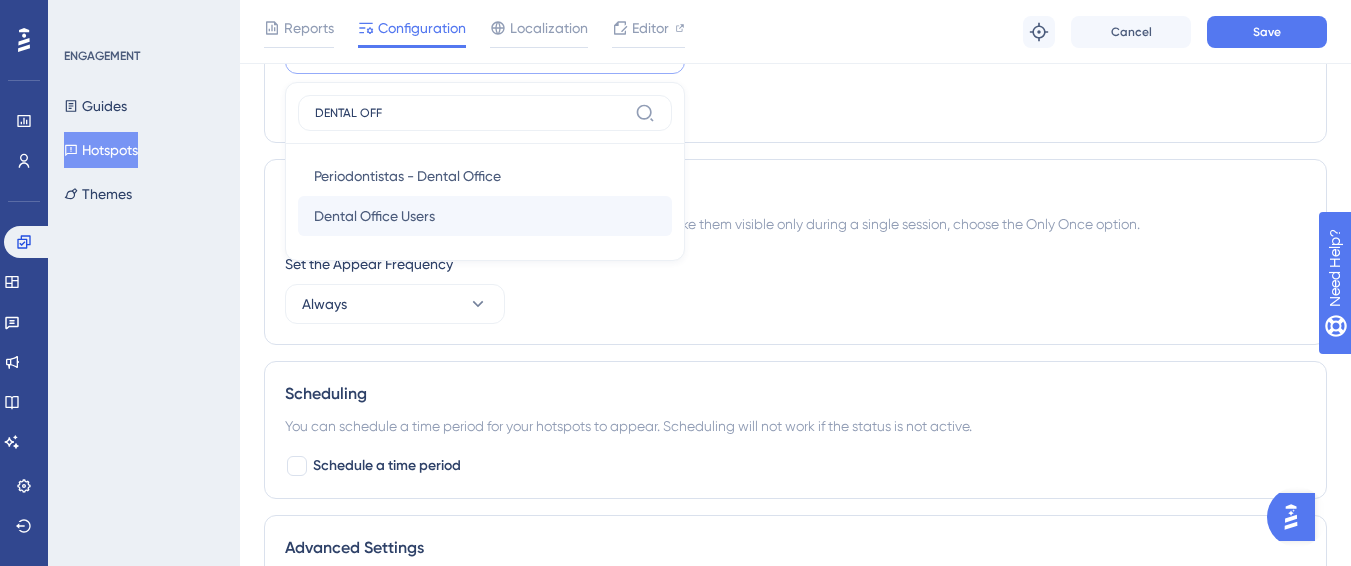 type on "DENTAL OFF" 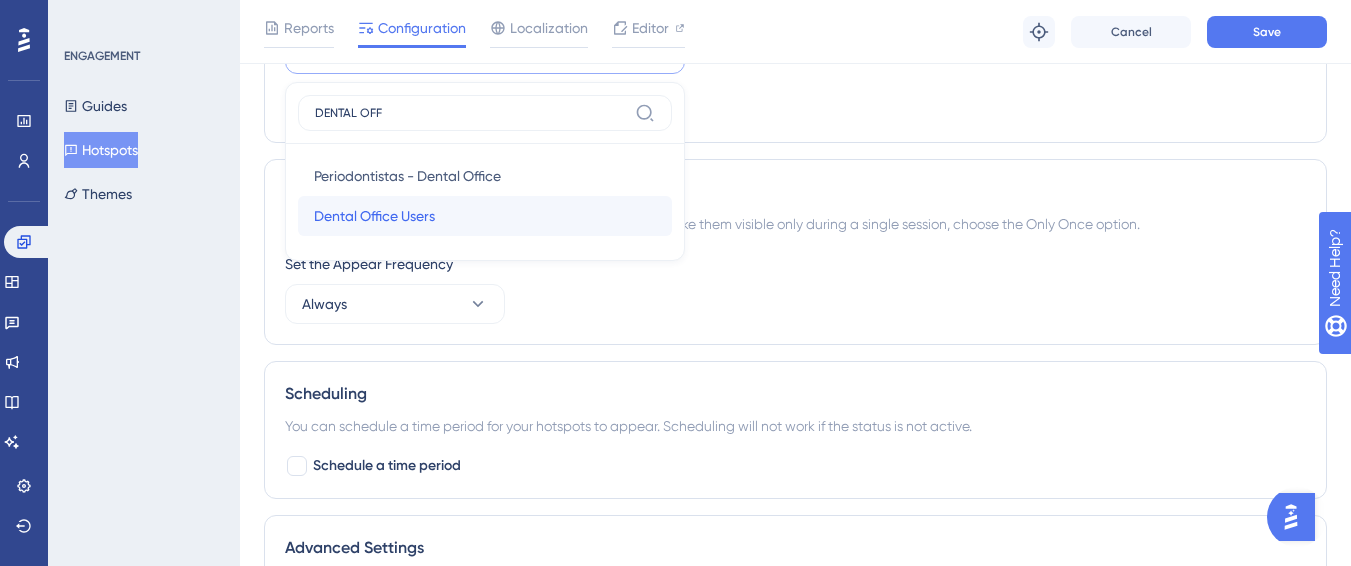 click on "Dental Office Users Dental Office Users" at bounding box center [485, 216] 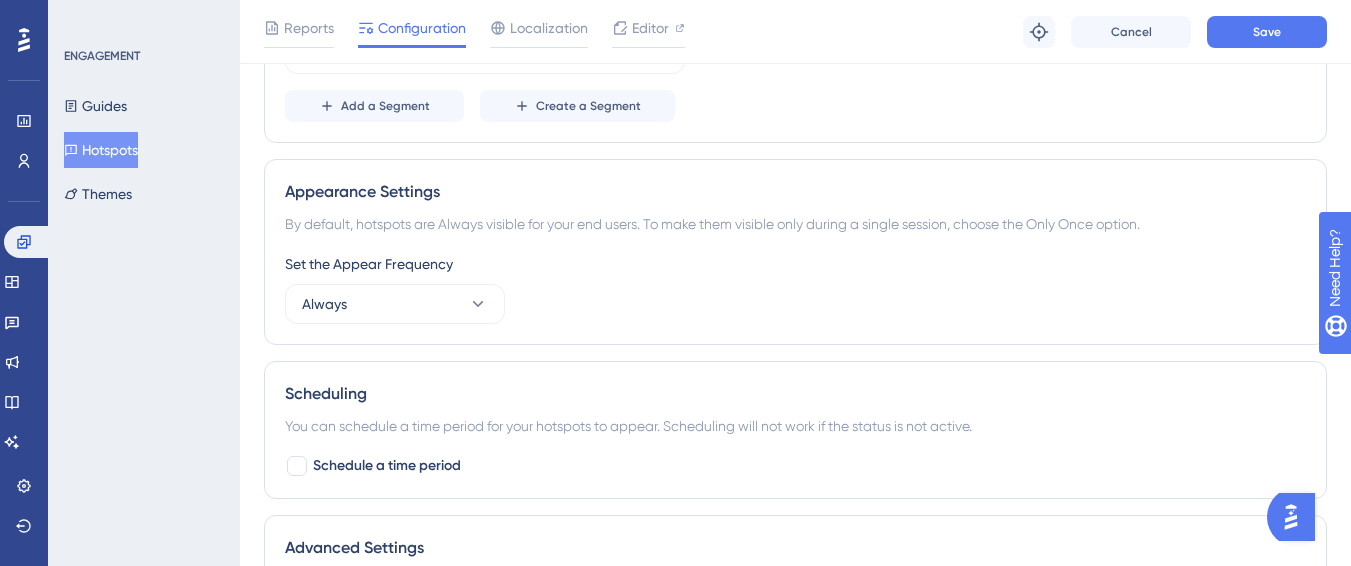 click on "Appearance Settings By default, hotspots are Always visible for your end users. To make them
visible only during a single session, choose the Only Once option. Set the Appear Frequency Always" at bounding box center (795, 252) 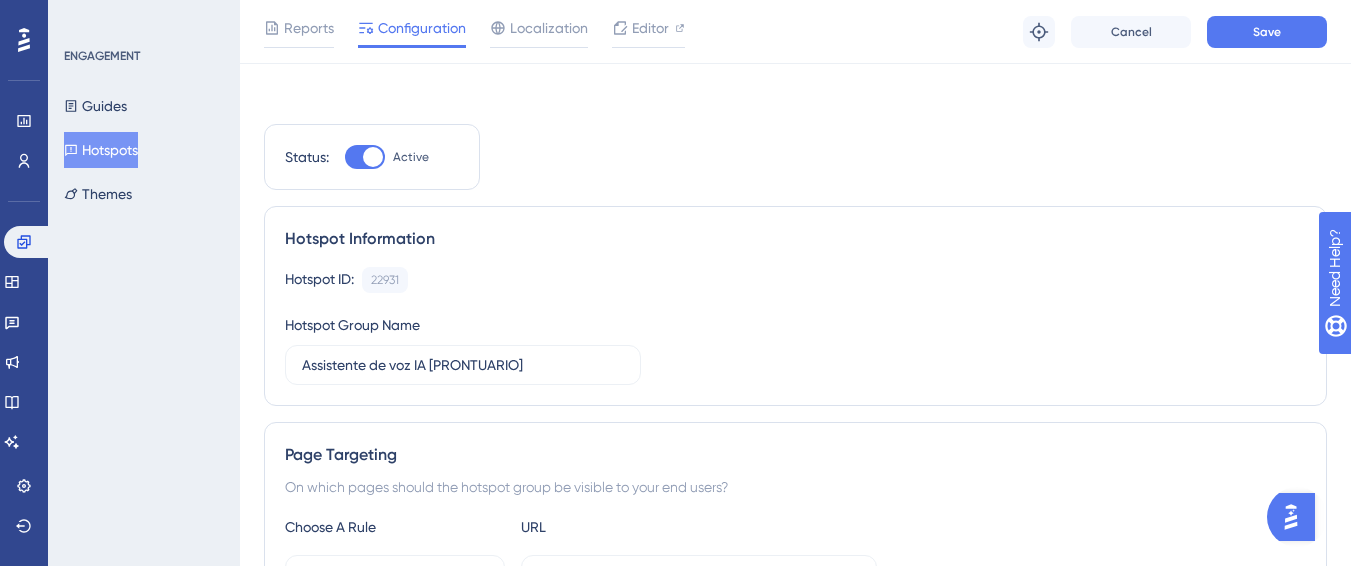 scroll, scrollTop: 3, scrollLeft: 0, axis: vertical 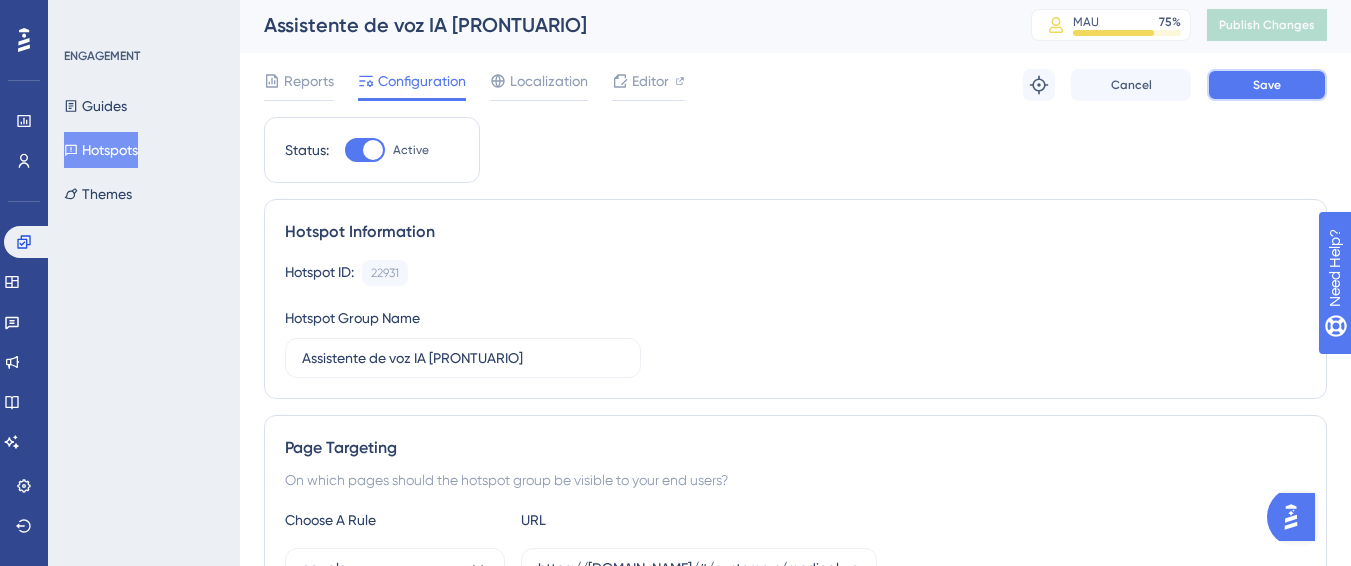 click on "Save" at bounding box center [1267, 85] 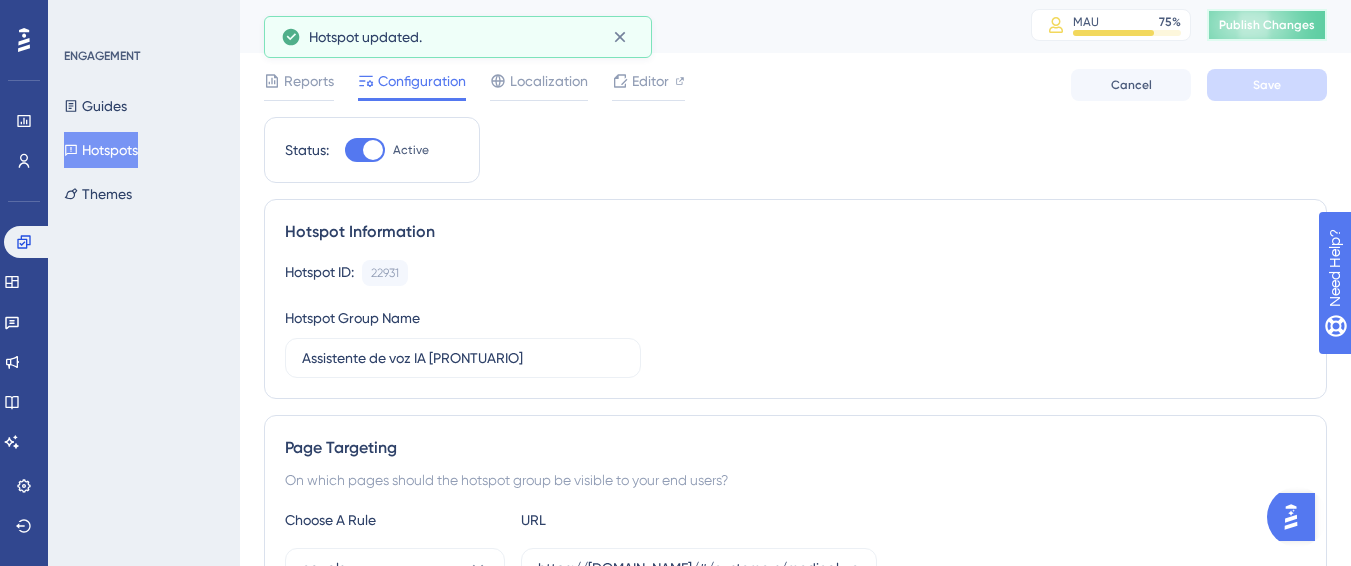 click on "Publish Changes" at bounding box center [1267, 25] 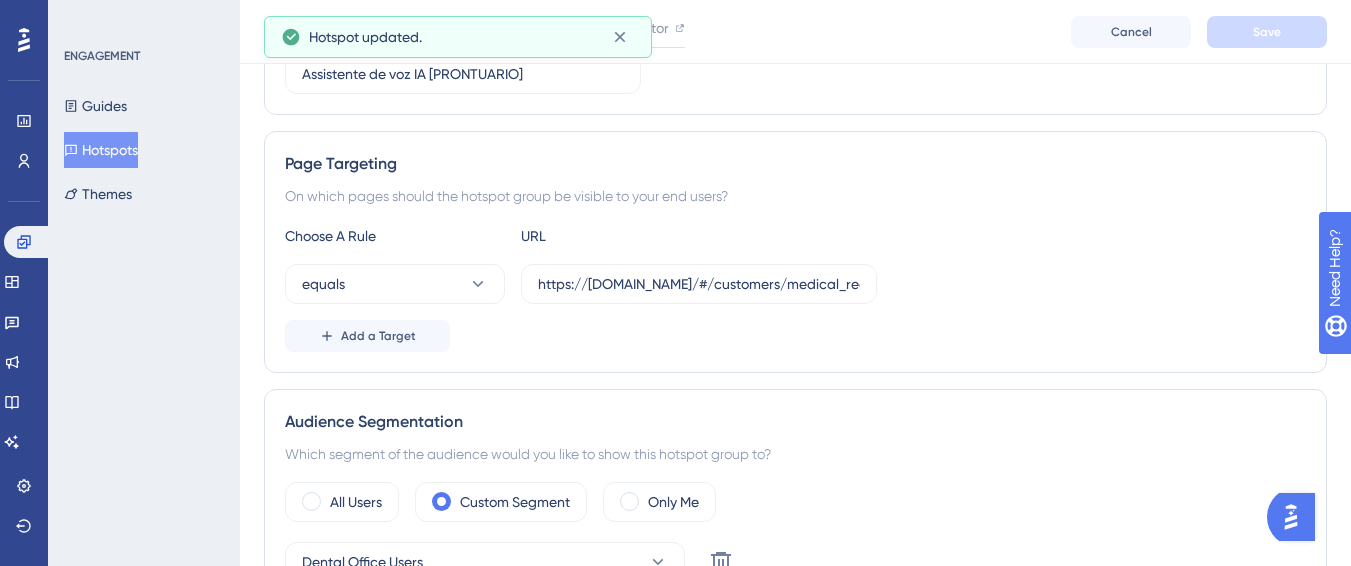 scroll, scrollTop: 403, scrollLeft: 0, axis: vertical 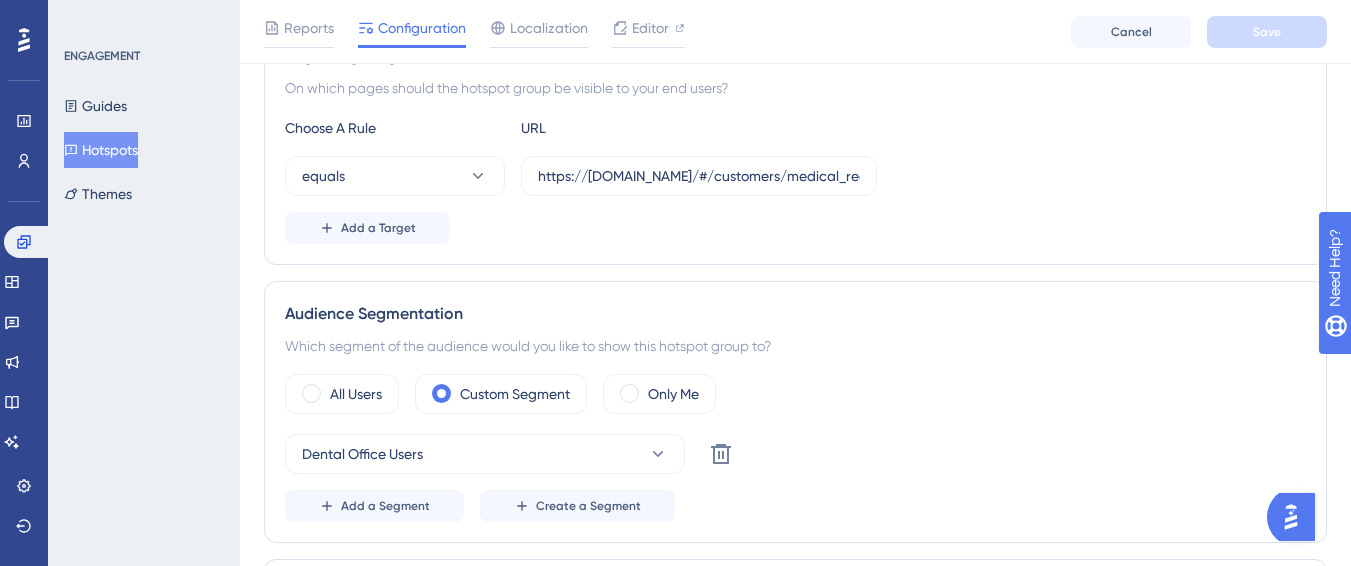 click on "Hotspots" at bounding box center (101, 150) 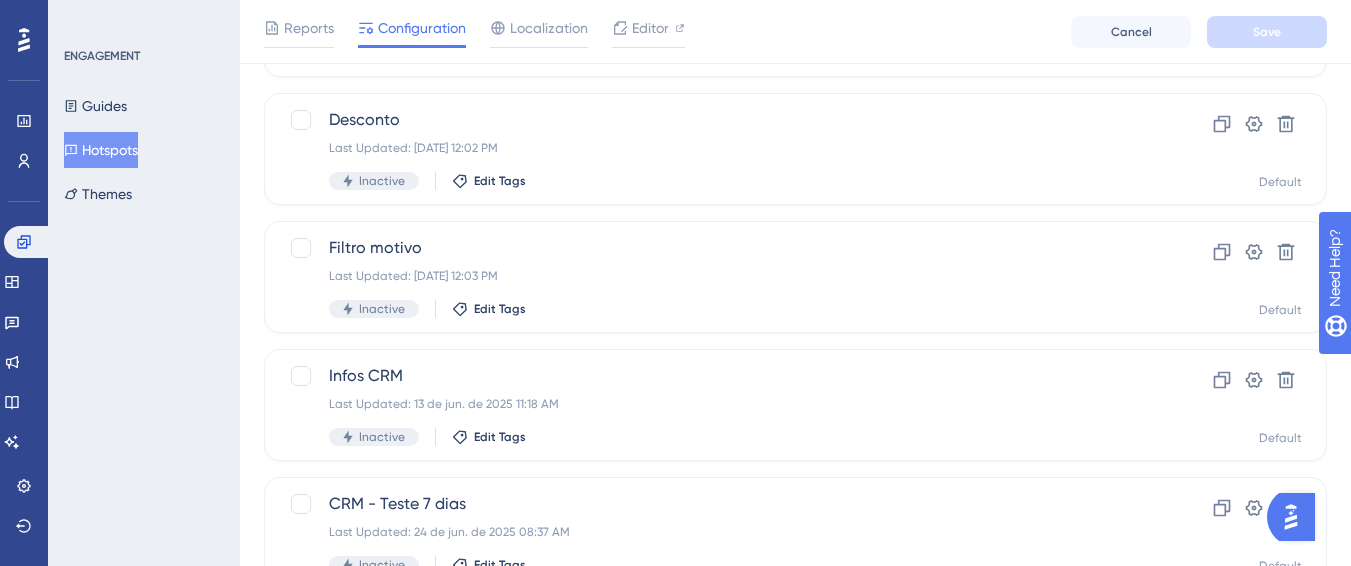 scroll, scrollTop: 0, scrollLeft: 0, axis: both 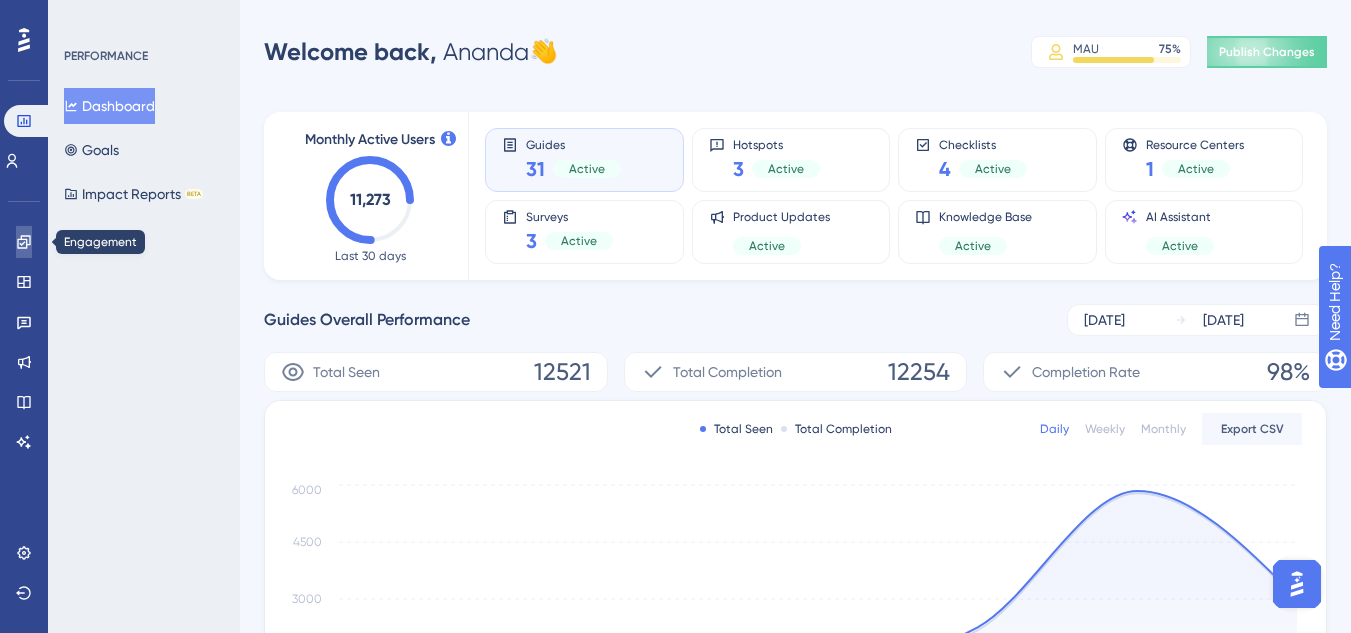 click at bounding box center [24, 242] 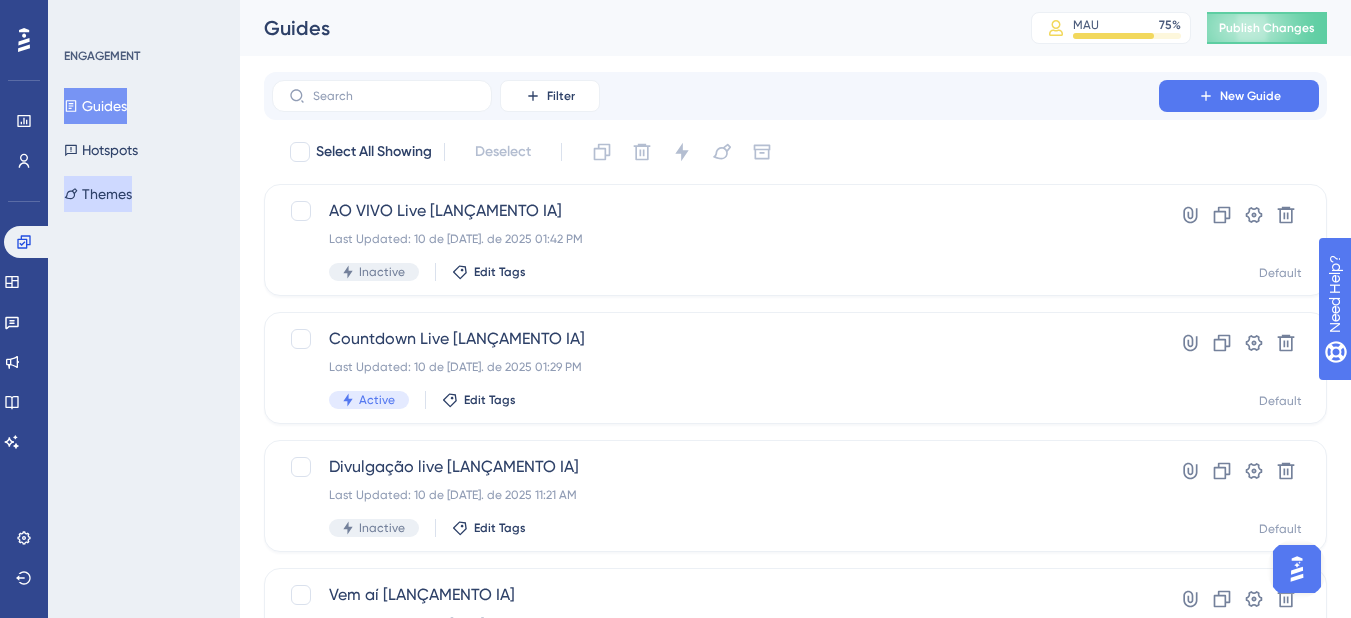 click on "Themes" at bounding box center (98, 194) 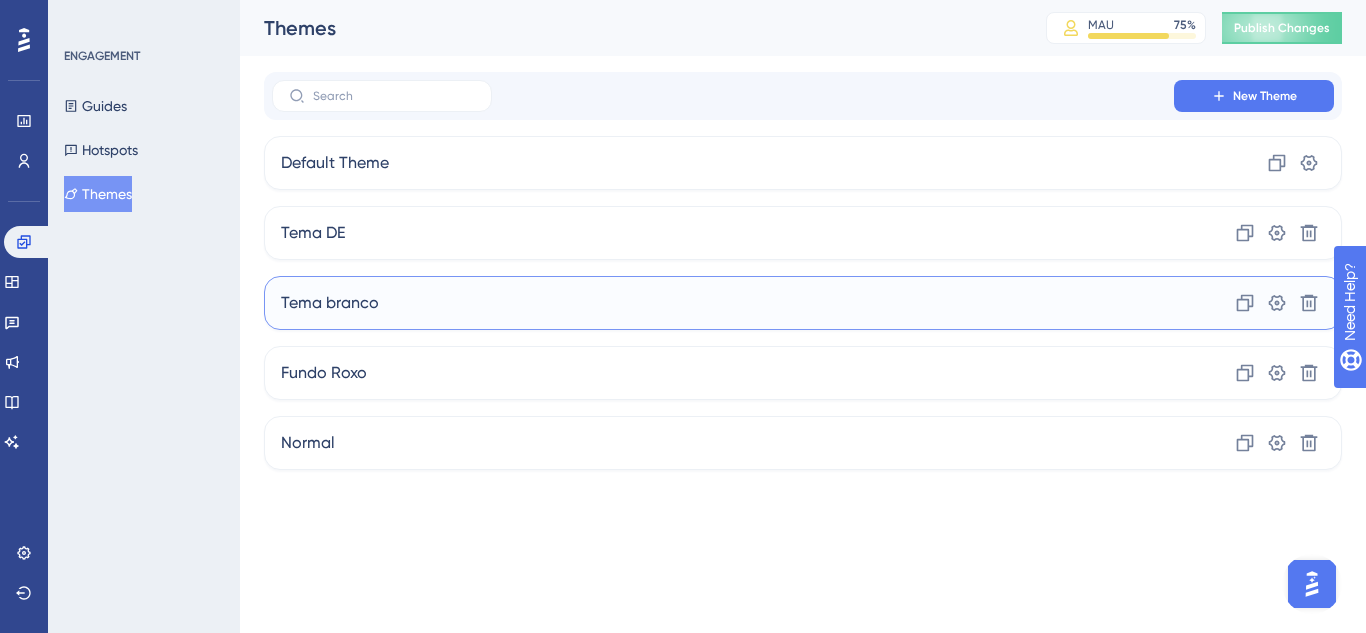 click on "Tema branco Clone Settings Delete" at bounding box center (803, 303) 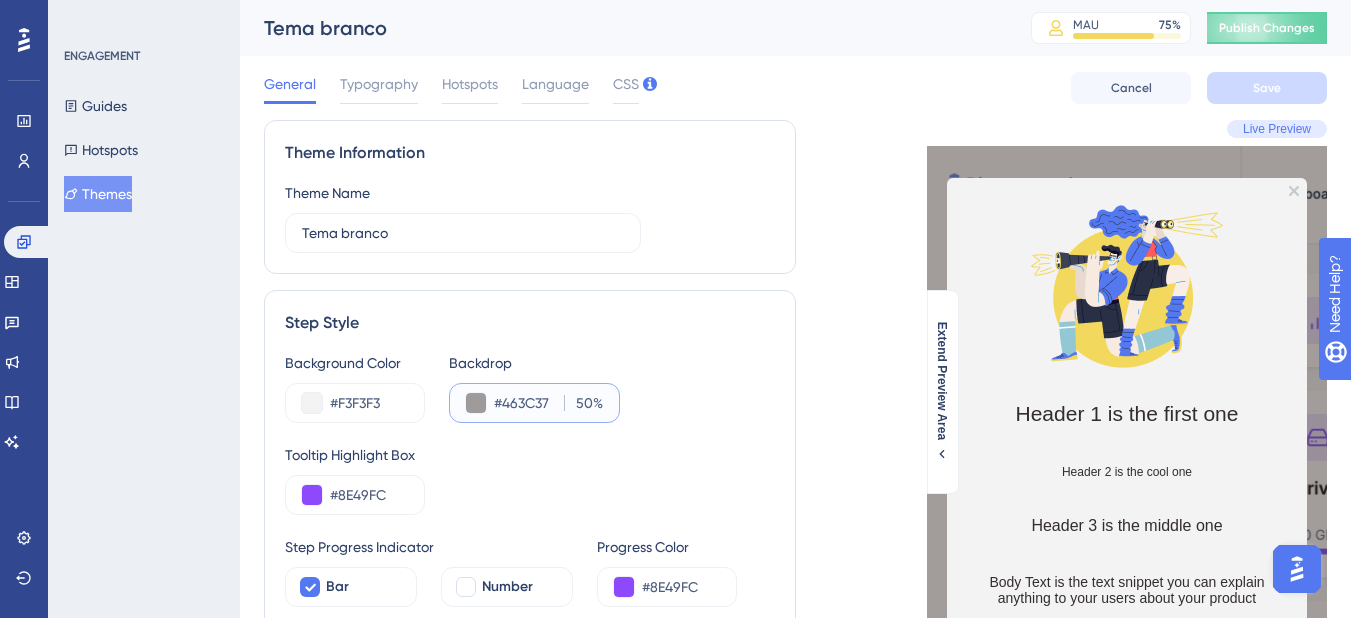 click on "#463C37" at bounding box center (525, 403) 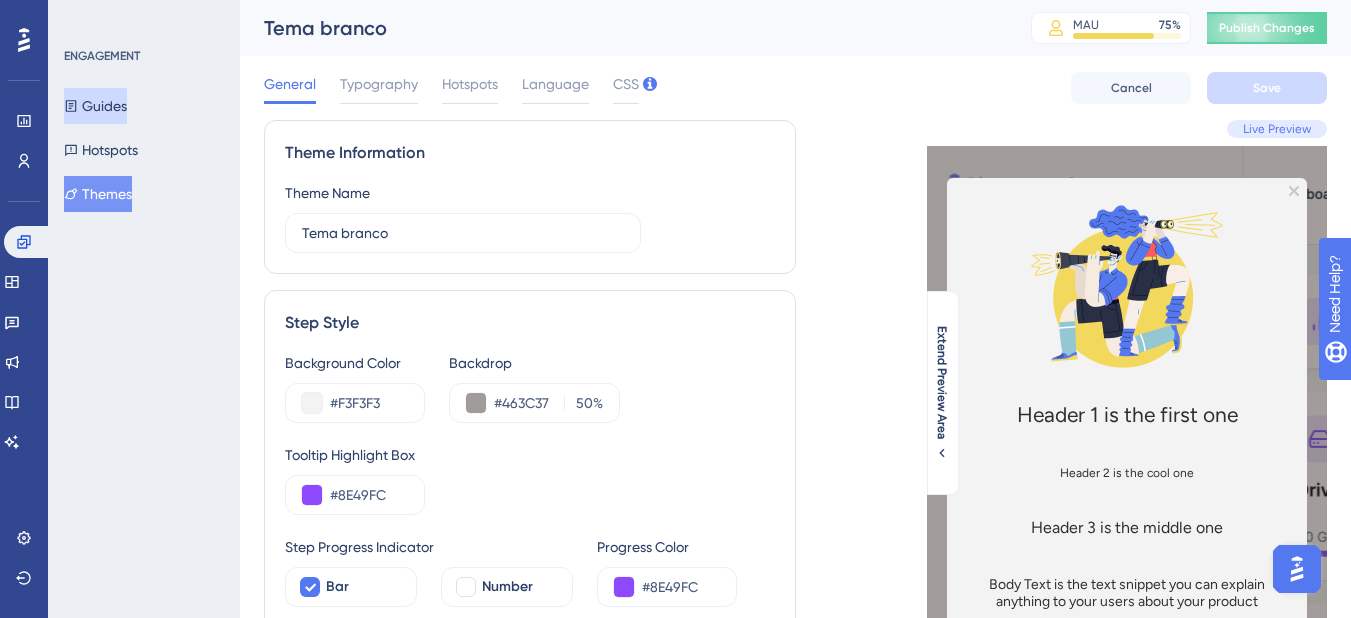click on "Guides" at bounding box center (95, 106) 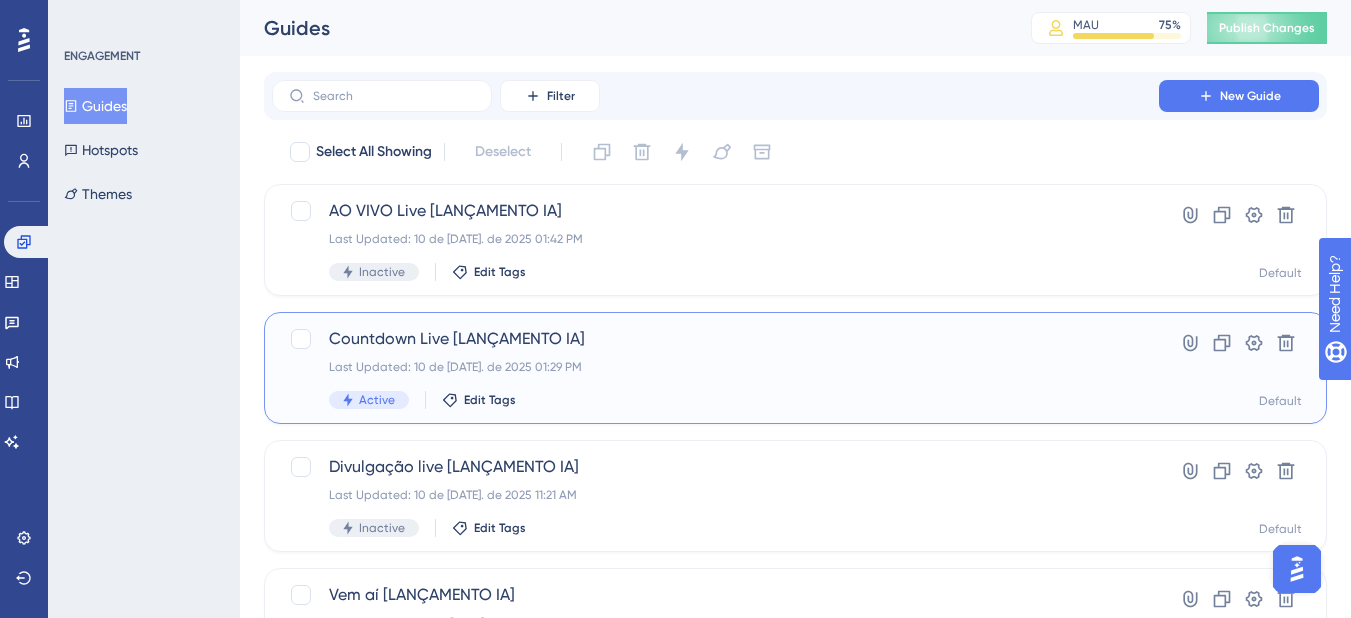 click on "Countdown Live [LANÇAMENTO IA]" at bounding box center (715, 339) 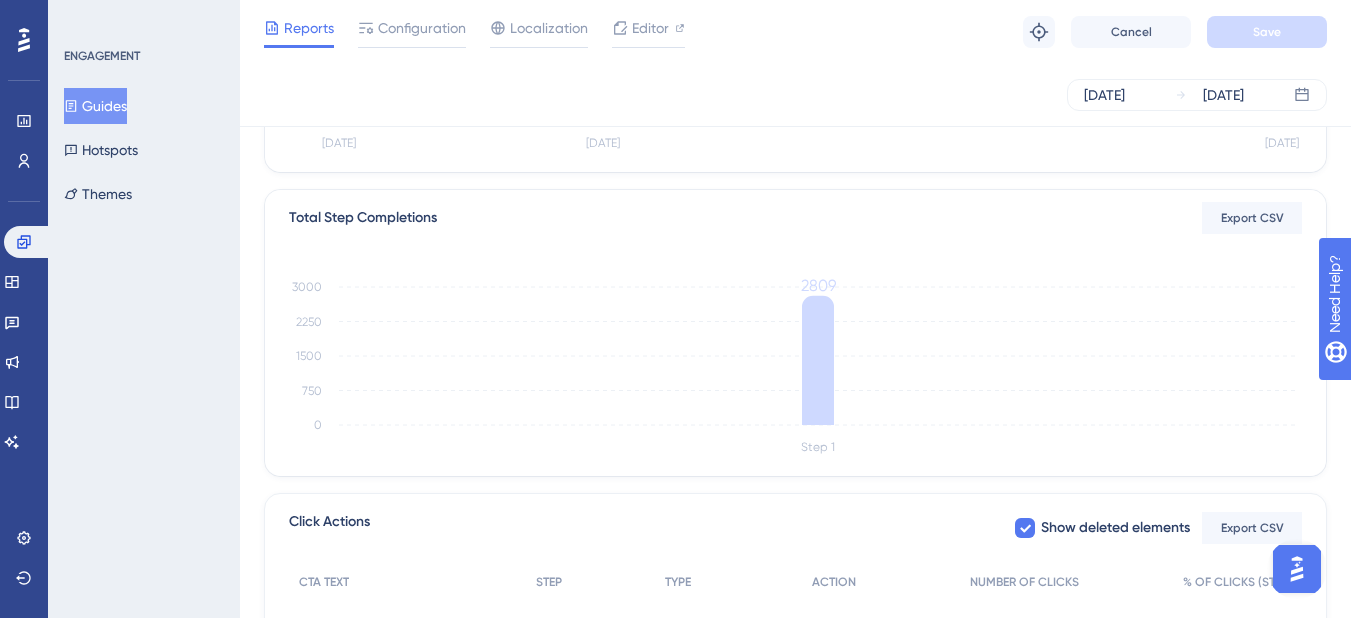 scroll, scrollTop: 600, scrollLeft: 0, axis: vertical 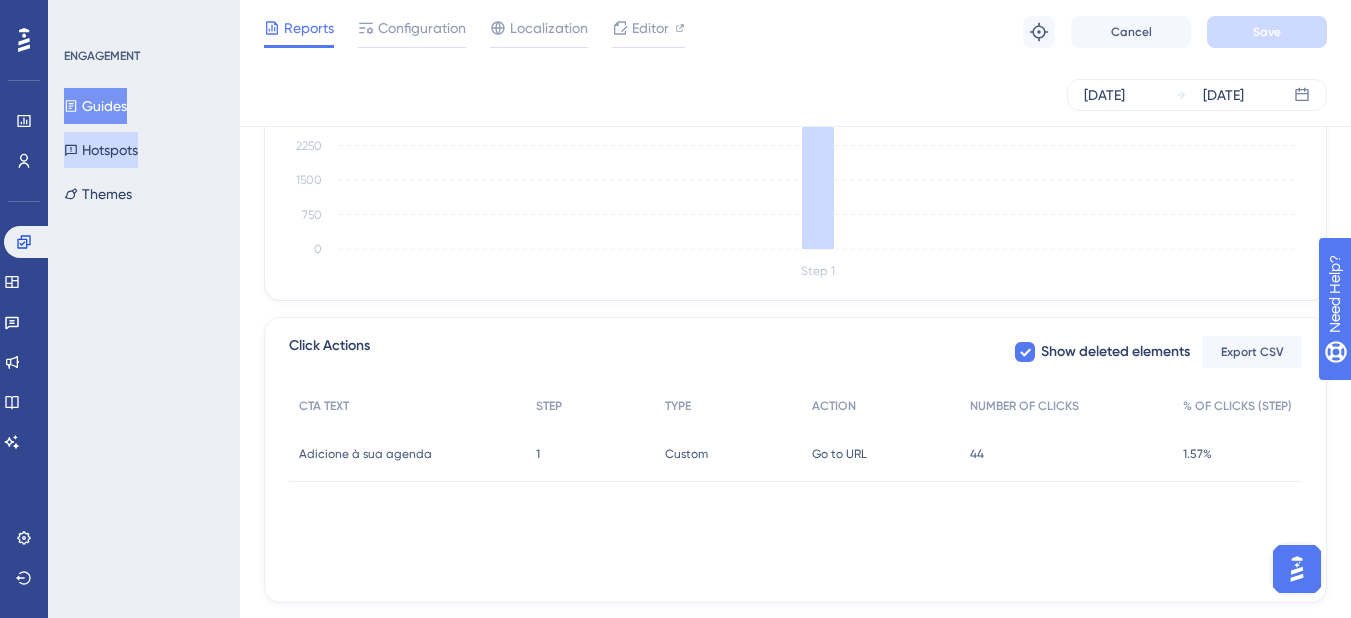 click on "Hotspots" at bounding box center [101, 150] 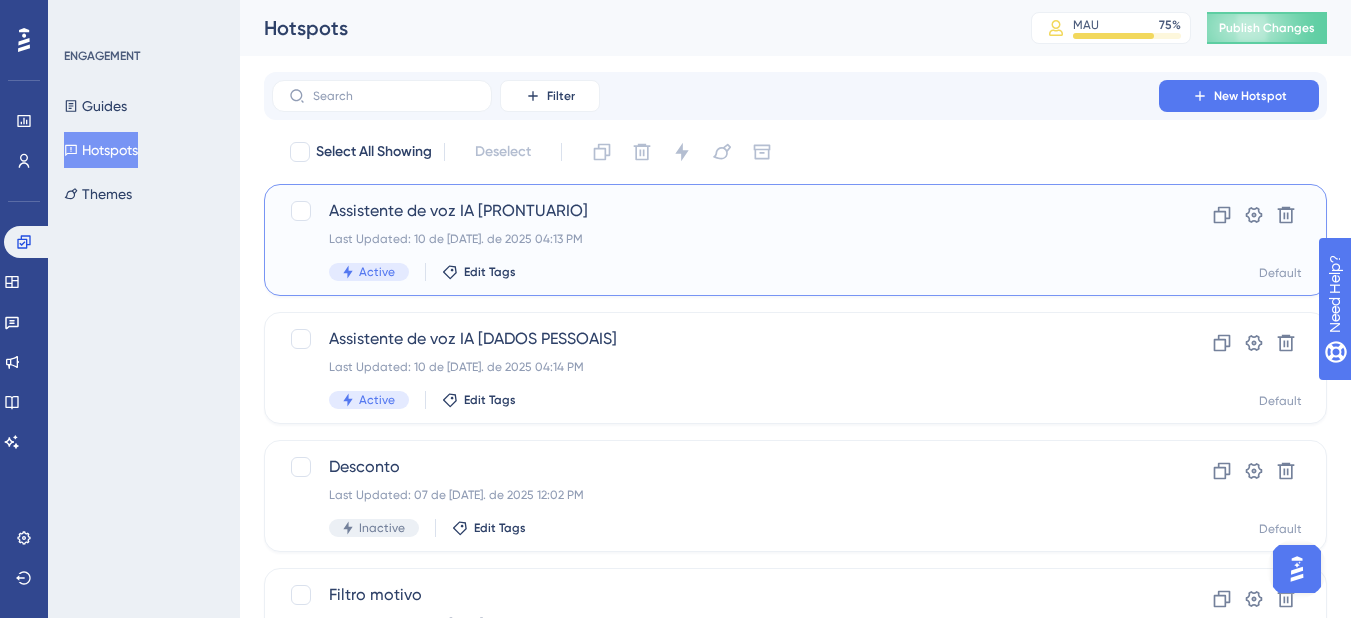 click on "Assistente de voz IA [PRONTUARIO]" at bounding box center (715, 211) 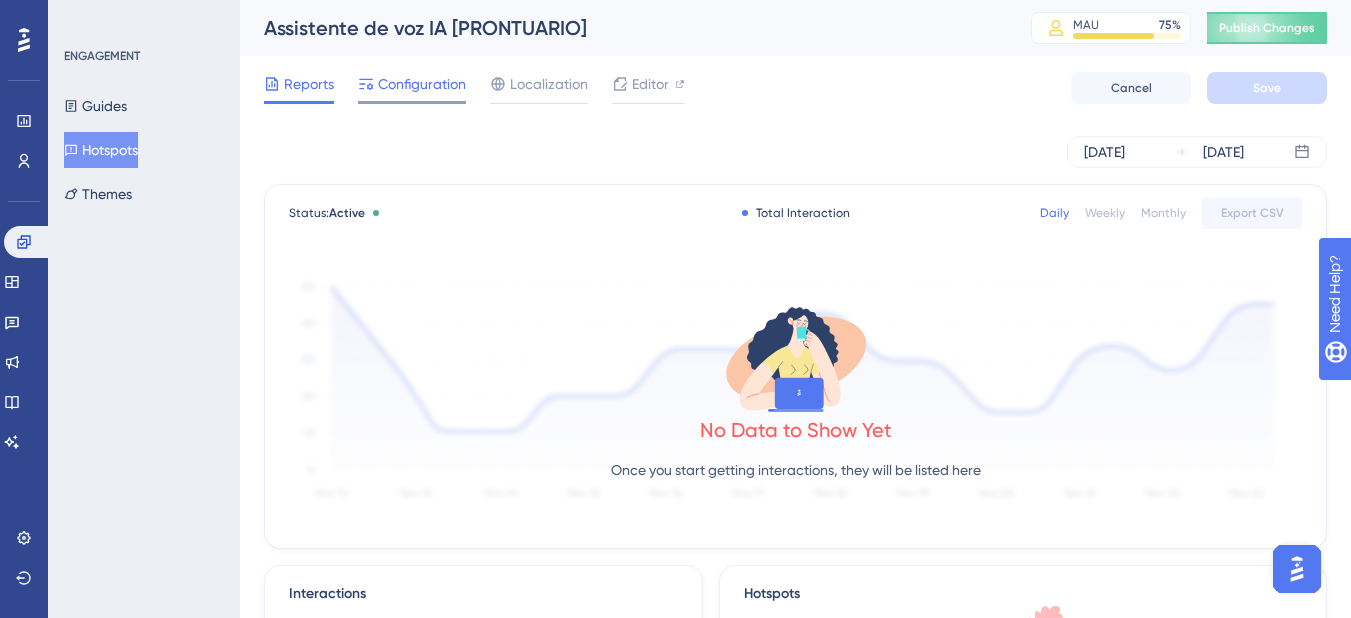 click on "Configuration" at bounding box center [422, 84] 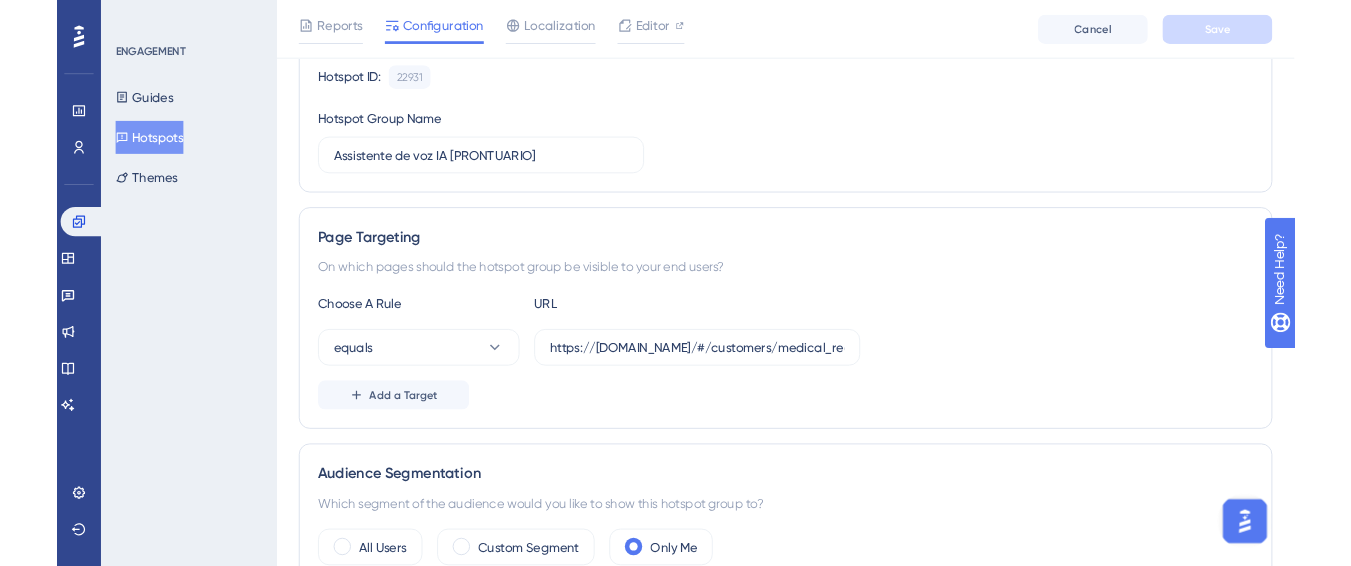 scroll, scrollTop: 0, scrollLeft: 0, axis: both 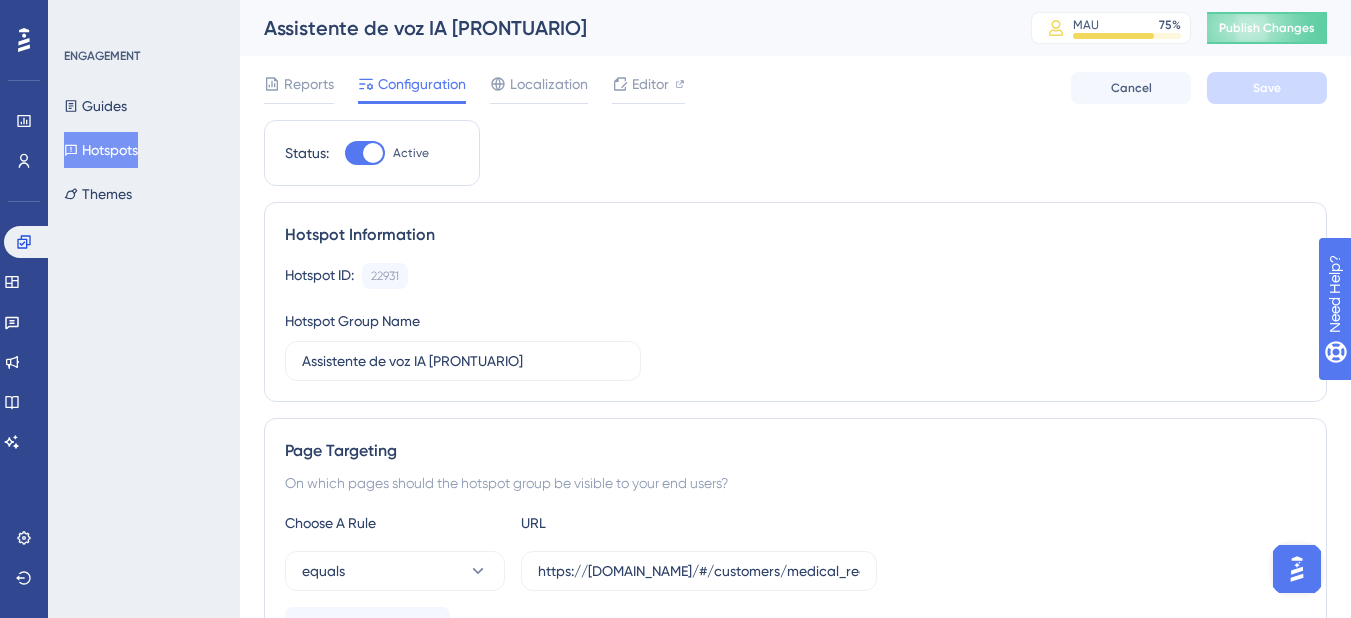 click at bounding box center (365, 153) 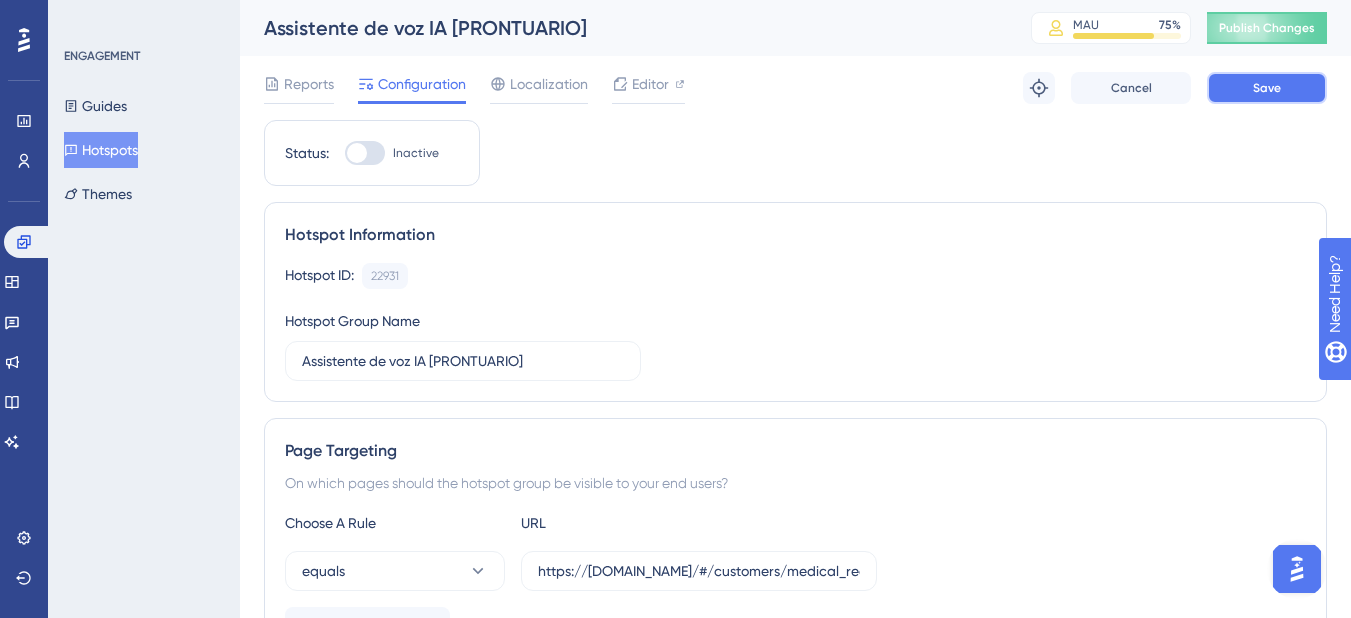 click on "Save" at bounding box center (1267, 88) 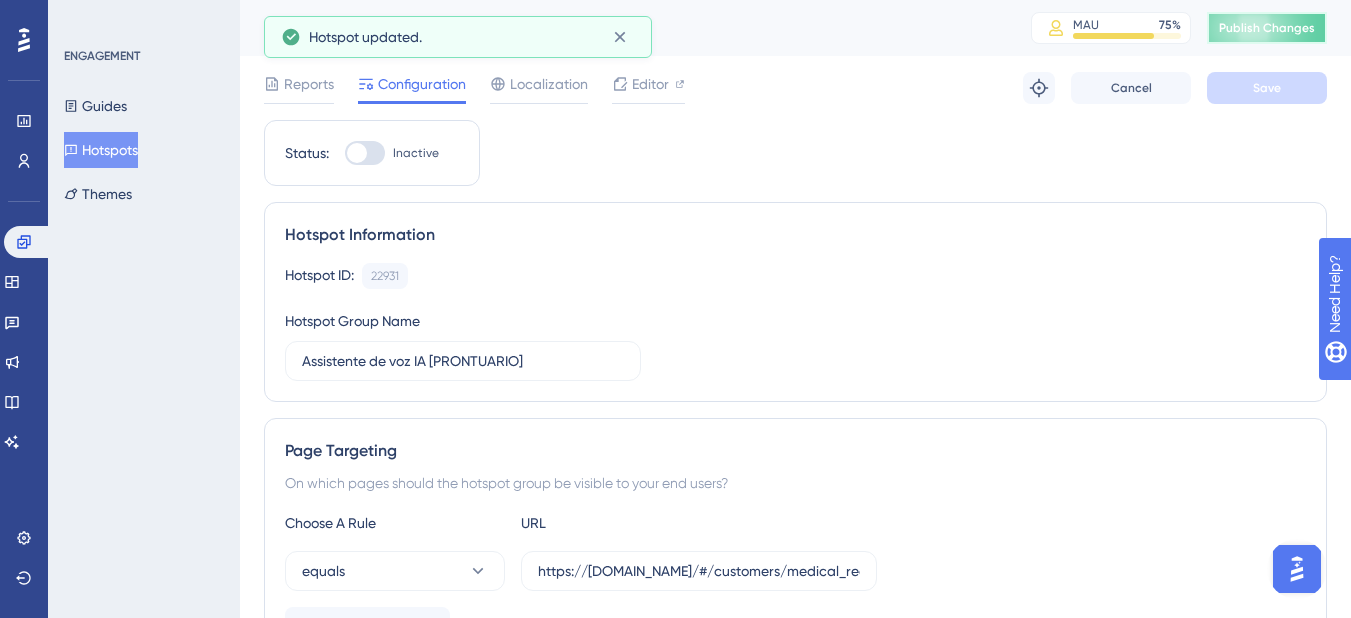 click on "Publish Changes" at bounding box center (1267, 28) 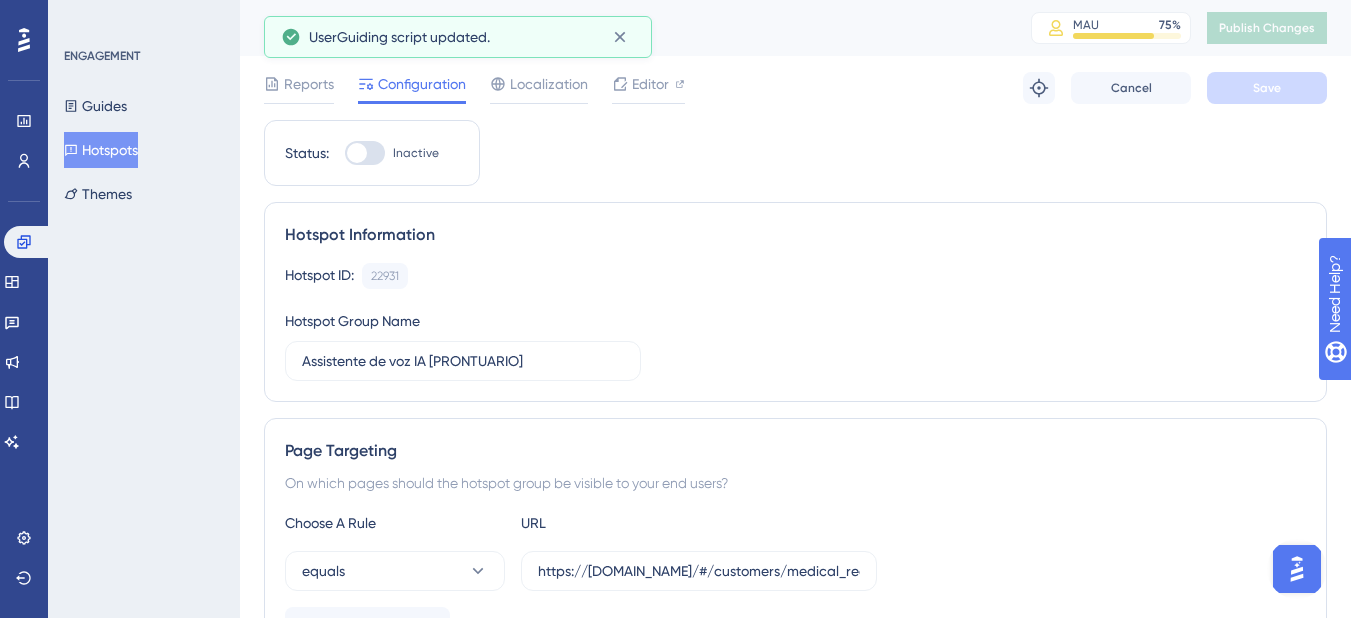 click on "Hotspots" at bounding box center (101, 150) 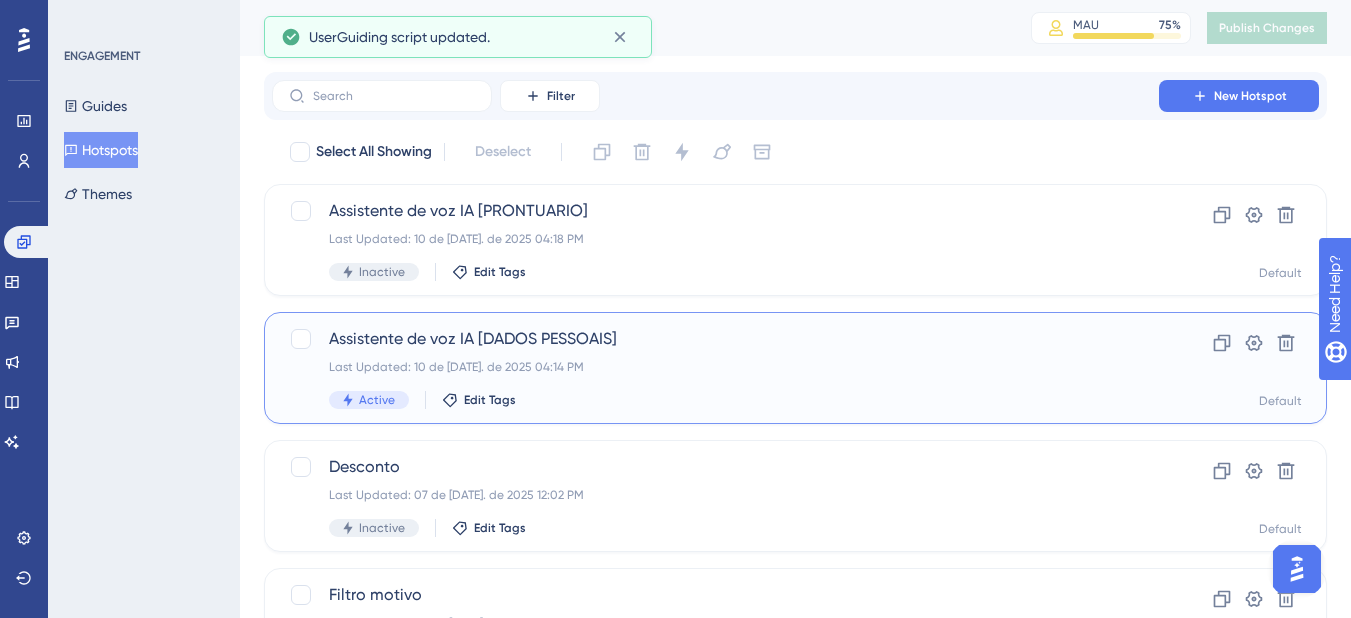 click on "Assistente de voz IA [DADOS PESSOAIS]" at bounding box center [715, 339] 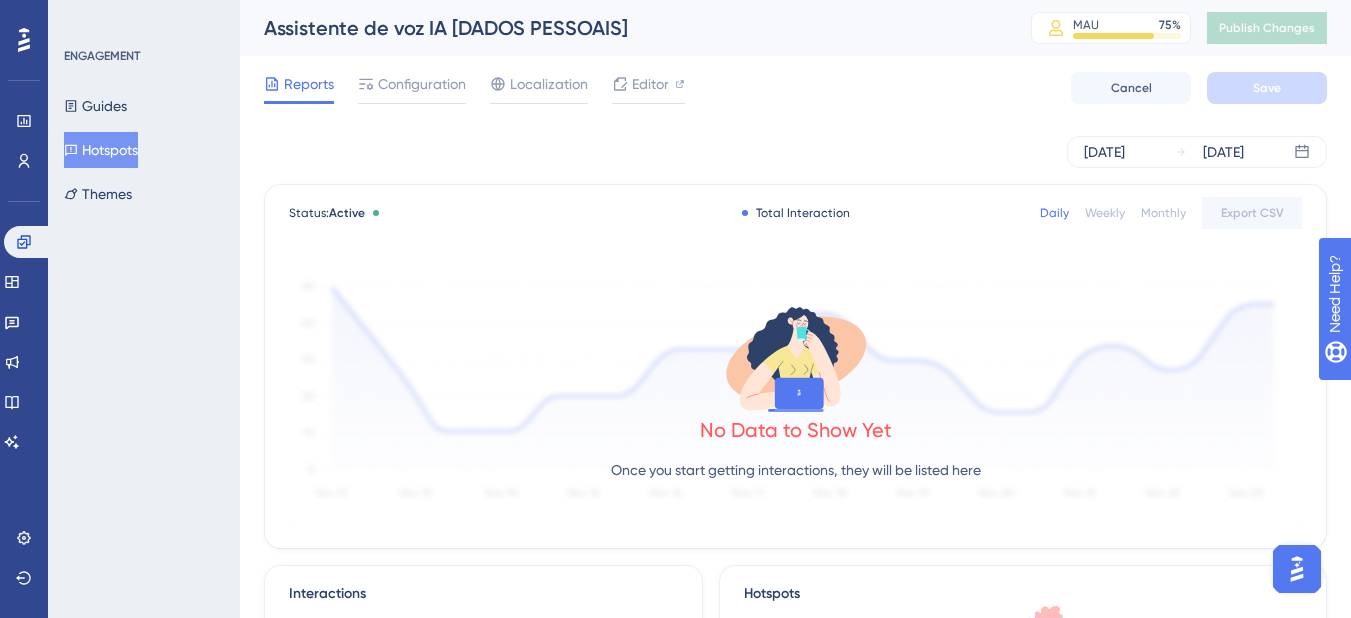 click on "Reports Configuration Localization Editor Cancel Save" at bounding box center [795, 88] 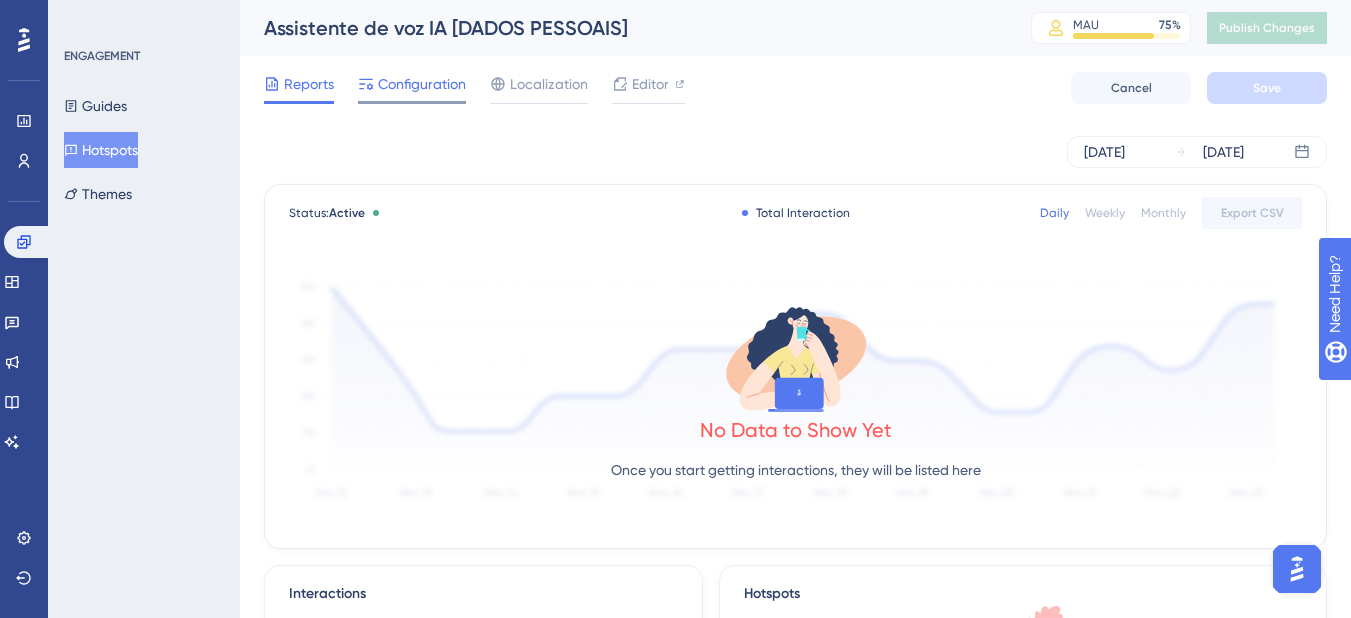 click on "Configuration" at bounding box center (422, 84) 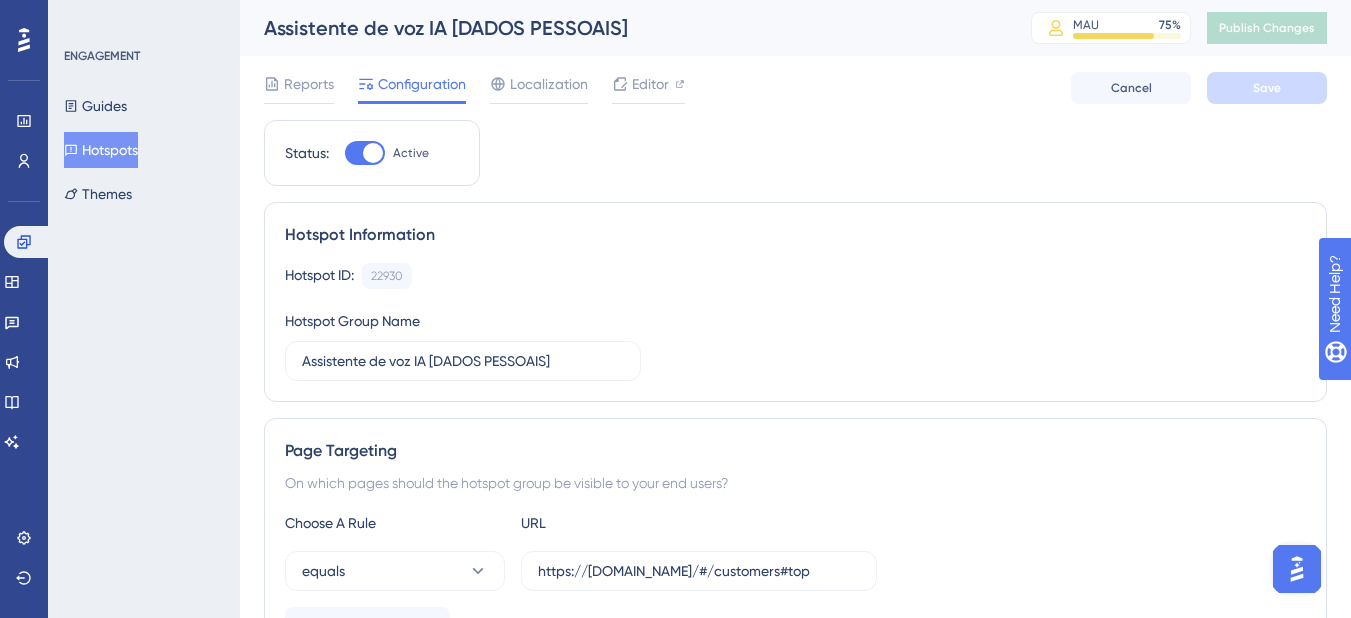 click at bounding box center (373, 153) 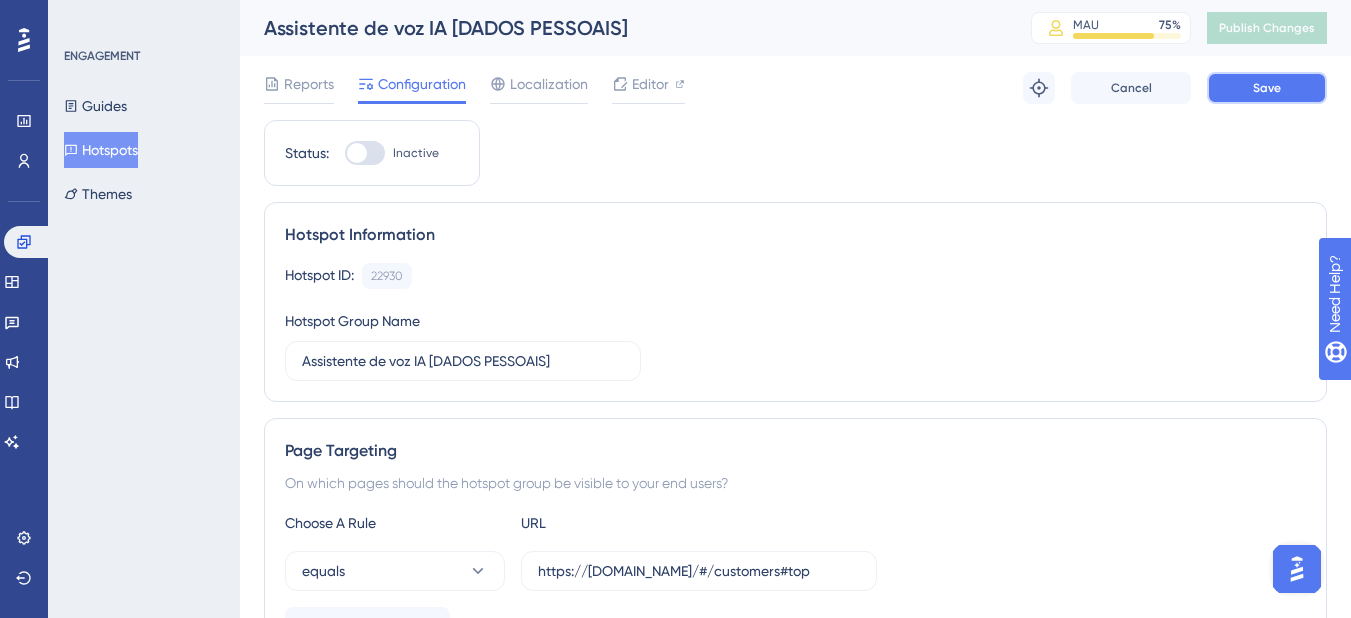 click on "Save" at bounding box center [1267, 88] 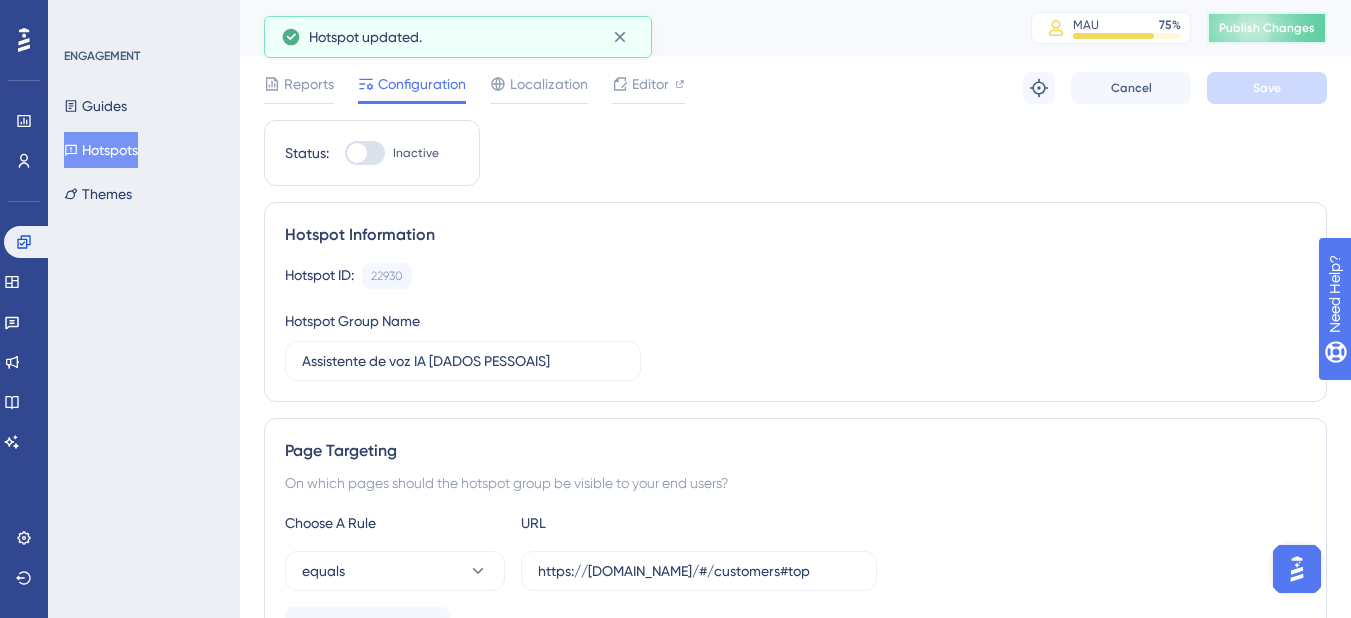 click on "Publish Changes" at bounding box center (1267, 28) 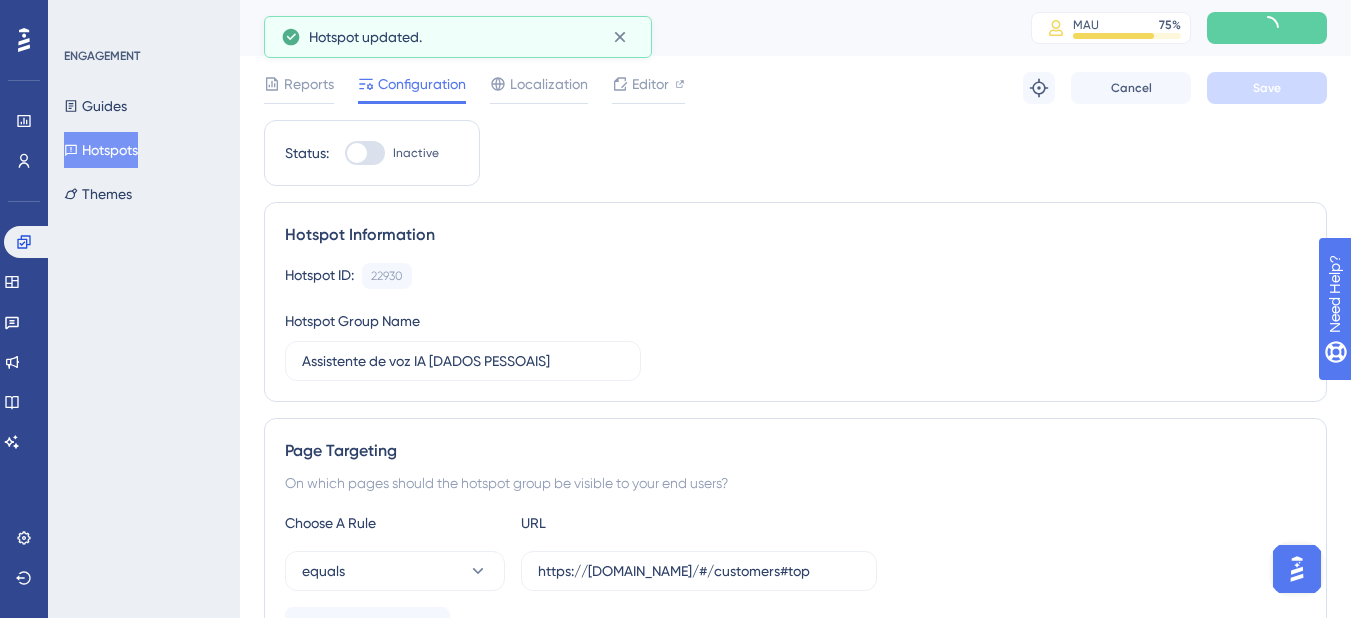 click on "Hotspots" at bounding box center [101, 150] 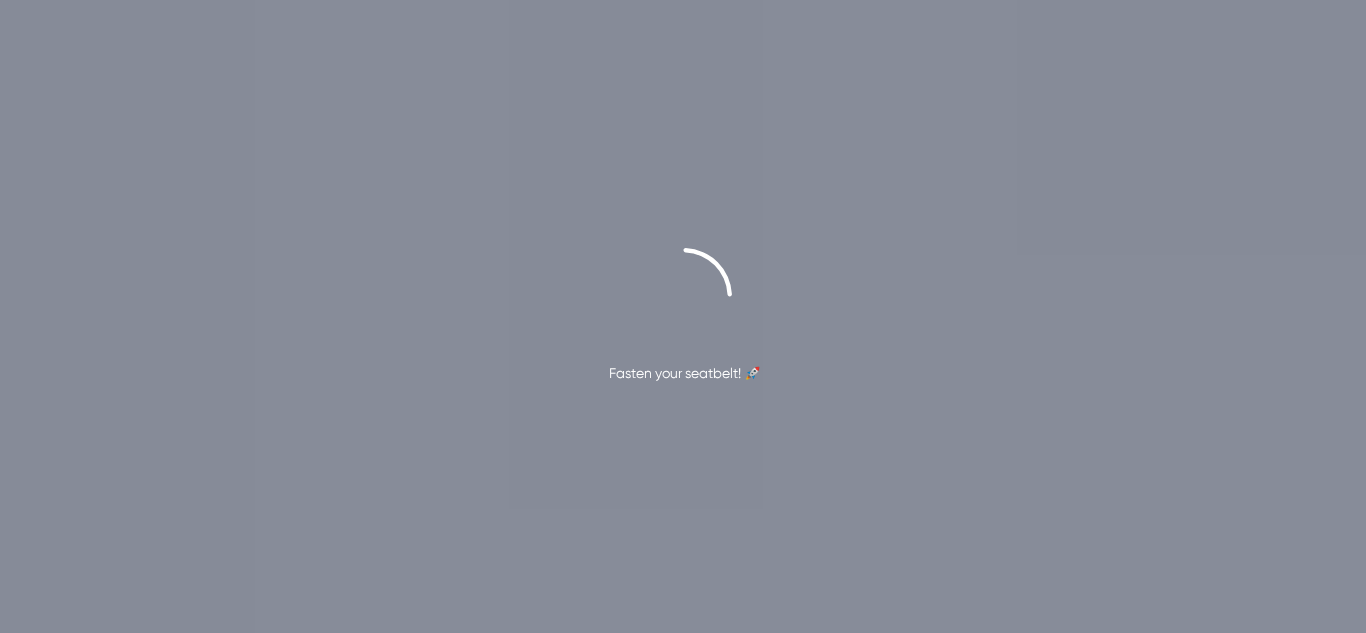 scroll, scrollTop: 0, scrollLeft: 0, axis: both 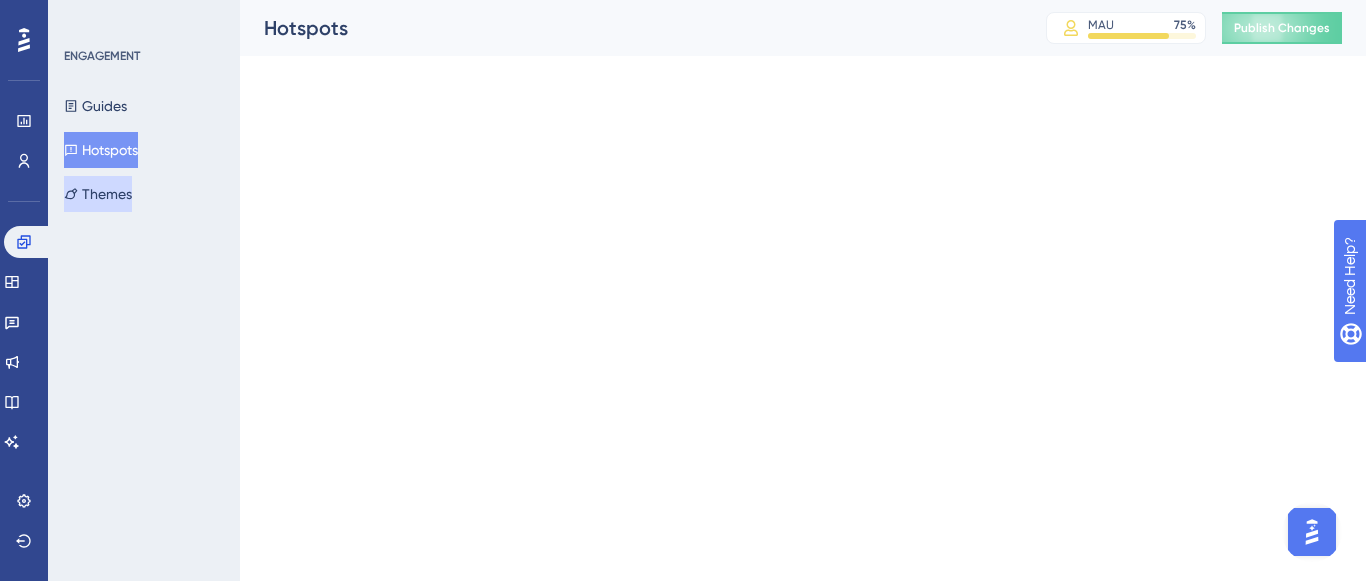 click 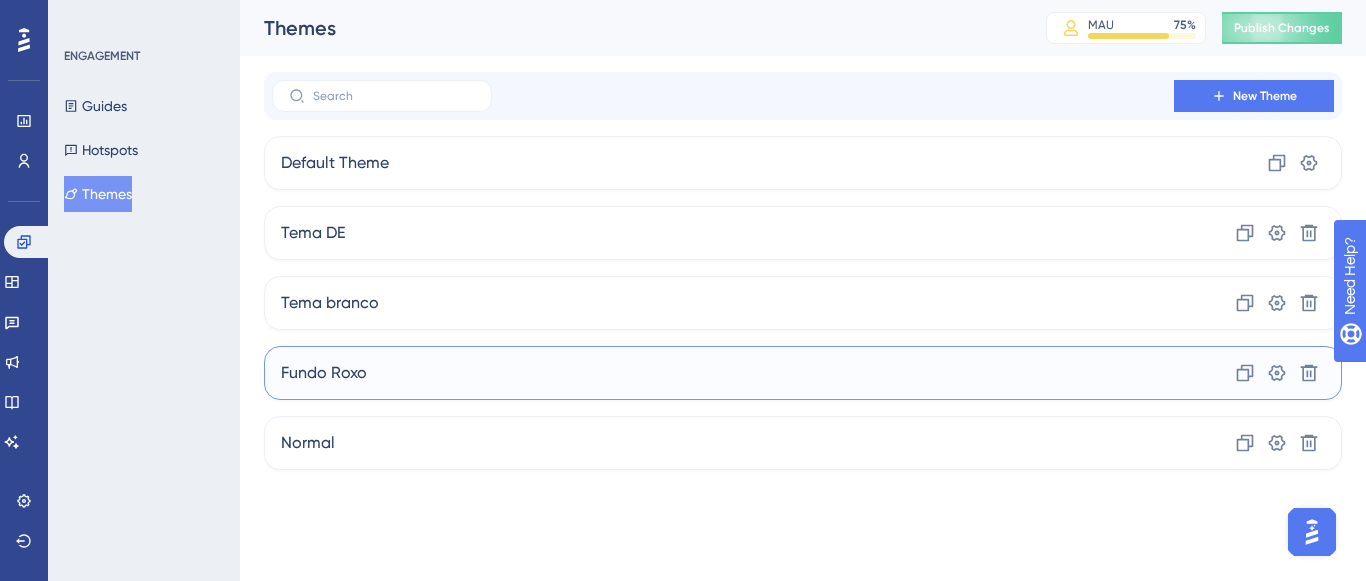 click on "Fundo Roxo Clone Settings Delete" at bounding box center [803, 373] 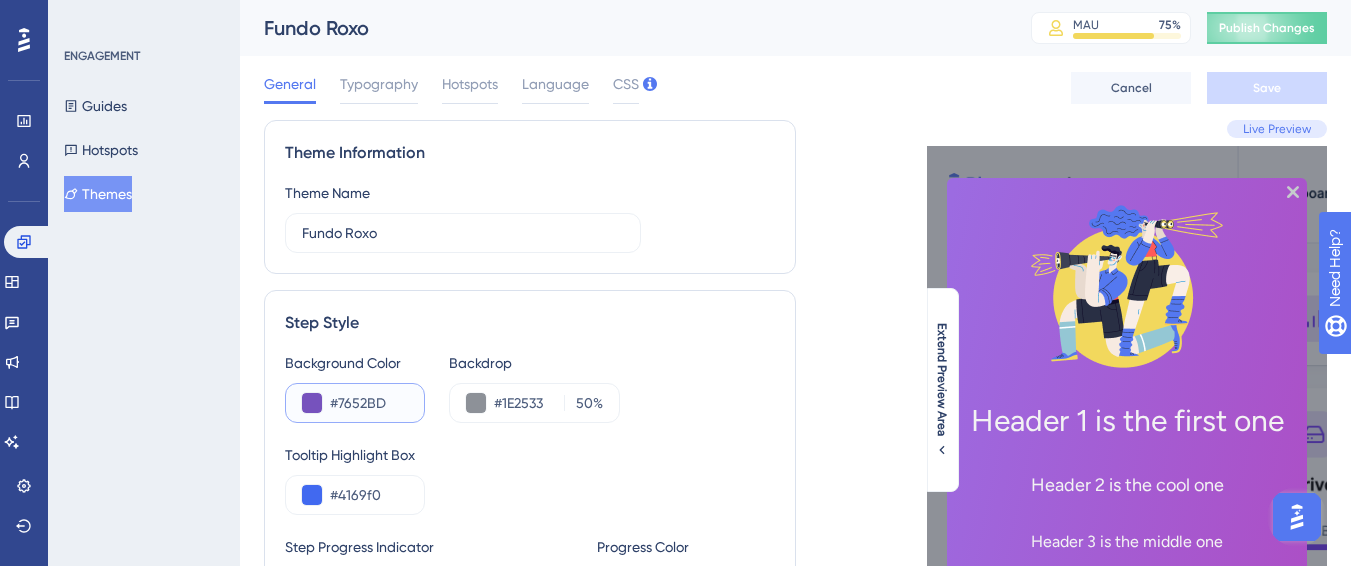 click on "#7652BD" at bounding box center (369, 403) 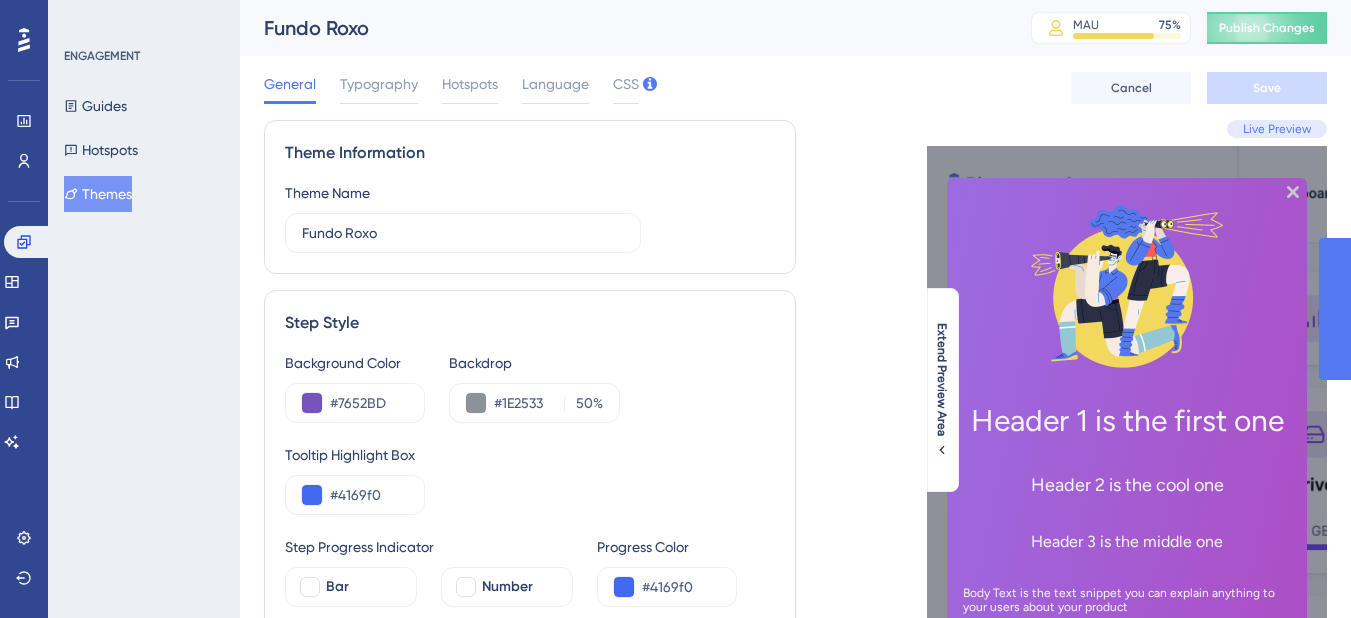 scroll, scrollTop: 0, scrollLeft: 0, axis: both 